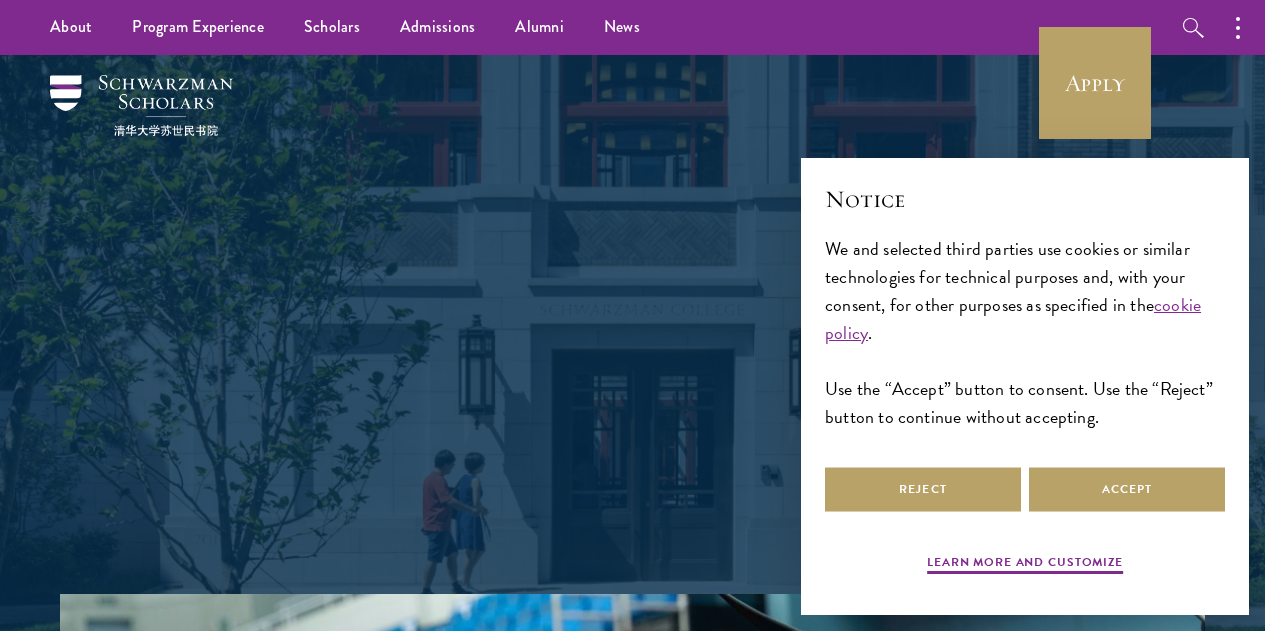 scroll, scrollTop: 0, scrollLeft: 0, axis: both 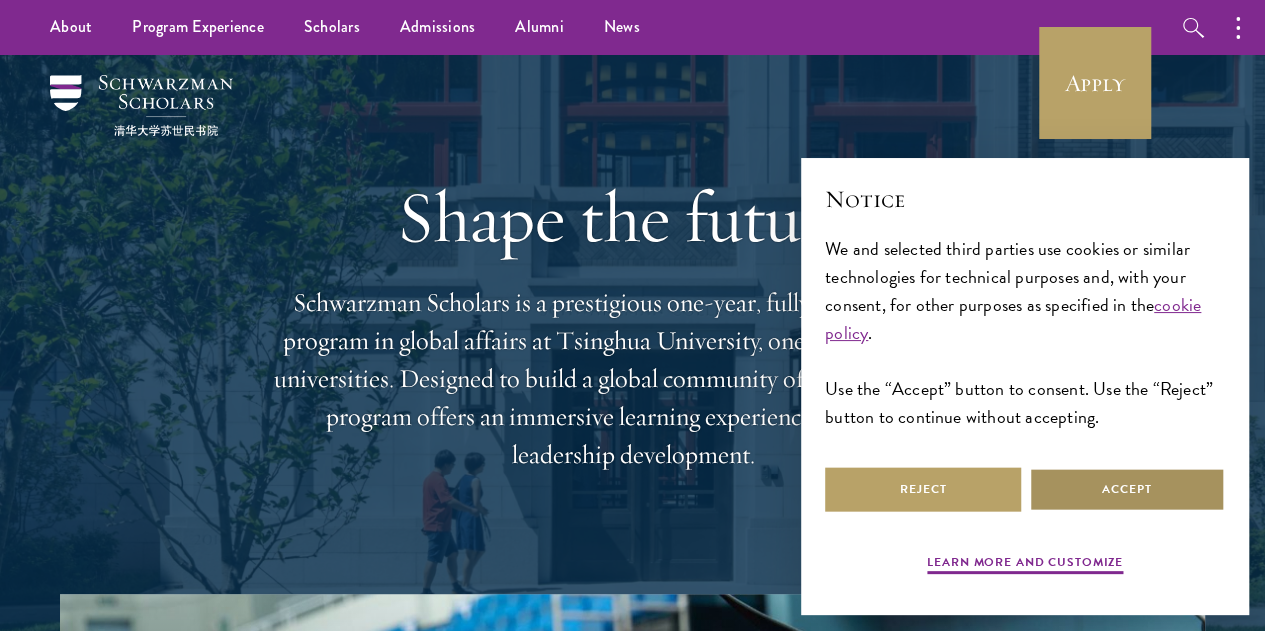 click on "Accept" at bounding box center [1127, 489] 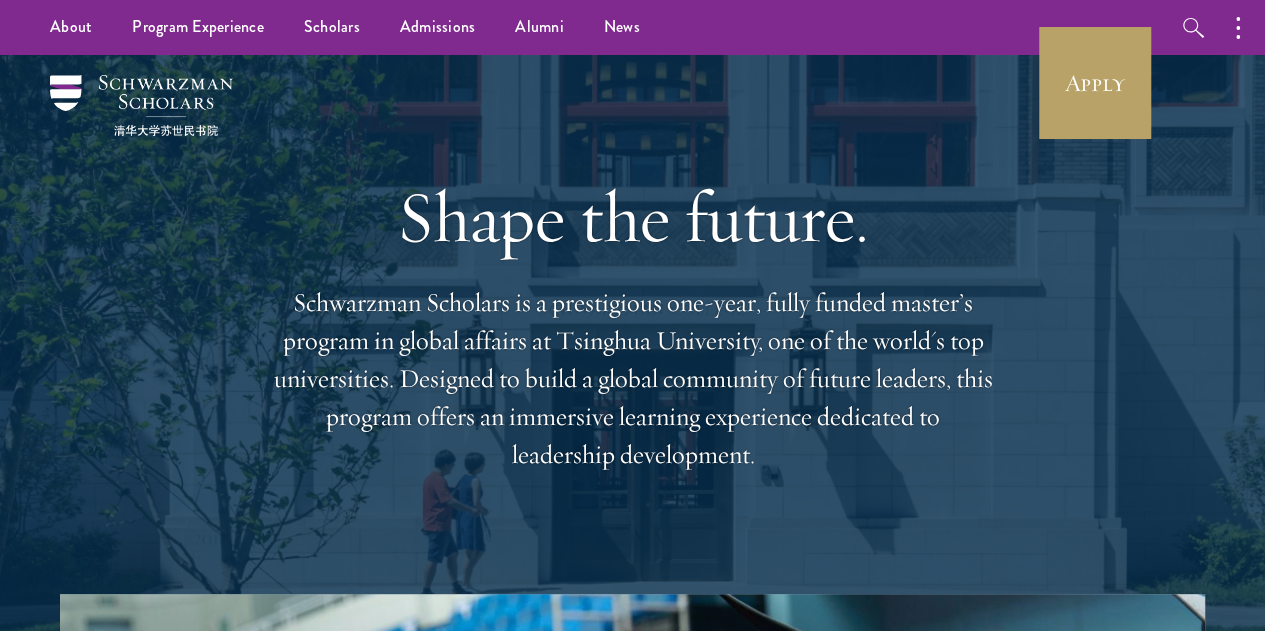 scroll, scrollTop: 0, scrollLeft: 0, axis: both 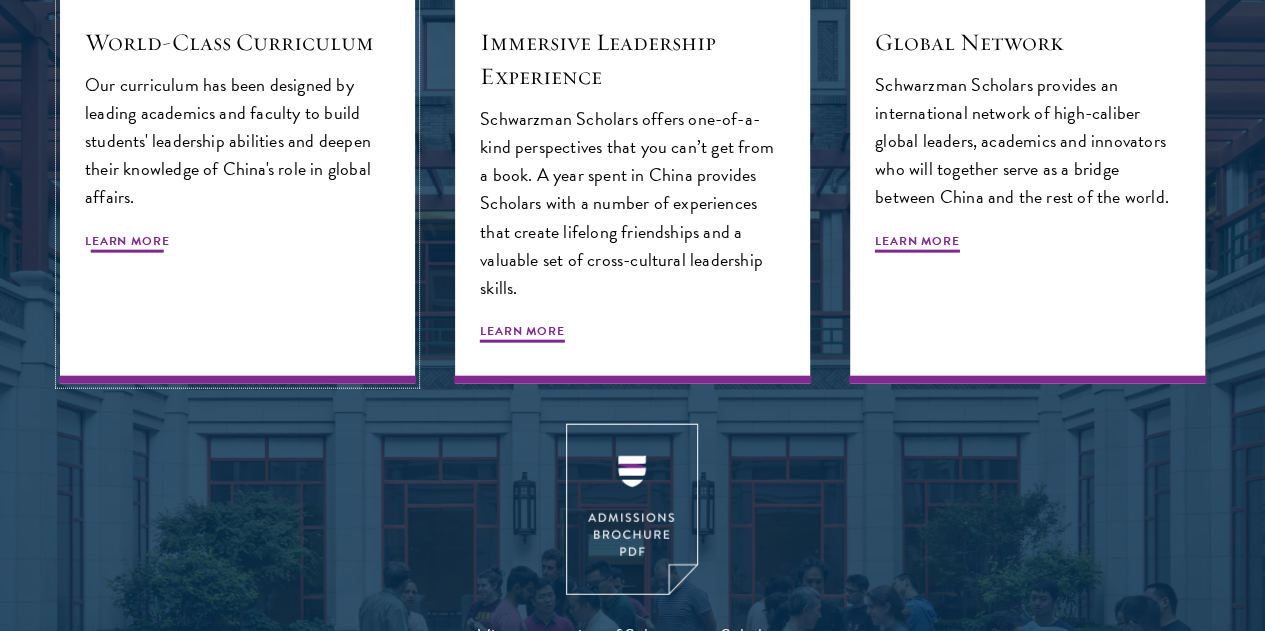 click on "Learn More" at bounding box center (127, 244) 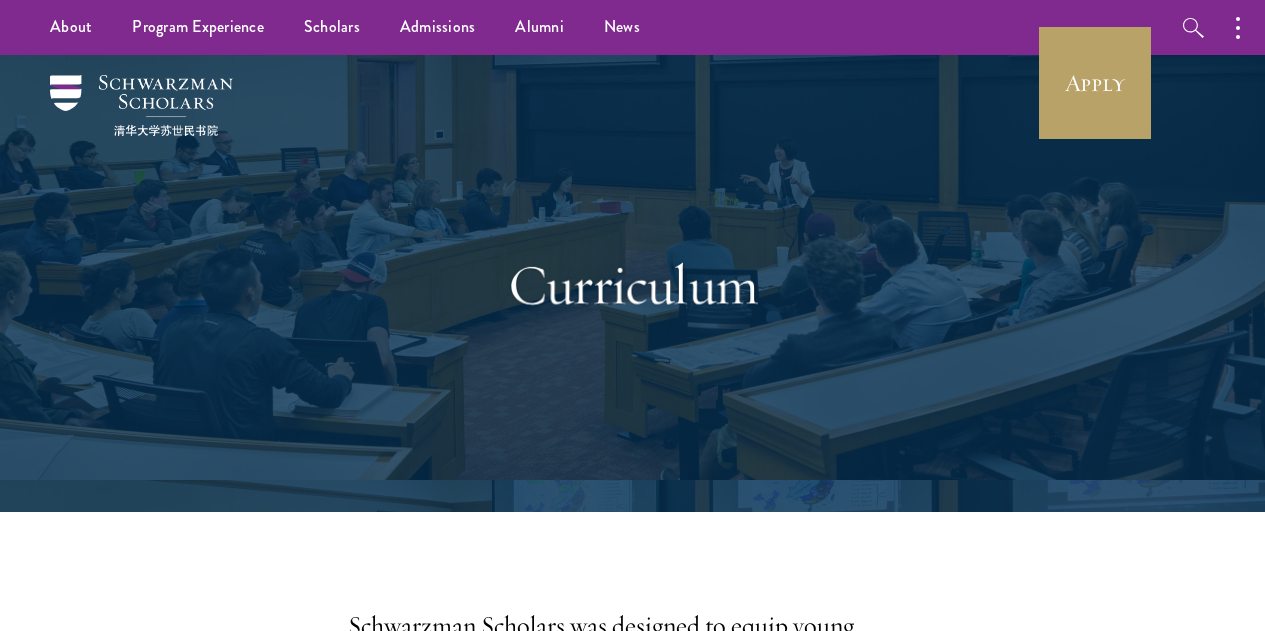 scroll, scrollTop: 0, scrollLeft: 0, axis: both 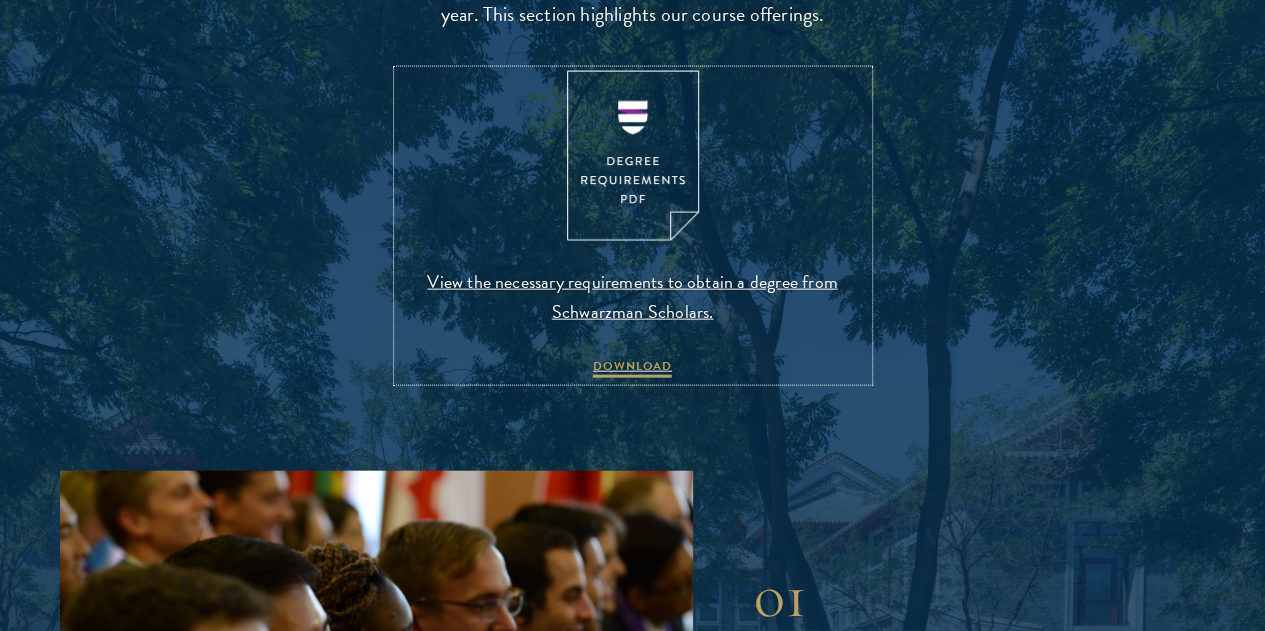 click on "View the necessary requirements to obtain a degree from Schwarzman Scholars." at bounding box center (633, 297) 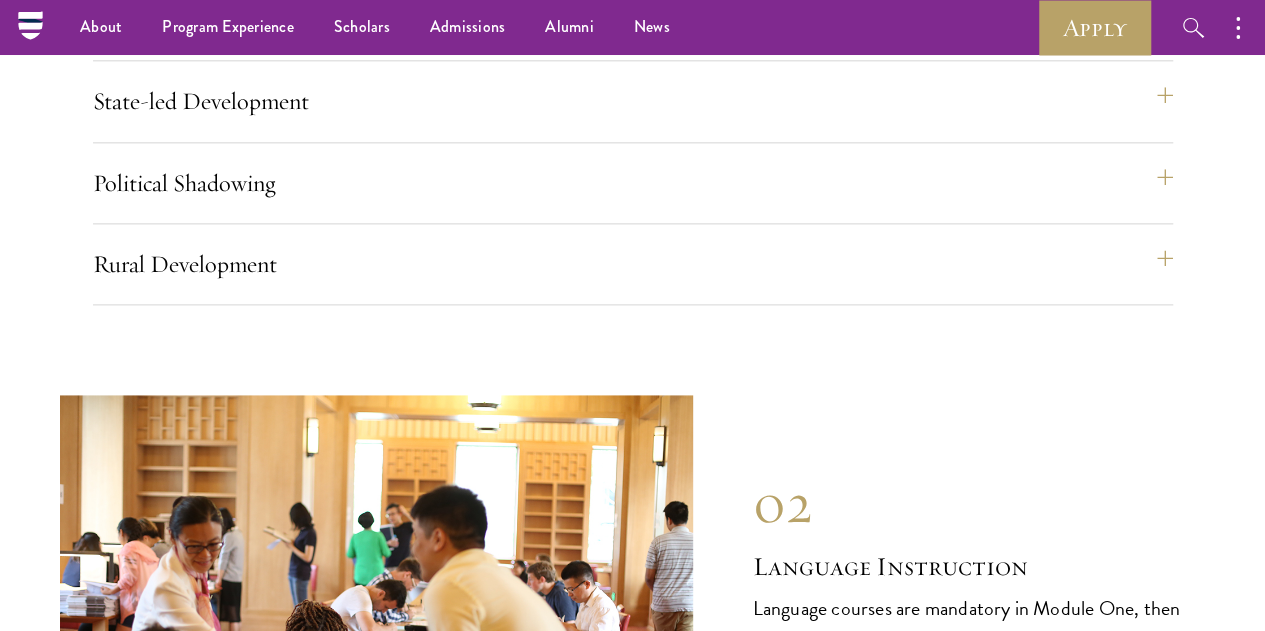 scroll, scrollTop: 8600, scrollLeft: 0, axis: vertical 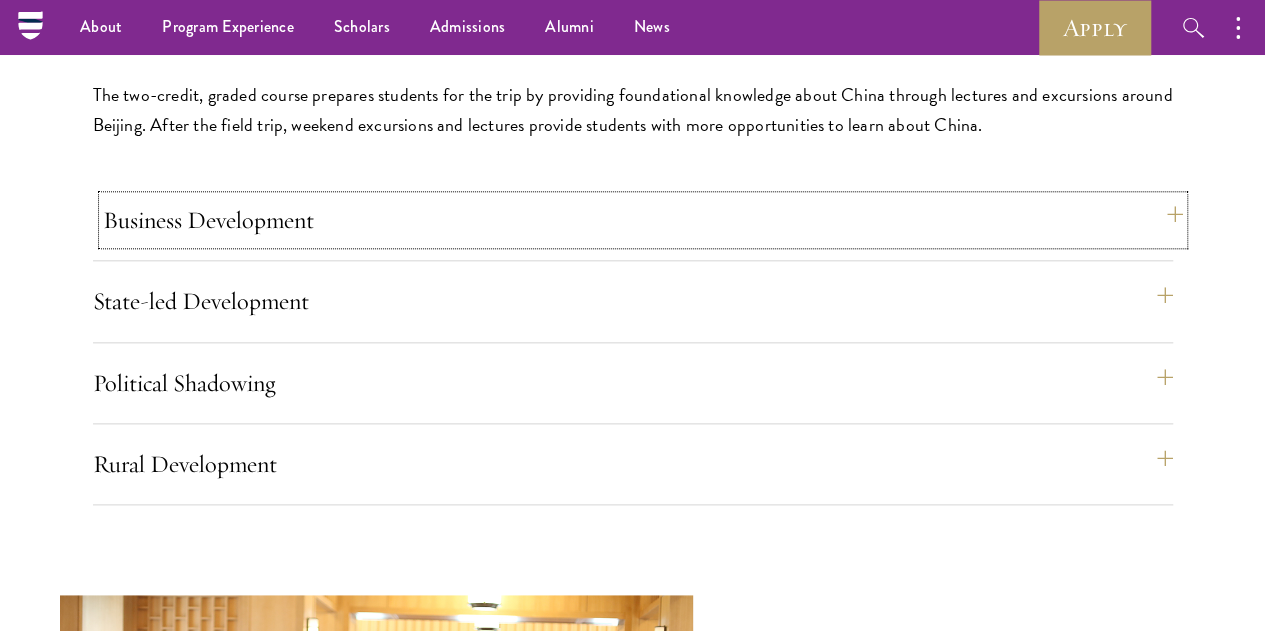 click on "Business Development" at bounding box center [643, 220] 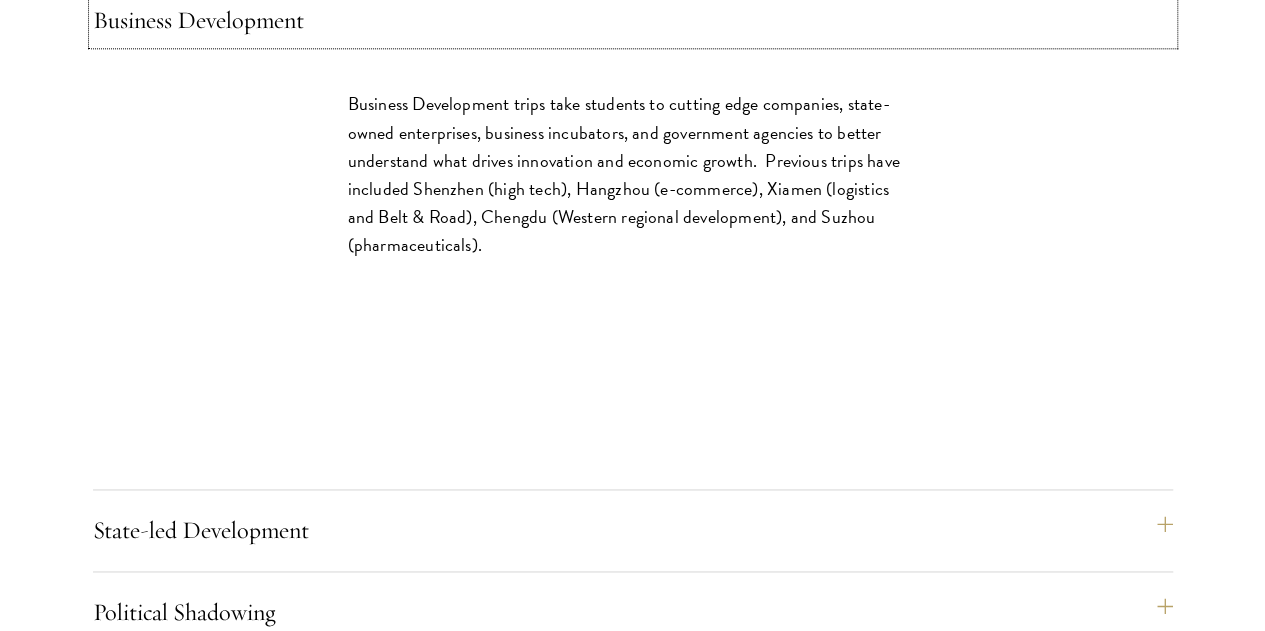 scroll, scrollTop: 8900, scrollLeft: 0, axis: vertical 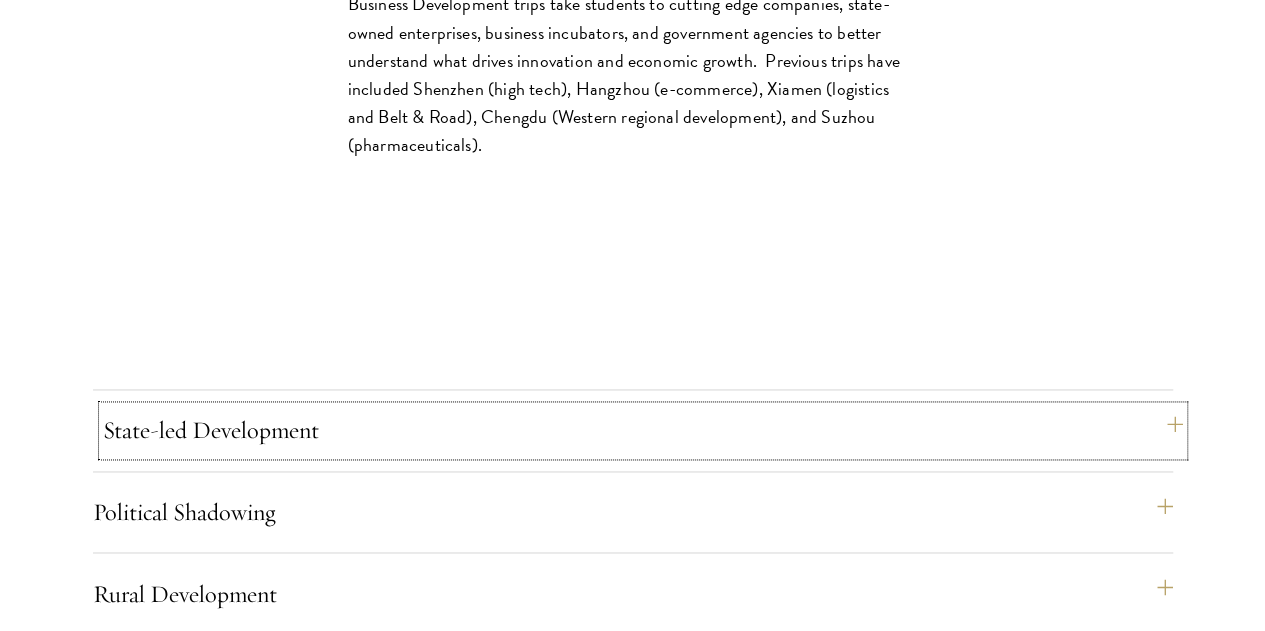 click on "State-led Development" at bounding box center (643, 430) 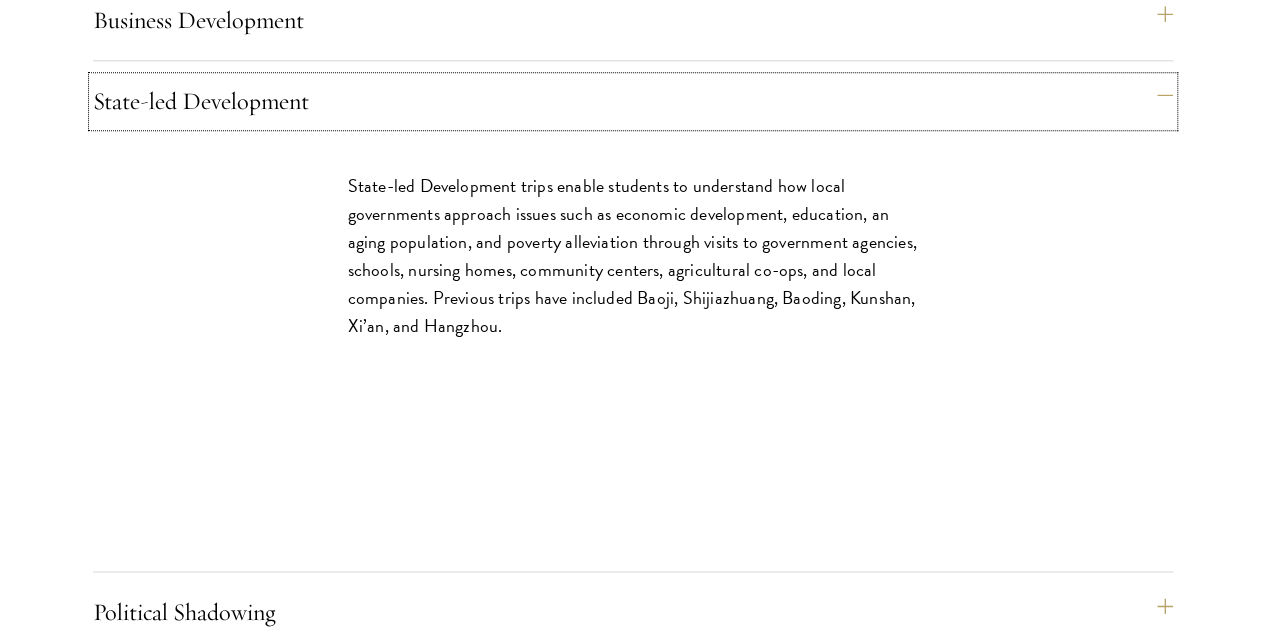 scroll, scrollTop: 8900, scrollLeft: 0, axis: vertical 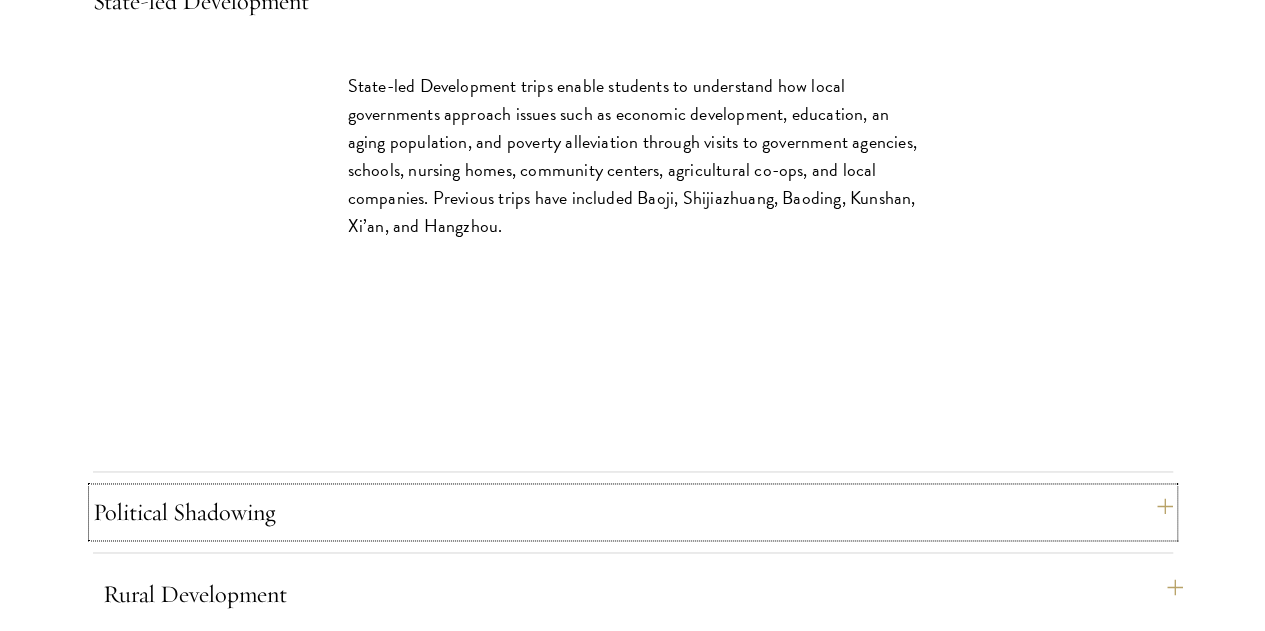 click on "Political Shadowing" at bounding box center (633, 512) 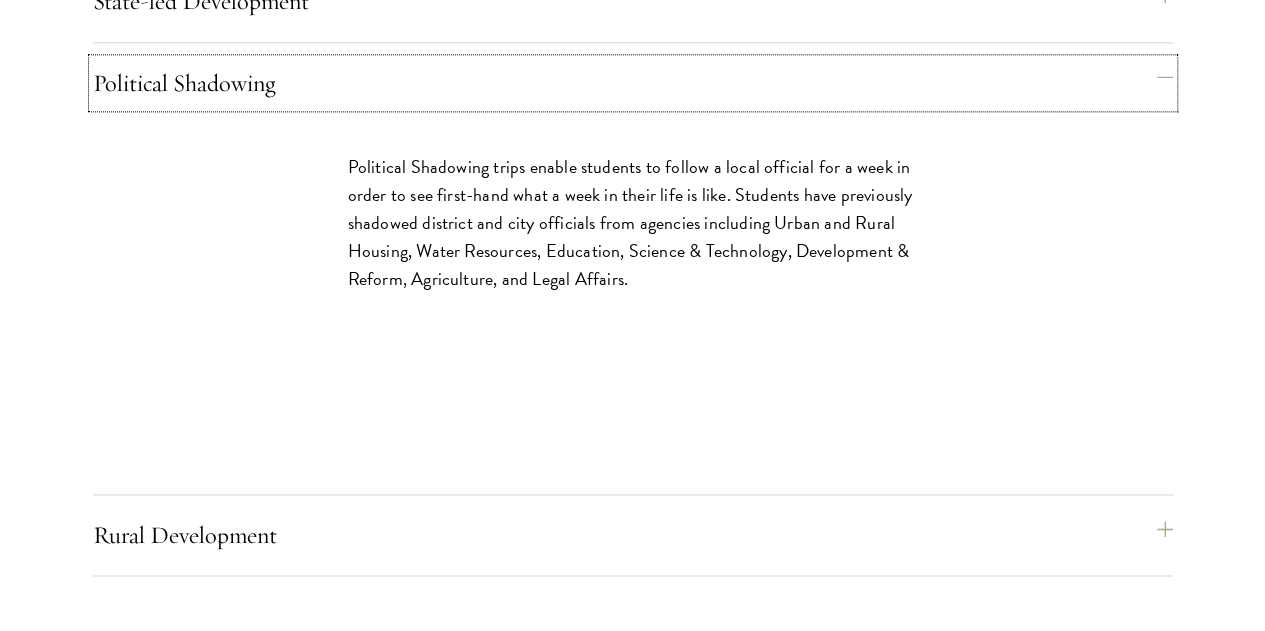 scroll, scrollTop: 8800, scrollLeft: 0, axis: vertical 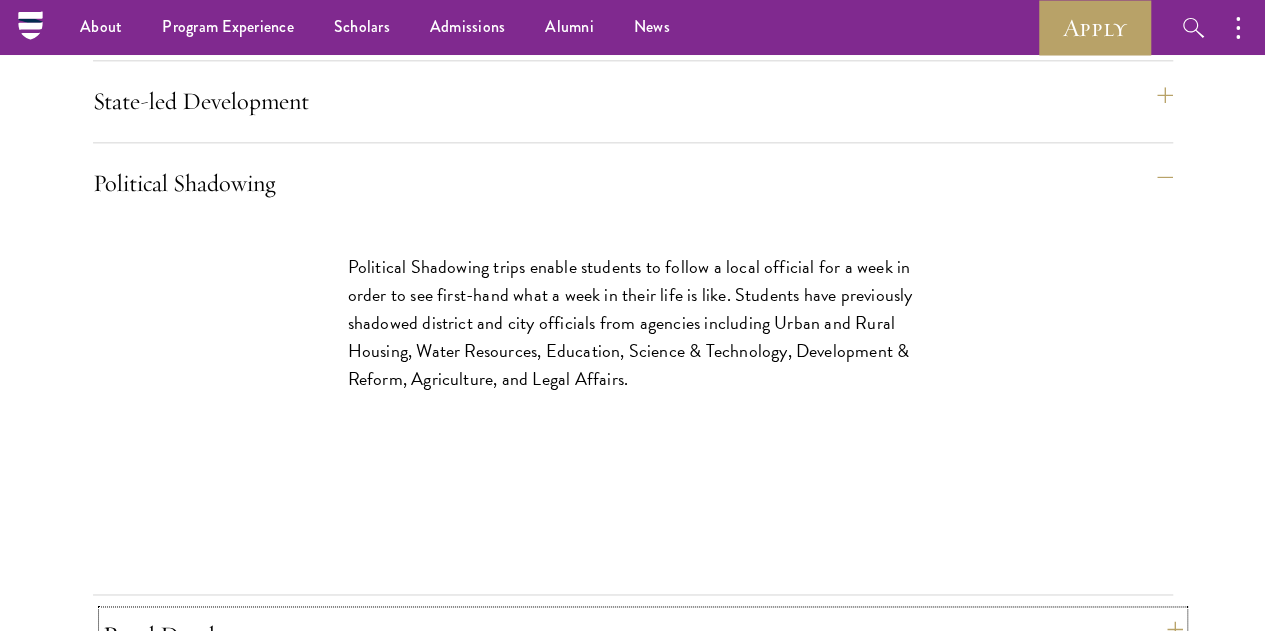 click on "Rural Development" at bounding box center [643, 635] 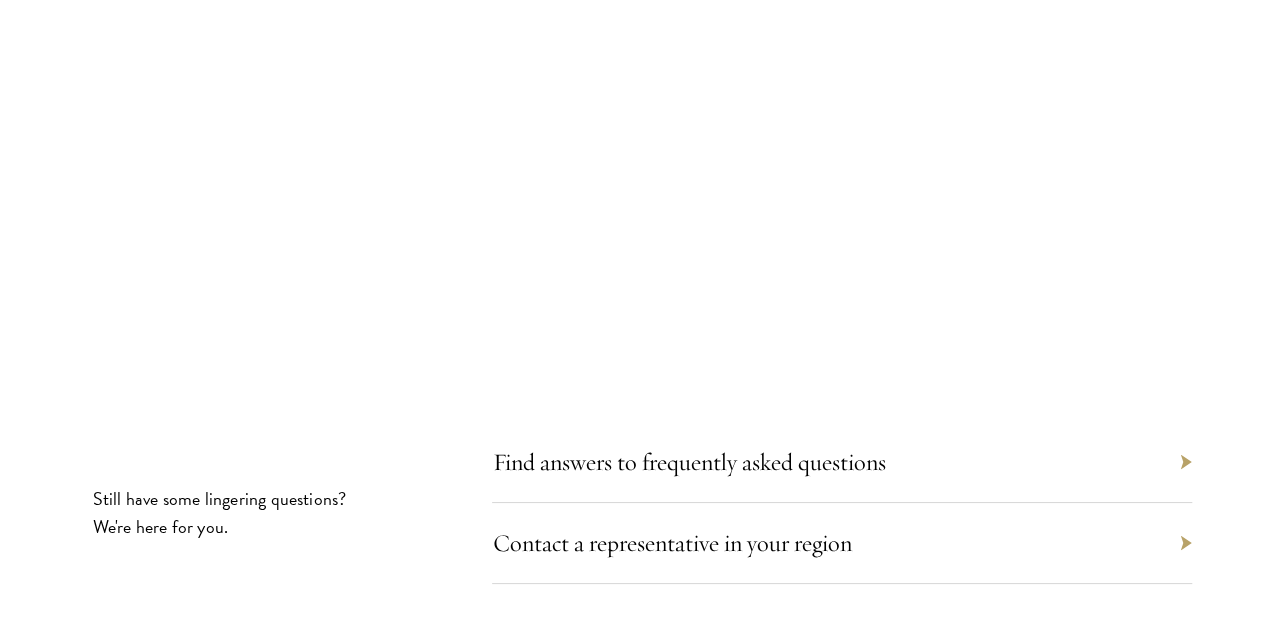 scroll, scrollTop: 11300, scrollLeft: 0, axis: vertical 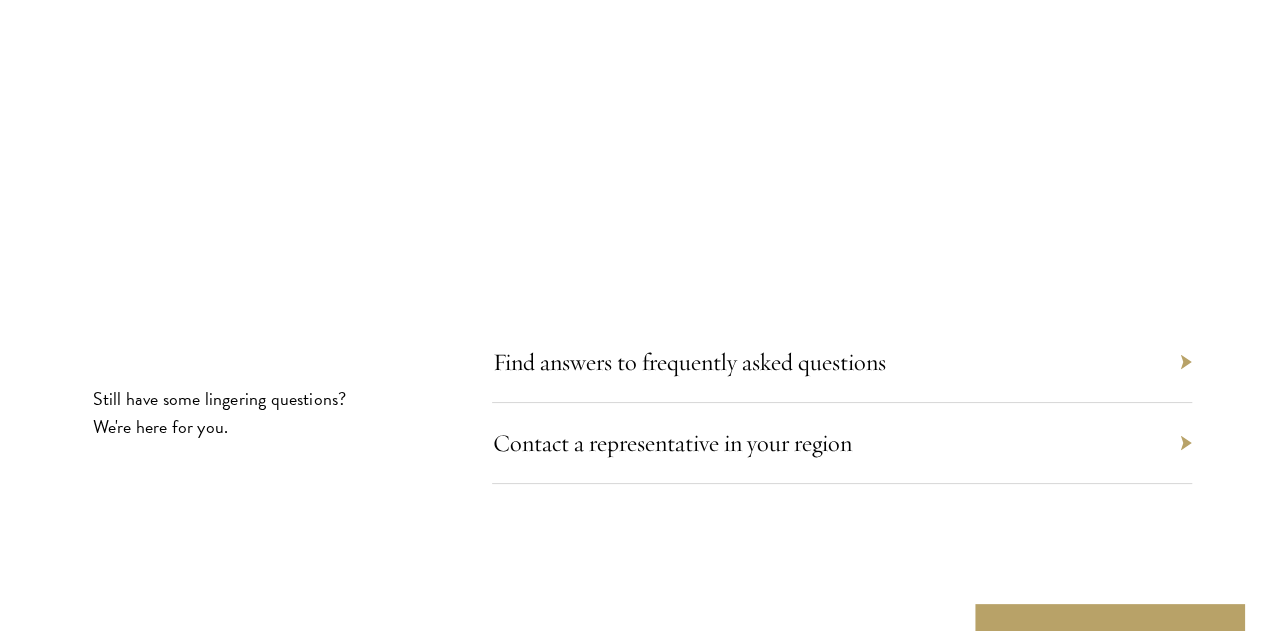 click on "Find answers to frequently asked questions" at bounding box center [842, 362] 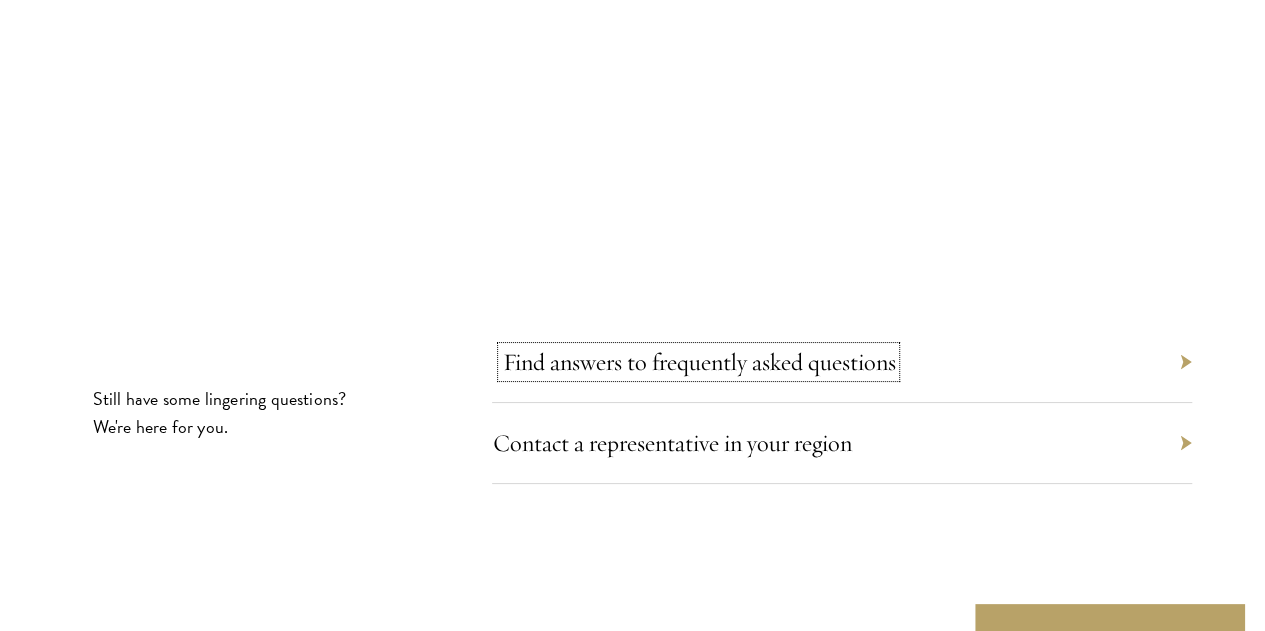 click on "Find answers to frequently asked questions" at bounding box center [698, 362] 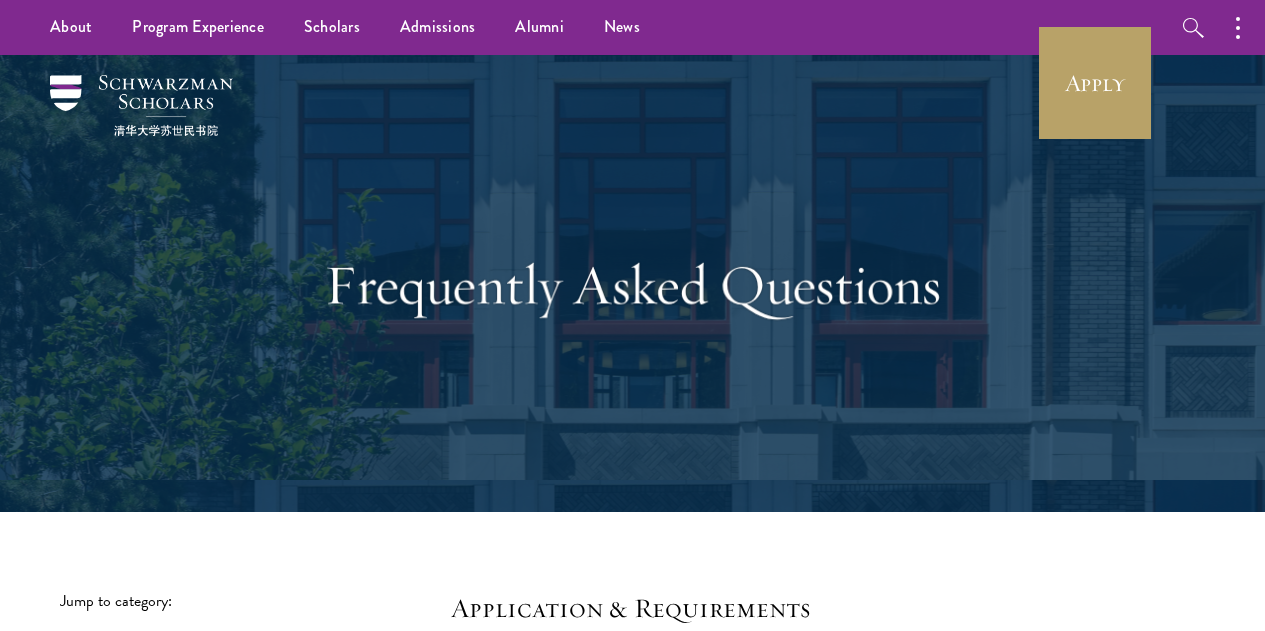 scroll, scrollTop: 0, scrollLeft: 0, axis: both 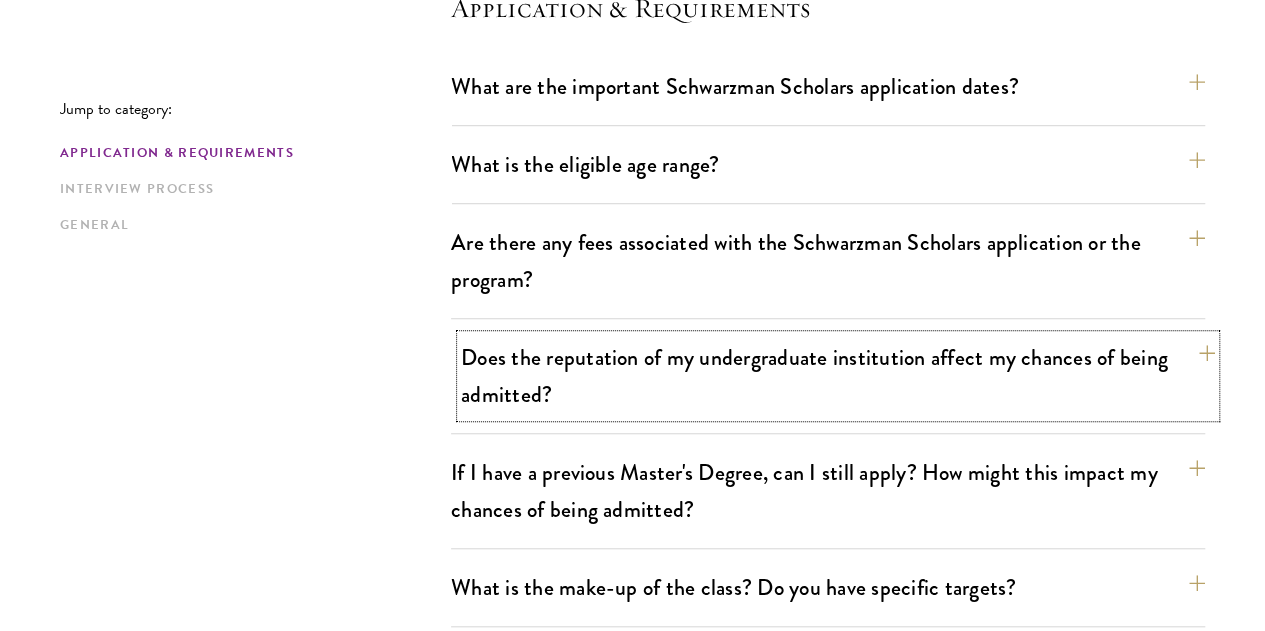 click on "Does the reputation of my undergraduate institution affect my chances of being admitted?" at bounding box center [838, 376] 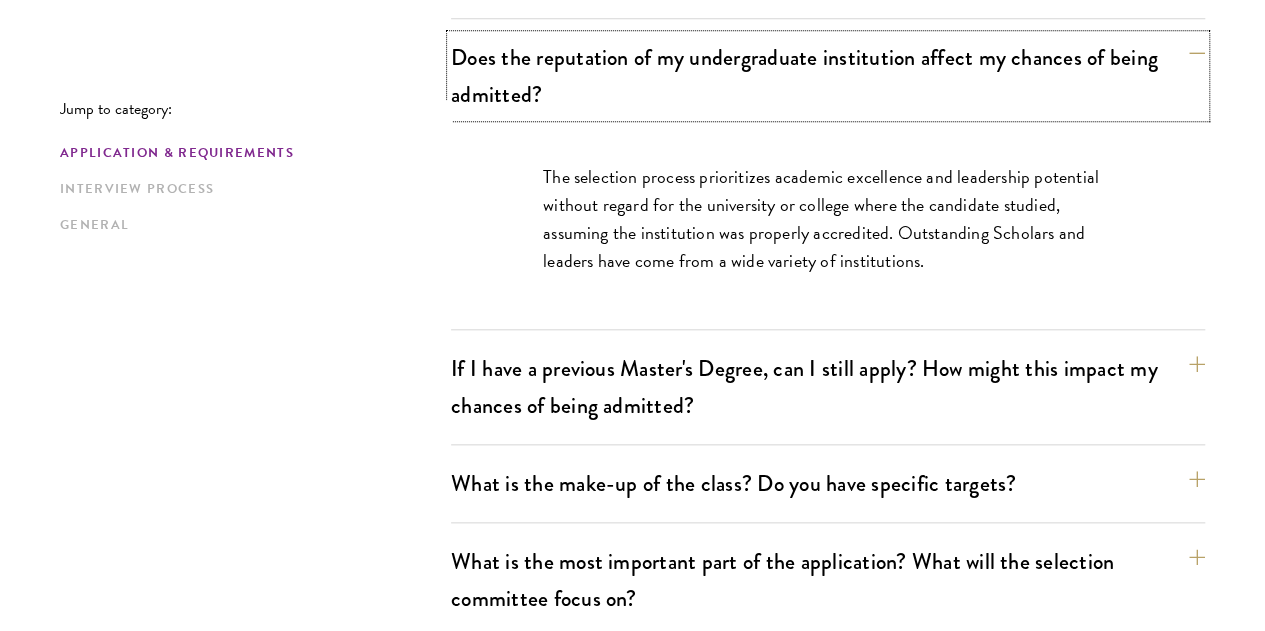 scroll, scrollTop: 1000, scrollLeft: 0, axis: vertical 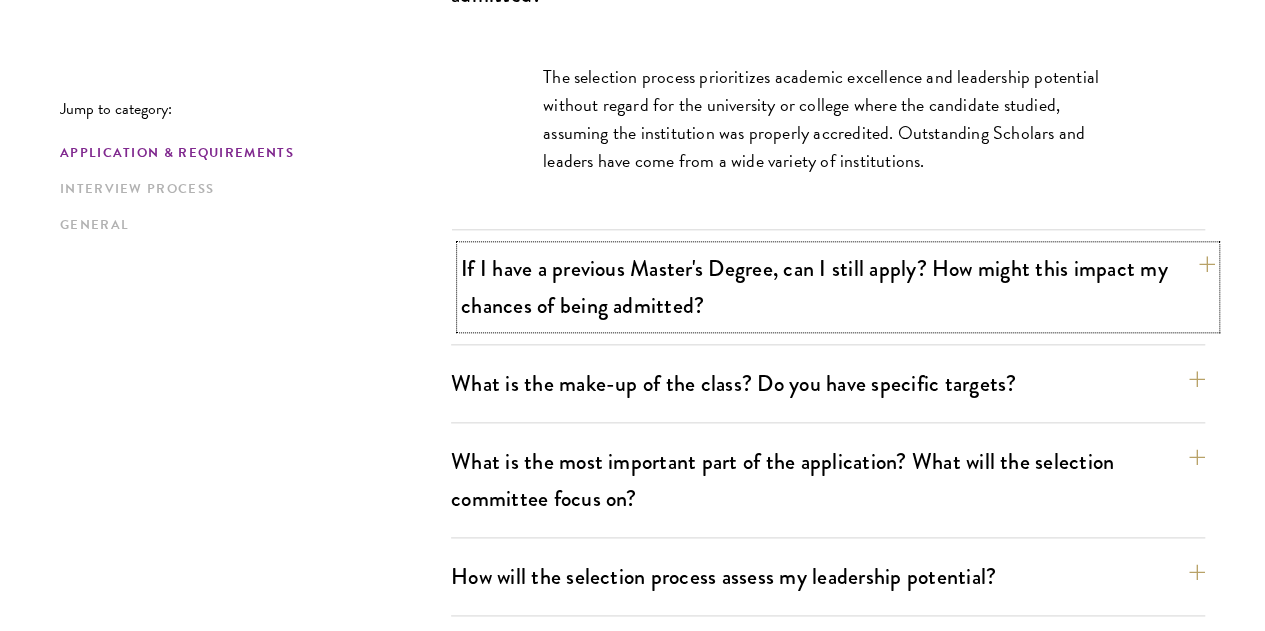 click on "If I have a previous Master's Degree, can I still apply? How might this impact my chances of being admitted?" at bounding box center (838, 287) 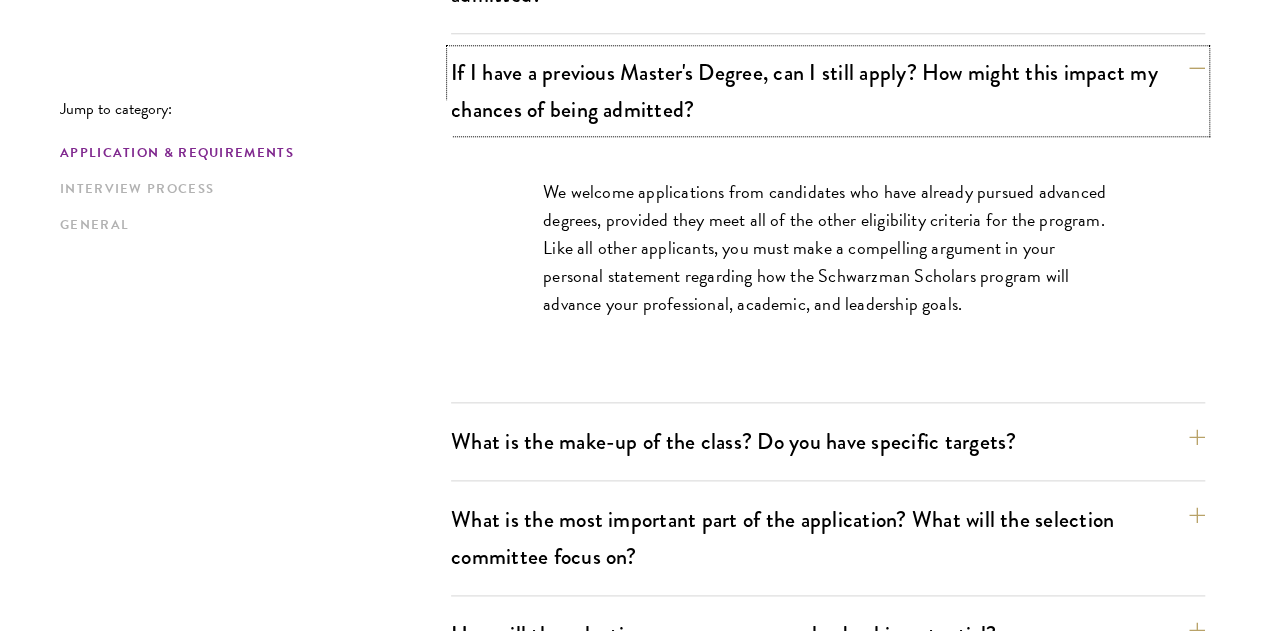 scroll, scrollTop: 1100, scrollLeft: 0, axis: vertical 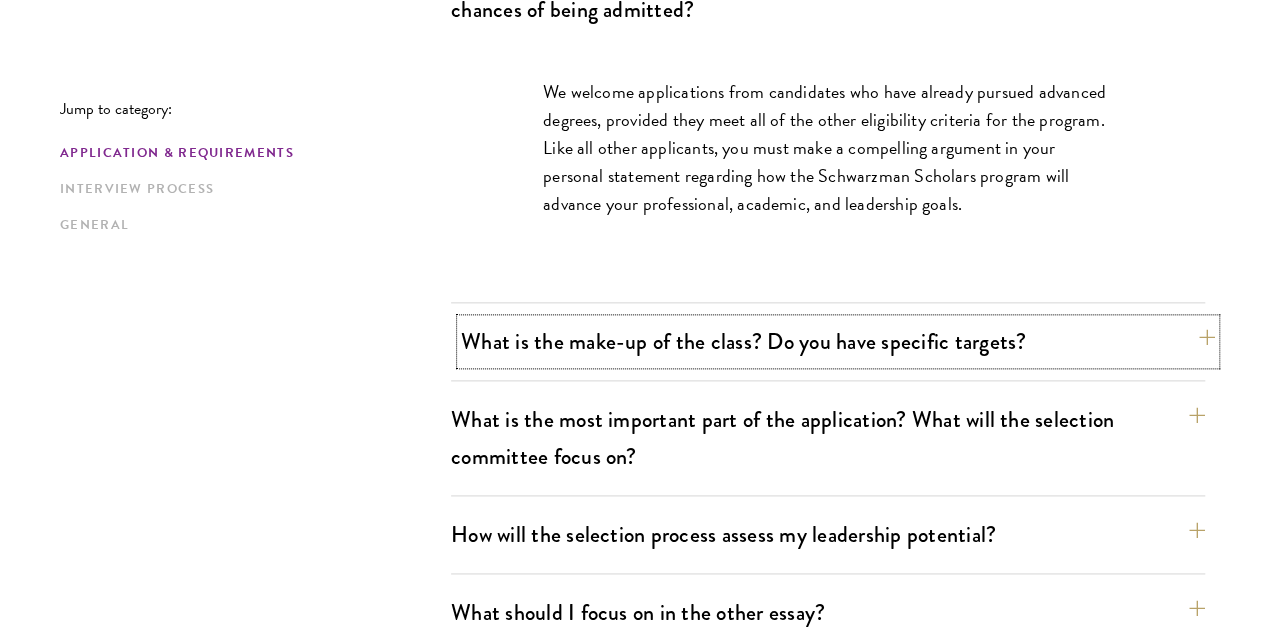 click on "What is the make-up of the class? Do you have specific targets?" at bounding box center (838, 341) 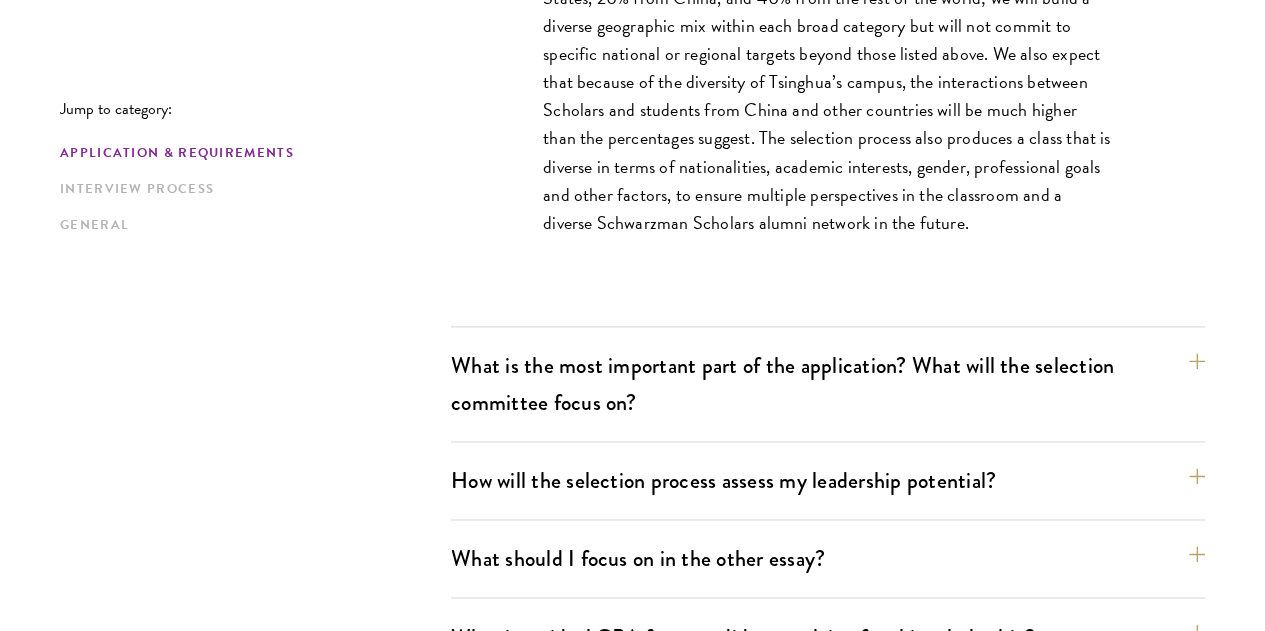 scroll, scrollTop: 1400, scrollLeft: 0, axis: vertical 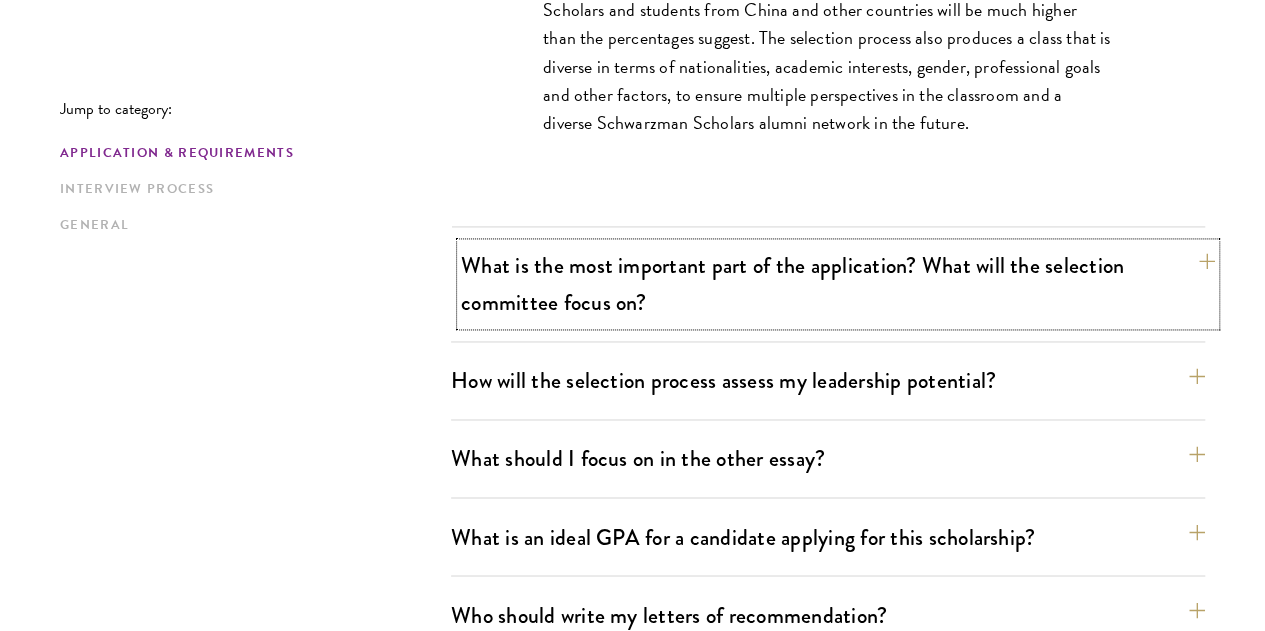 click on "What is the most important part of the application? What will the selection committee focus on?" at bounding box center [838, 284] 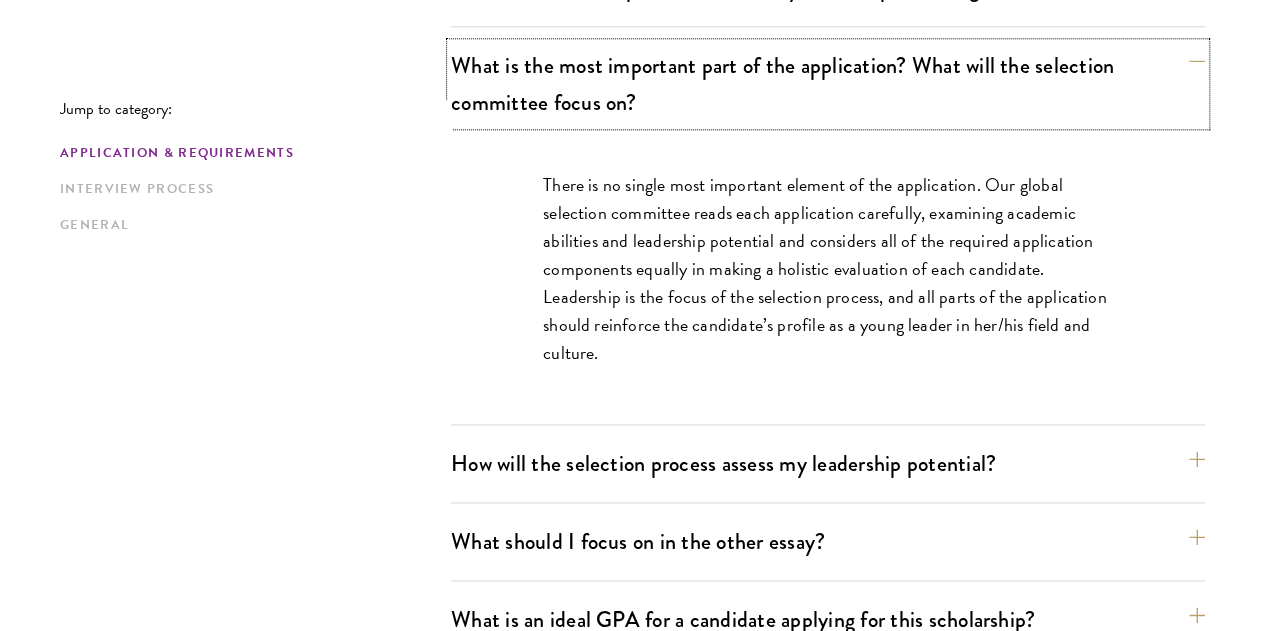 scroll, scrollTop: 1300, scrollLeft: 0, axis: vertical 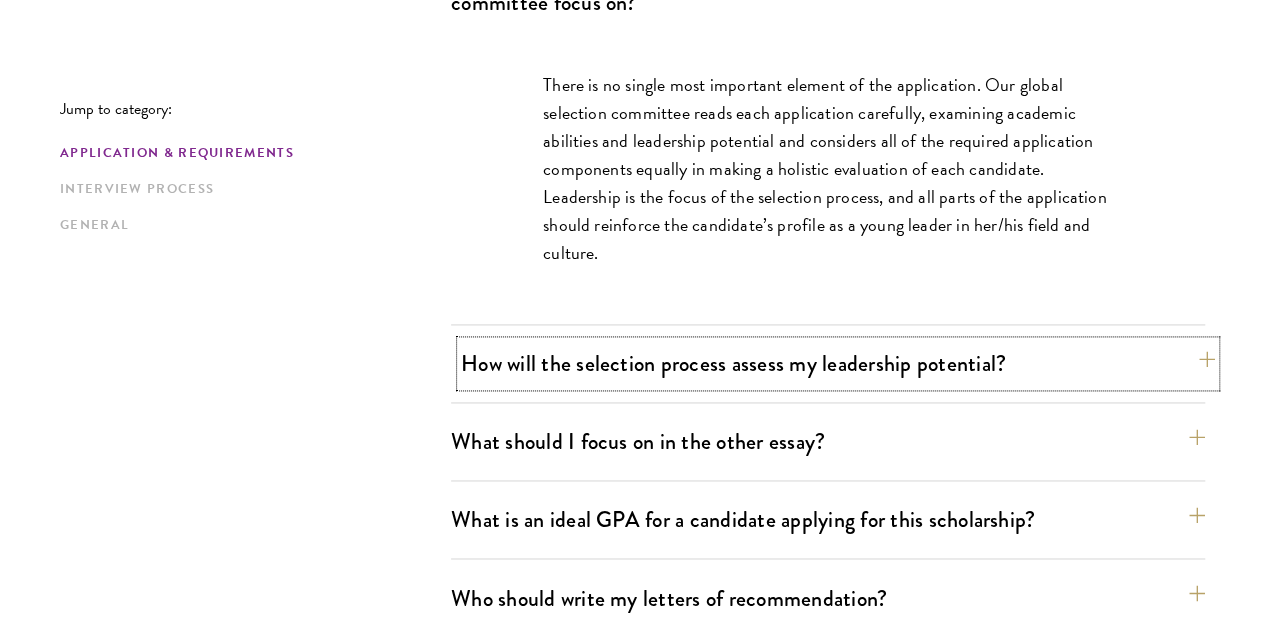 click on "How will the selection process assess my leadership potential?" at bounding box center (838, 363) 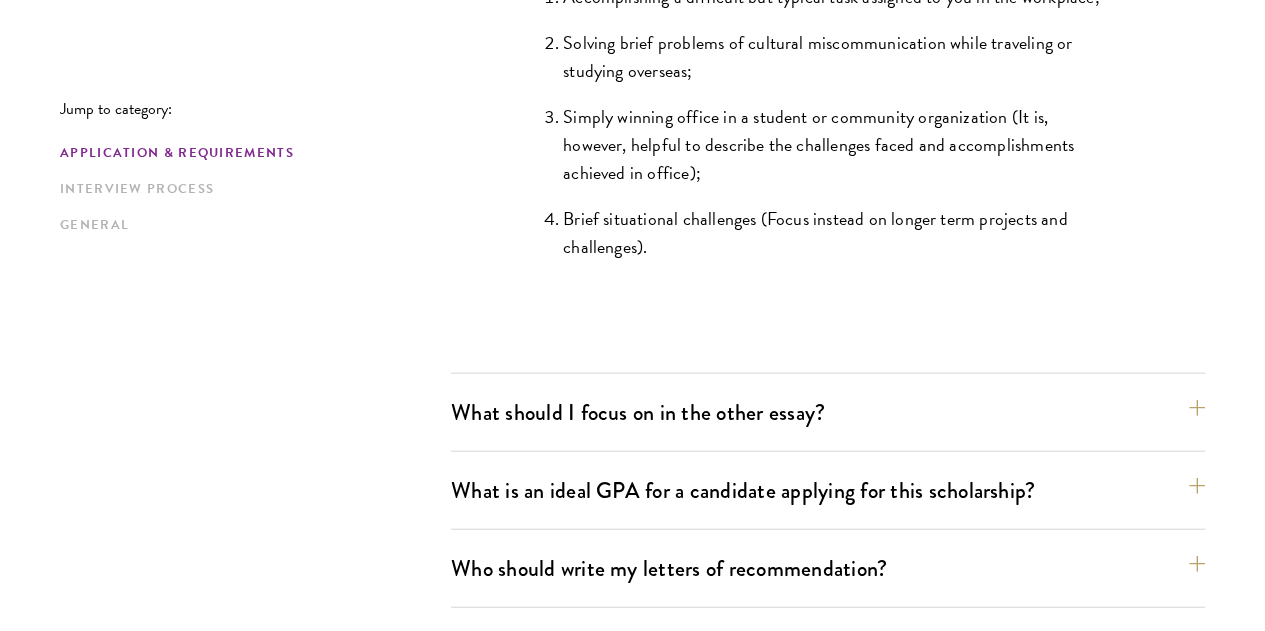 scroll, scrollTop: 2200, scrollLeft: 0, axis: vertical 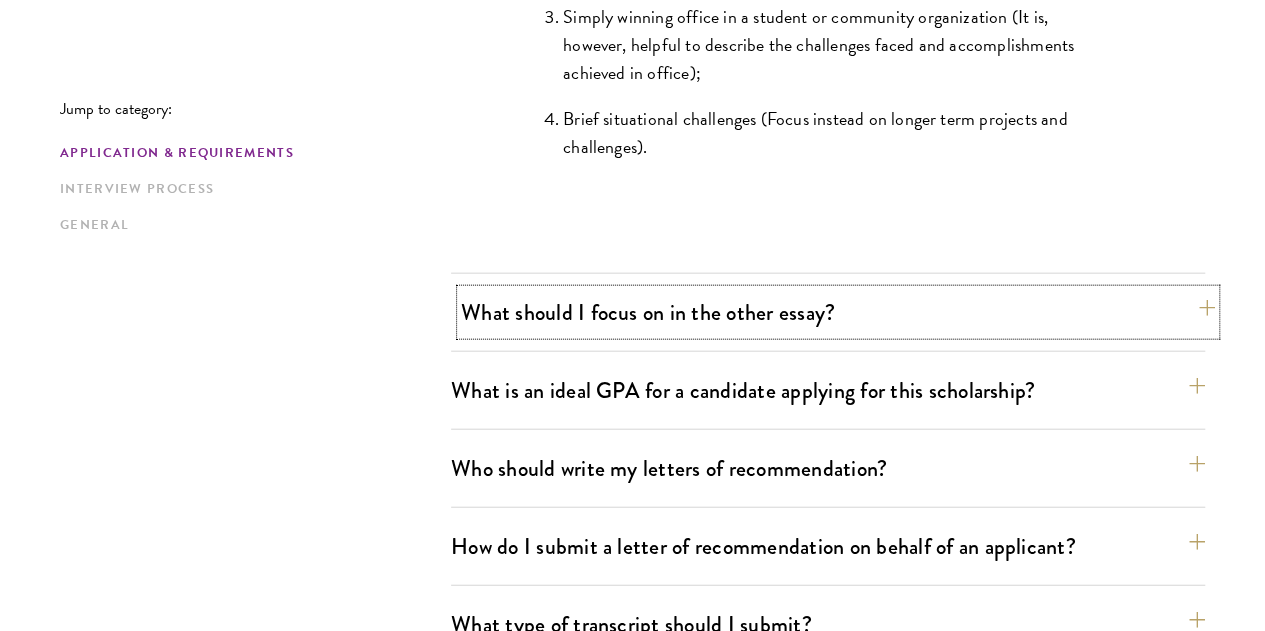 click on "What should I focus on in the other essay?" at bounding box center [838, 312] 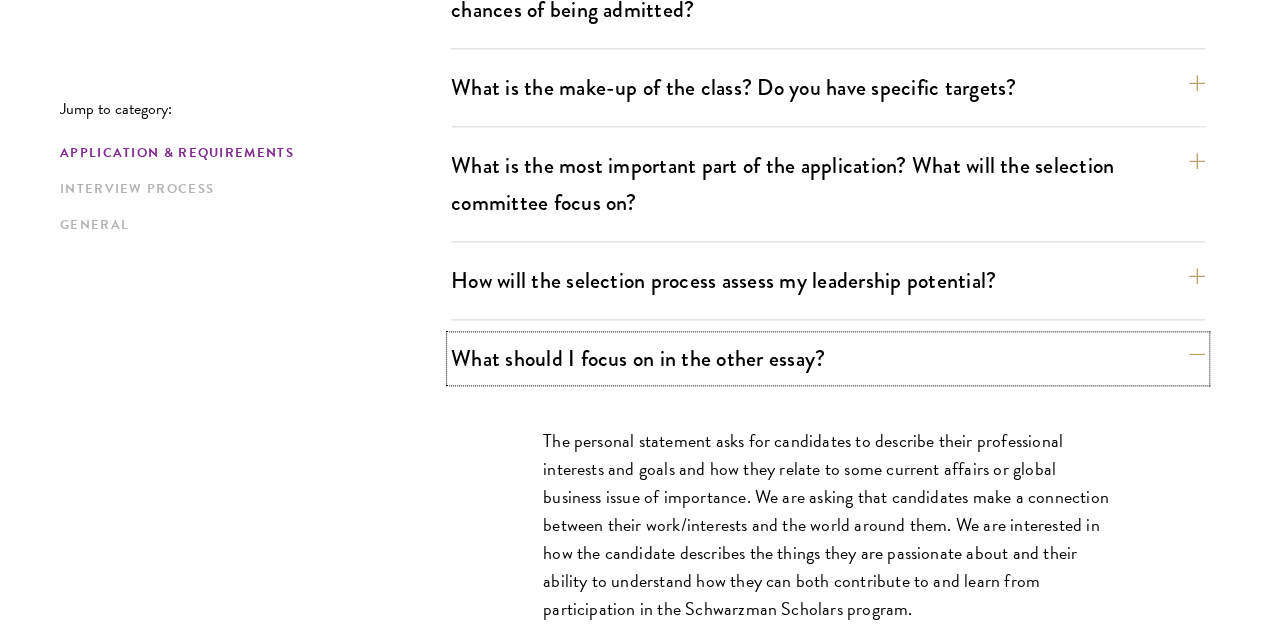 scroll, scrollTop: 1400, scrollLeft: 0, axis: vertical 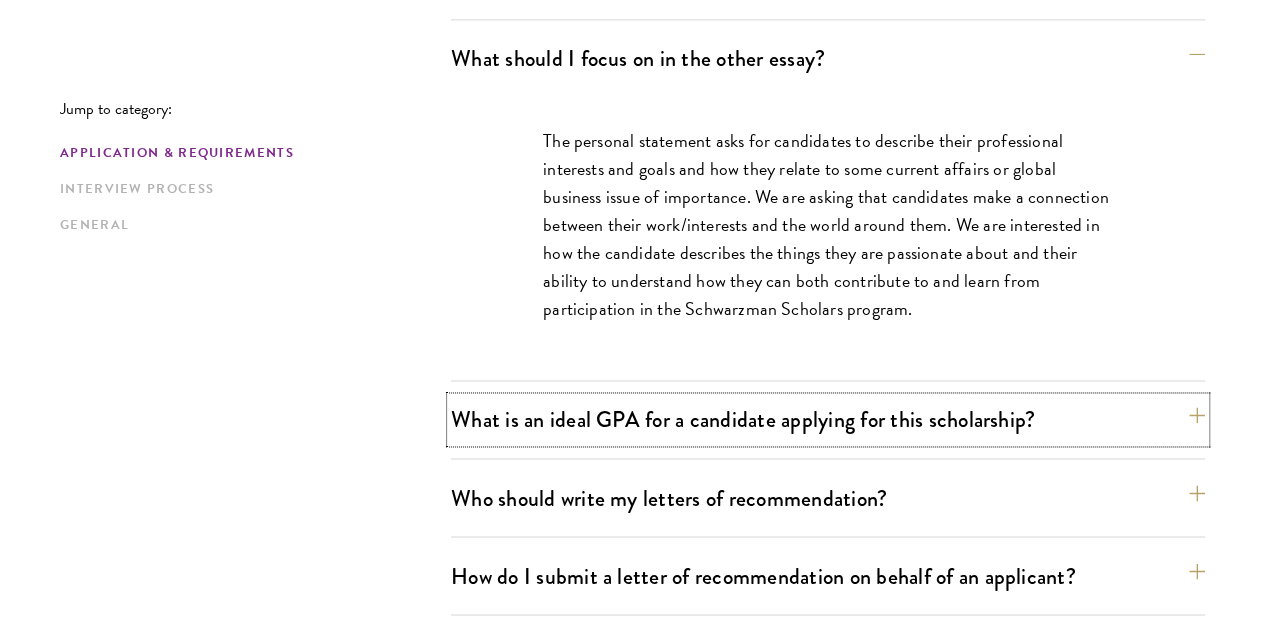 click on "What is an ideal GPA for a candidate applying for this scholarship?" at bounding box center [828, 419] 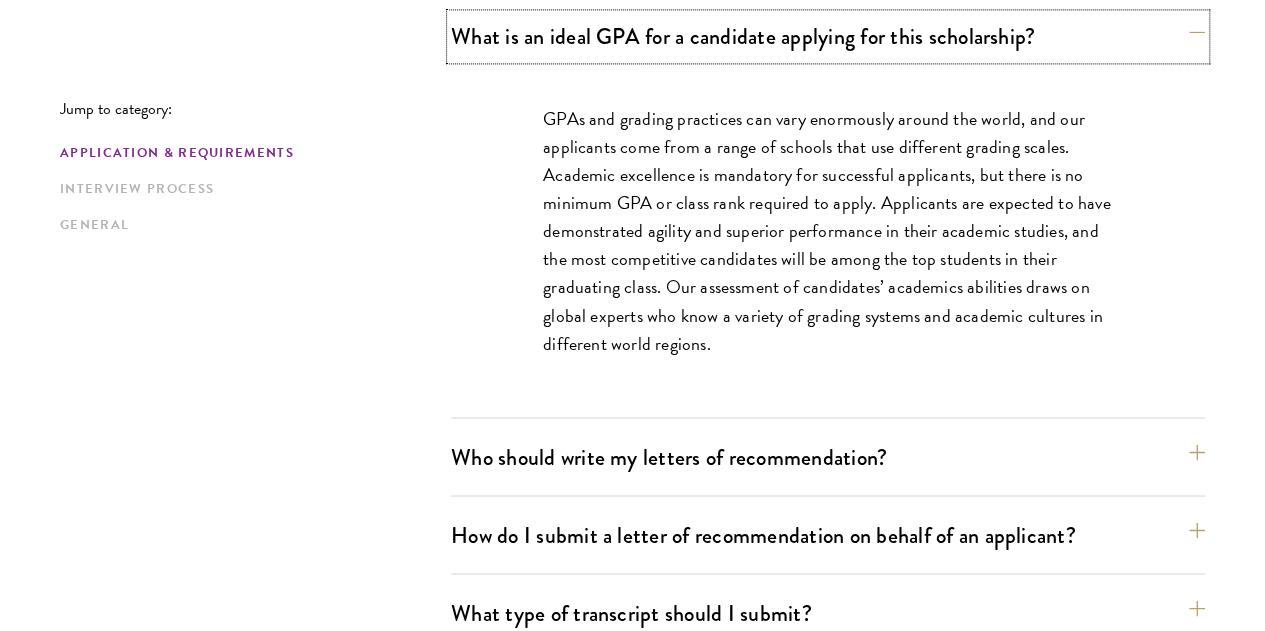 scroll, scrollTop: 1600, scrollLeft: 0, axis: vertical 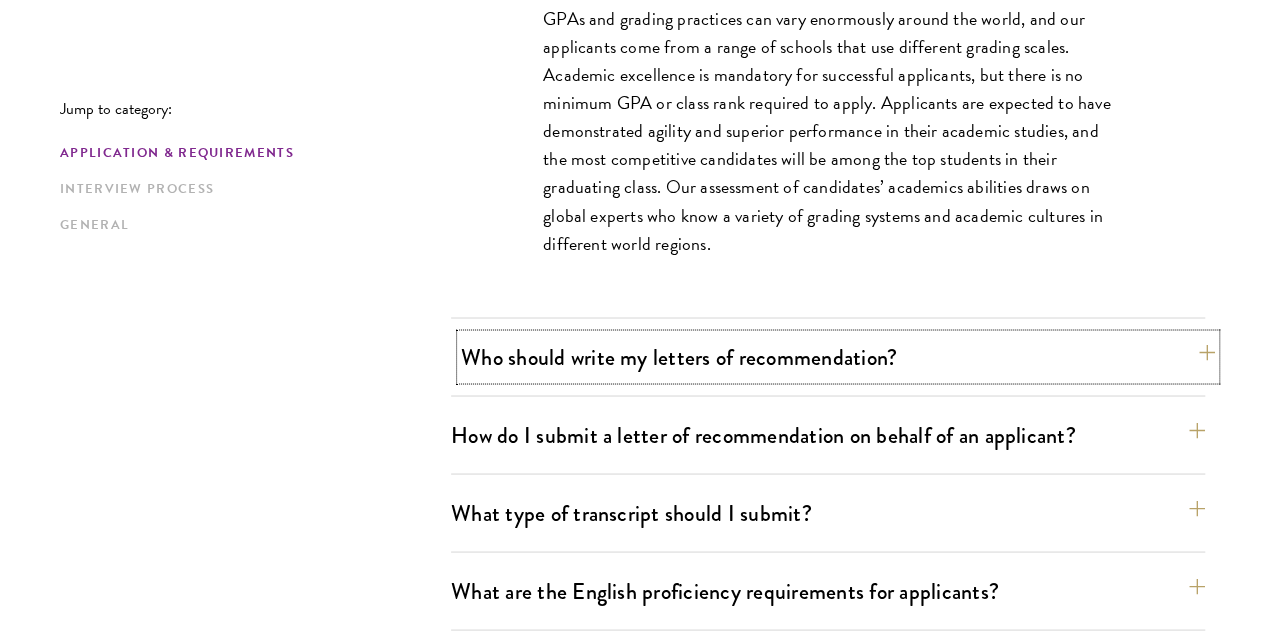 click on "Who should write my letters of recommendation?" at bounding box center (838, 356) 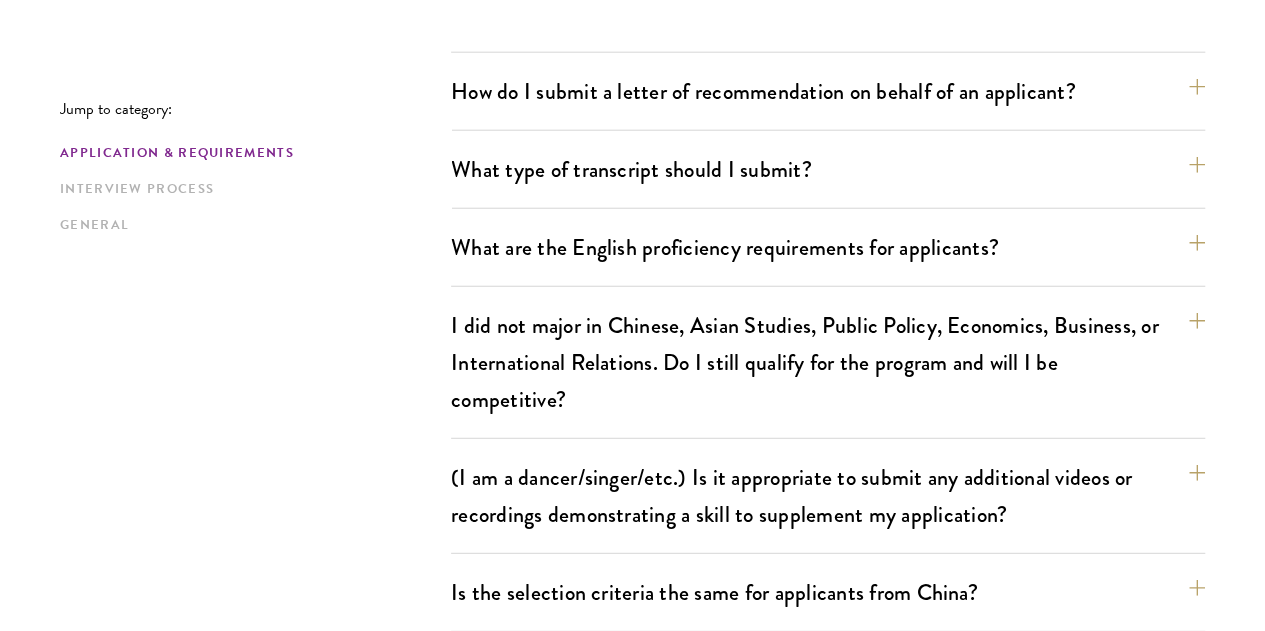 scroll, scrollTop: 2600, scrollLeft: 0, axis: vertical 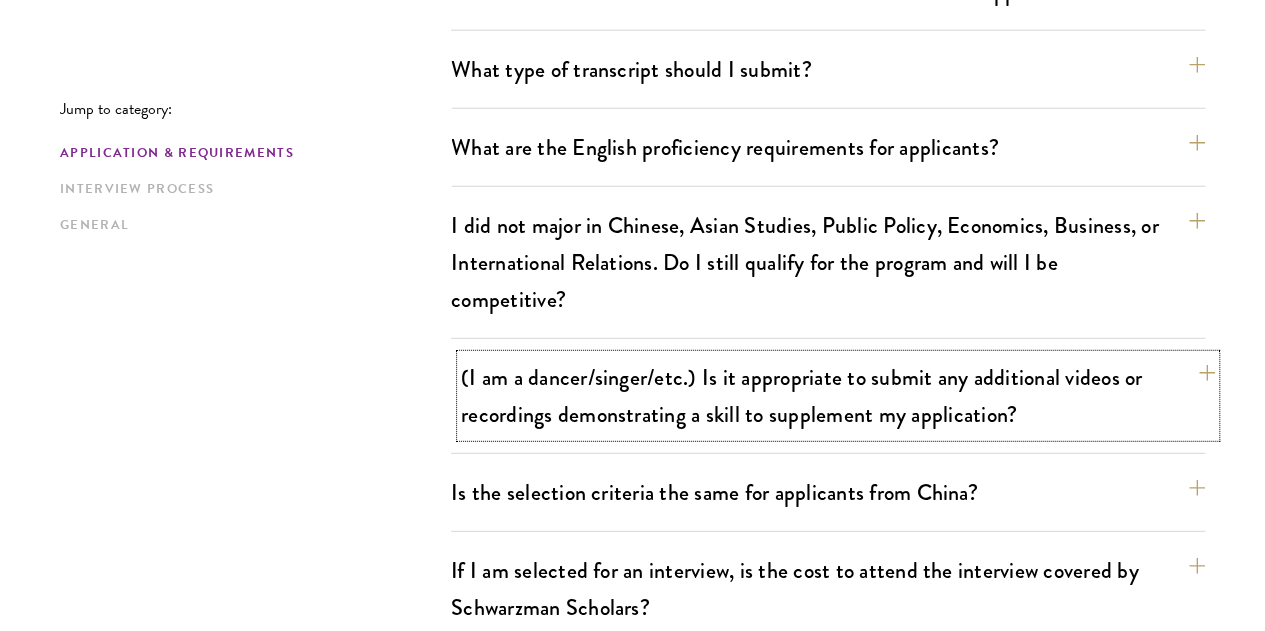 click on "(I am a dancer/singer/etc.) Is it appropriate to submit any additional videos or recordings demonstrating a skill to supplement my application?" at bounding box center [838, 396] 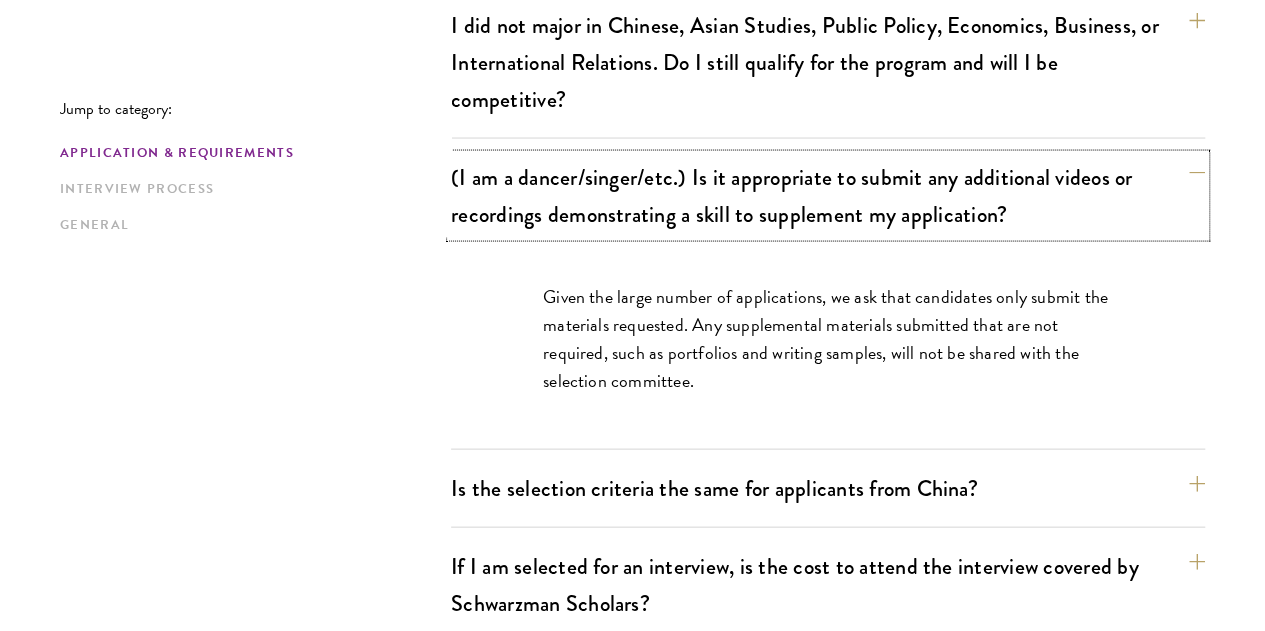 scroll, scrollTop: 2001, scrollLeft: 0, axis: vertical 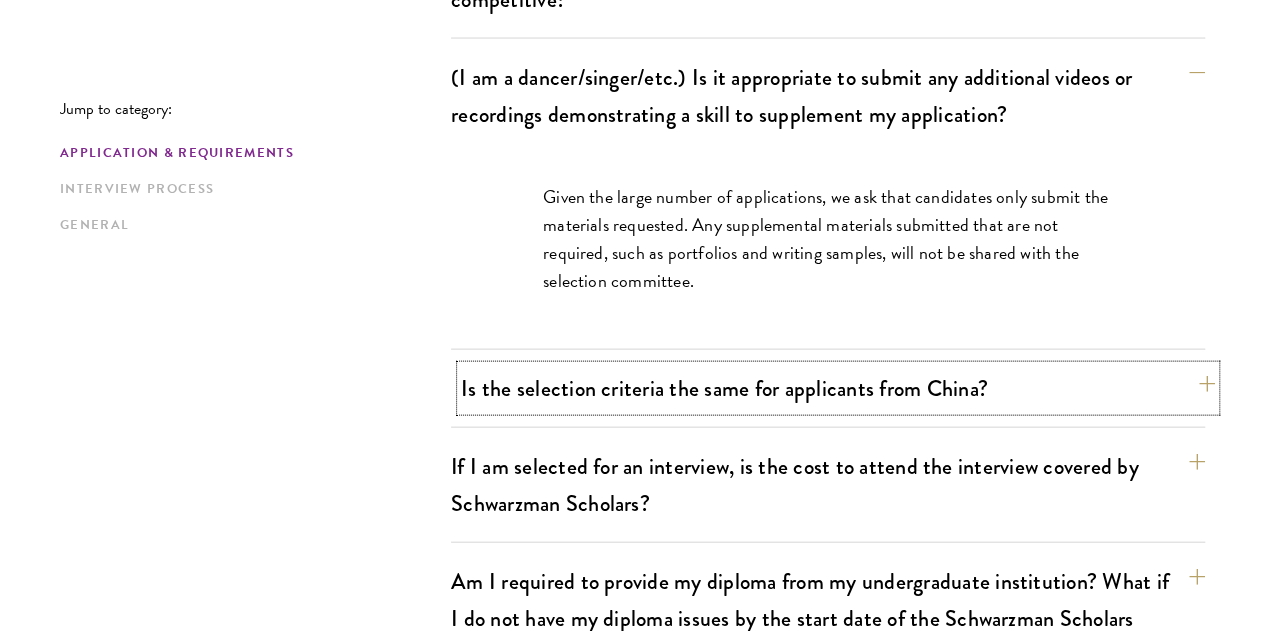 click on "Is the selection criteria the same for applicants from China?" at bounding box center [838, 388] 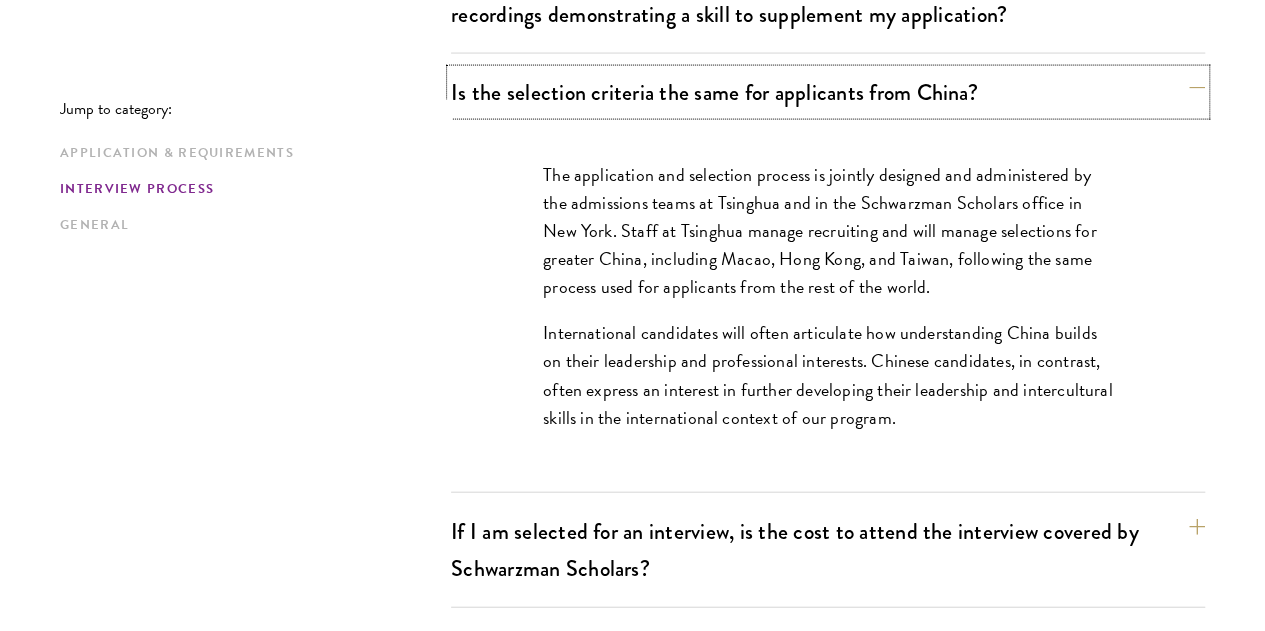 scroll, scrollTop: 2201, scrollLeft: 0, axis: vertical 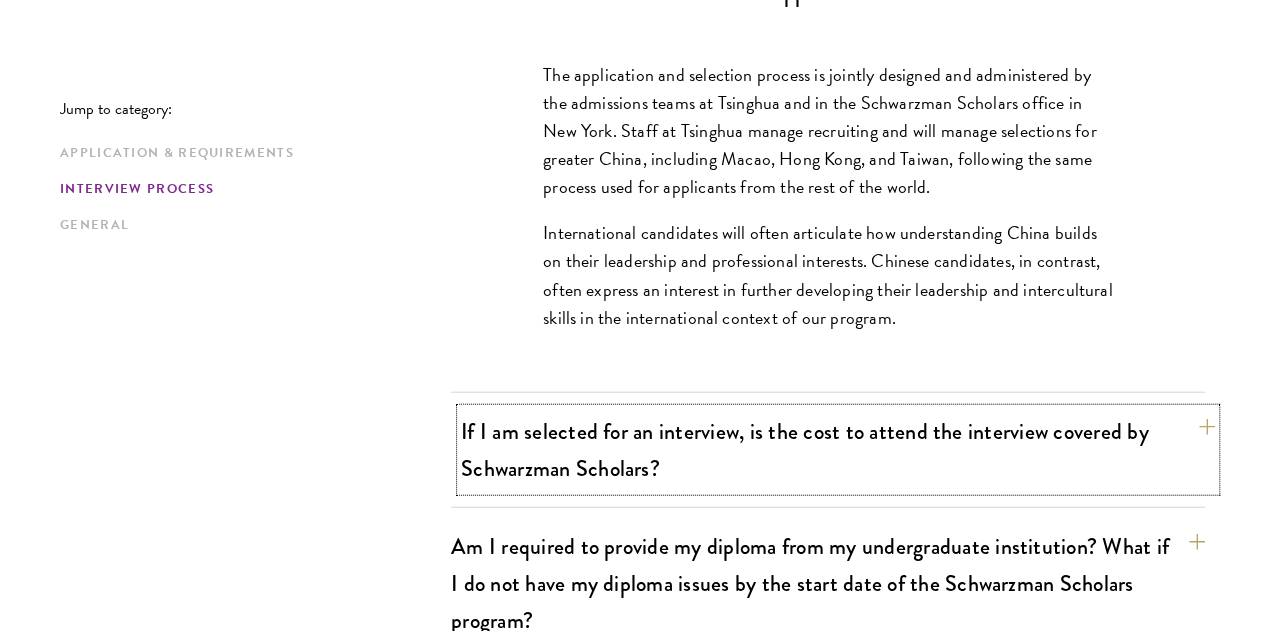 click on "If I am selected for an interview, is the cost to attend the interview covered by Schwarzman Scholars?" at bounding box center (838, 450) 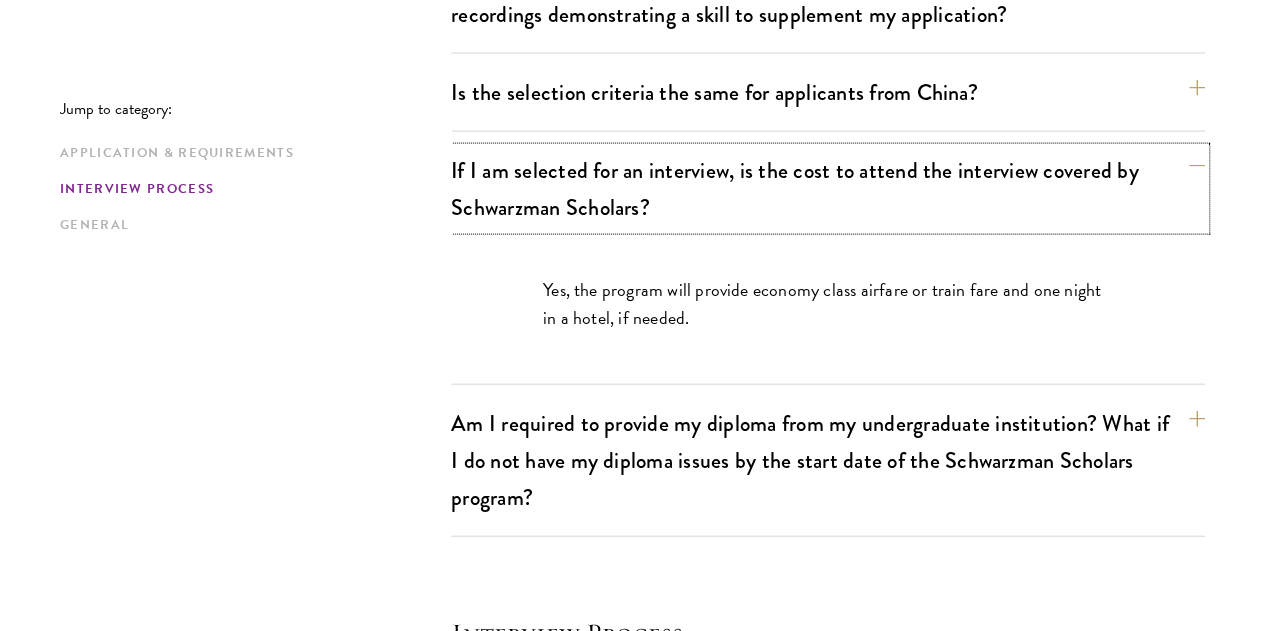 scroll, scrollTop: 2401, scrollLeft: 0, axis: vertical 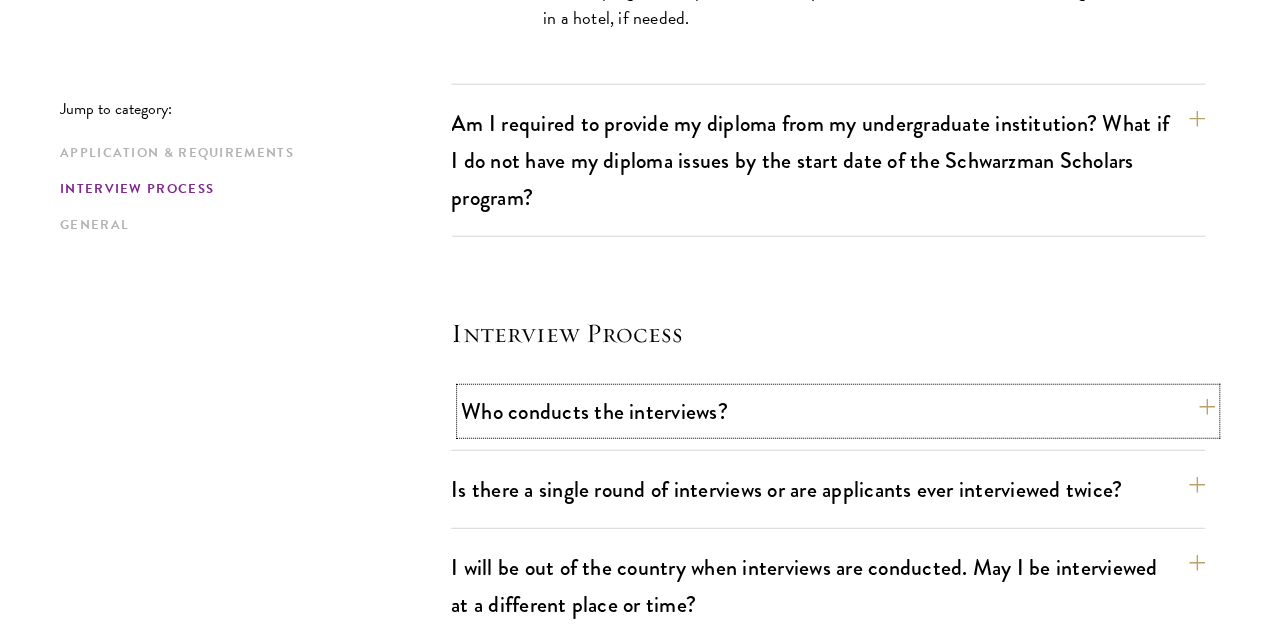 click on "Who conducts the interviews?" at bounding box center (838, 411) 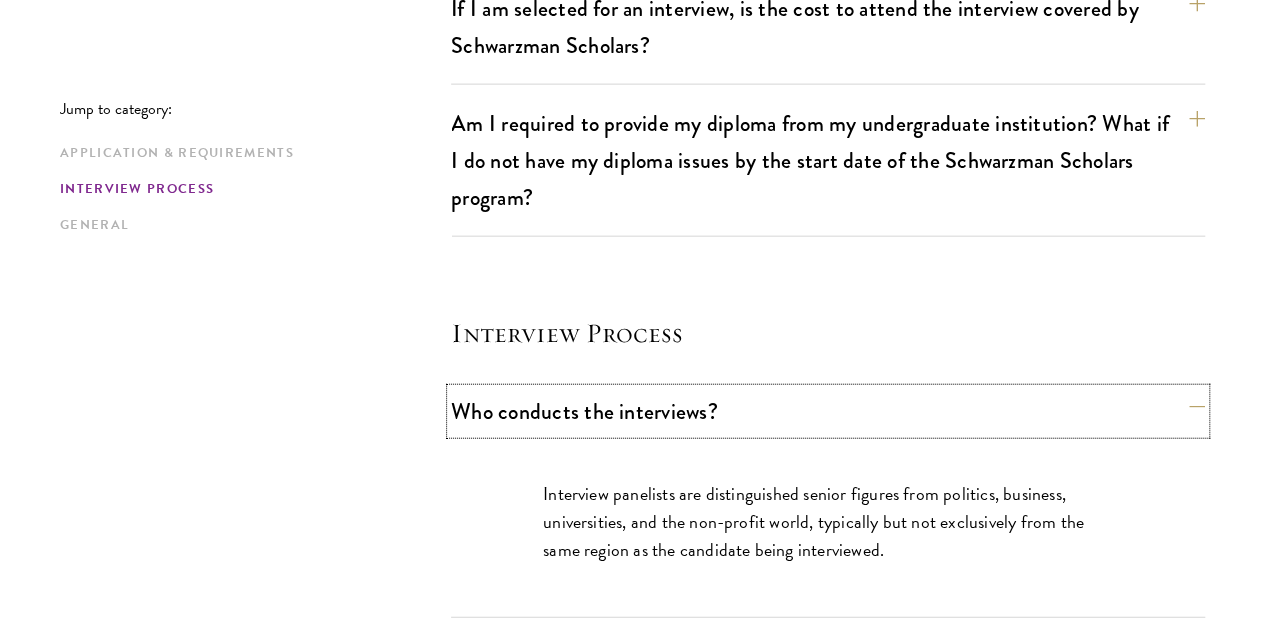 scroll, scrollTop: 2463, scrollLeft: 0, axis: vertical 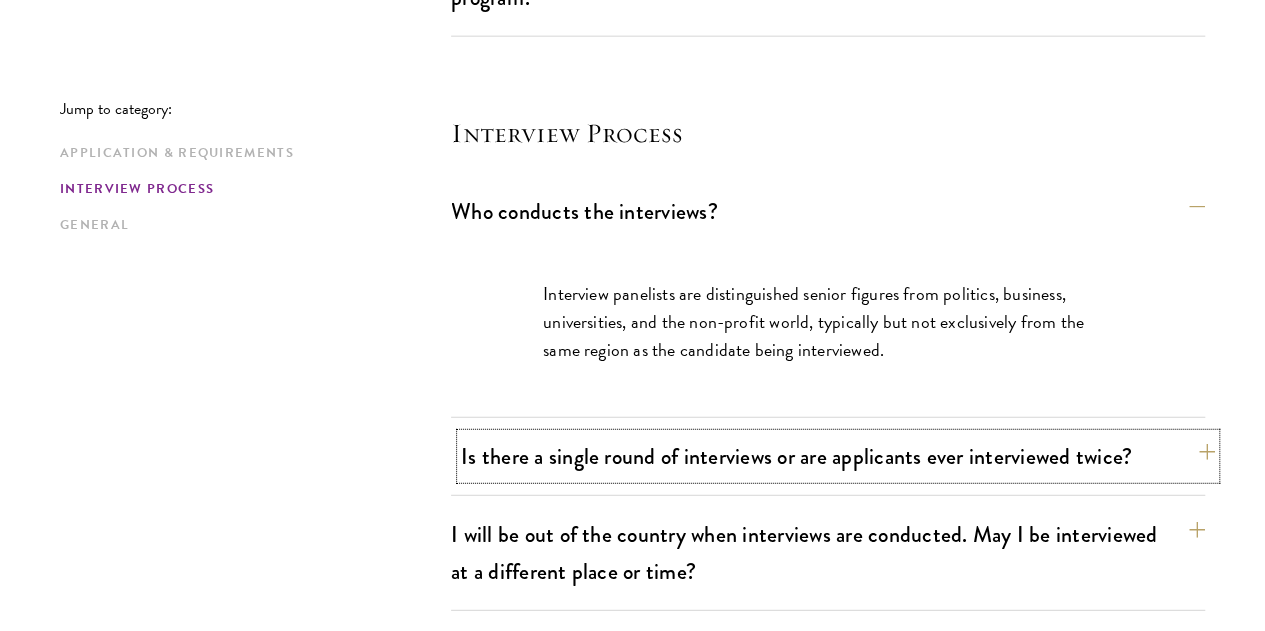 click on "Is there a single round of interviews or are applicants ever interviewed twice?" at bounding box center [838, 456] 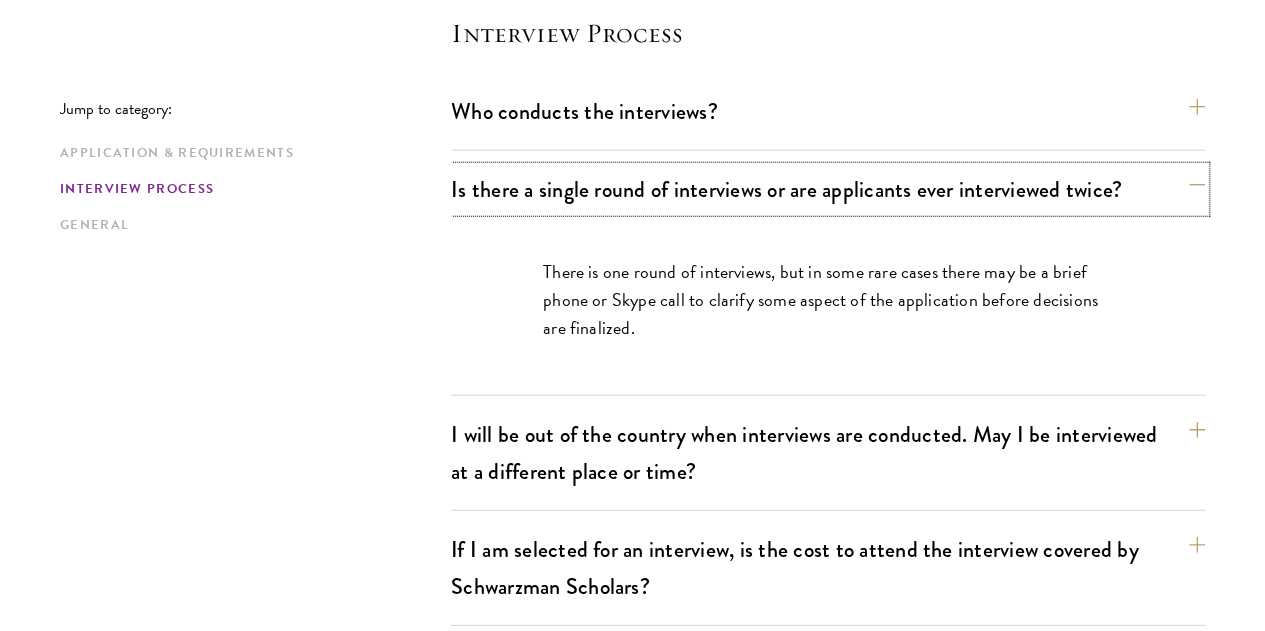 scroll, scrollTop: 2663, scrollLeft: 0, axis: vertical 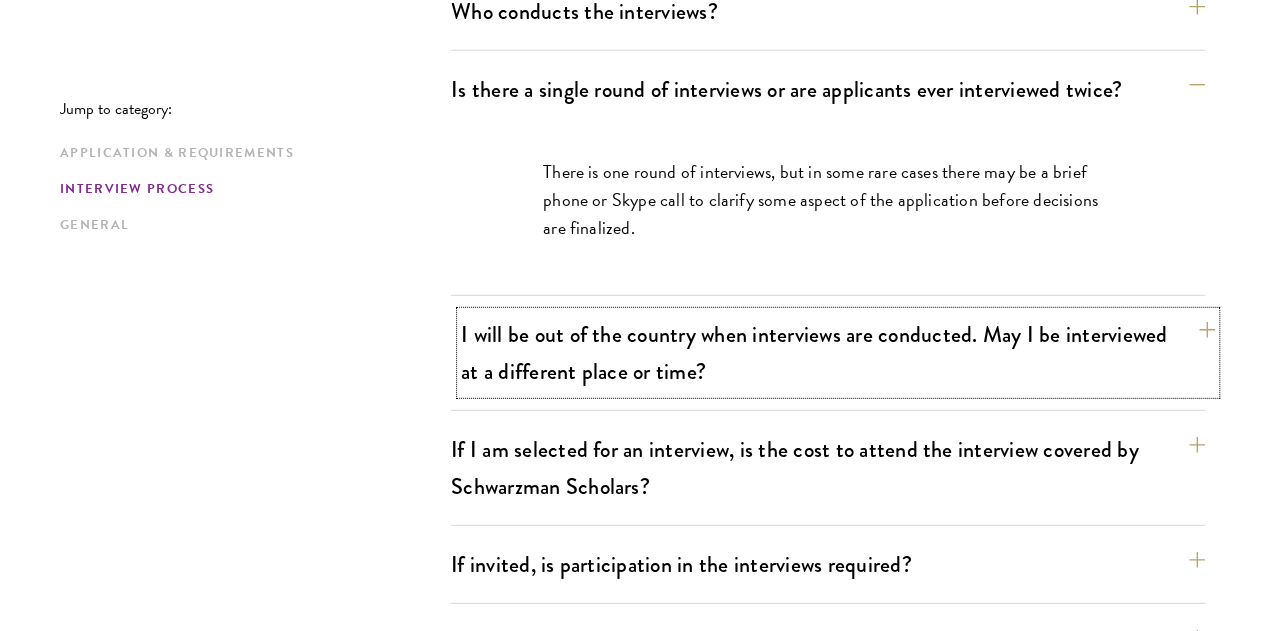click on "I will be out of the country when interviews are conducted. May I be interviewed at a different place or time?" at bounding box center [838, 353] 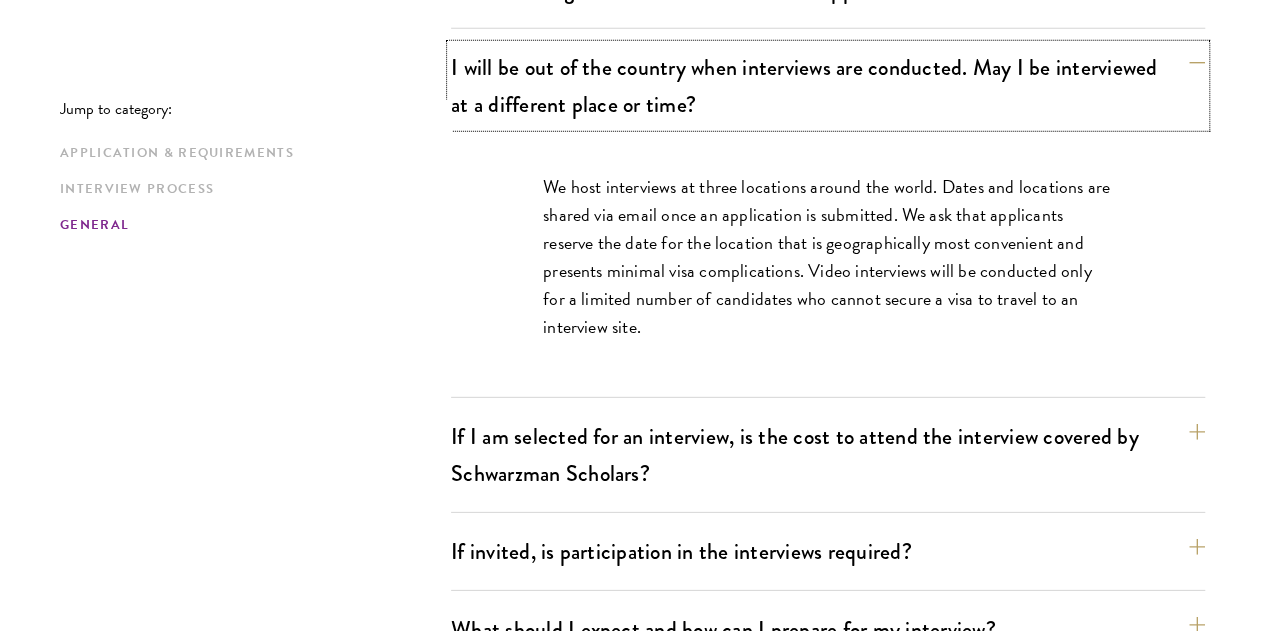 scroll, scrollTop: 2863, scrollLeft: 0, axis: vertical 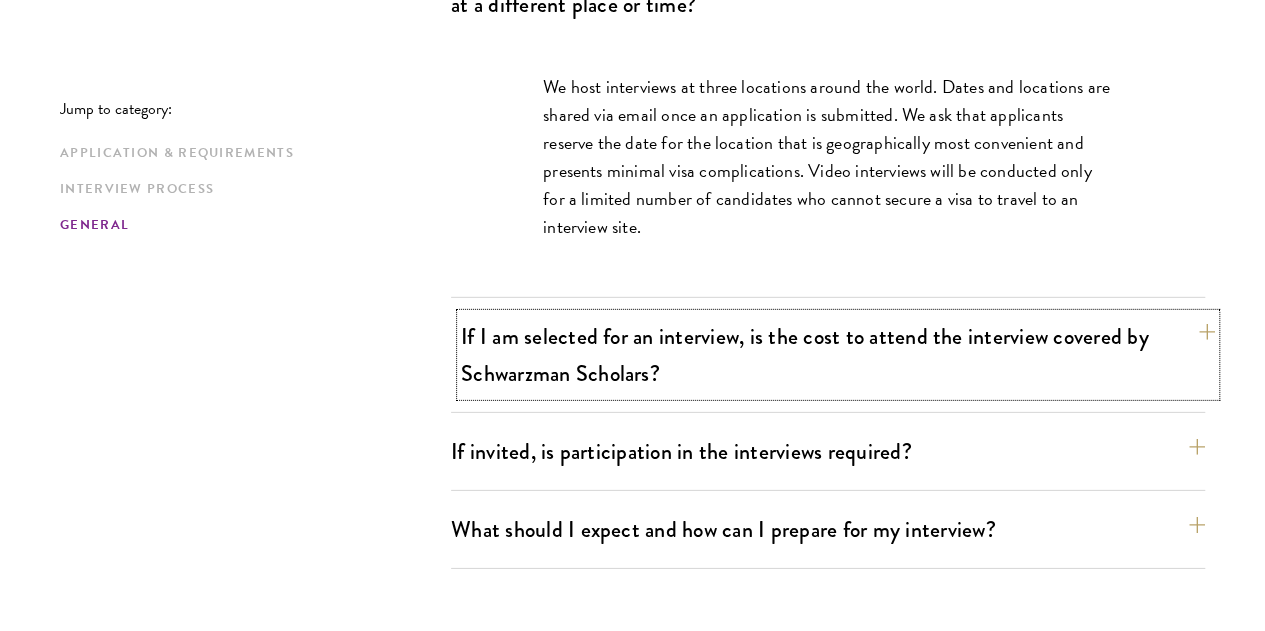 click on "If I am selected for an interview, is the cost to attend the interview covered by Schwarzman Scholars?" at bounding box center (838, 355) 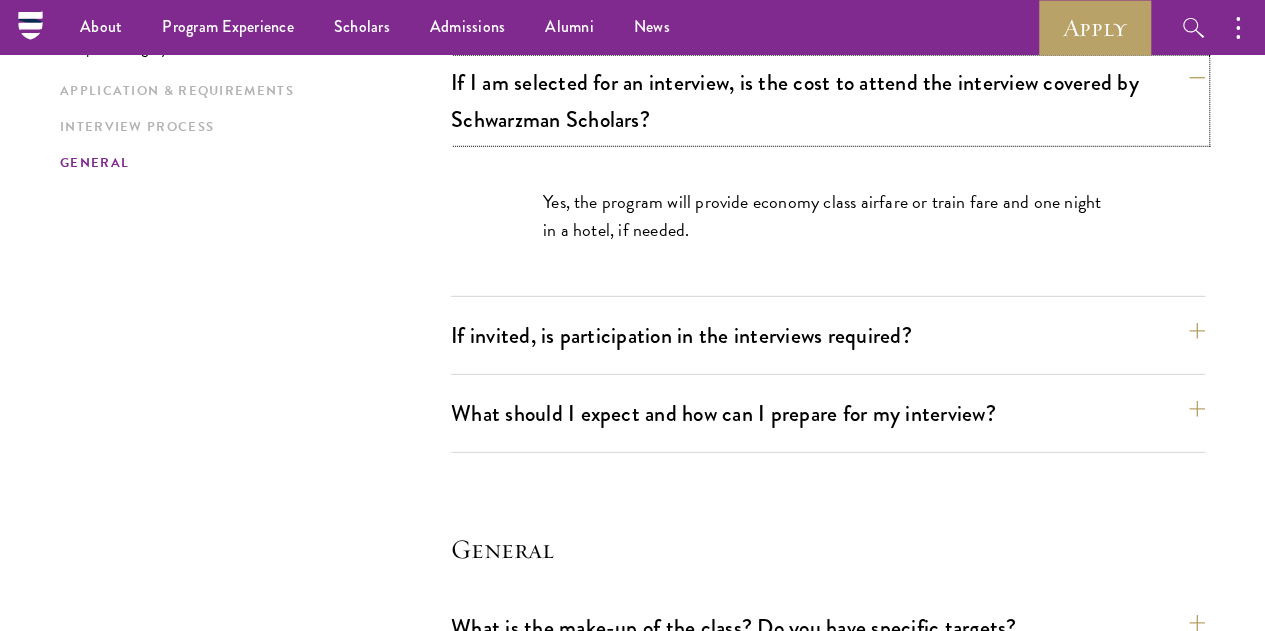 scroll, scrollTop: 2763, scrollLeft: 0, axis: vertical 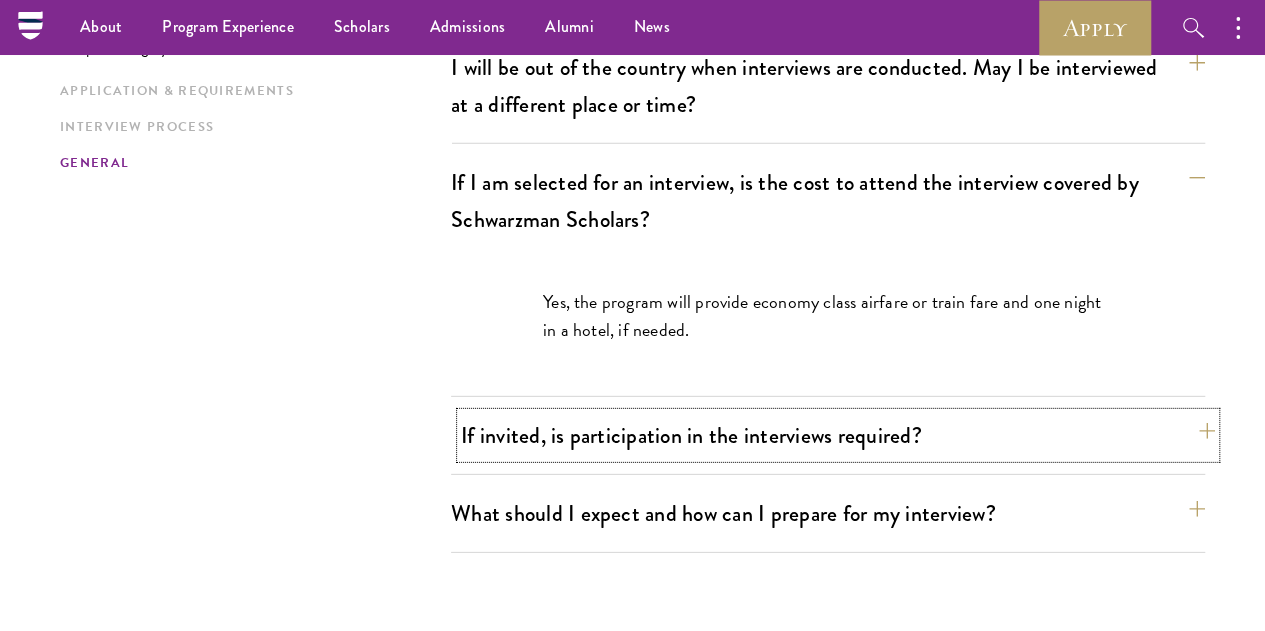 click on "If invited, is participation in the interviews required?" at bounding box center (838, 435) 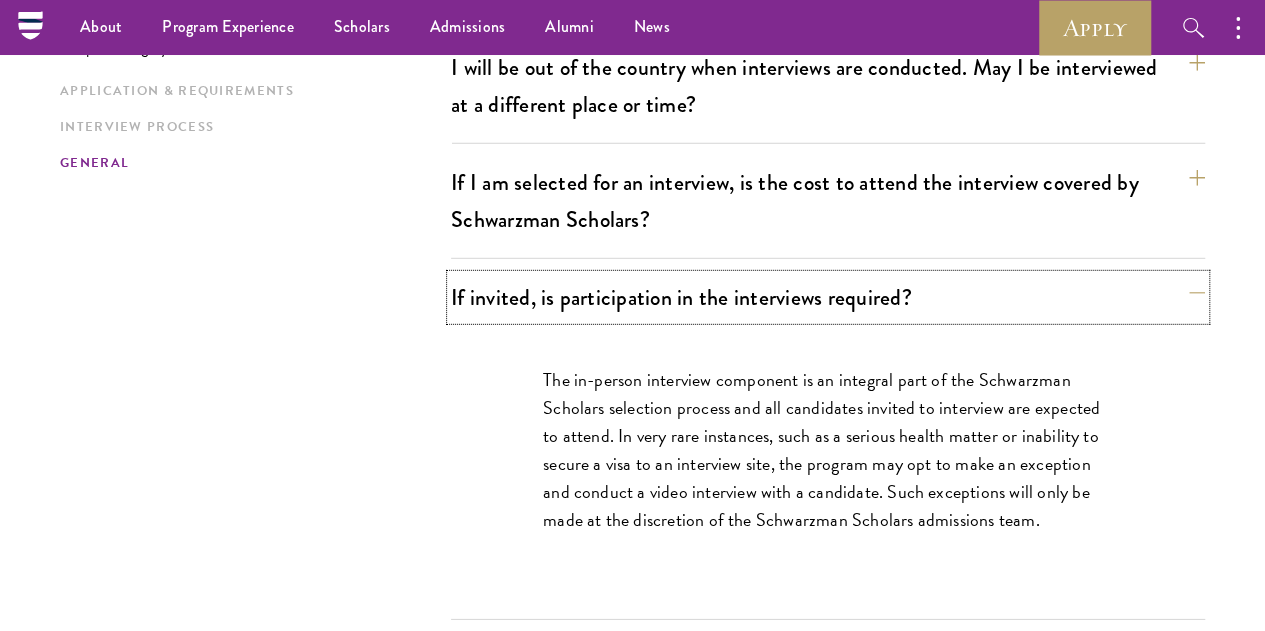 scroll, scrollTop: 2863, scrollLeft: 0, axis: vertical 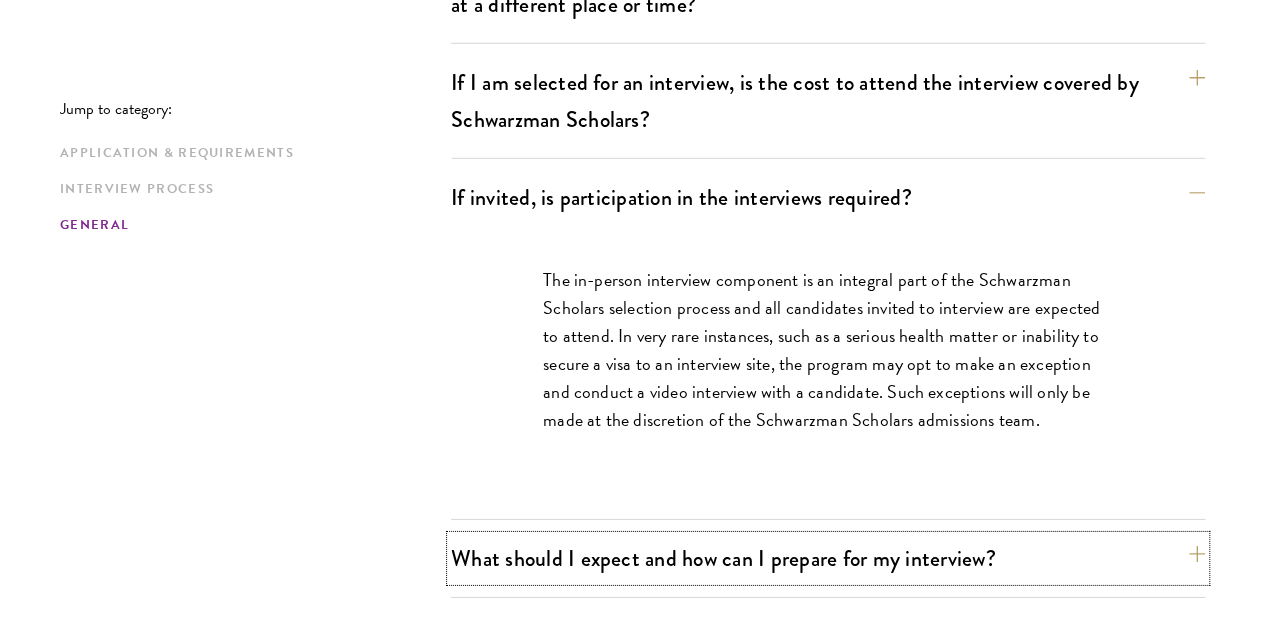 click on "What should I expect and how can I prepare for my interview?" at bounding box center [828, 558] 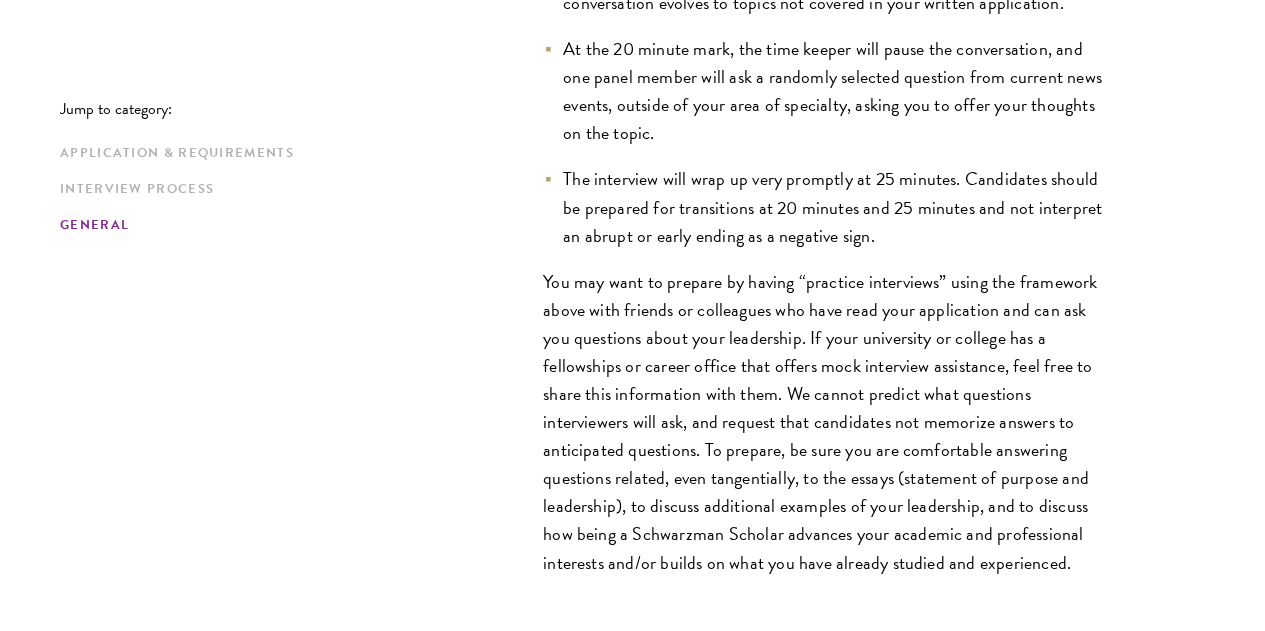 scroll, scrollTop: 4063, scrollLeft: 0, axis: vertical 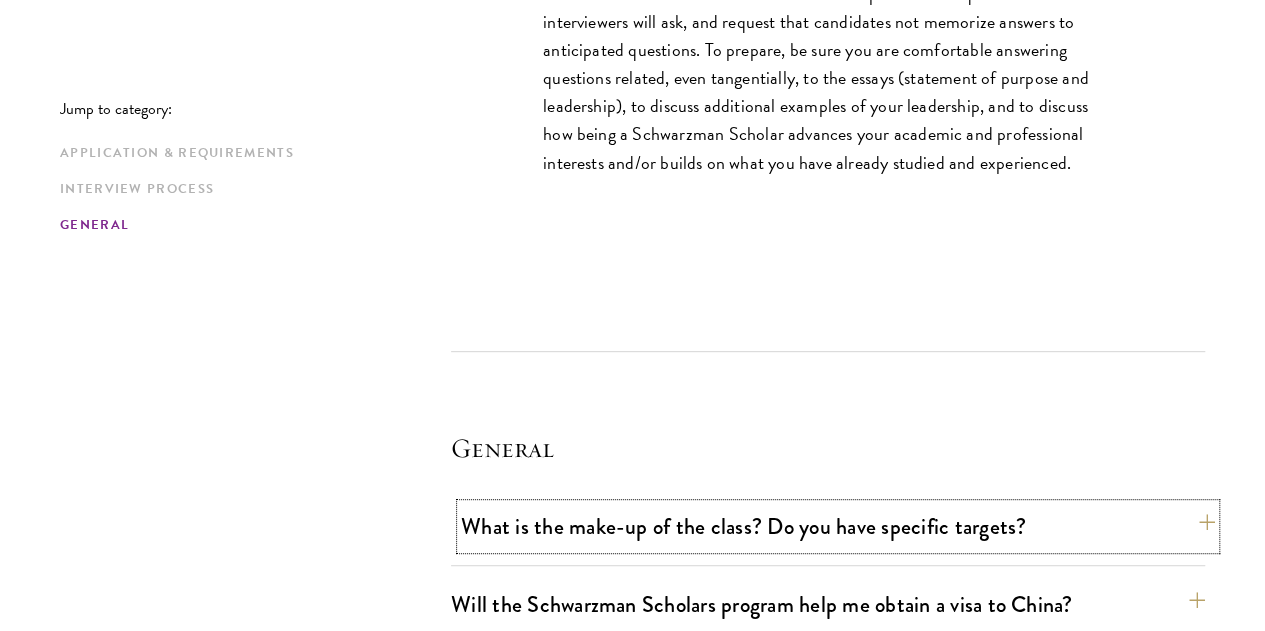 click on "What is the make-up of the class? Do you have specific targets?" at bounding box center [838, 526] 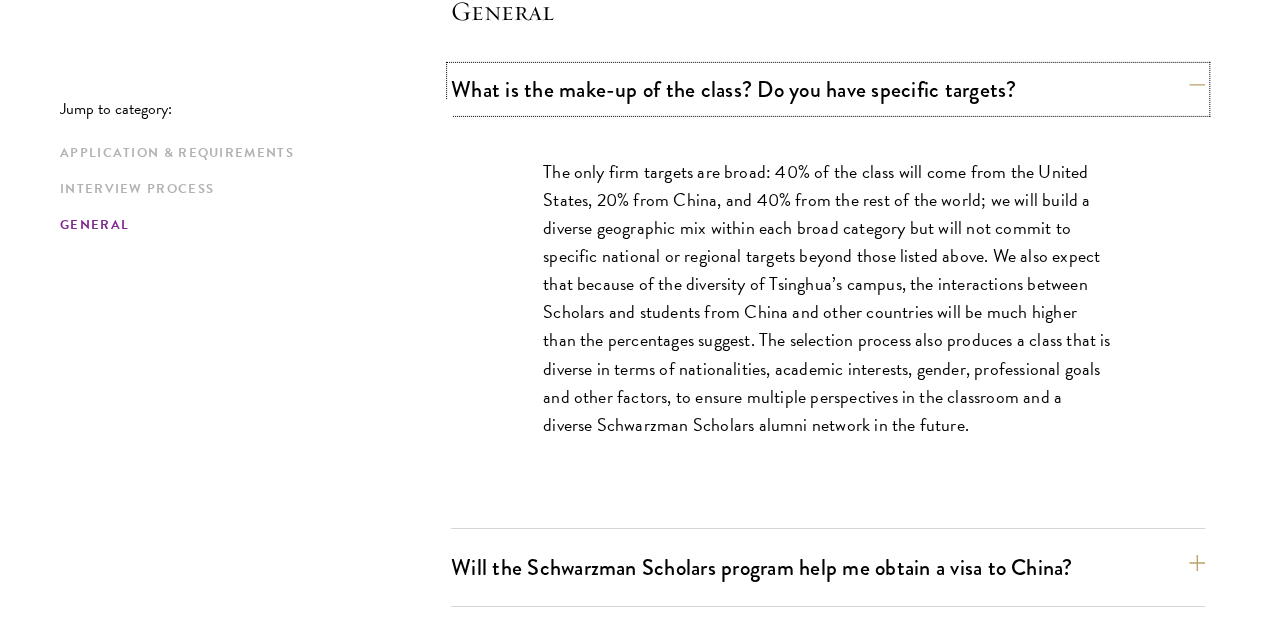 scroll, scrollTop: 3363, scrollLeft: 0, axis: vertical 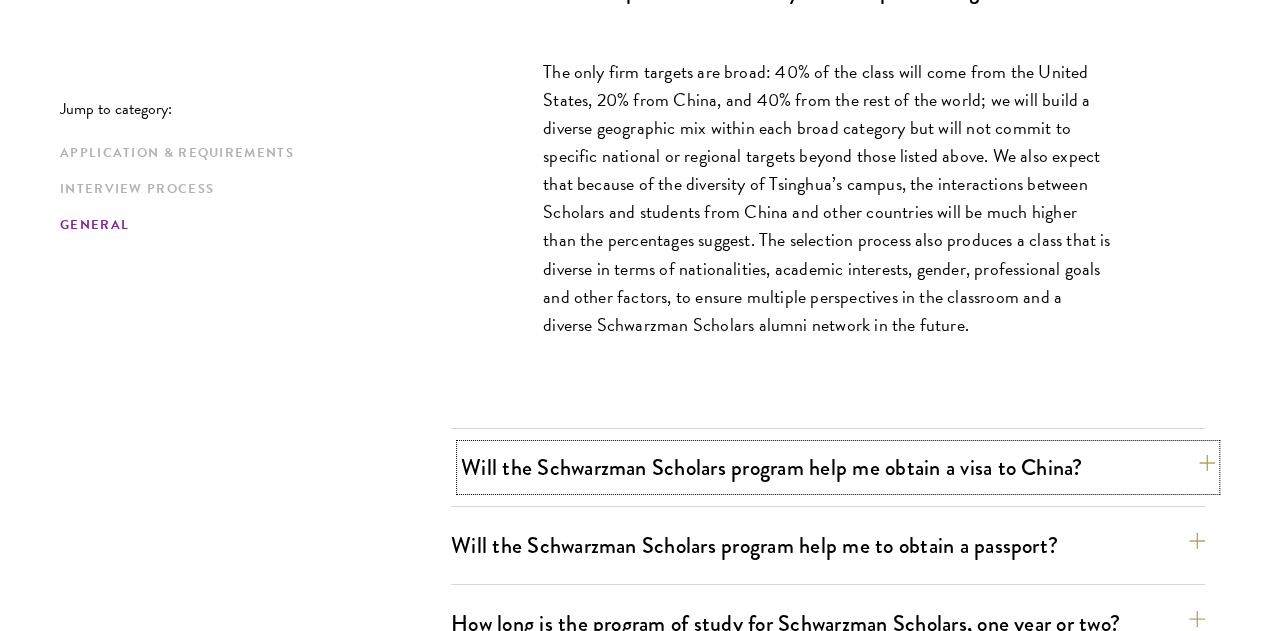 click on "Will the Schwarzman Scholars program help me obtain a visa to China?" at bounding box center (838, 467) 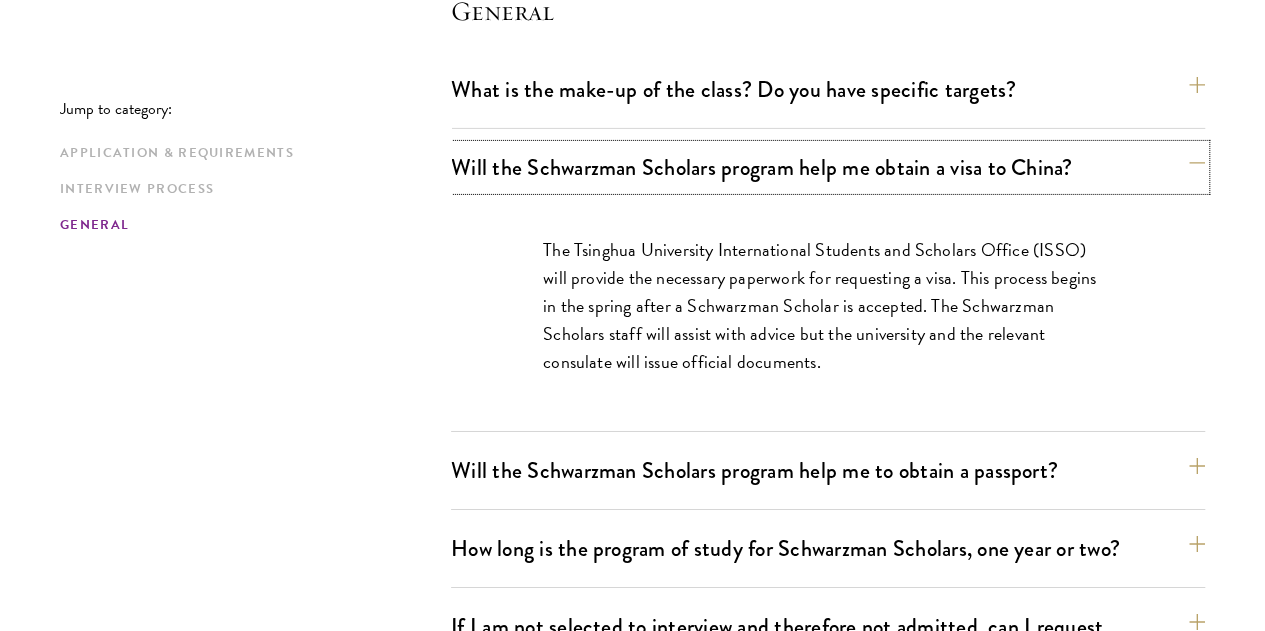 scroll, scrollTop: 3363, scrollLeft: 0, axis: vertical 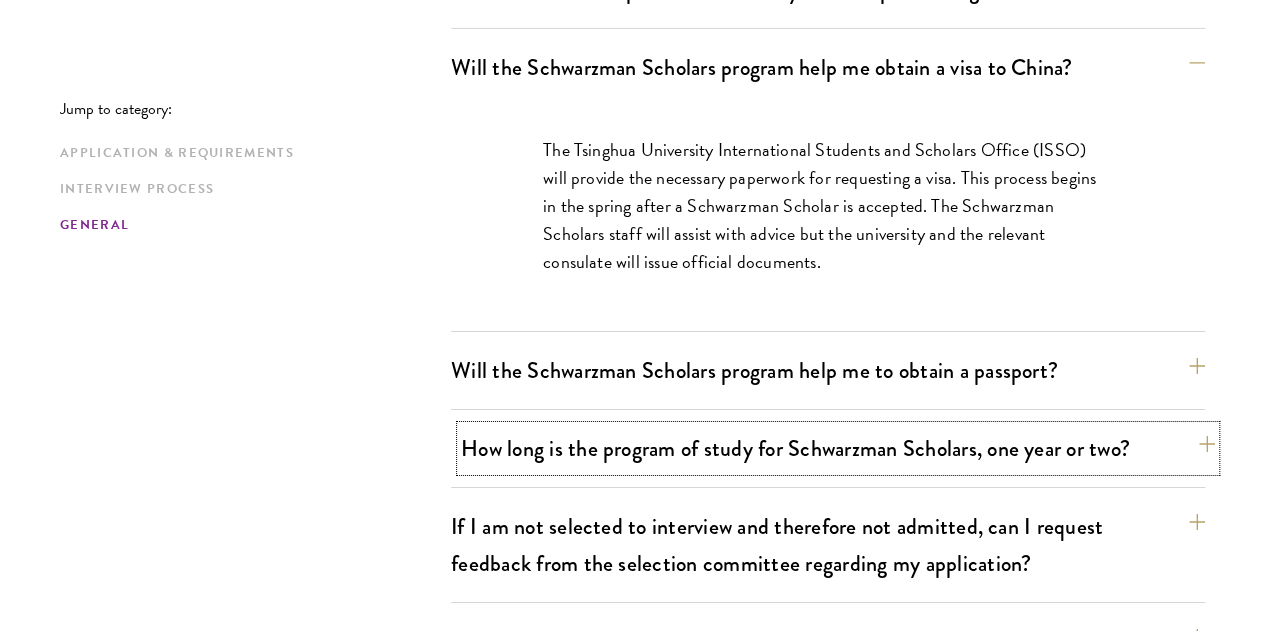 click on "How long is the program of study for Schwarzman Scholars, one year or two?" at bounding box center (838, 448) 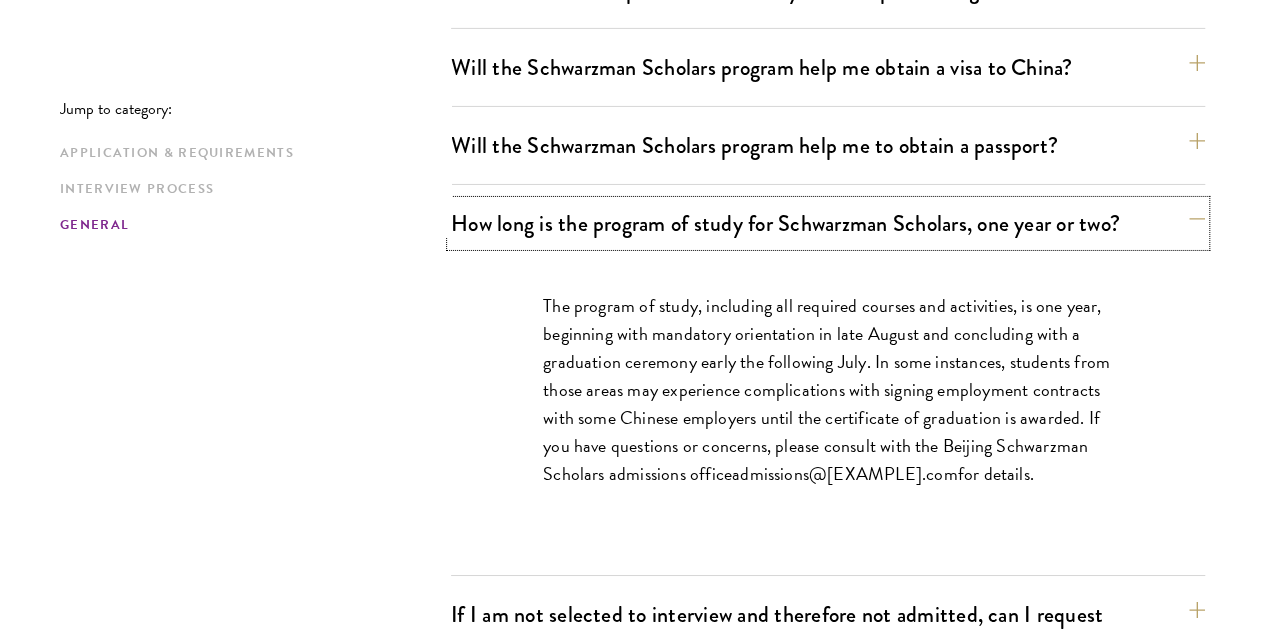 scroll, scrollTop: 3463, scrollLeft: 0, axis: vertical 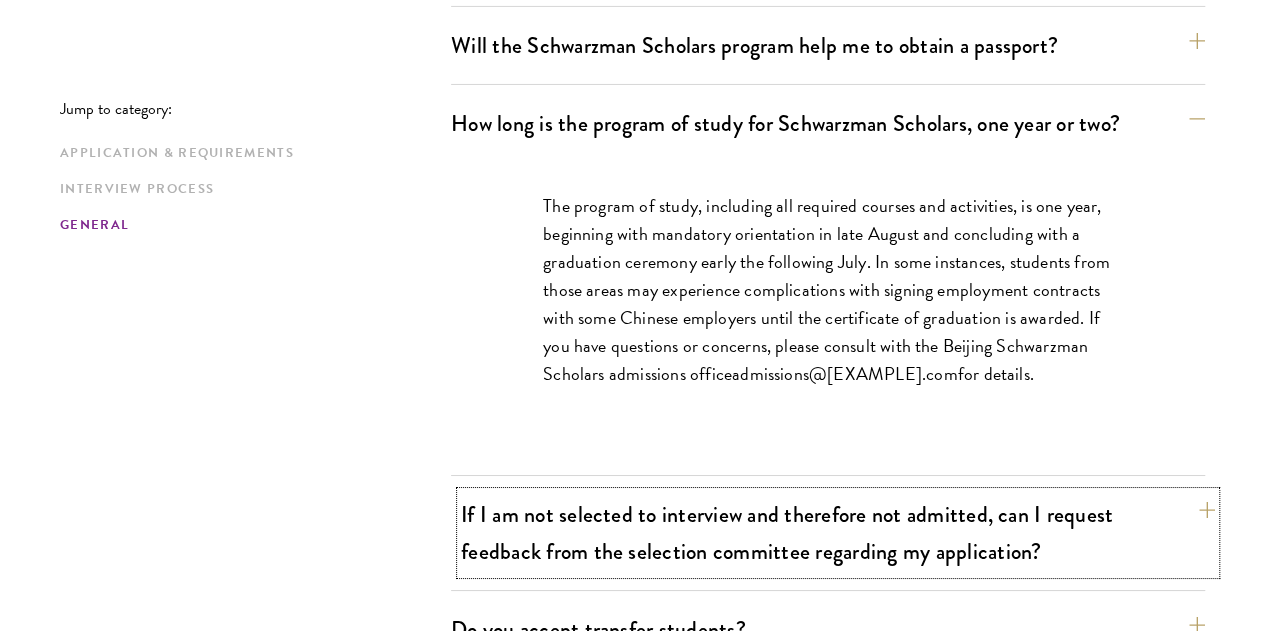 click on "If I am not selected to interview and therefore not admitted, can I request feedback from the selection committee regarding my application?" at bounding box center (838, 533) 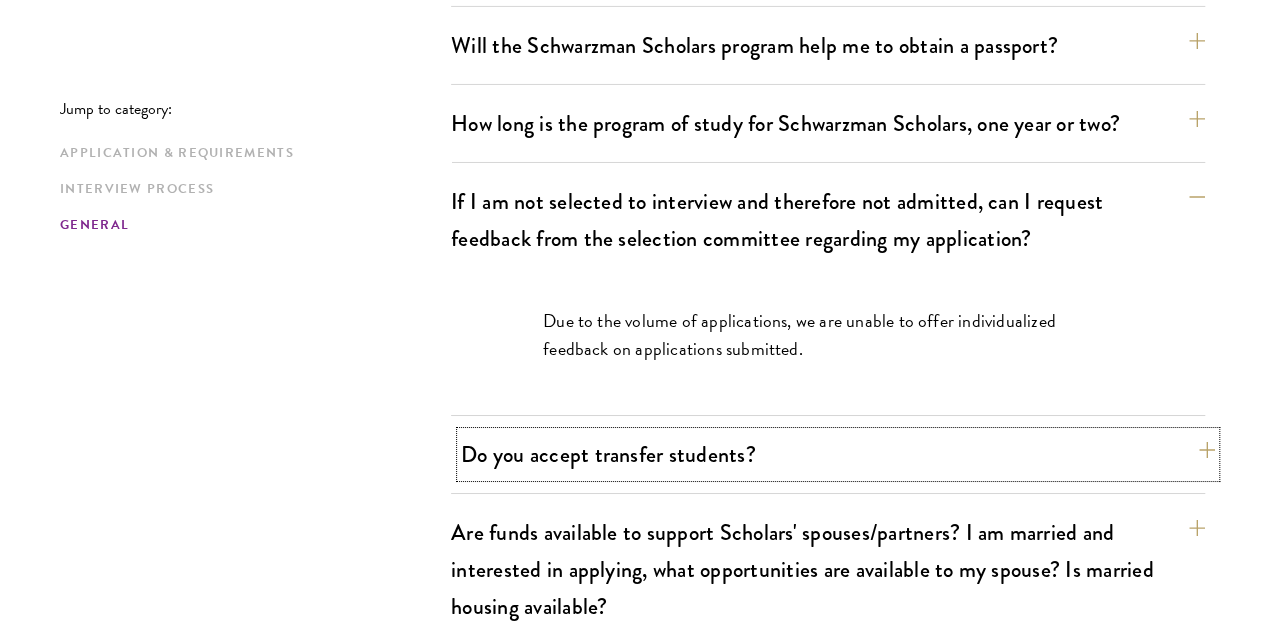 click on "Do you accept transfer students?" at bounding box center [838, 454] 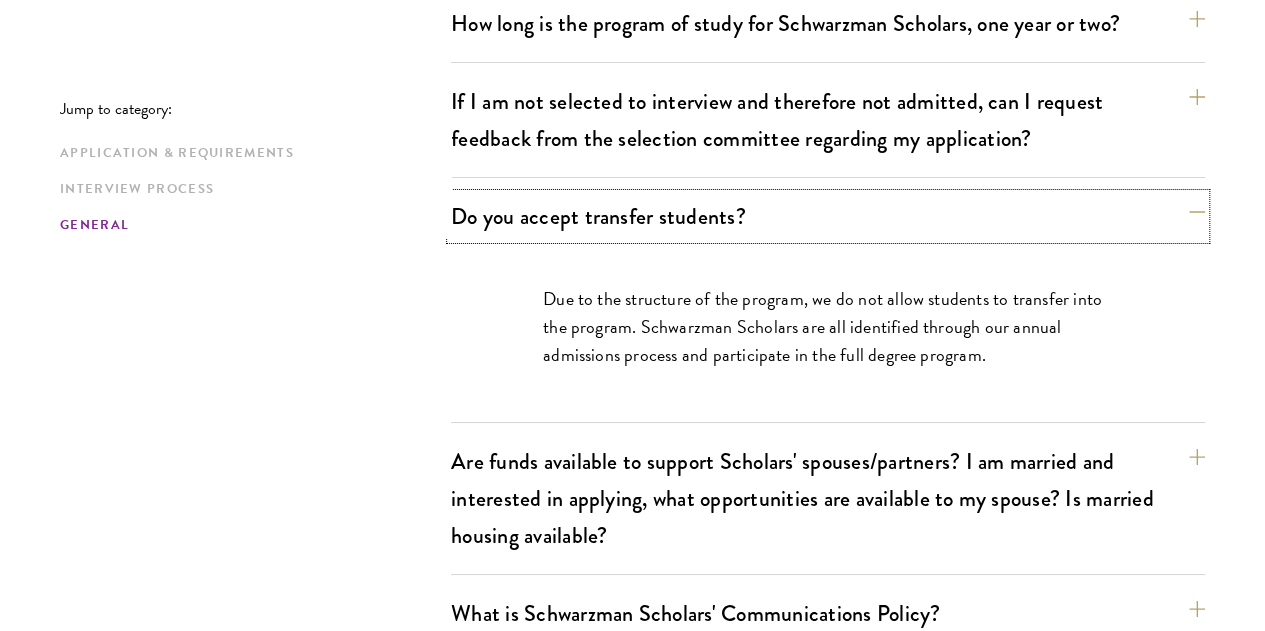 scroll, scrollTop: 3663, scrollLeft: 0, axis: vertical 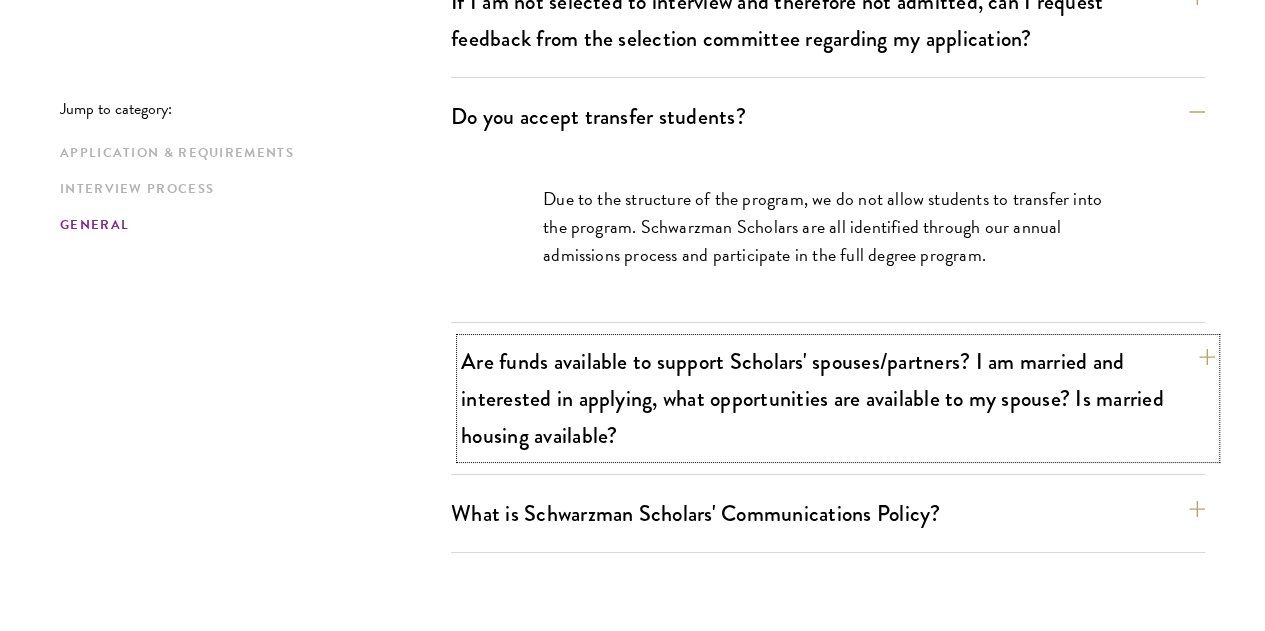 click on "Are funds available to support Scholars' spouses/partners? I am married and interested in applying, what opportunities are available to my spouse? Is married housing available?" at bounding box center [838, 398] 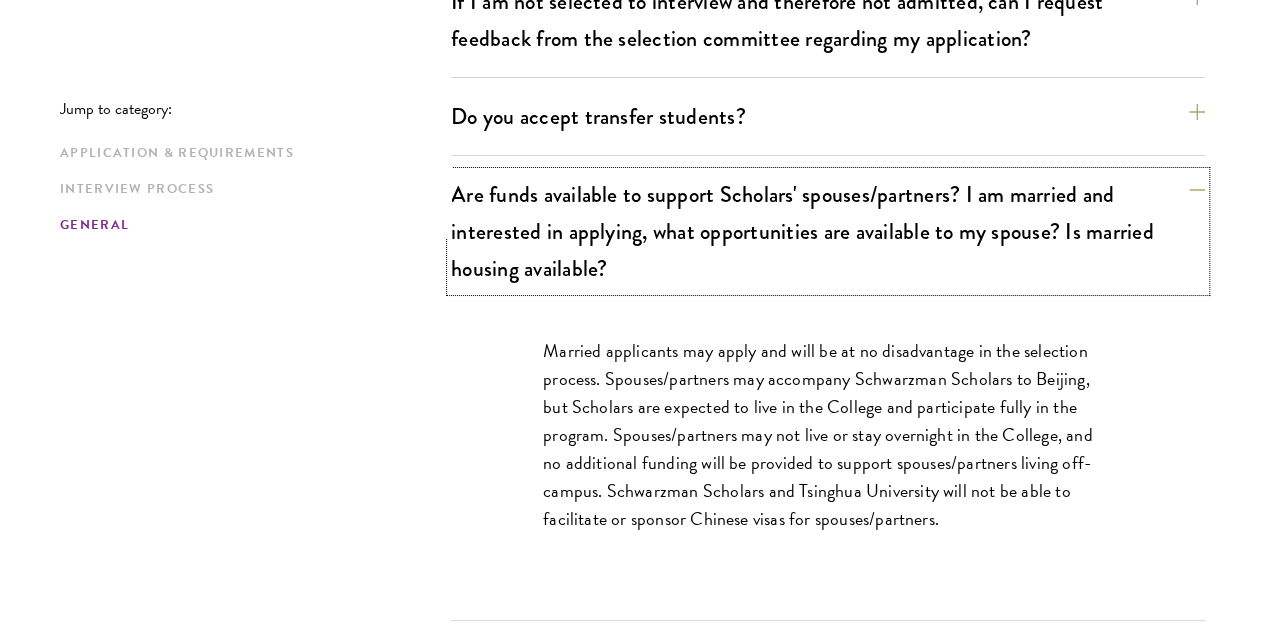 scroll, scrollTop: 3763, scrollLeft: 0, axis: vertical 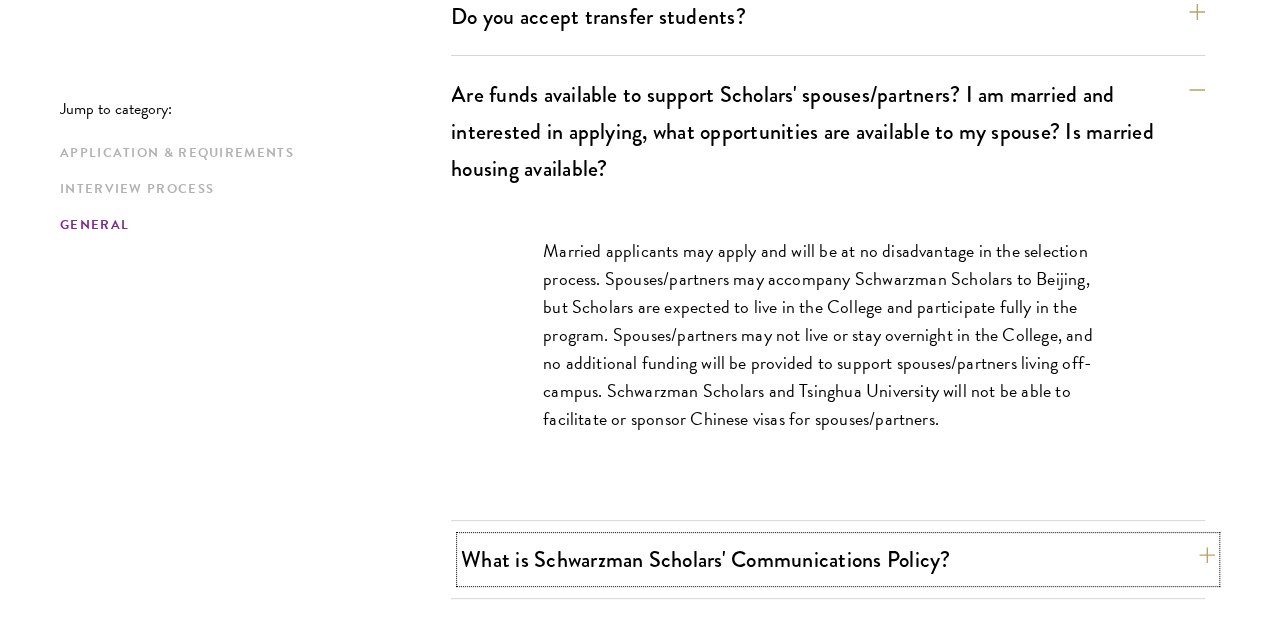 click on "What is Schwarzman Scholars' Communications Policy?" at bounding box center [838, 559] 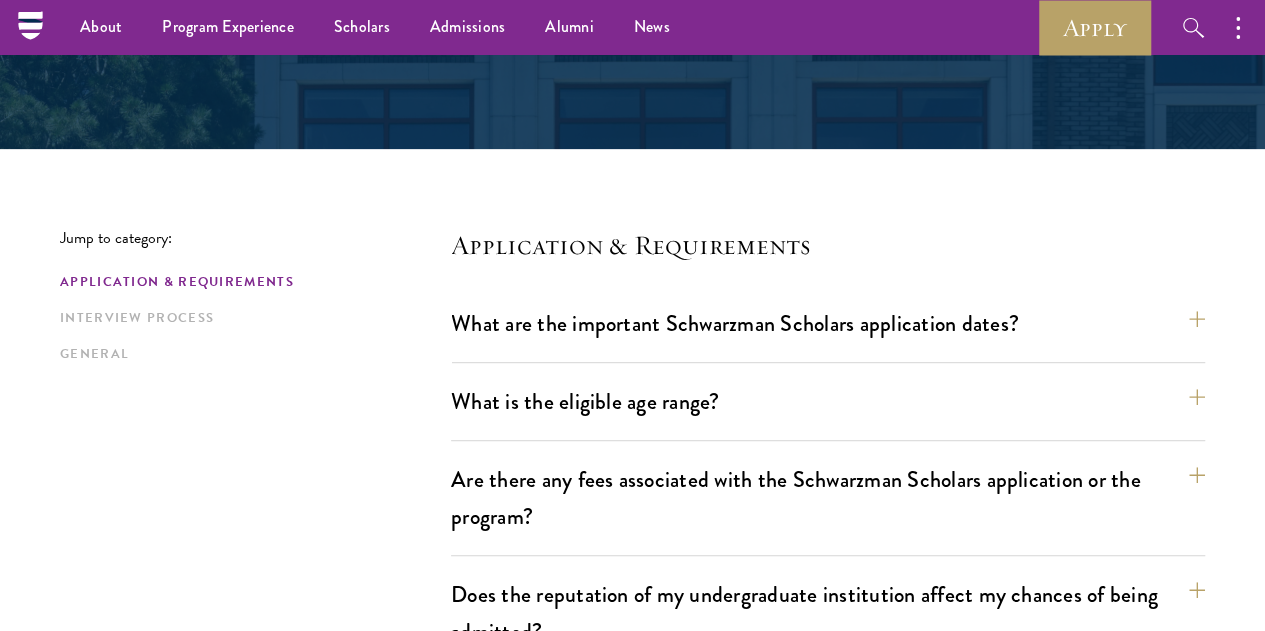 scroll, scrollTop: 0, scrollLeft: 0, axis: both 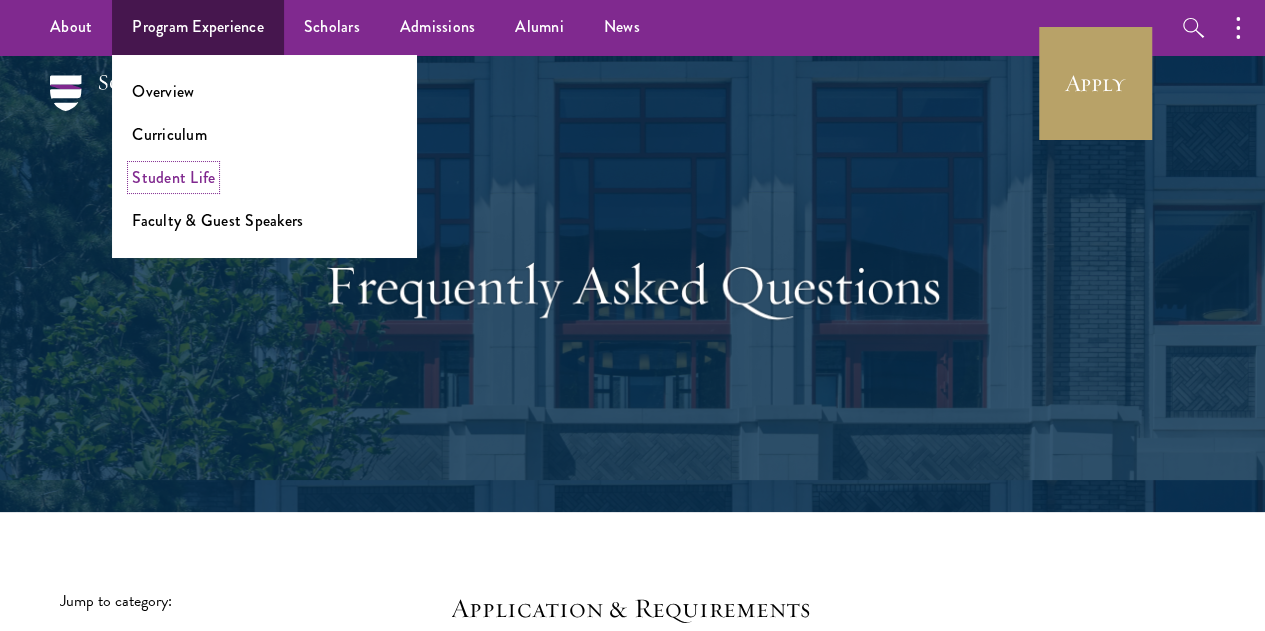 click on "Student Life" at bounding box center [173, 177] 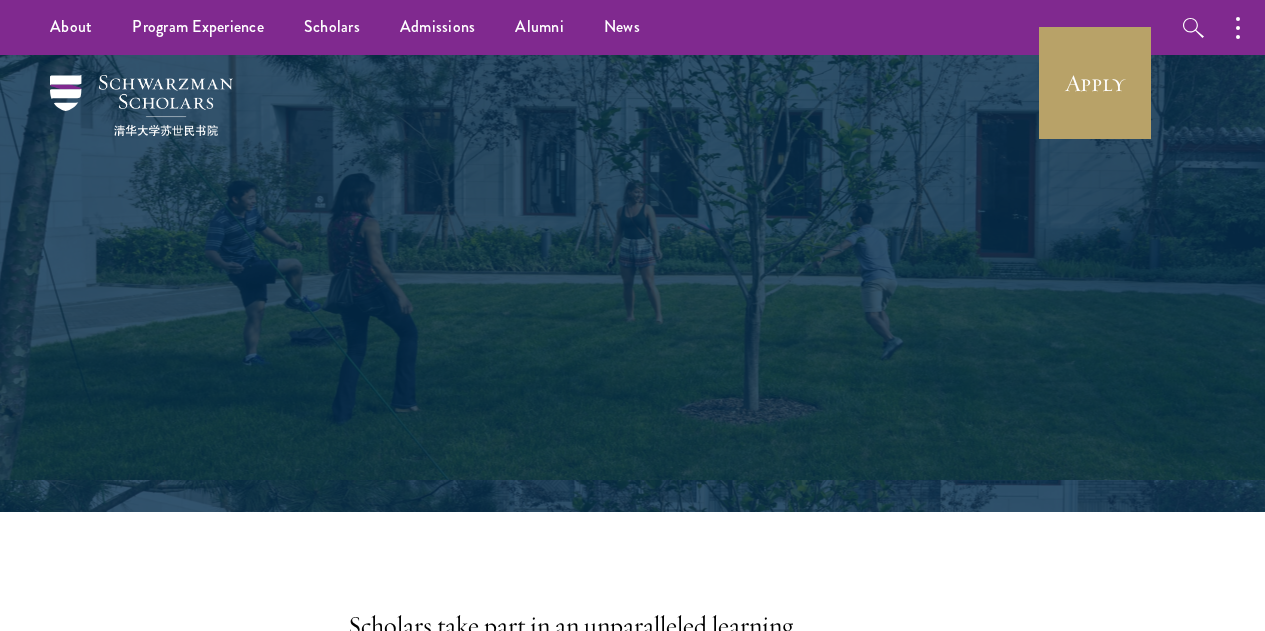 scroll, scrollTop: 0, scrollLeft: 0, axis: both 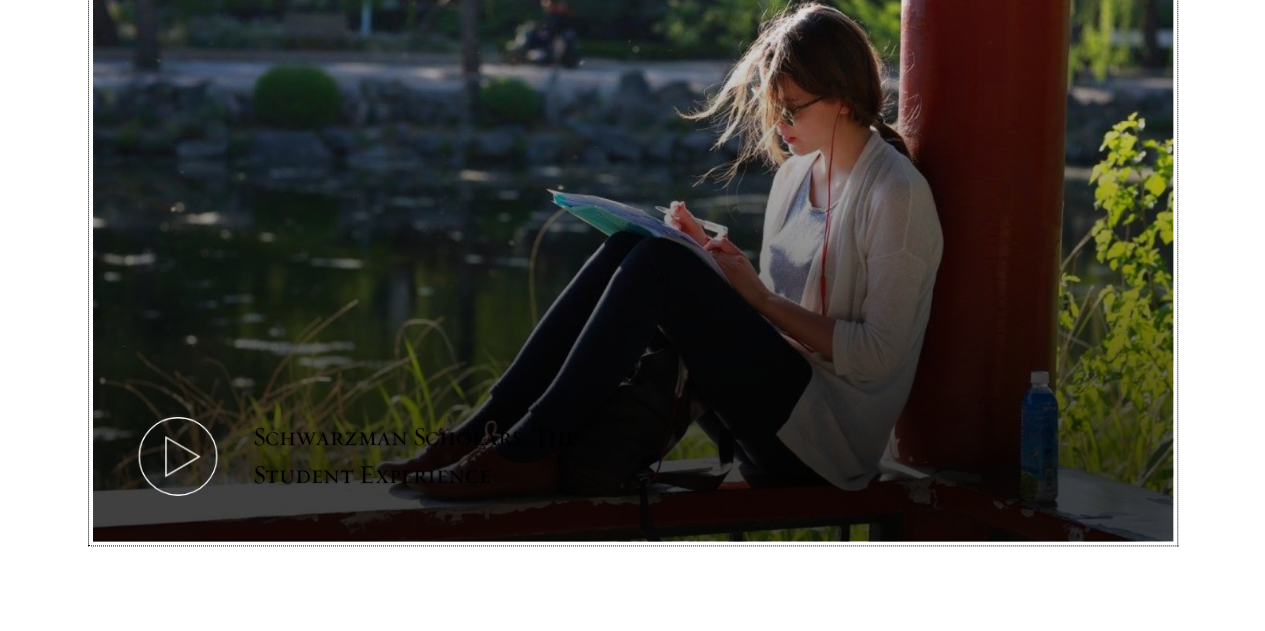 click 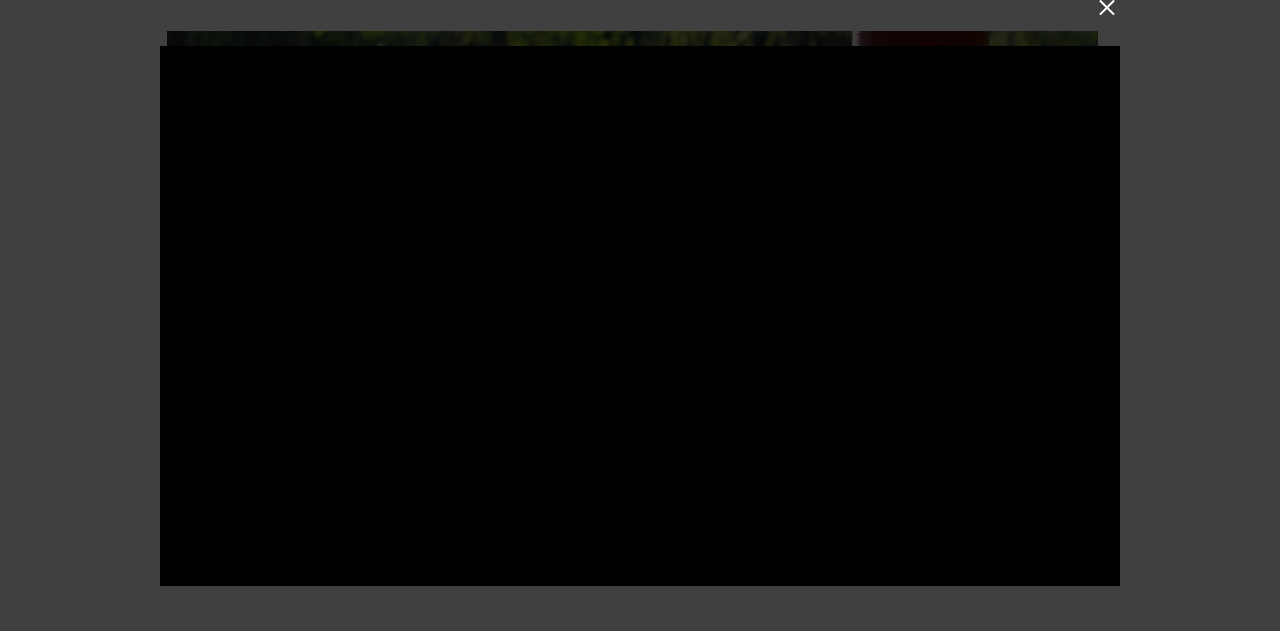 click at bounding box center [1107, 7] 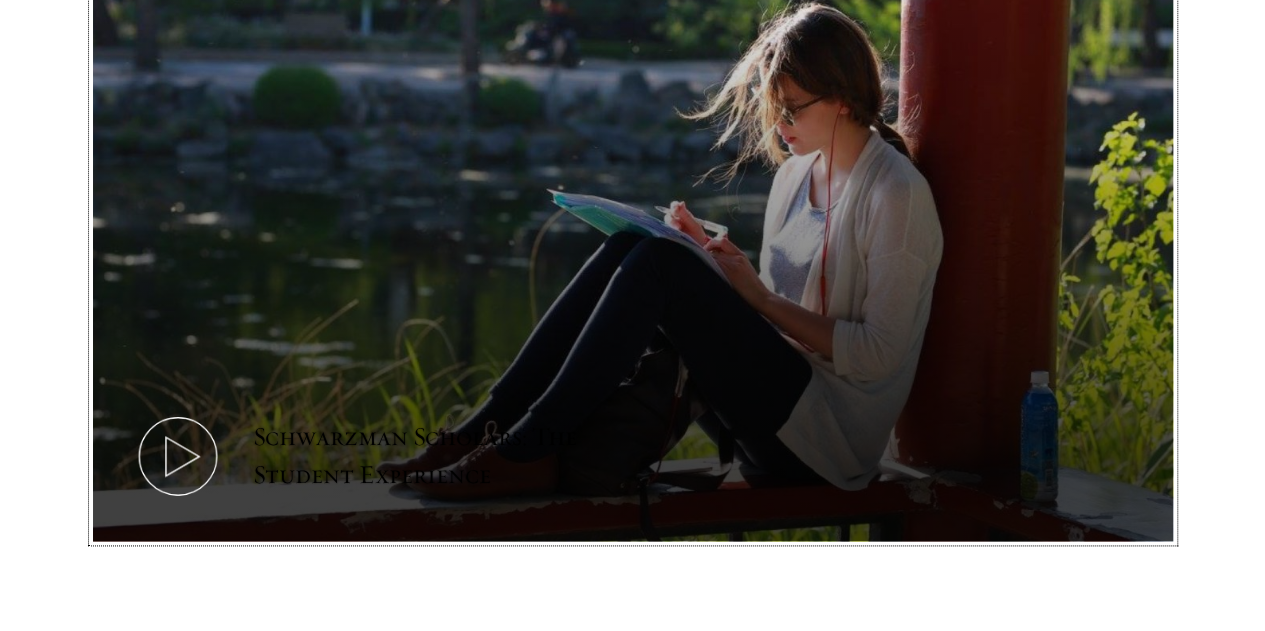 click 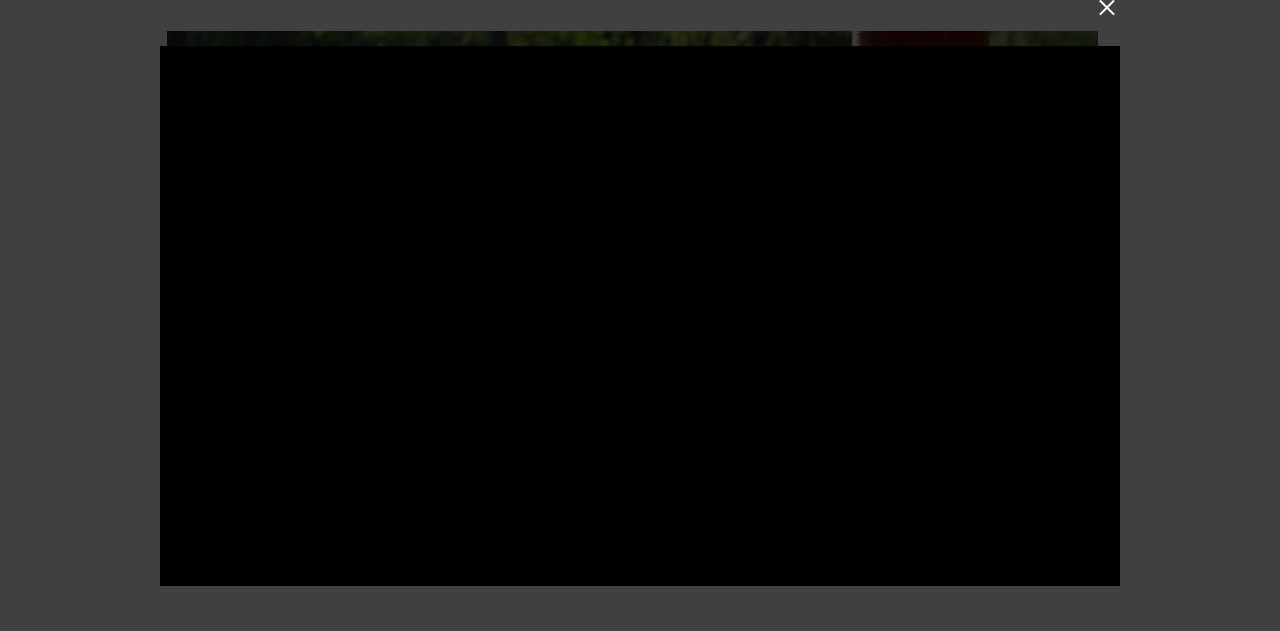 click at bounding box center [640, 316] 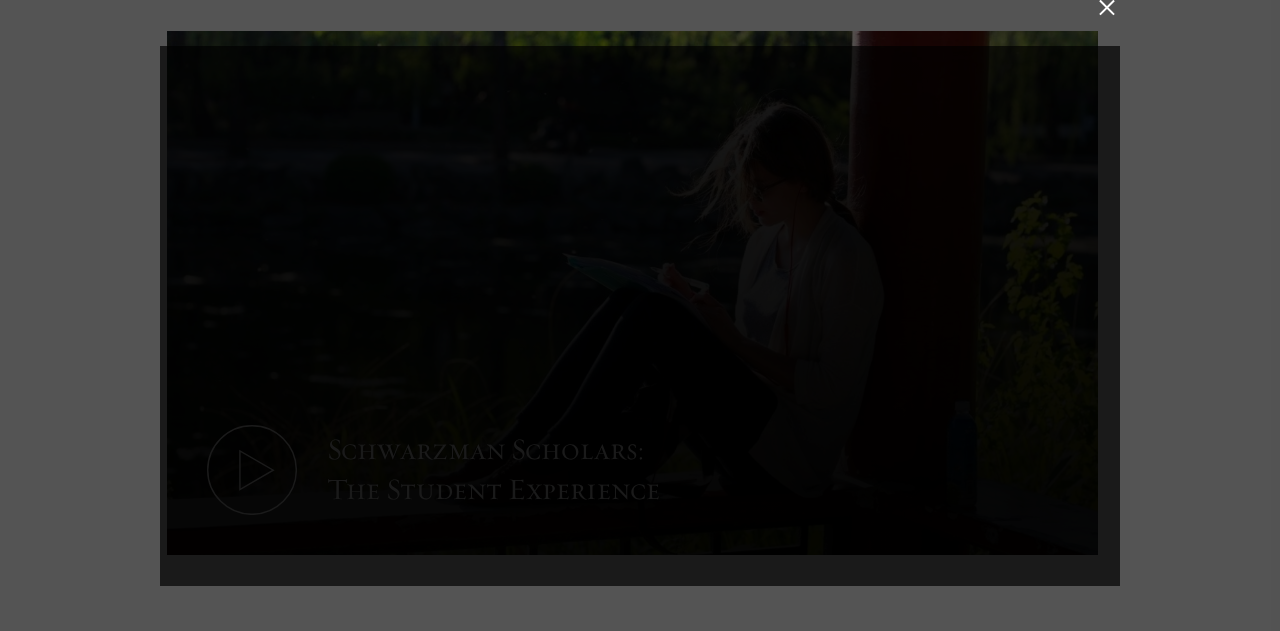 click at bounding box center [640, 316] 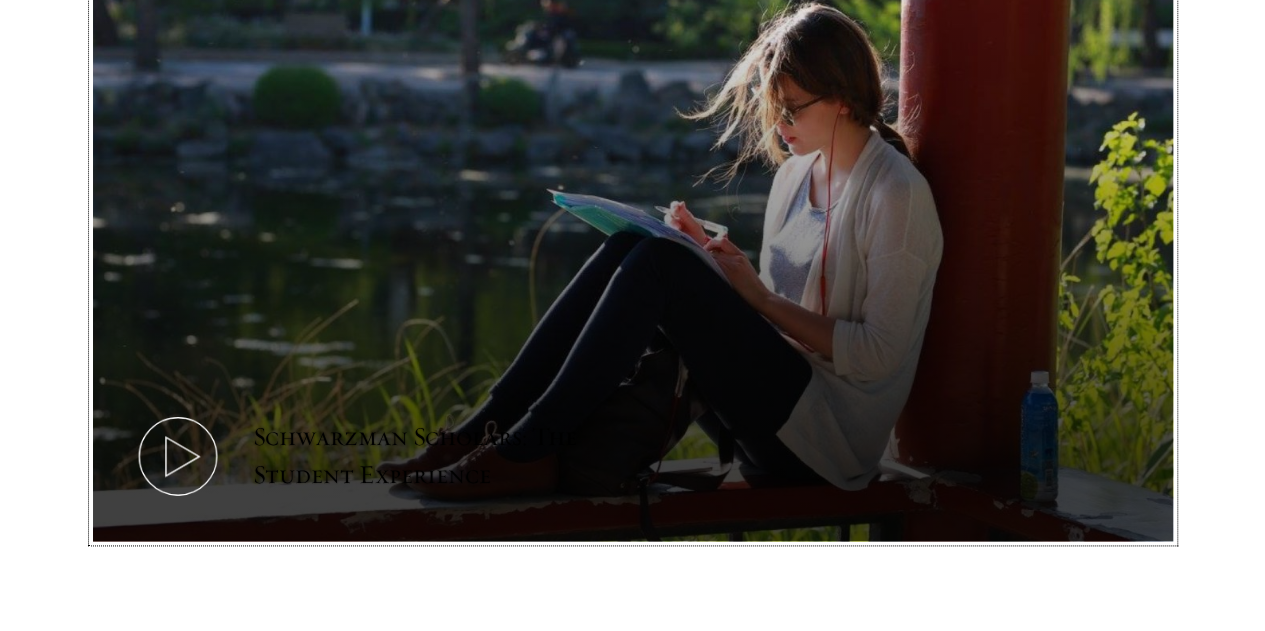 click 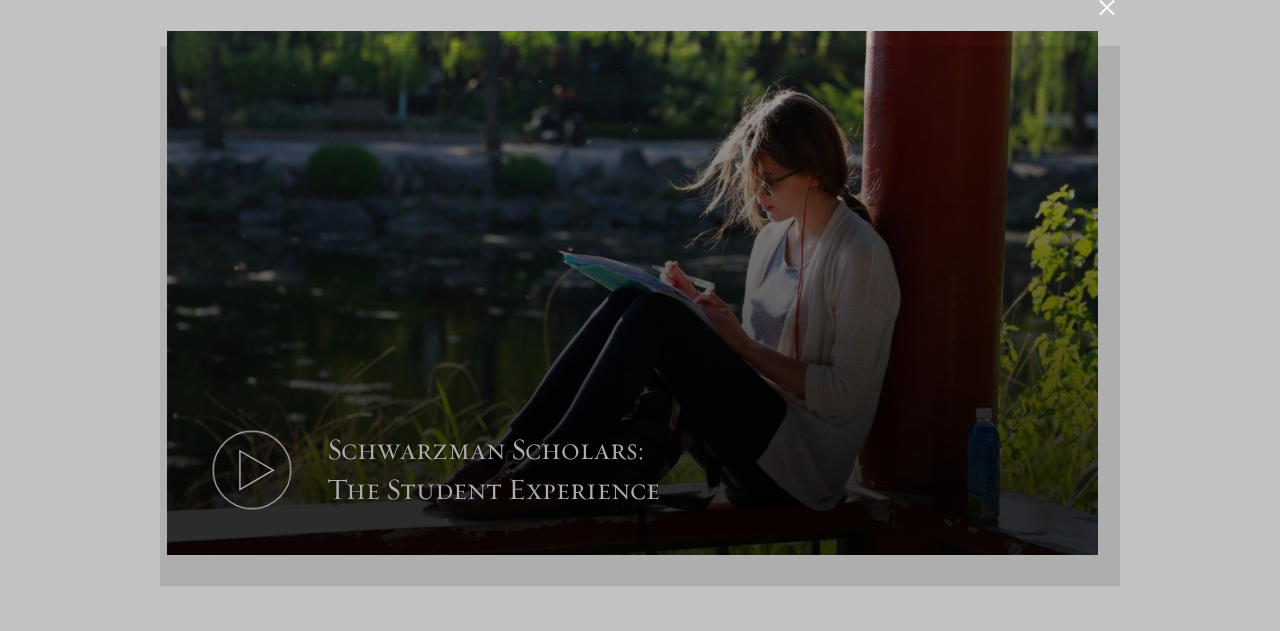click at bounding box center [640, 316] 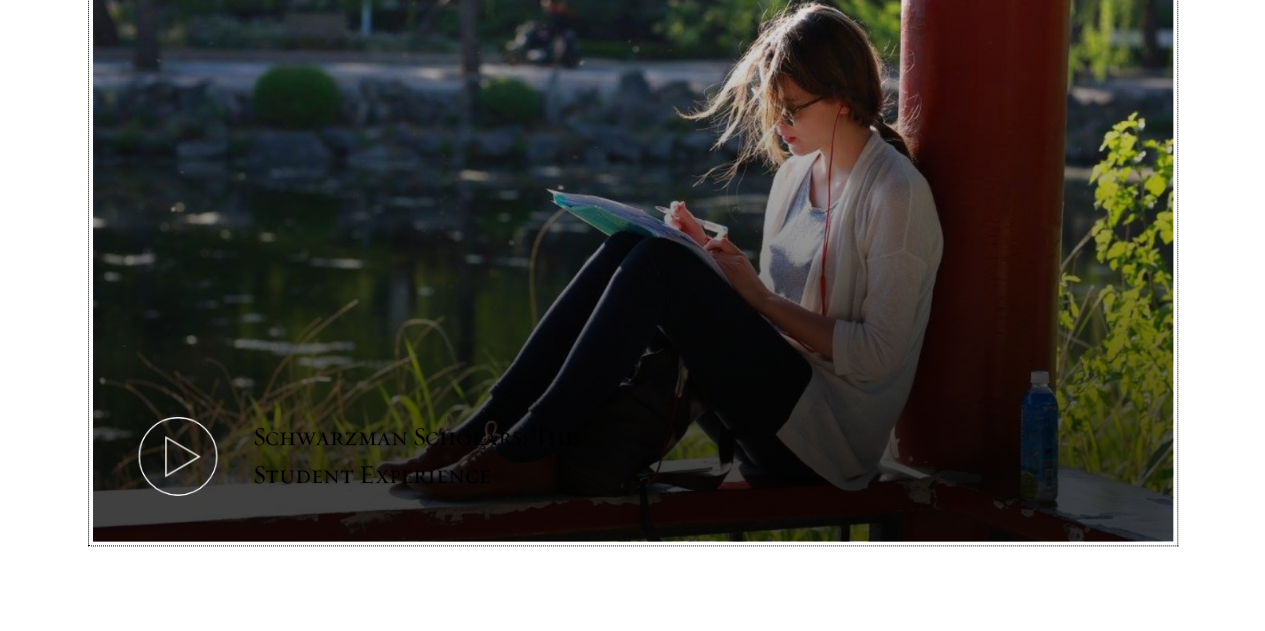 click on "Schwarzman Scholars: The Student Experience" at bounding box center (633, 238) 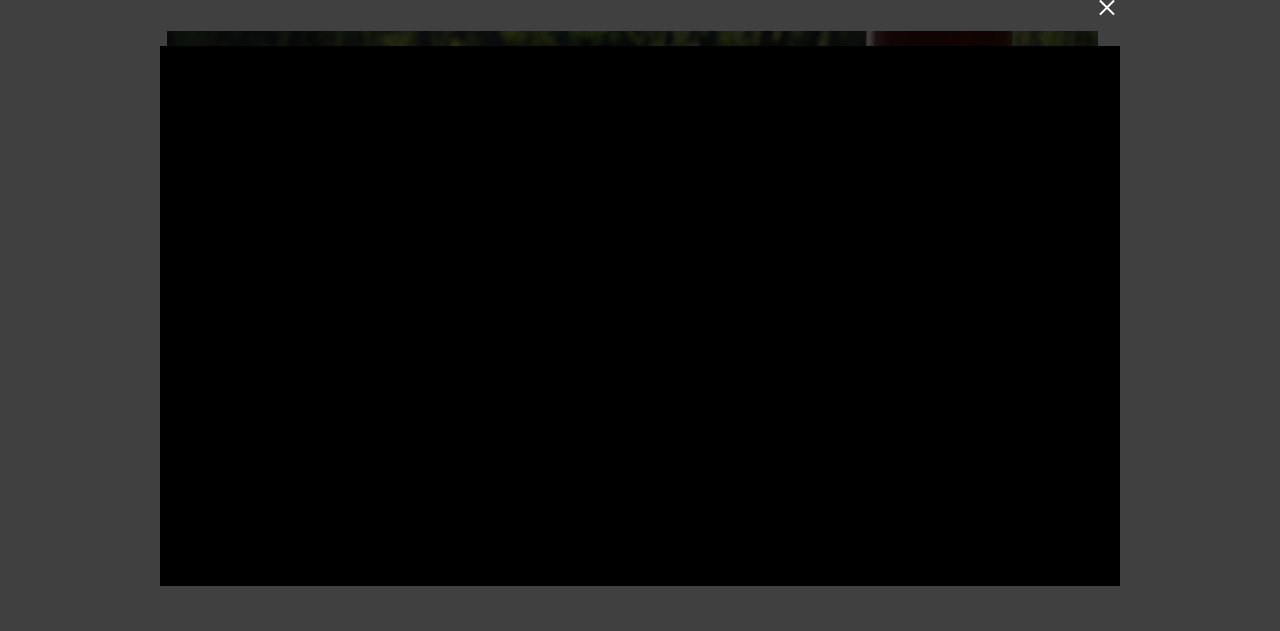 click at bounding box center [640, 316] 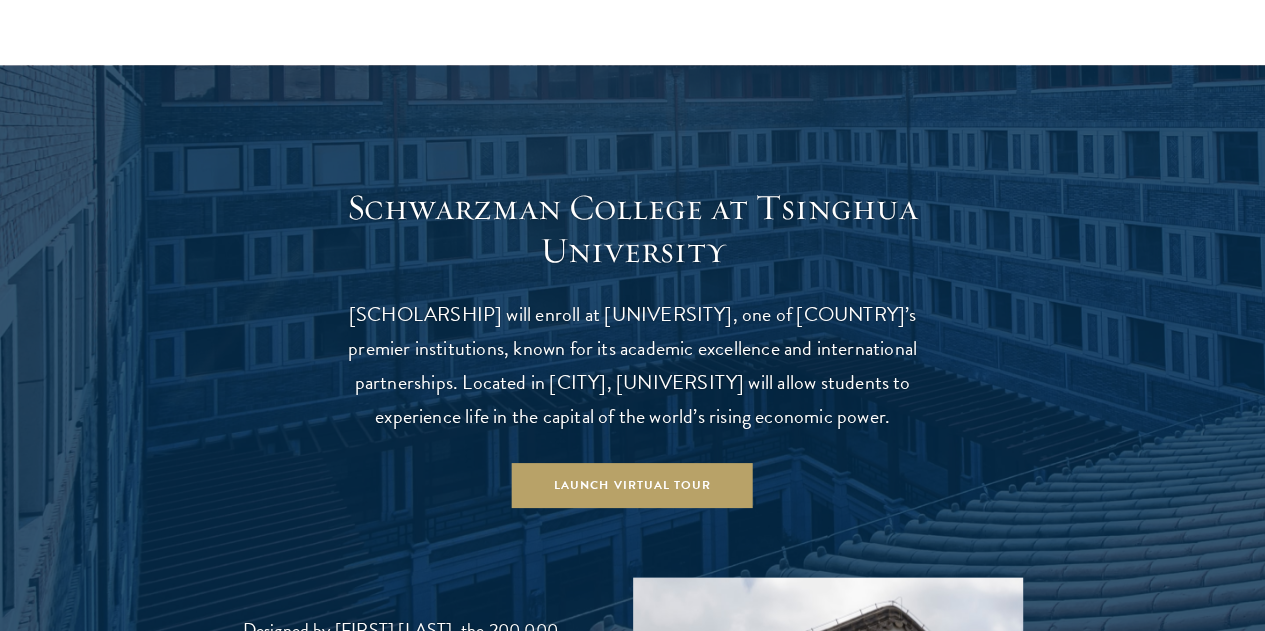 scroll, scrollTop: 2100, scrollLeft: 0, axis: vertical 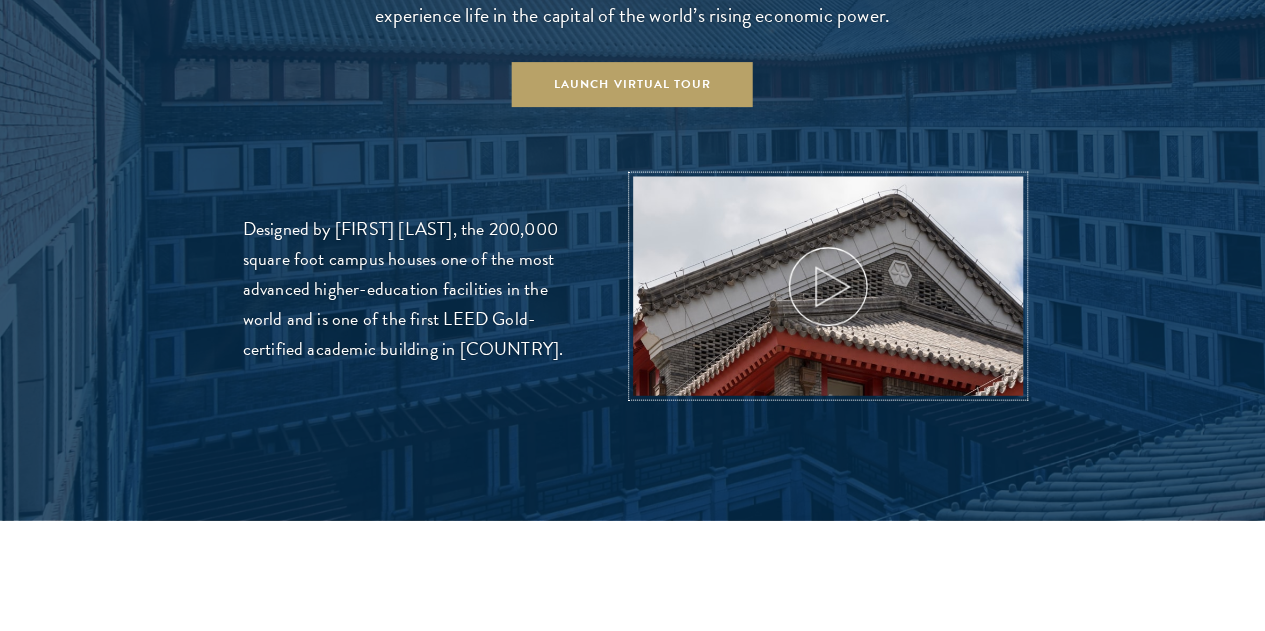 click 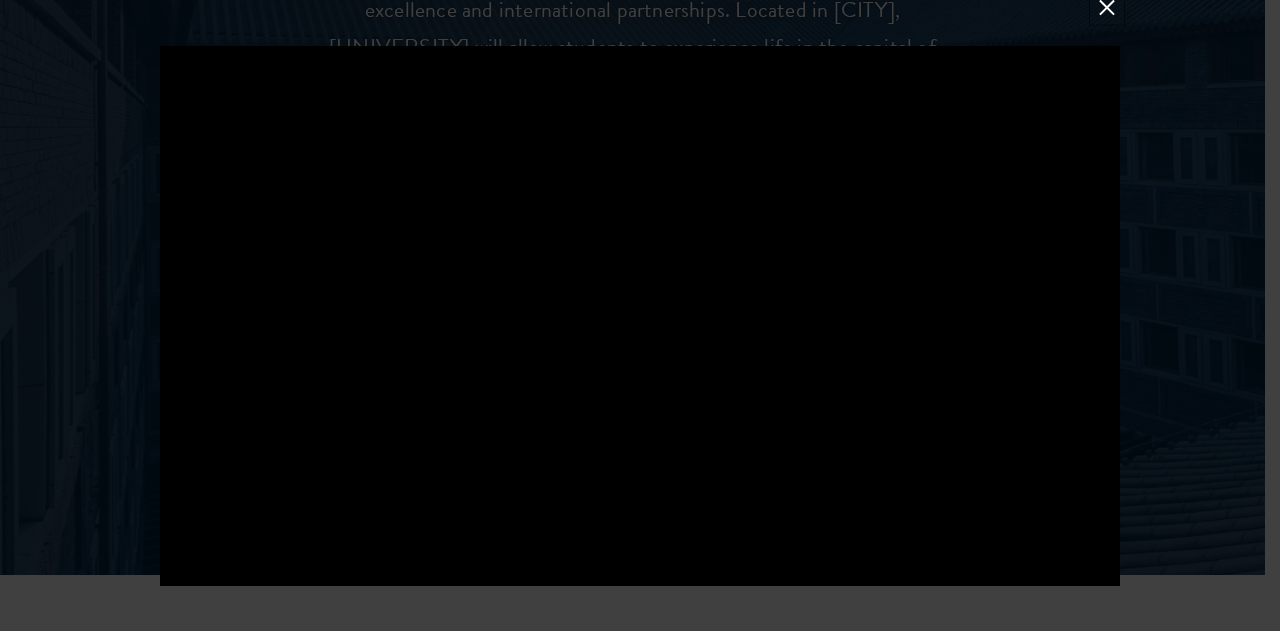 click at bounding box center (1107, 7) 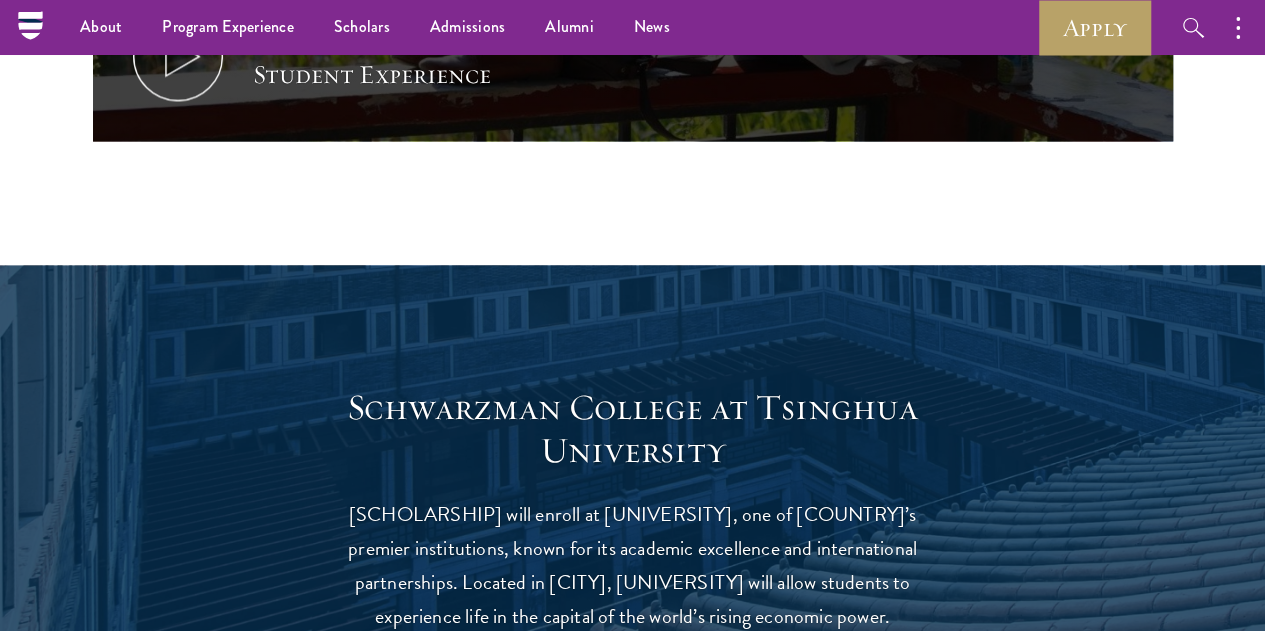 scroll, scrollTop: 1300, scrollLeft: 0, axis: vertical 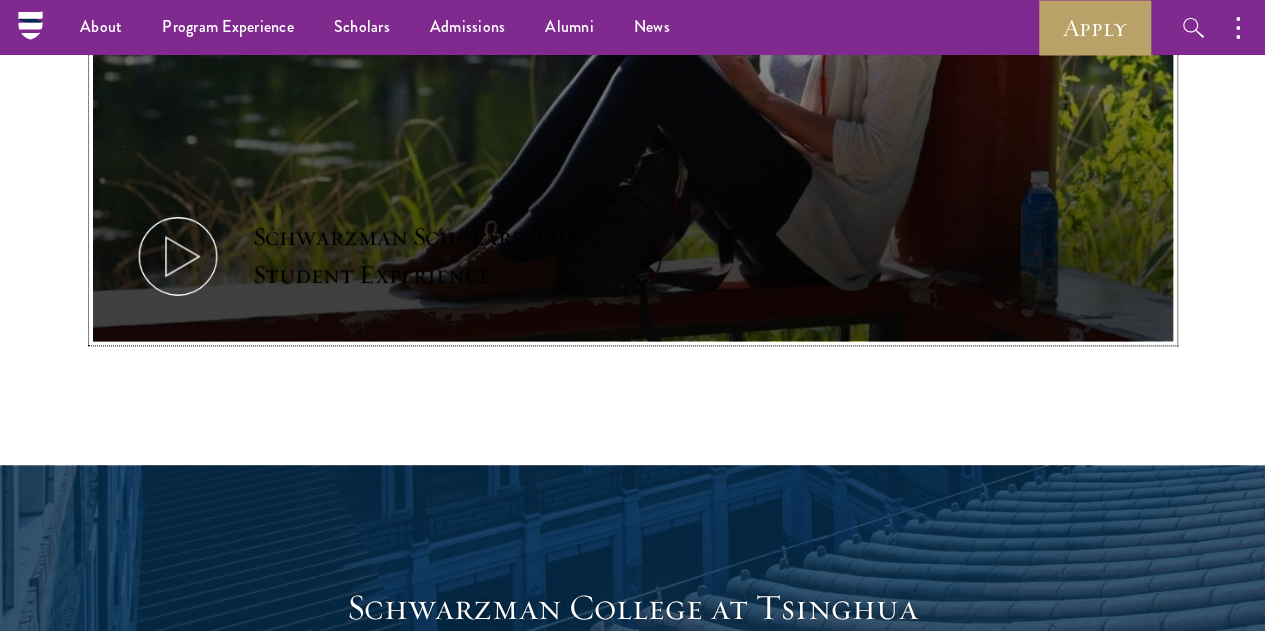 click 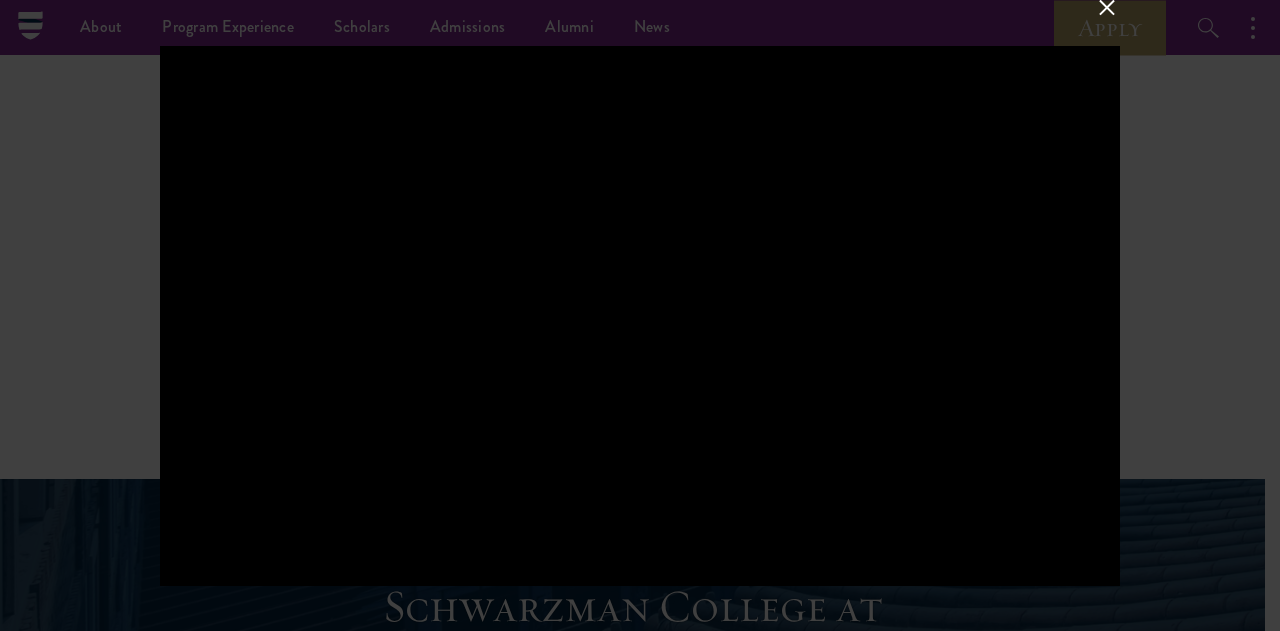 click at bounding box center [1107, 7] 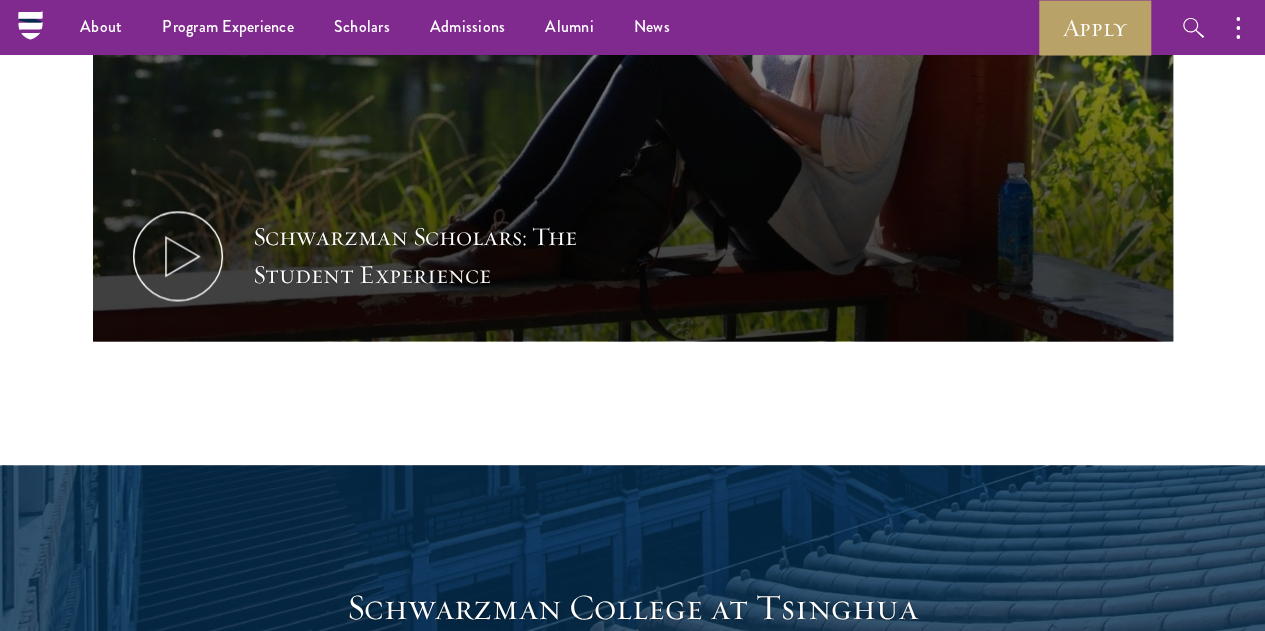 scroll, scrollTop: 1100, scrollLeft: 0, axis: vertical 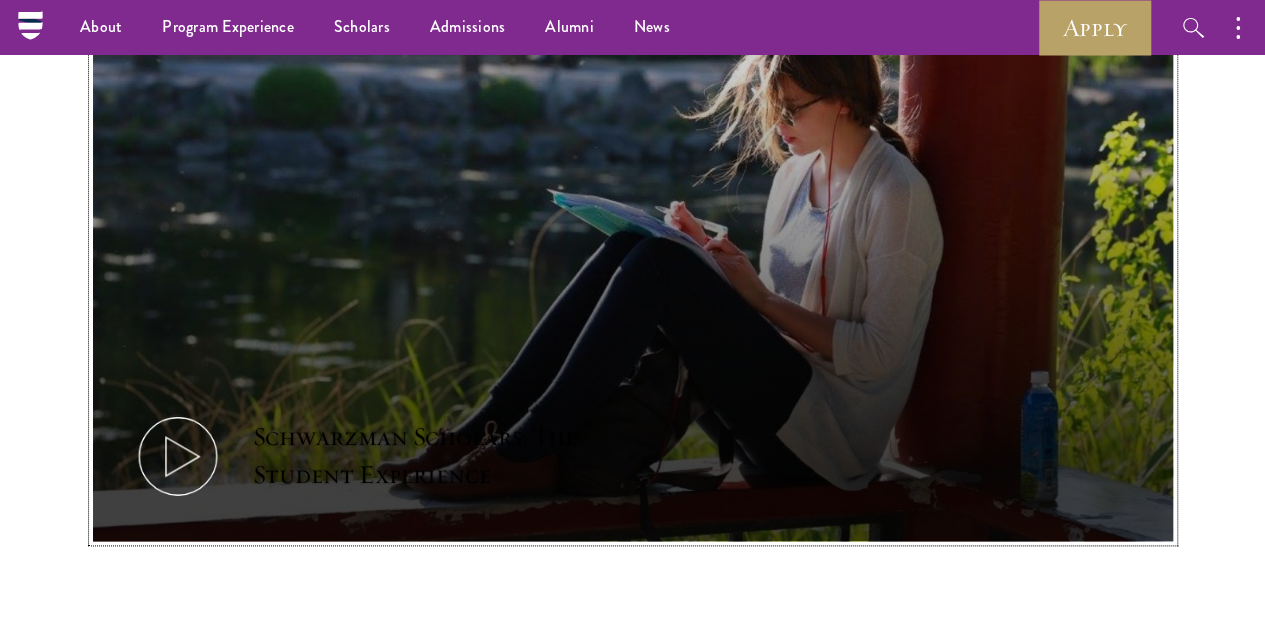 click 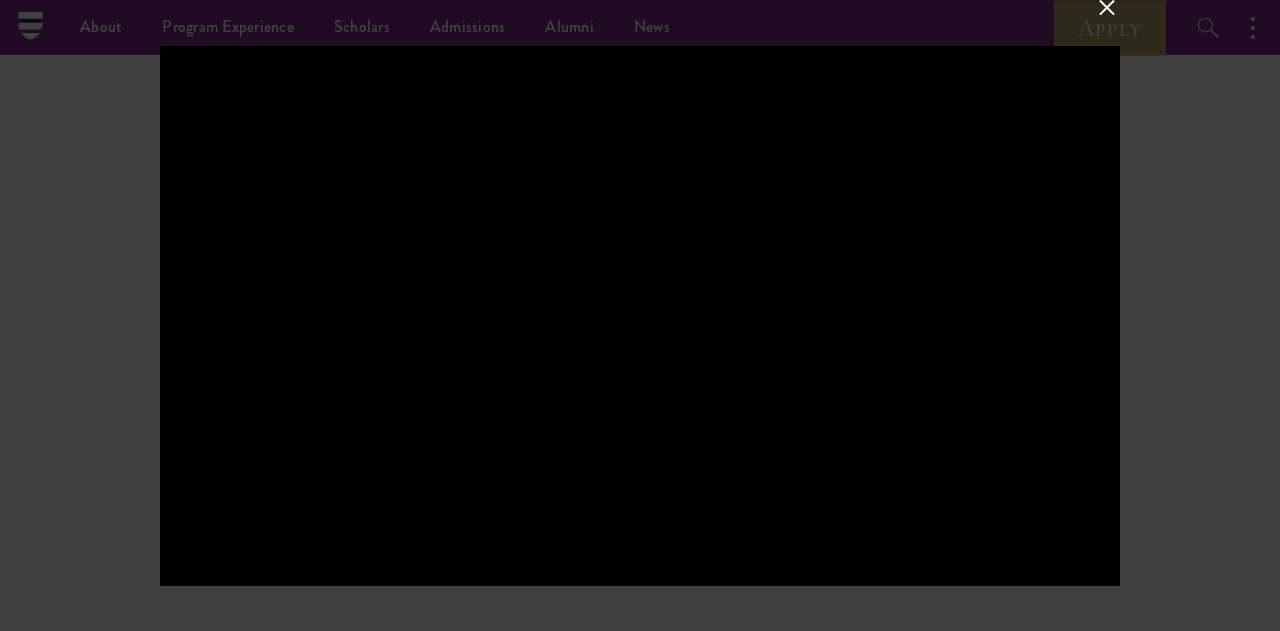 click at bounding box center [1107, 7] 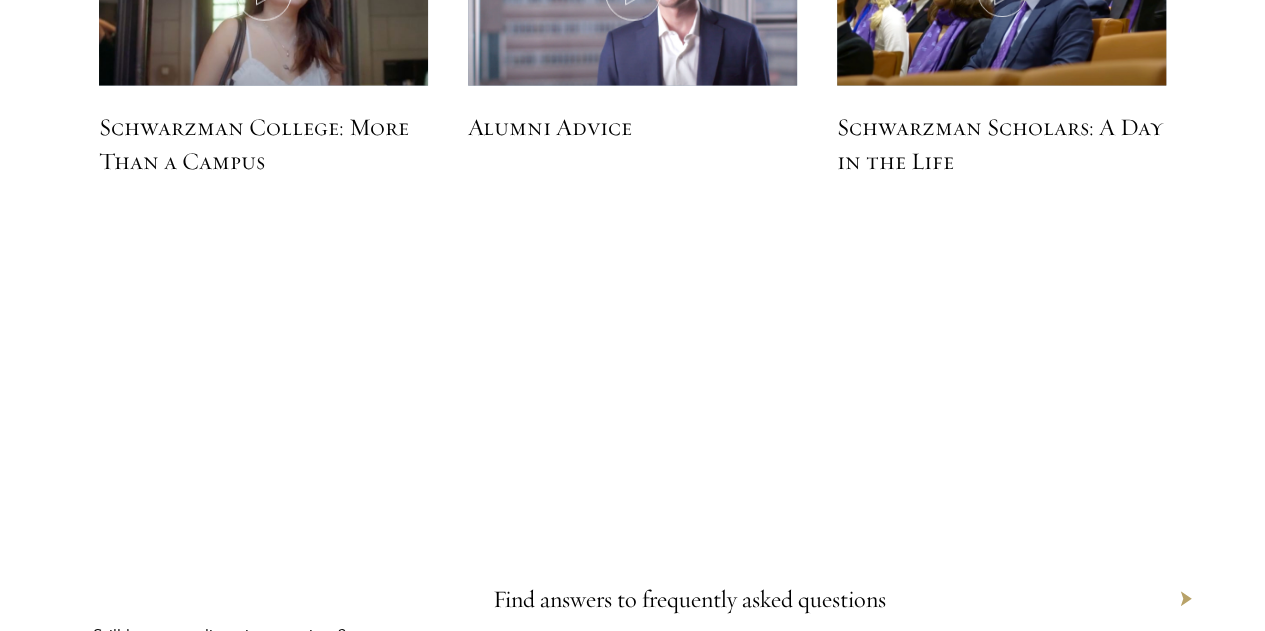 scroll, scrollTop: 6400, scrollLeft: 0, axis: vertical 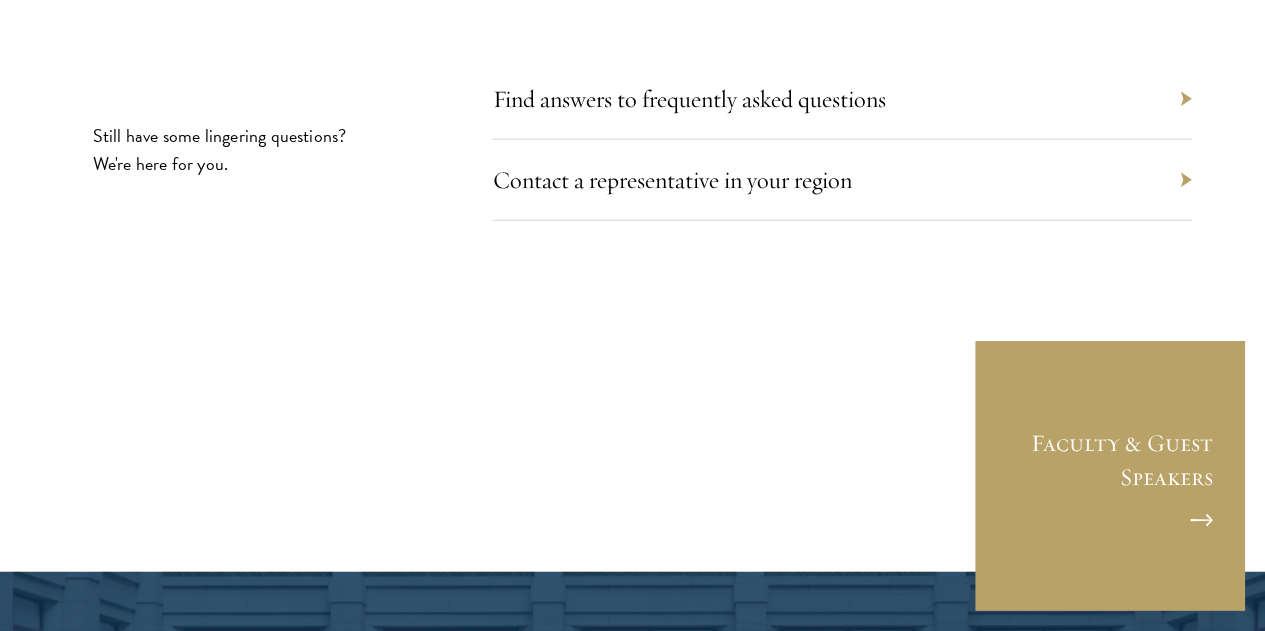 click on "Contact a representative in your region" at bounding box center (842, 180) 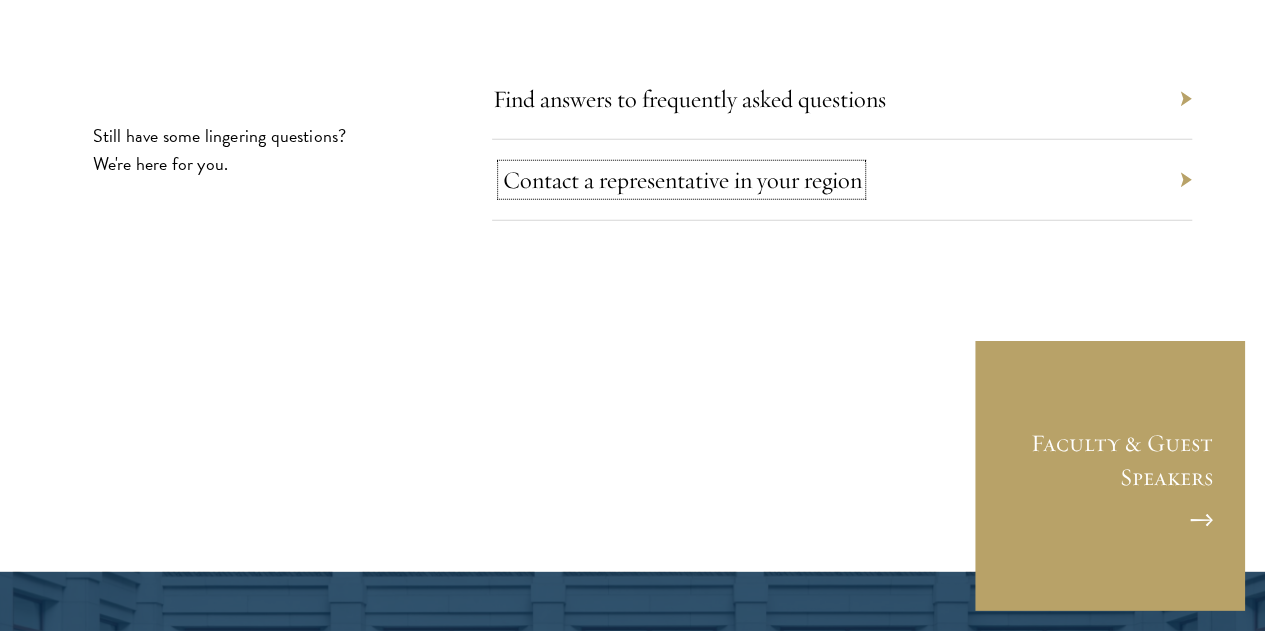click on "Contact a representative in your region" at bounding box center (681, 180) 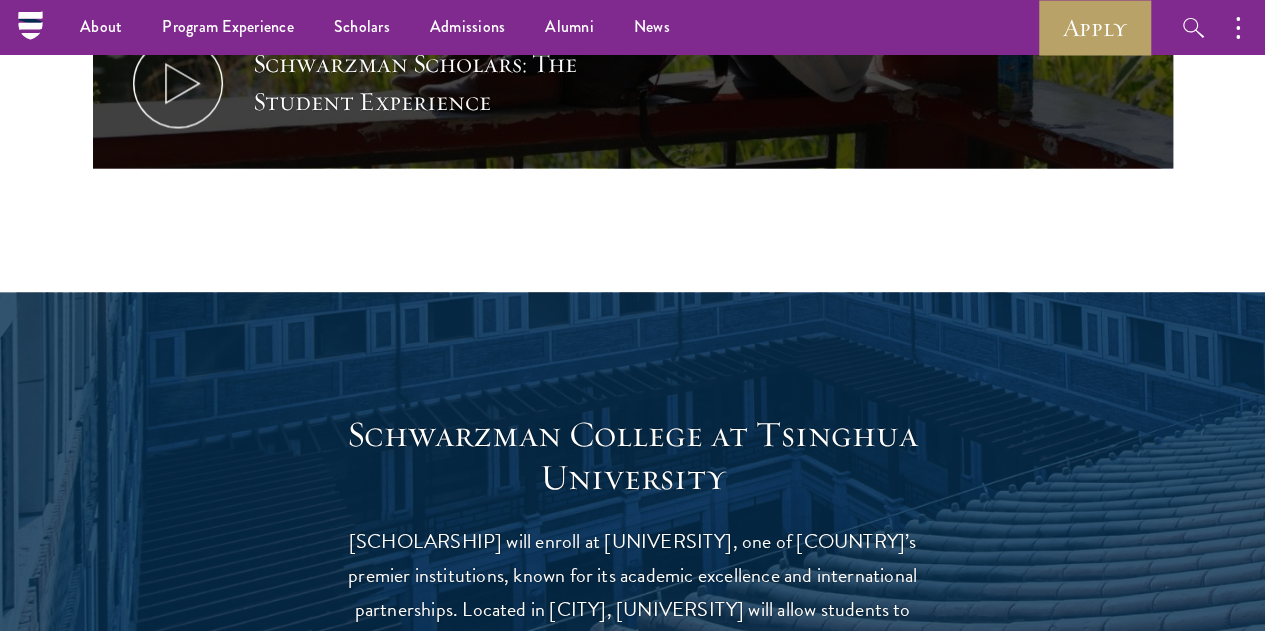 scroll, scrollTop: 973, scrollLeft: 0, axis: vertical 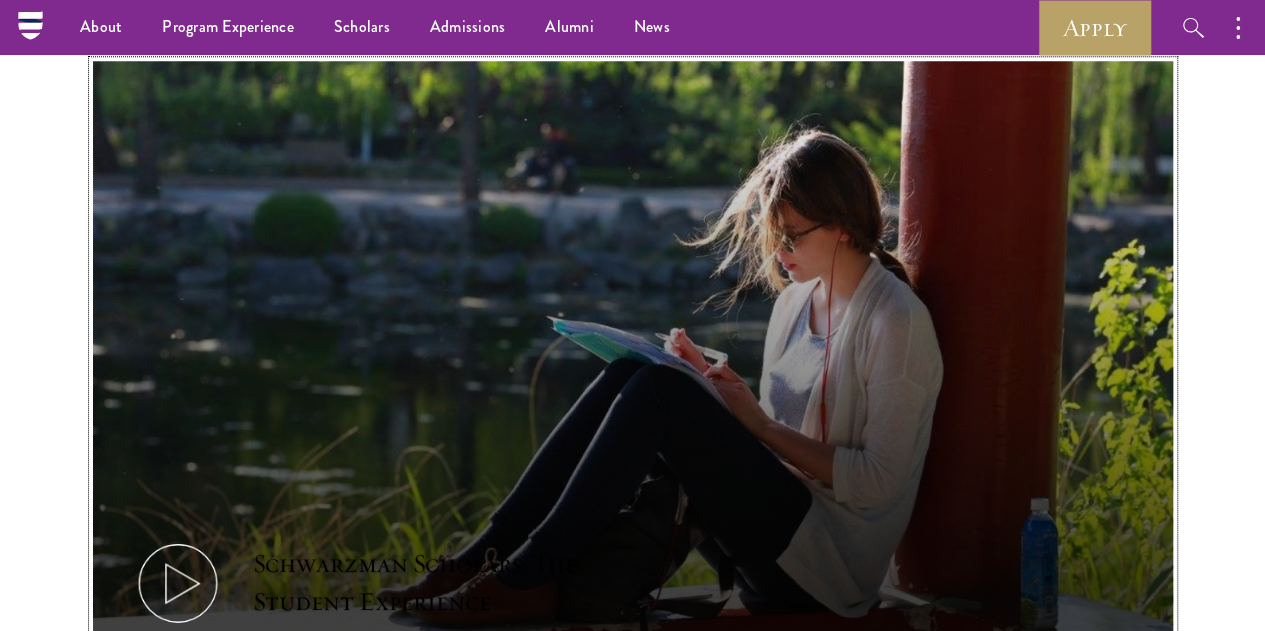 click on "Schwarzman Scholars: The Student Experience" at bounding box center [633, 365] 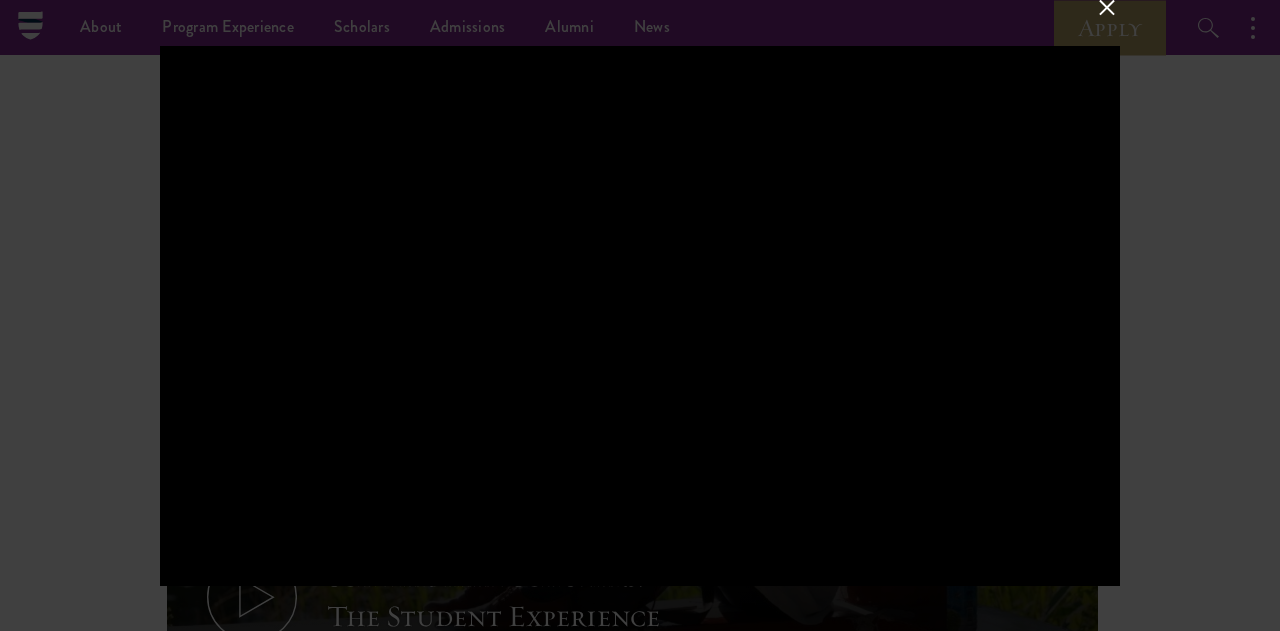 click at bounding box center [1107, 7] 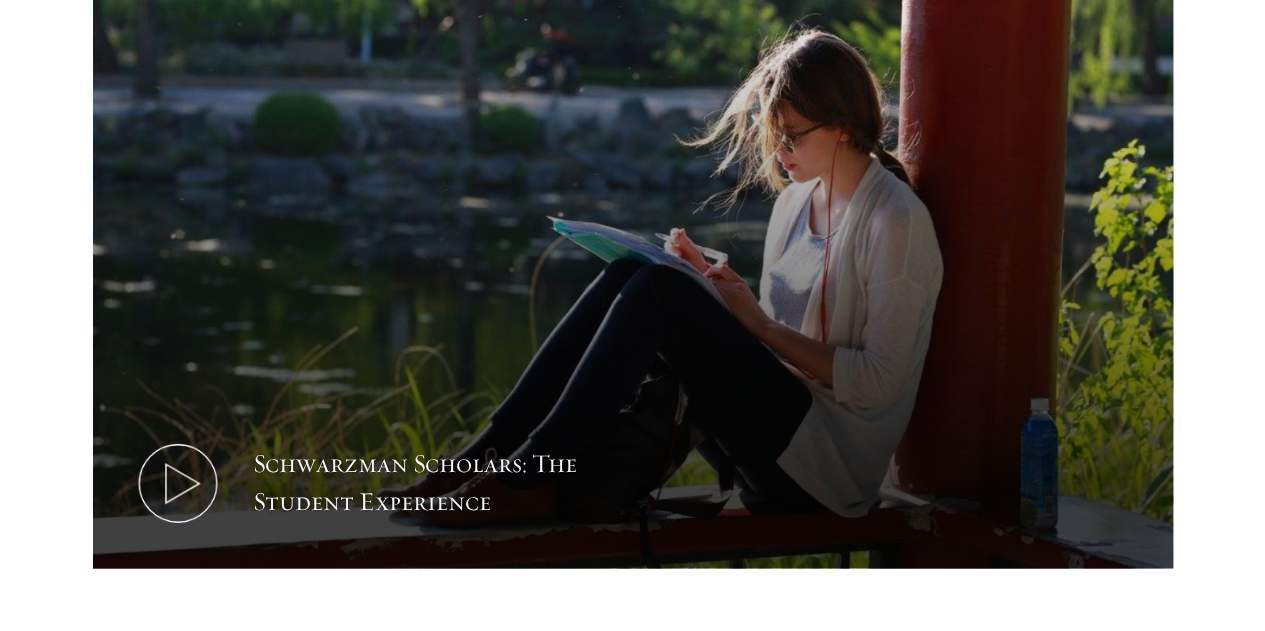 scroll, scrollTop: 1373, scrollLeft: 0, axis: vertical 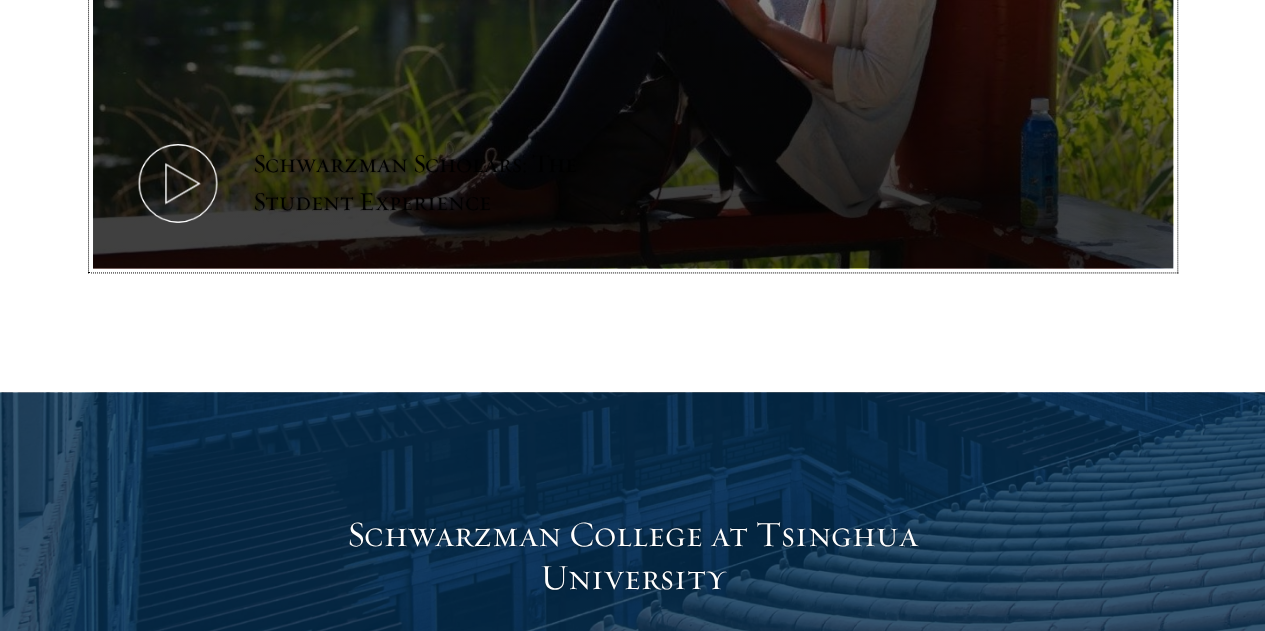 click 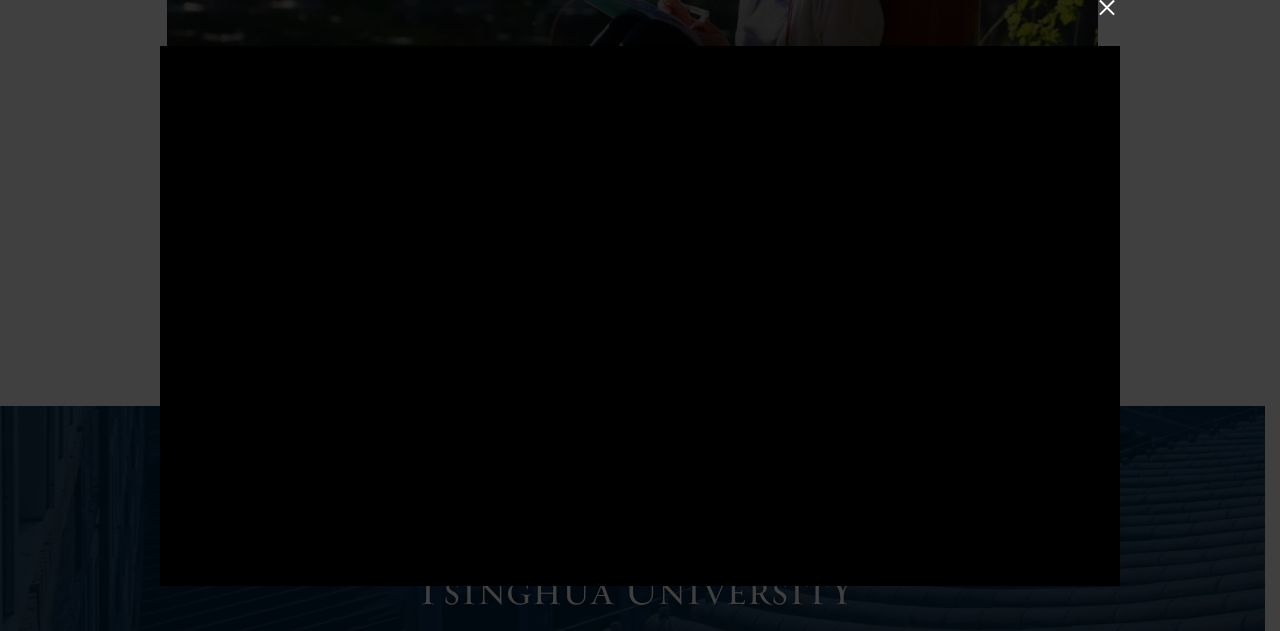 click at bounding box center [1107, 7] 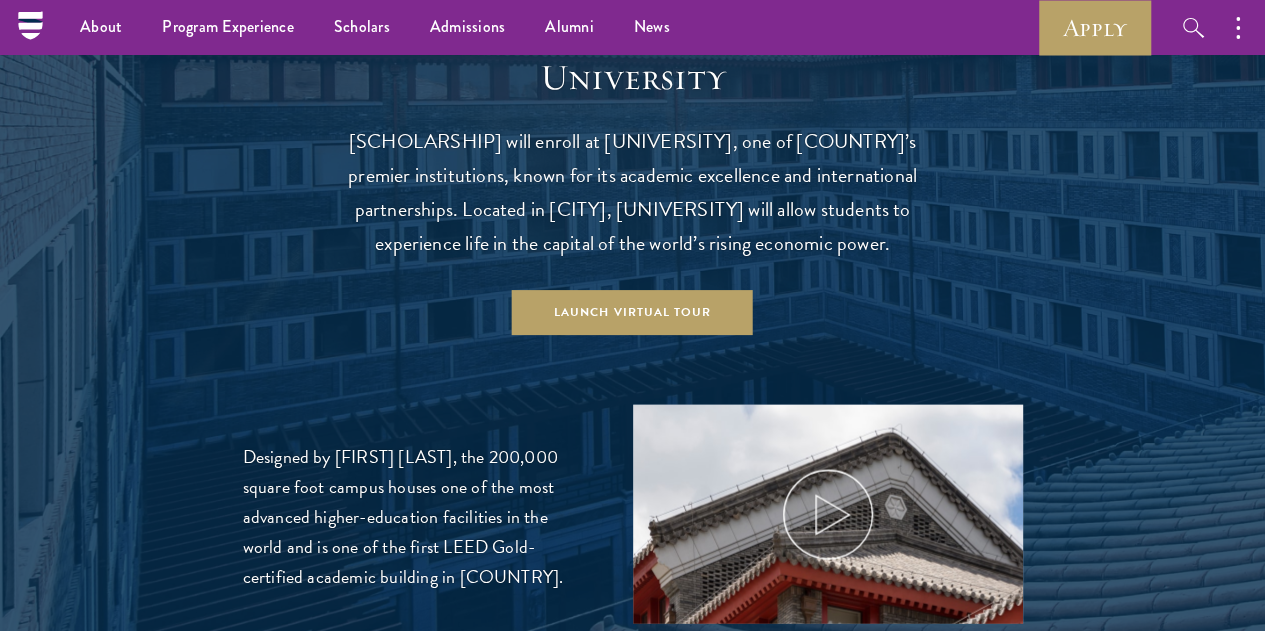 scroll, scrollTop: 1773, scrollLeft: 0, axis: vertical 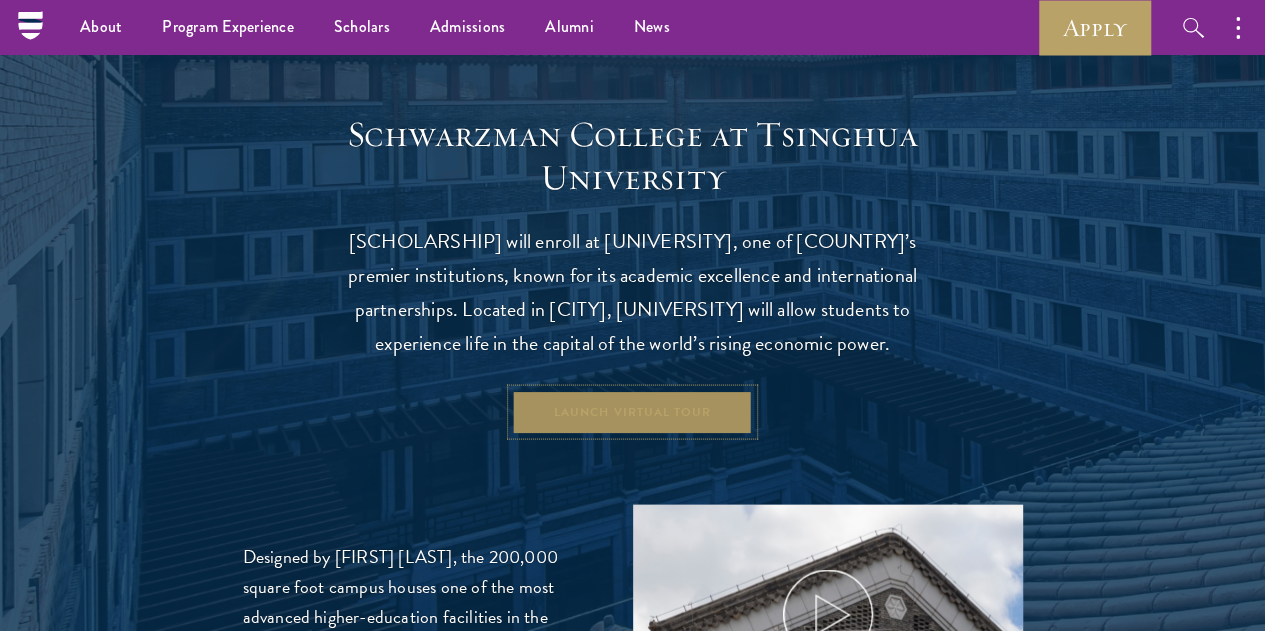 click on "Launch Virtual Tour" at bounding box center (632, 411) 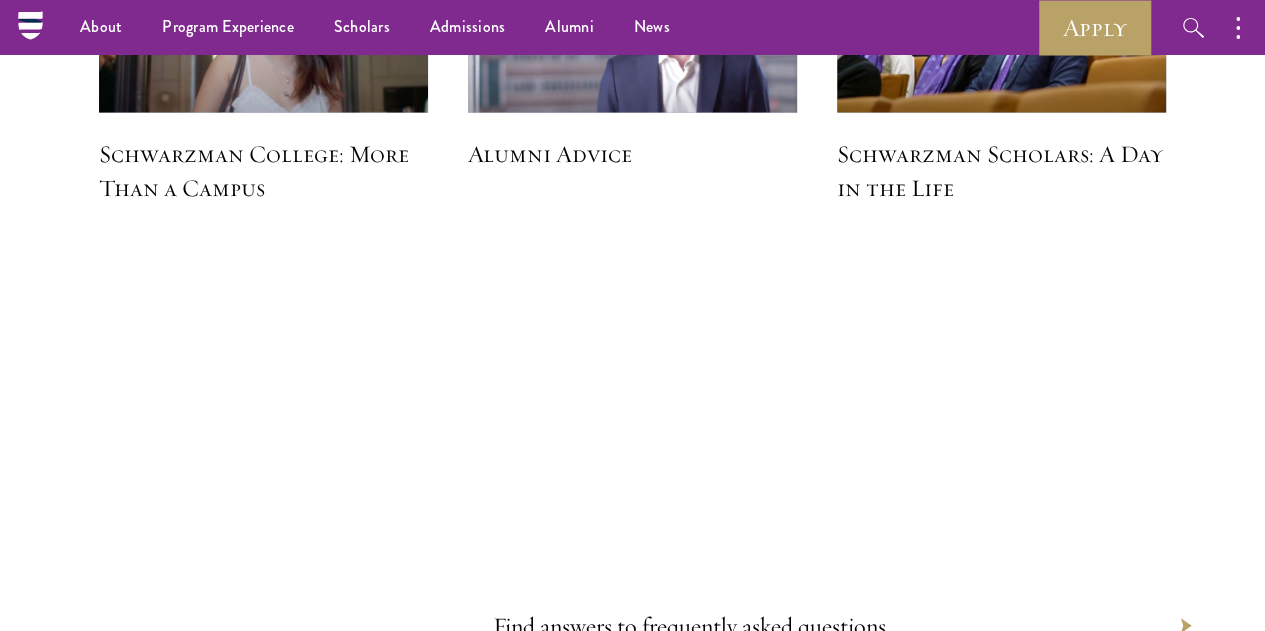 scroll, scrollTop: 5573, scrollLeft: 0, axis: vertical 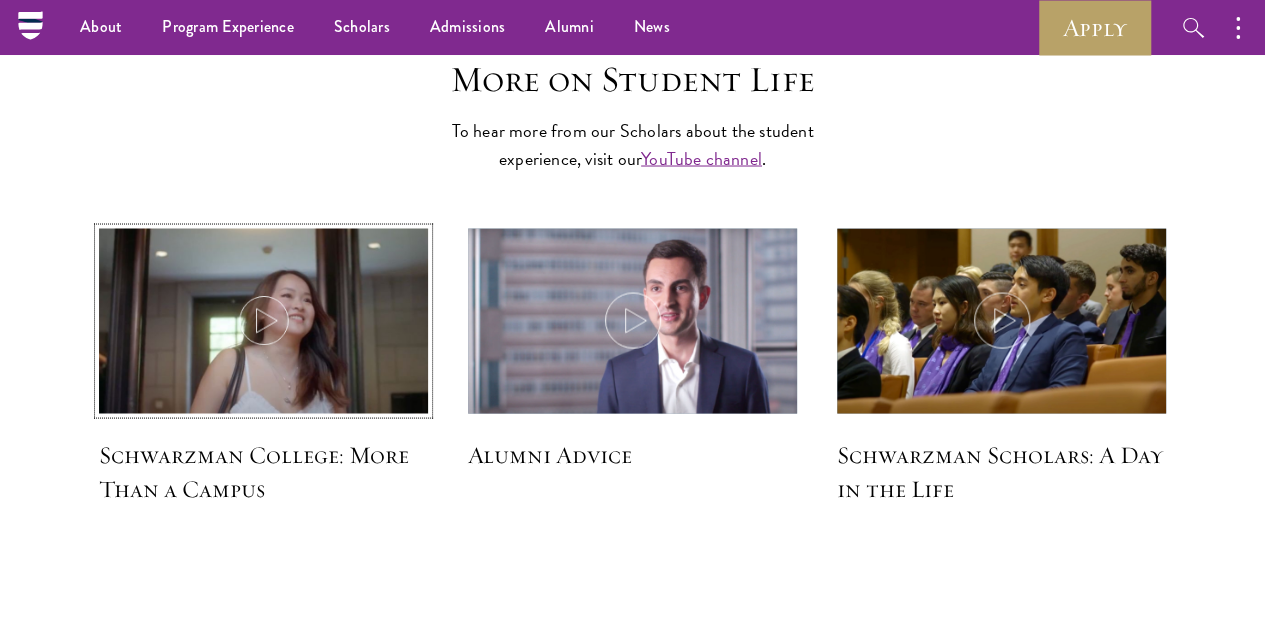click 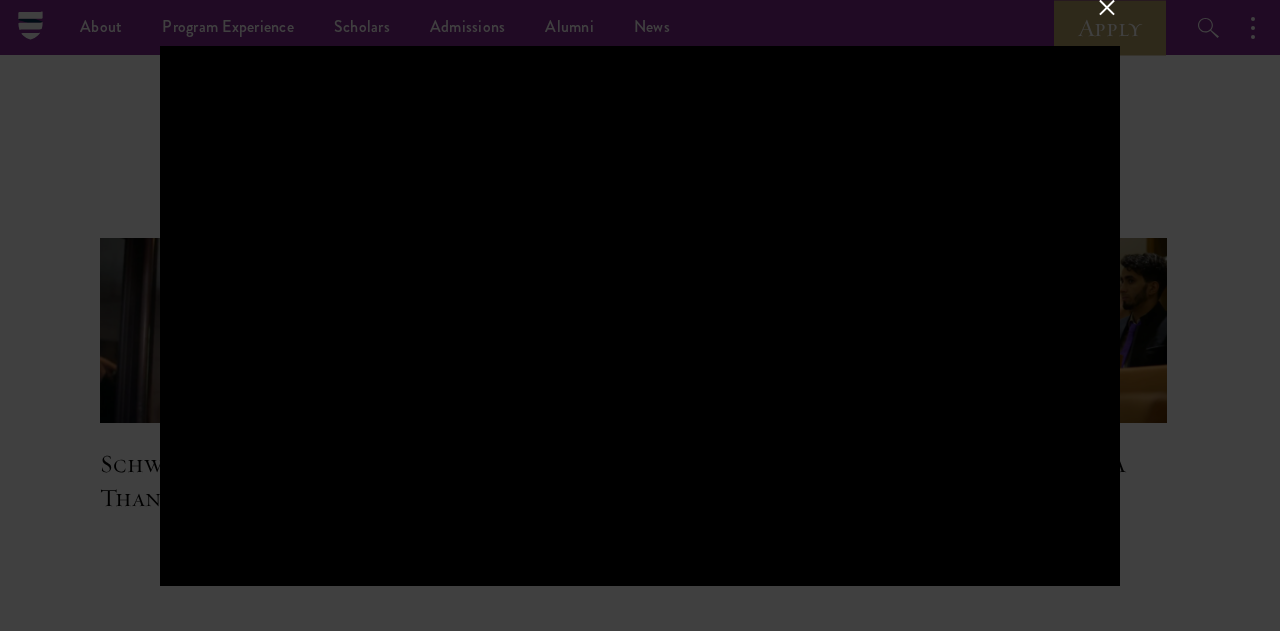 click at bounding box center (1107, 7) 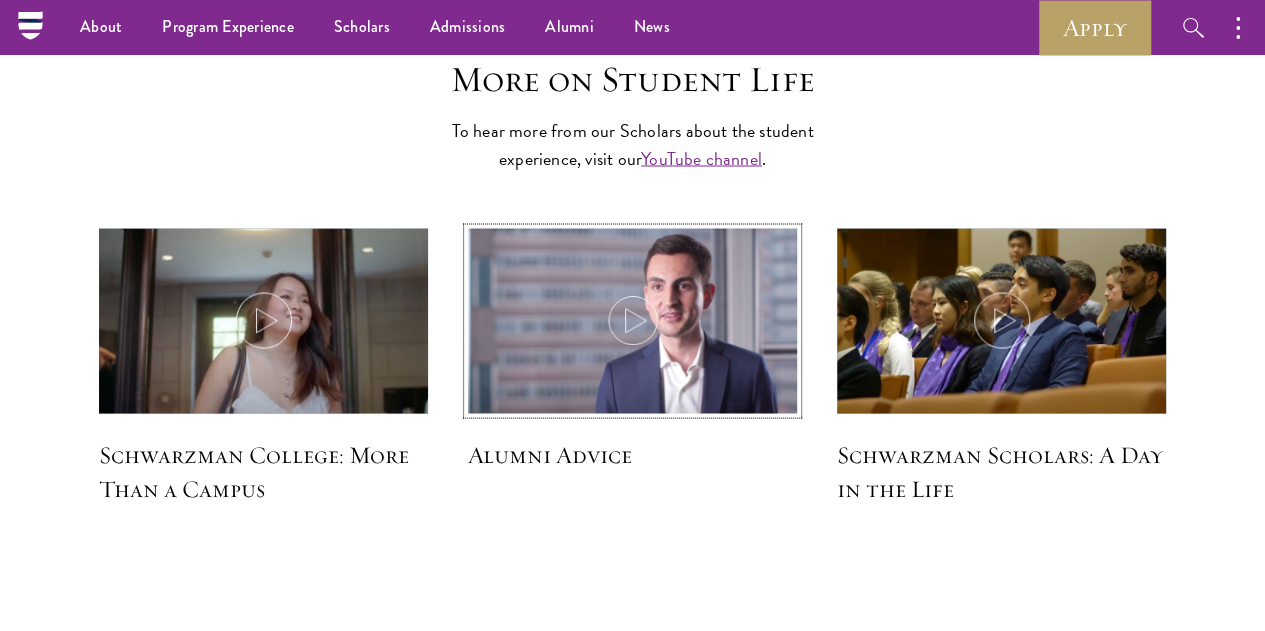 click at bounding box center [633, 322] 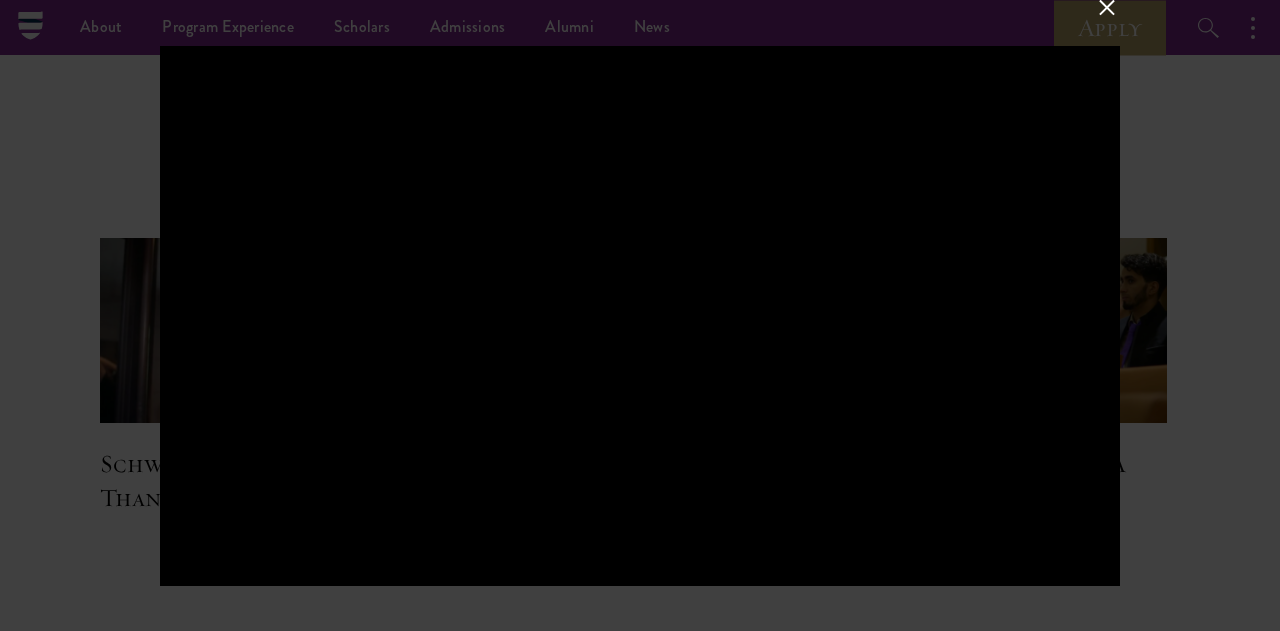 click at bounding box center (1107, 7) 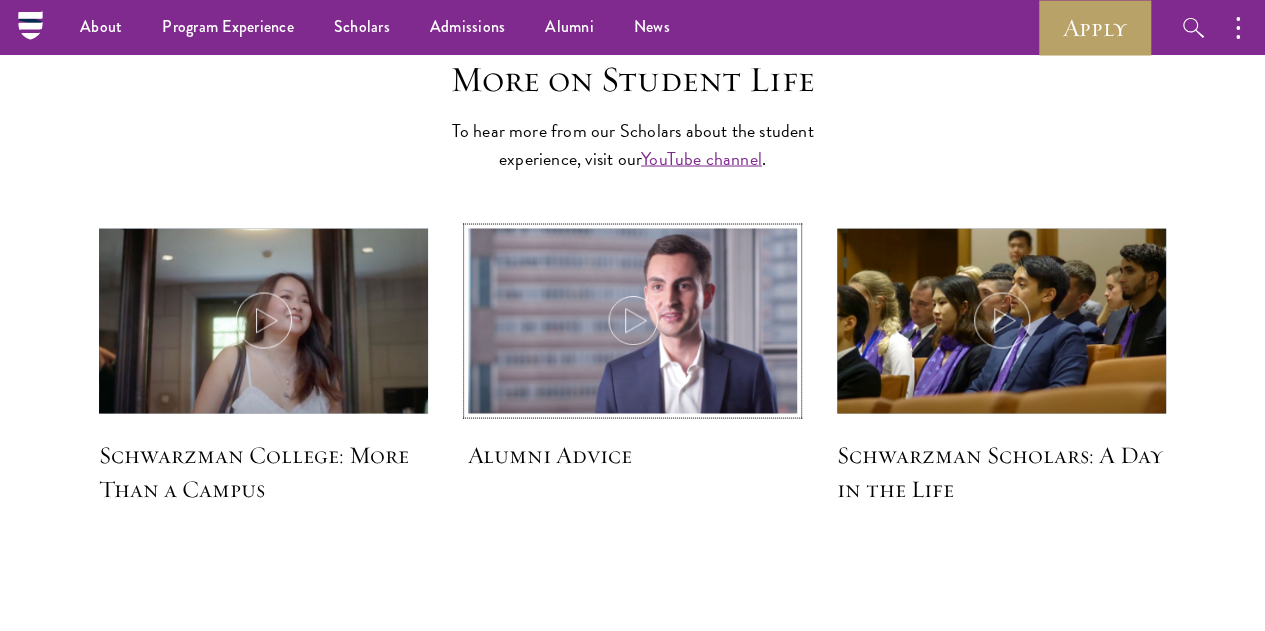 click 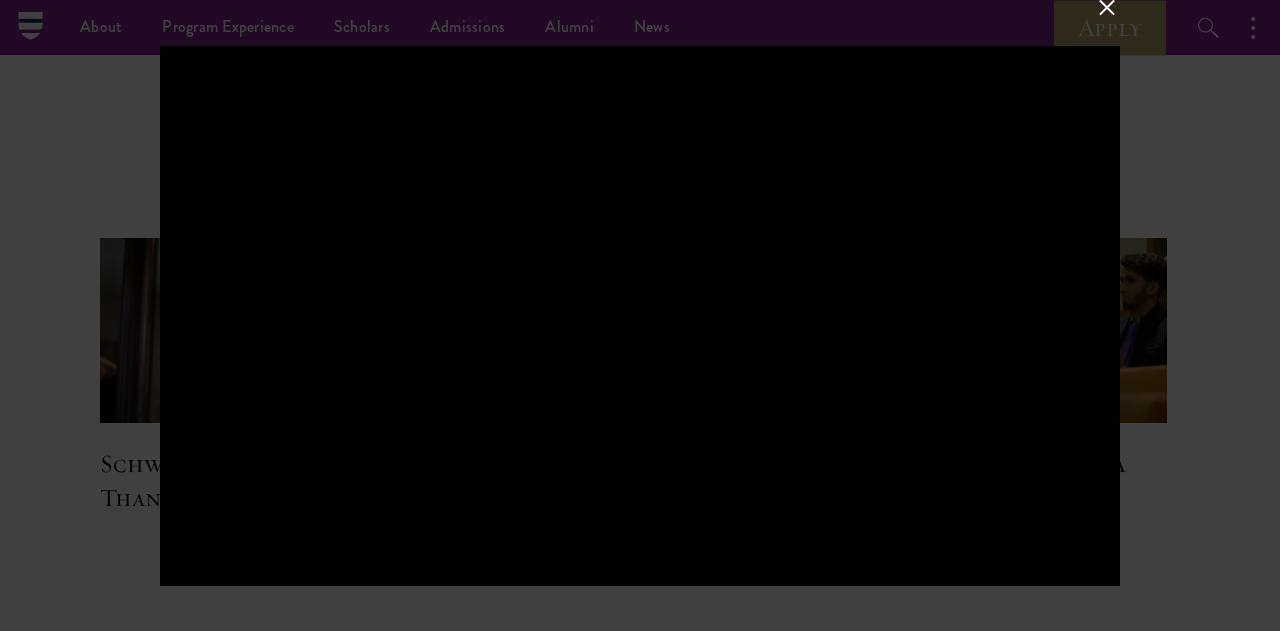 click at bounding box center (1107, 7) 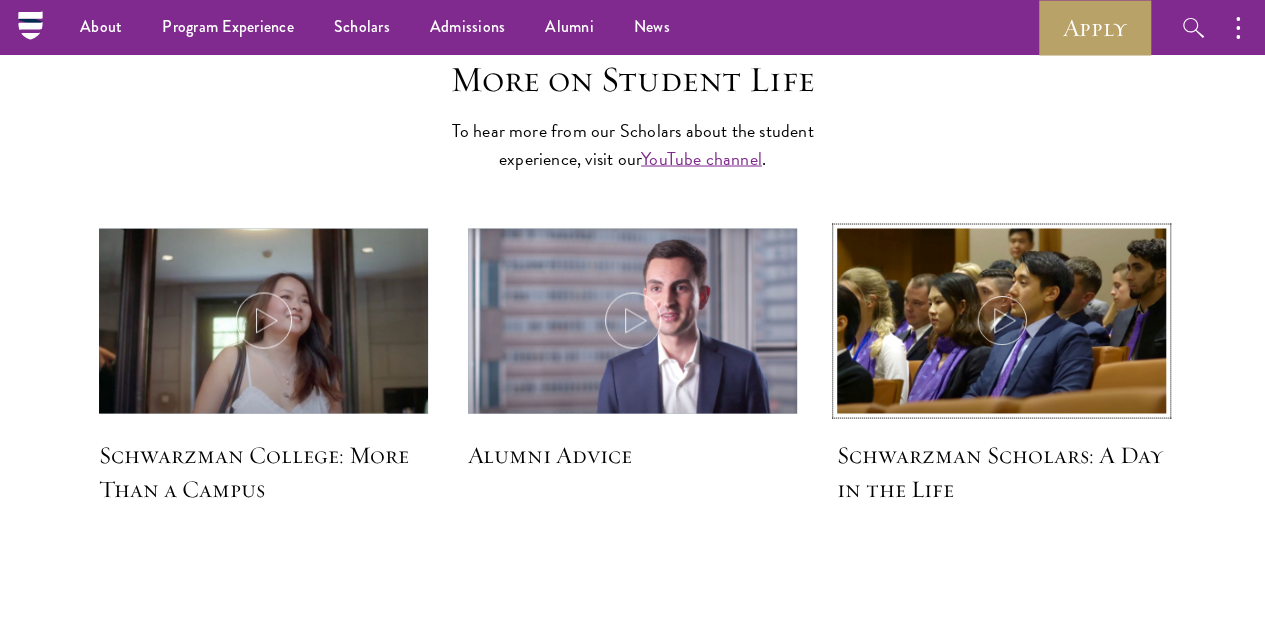 click 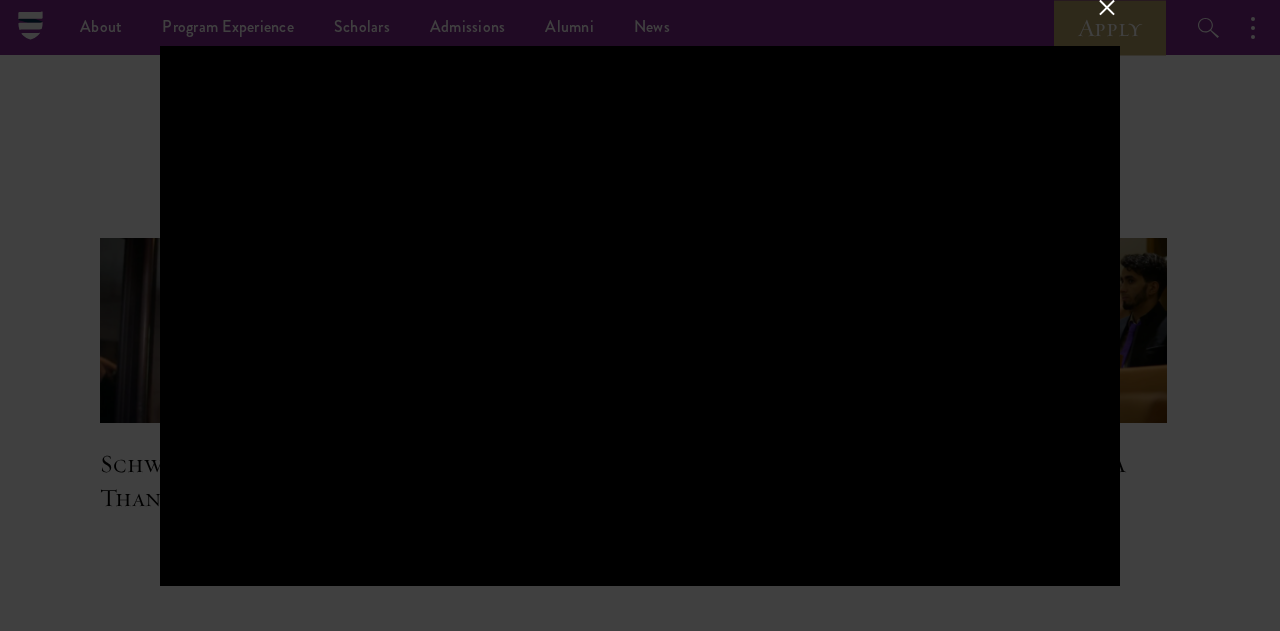 click at bounding box center [1107, 7] 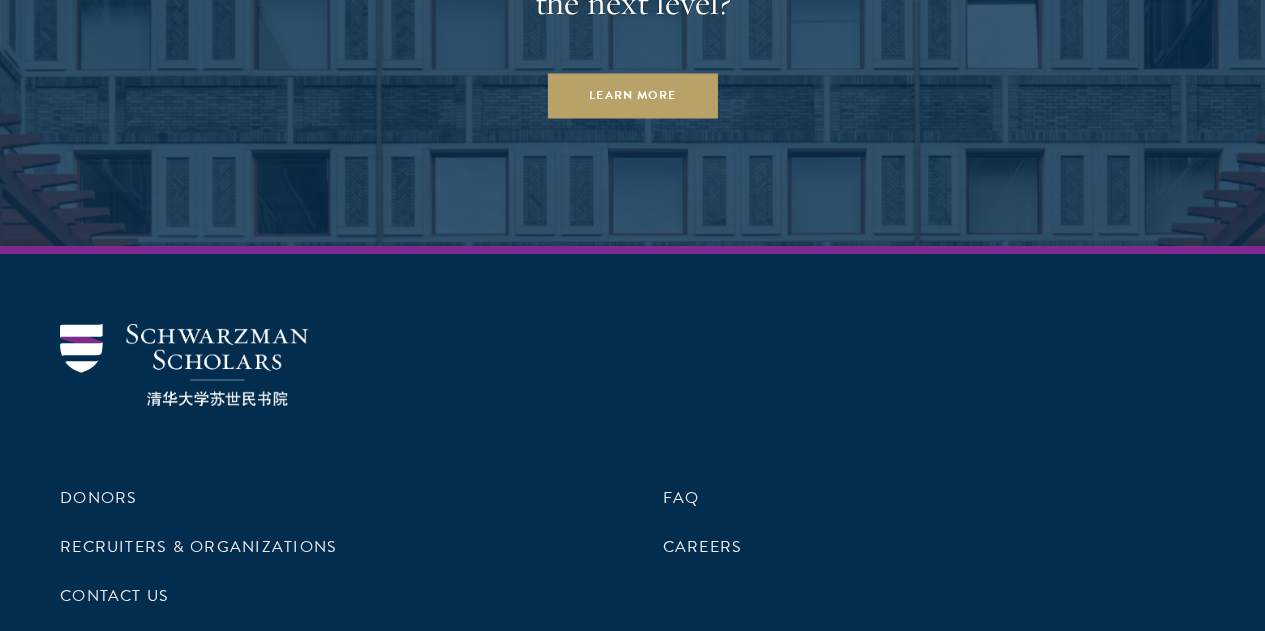 scroll, scrollTop: 7261, scrollLeft: 0, axis: vertical 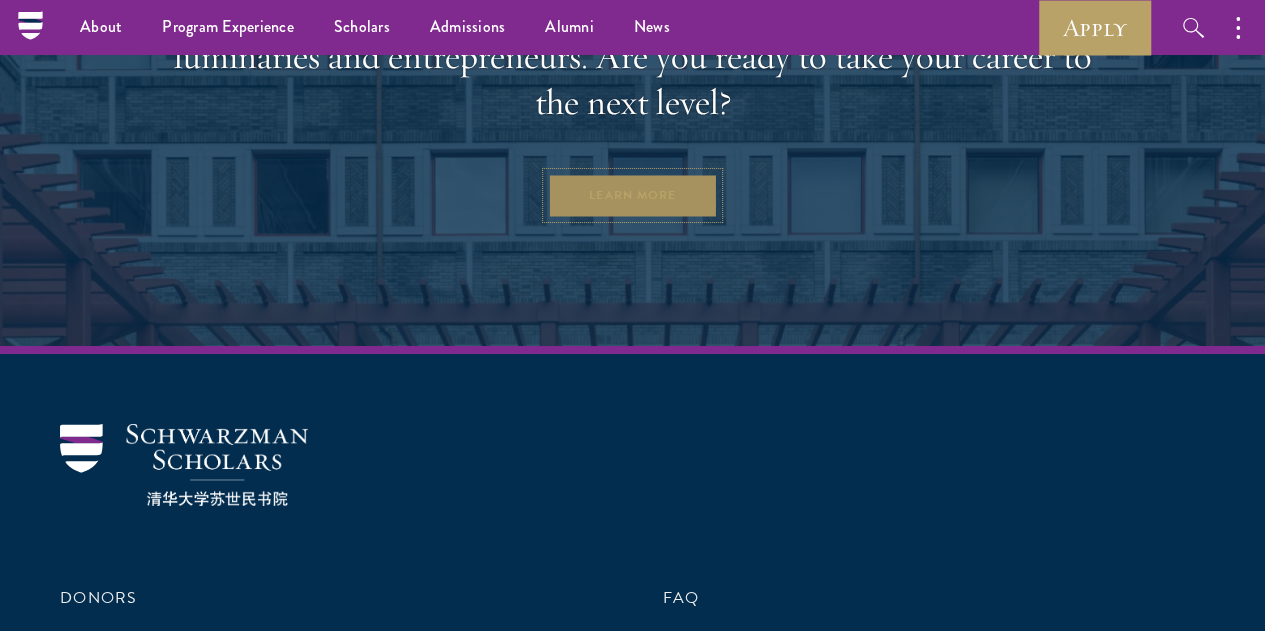 click on "Learn More" at bounding box center (632, 195) 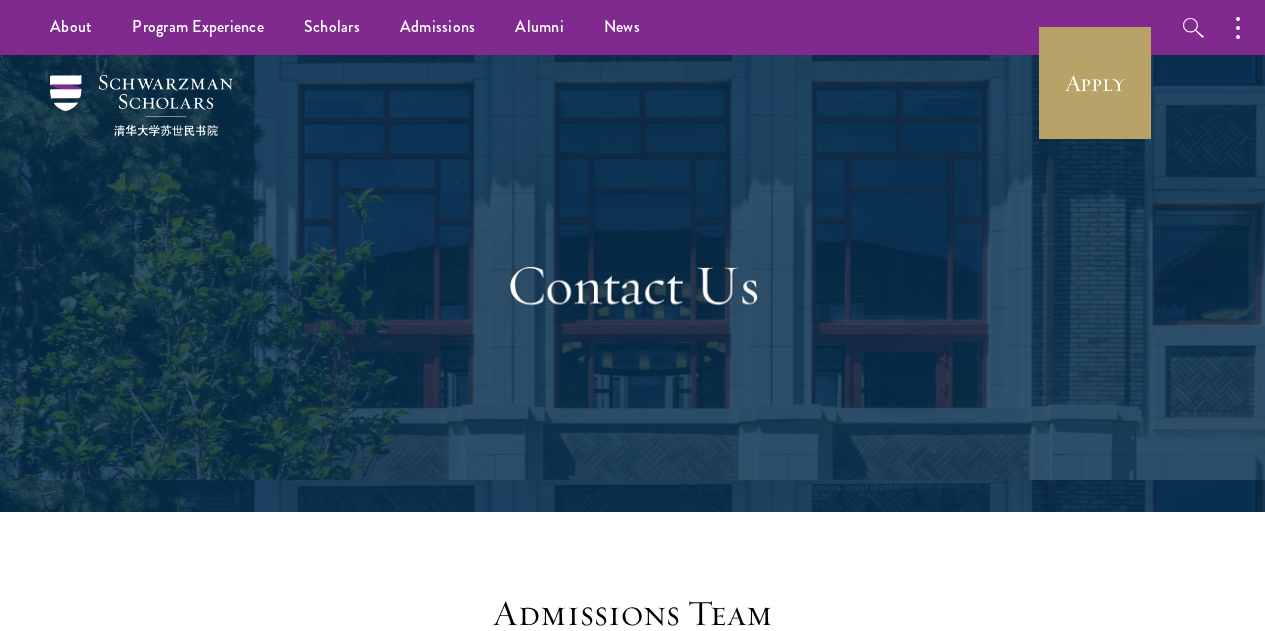 scroll, scrollTop: 0, scrollLeft: 0, axis: both 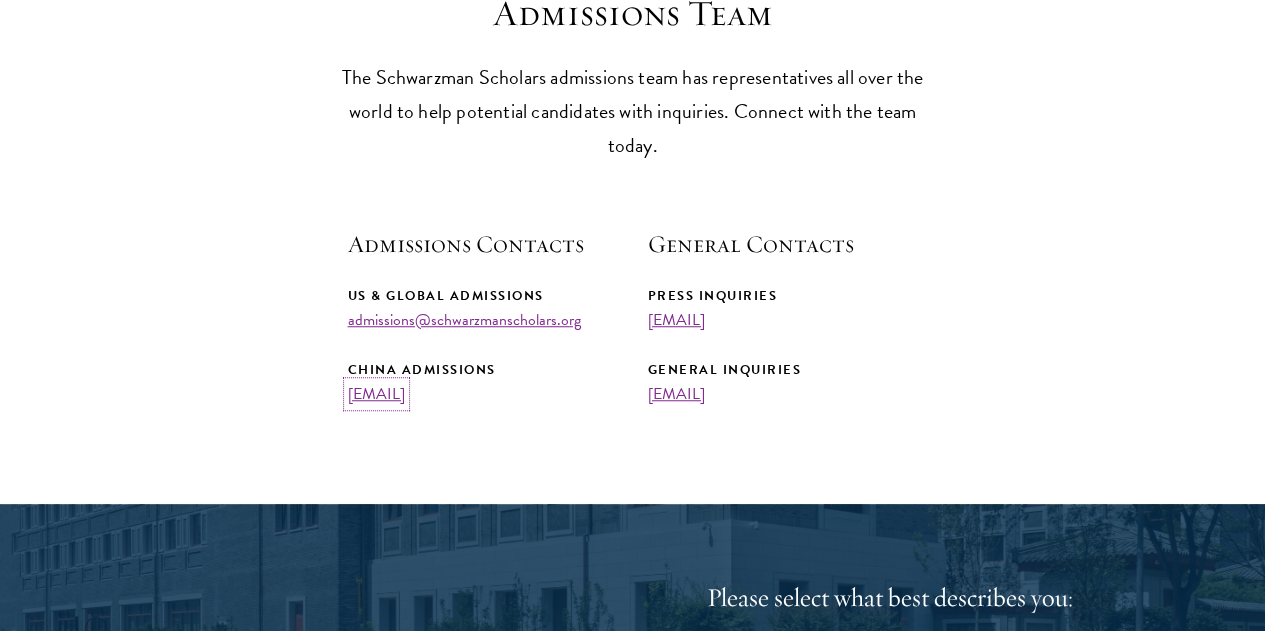 click on "[EMAIL]" at bounding box center (376, 394) 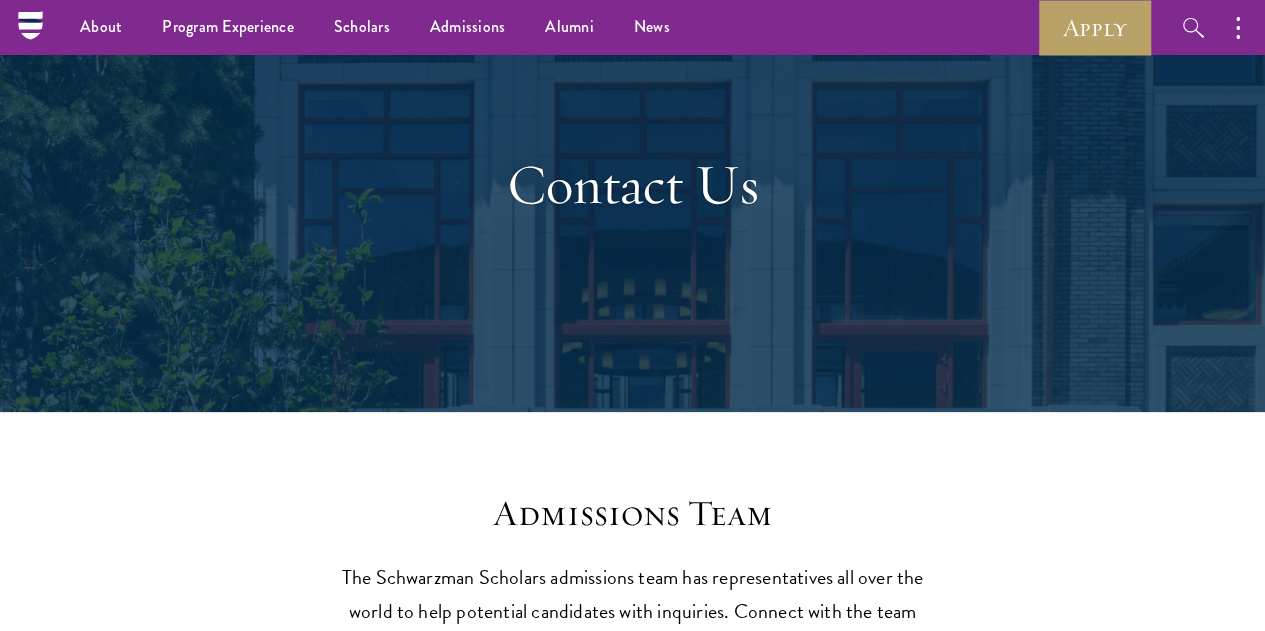 scroll, scrollTop: 0, scrollLeft: 0, axis: both 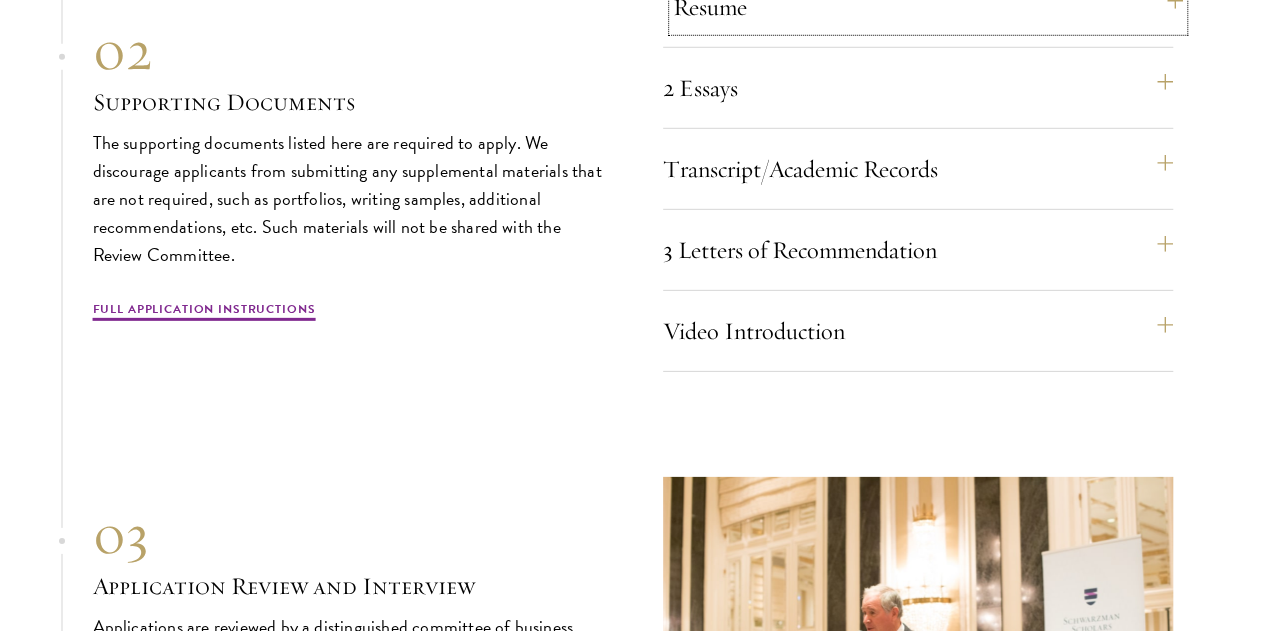 click on "Resume" at bounding box center (928, 7) 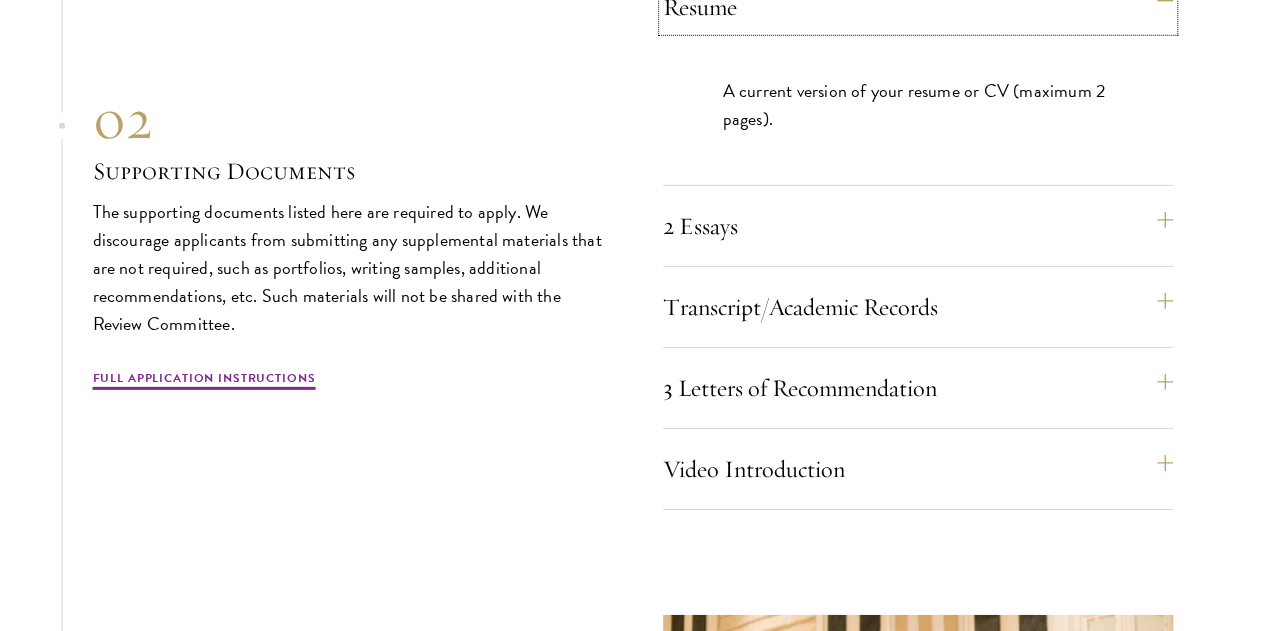 scroll, scrollTop: 6800, scrollLeft: 0, axis: vertical 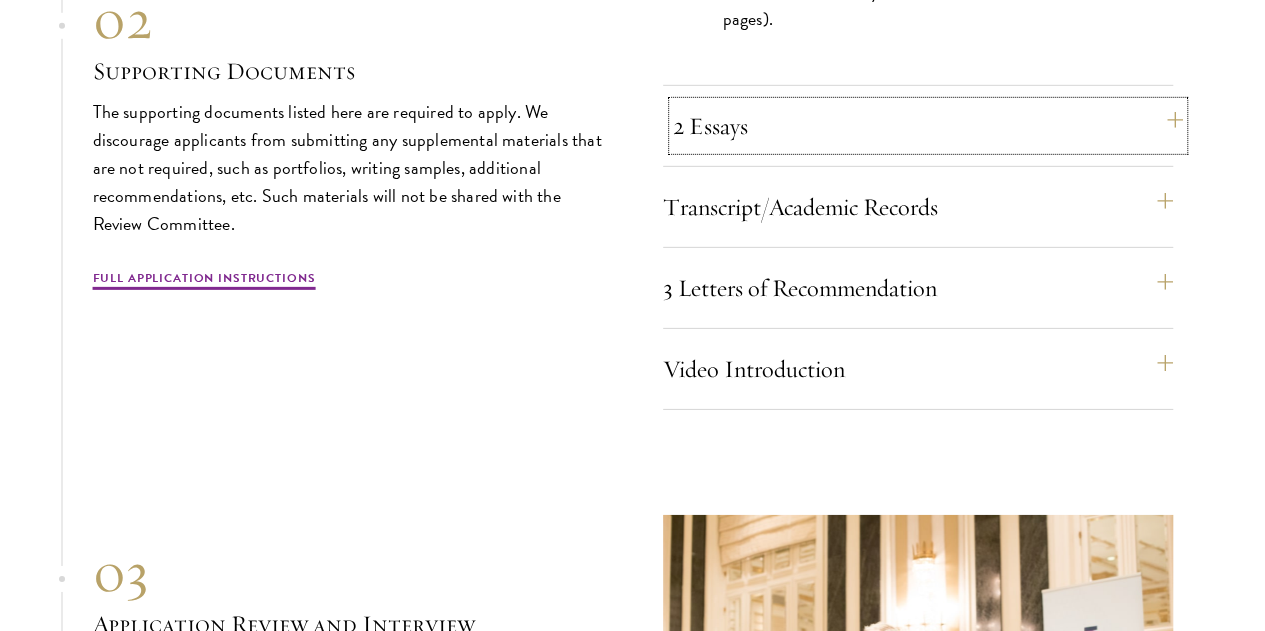 click on "2 Essays" at bounding box center (928, 126) 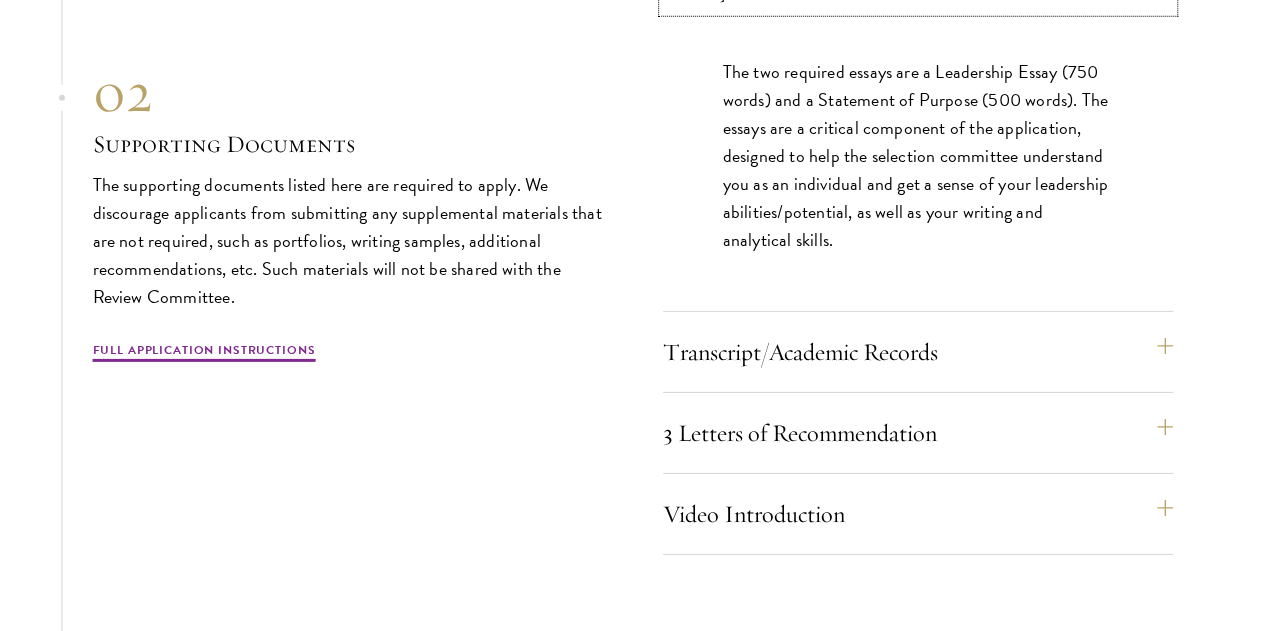 scroll, scrollTop: 6900, scrollLeft: 0, axis: vertical 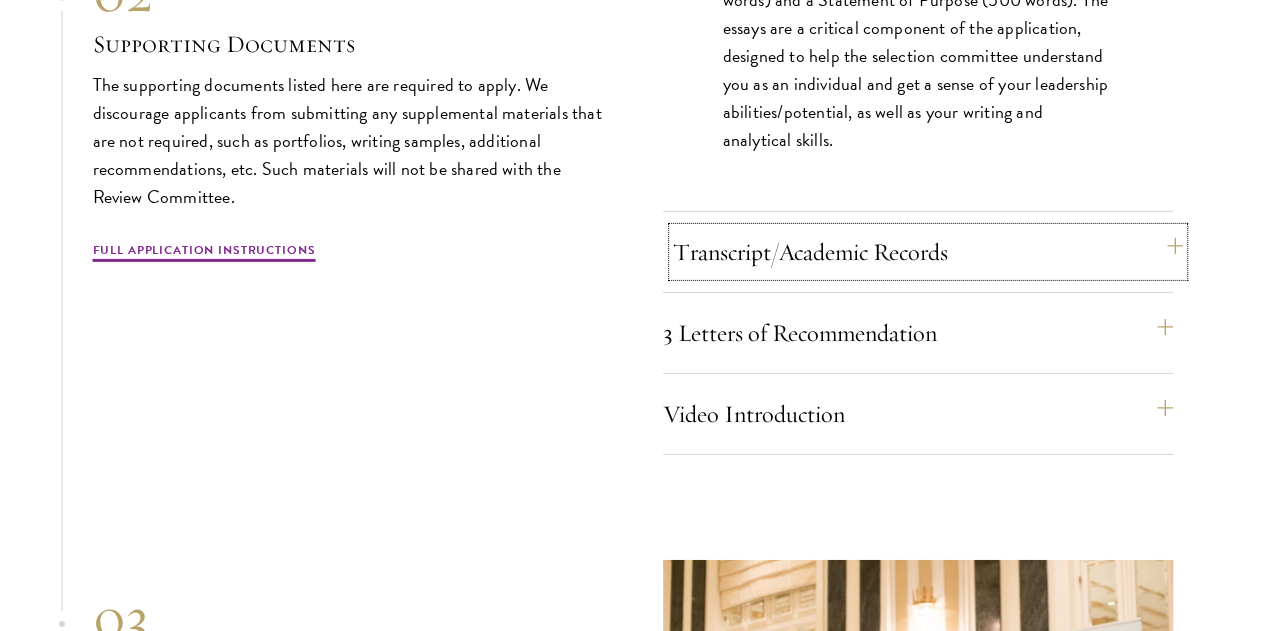 click on "Transcript/Academic Records" at bounding box center (928, 252) 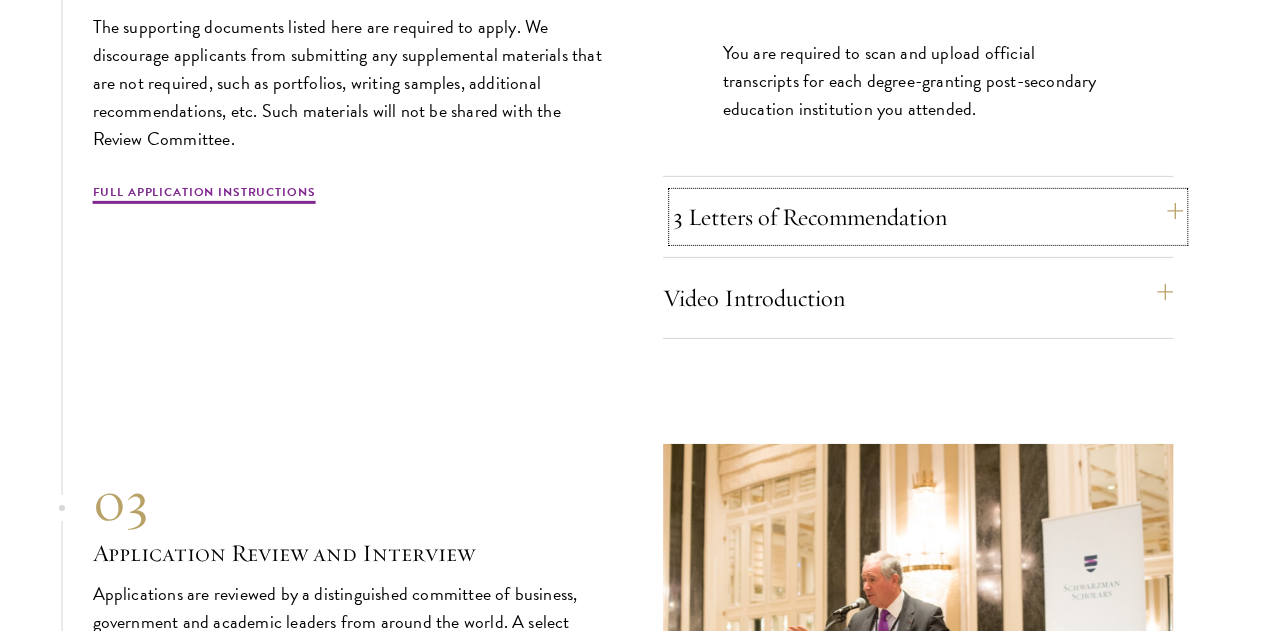 click on "3 Letters of Recommendation" at bounding box center [928, 217] 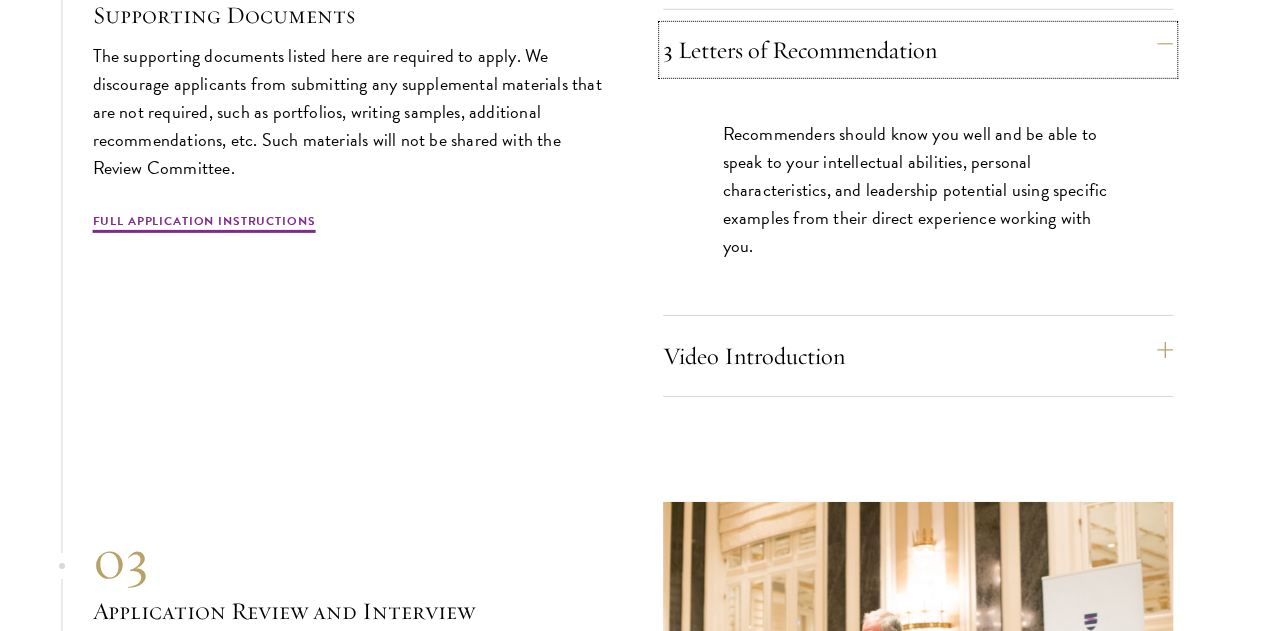 scroll, scrollTop: 7100, scrollLeft: 0, axis: vertical 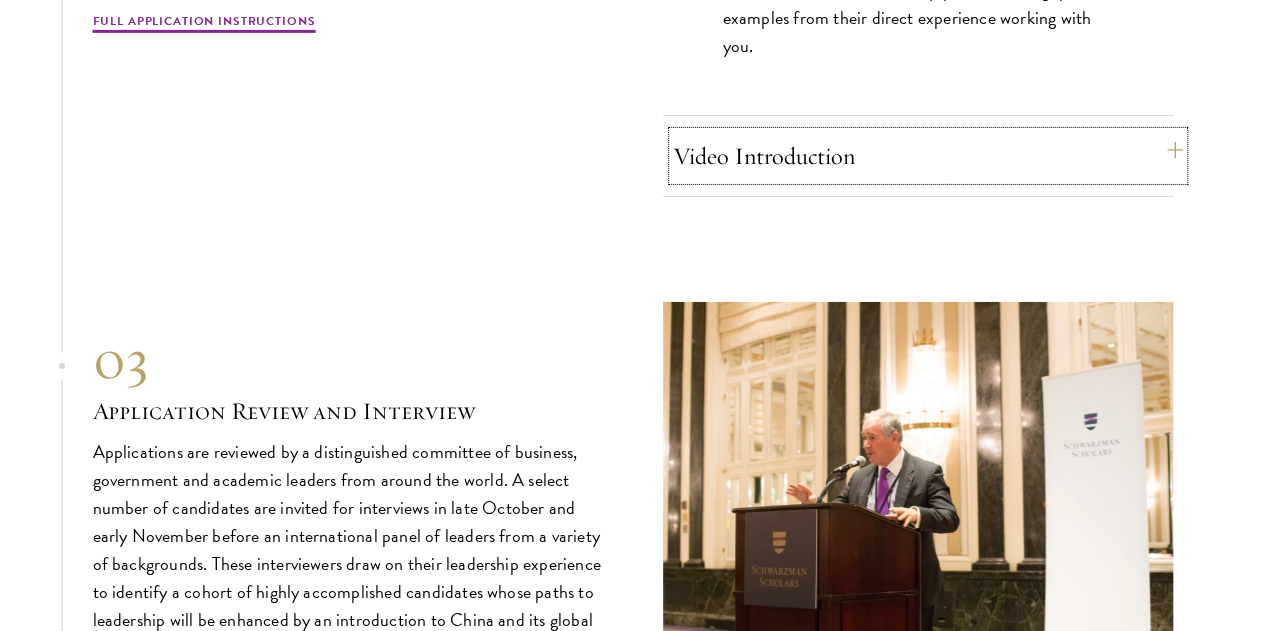 click on "Video Introduction" at bounding box center [928, 156] 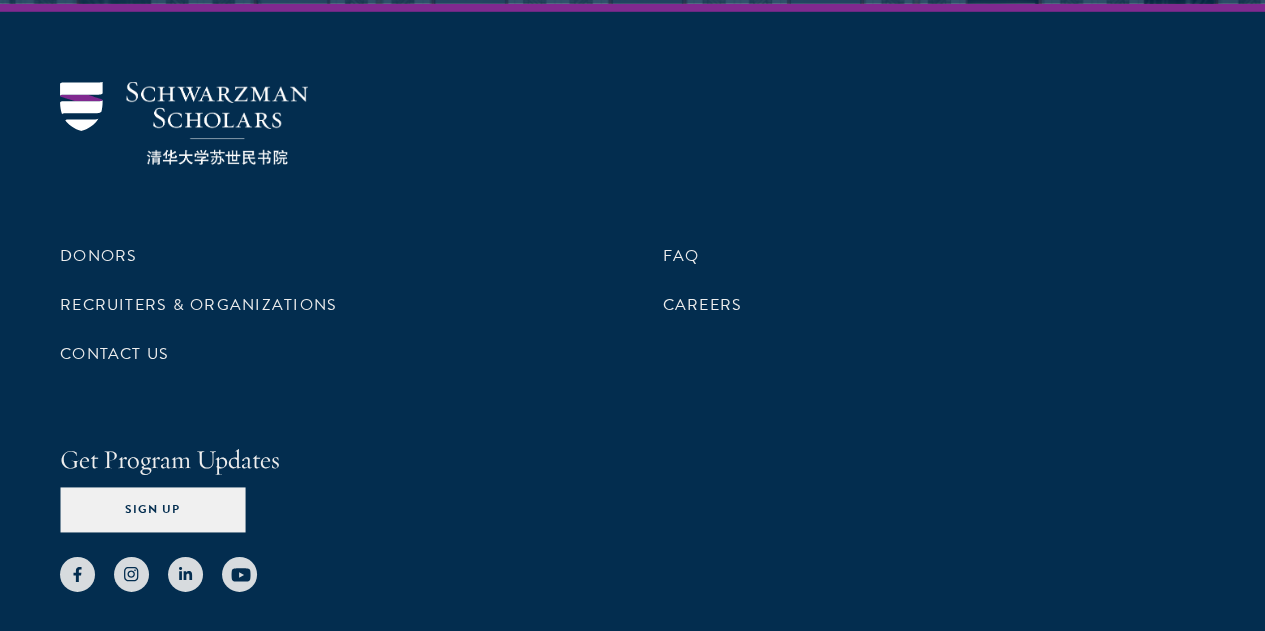 scroll, scrollTop: 10688, scrollLeft: 0, axis: vertical 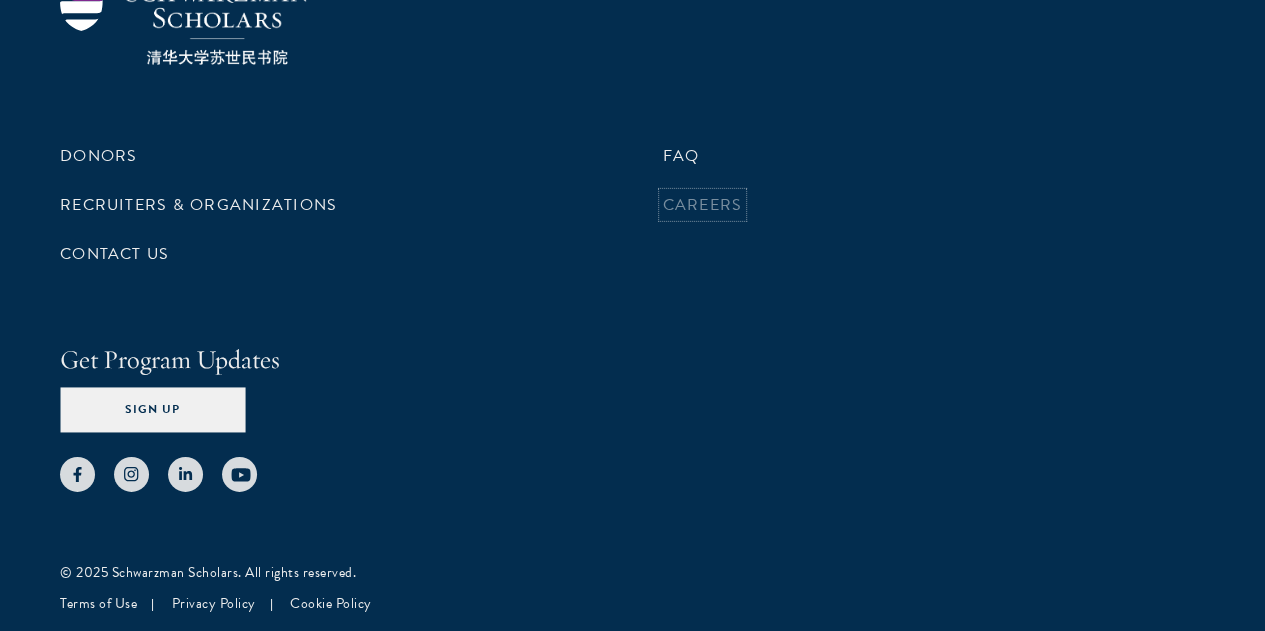 click on "Careers" at bounding box center [703, 205] 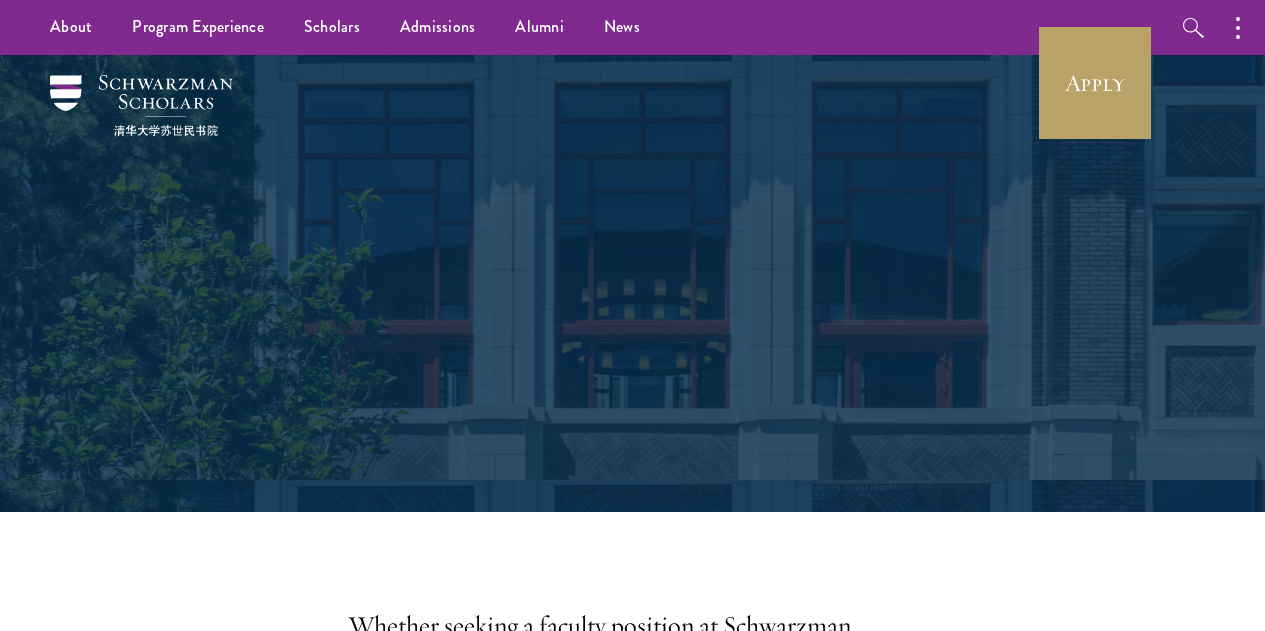 scroll, scrollTop: 0, scrollLeft: 0, axis: both 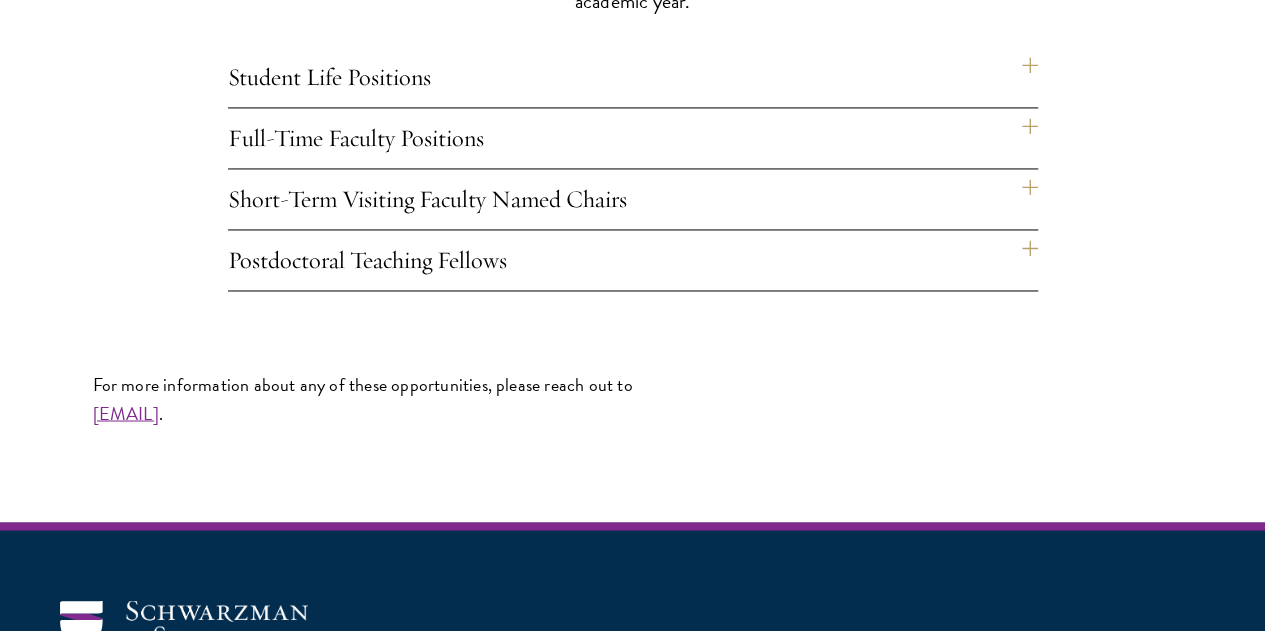 click on "Student Life Positions" at bounding box center (633, 77) 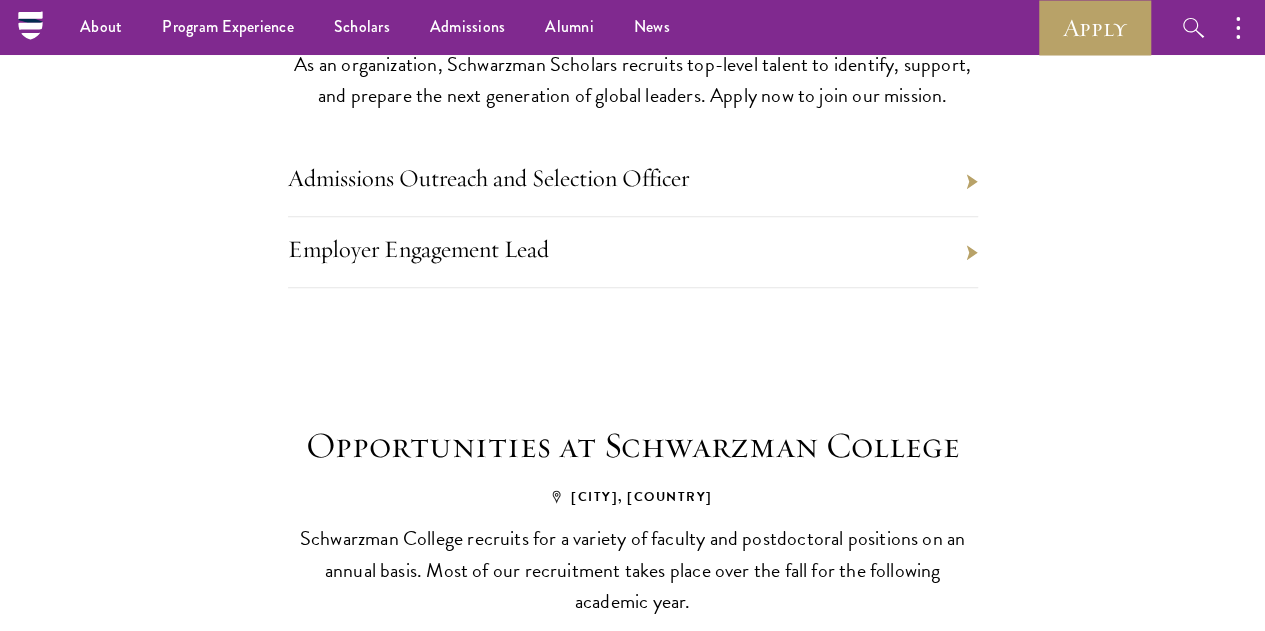 scroll, scrollTop: 800, scrollLeft: 0, axis: vertical 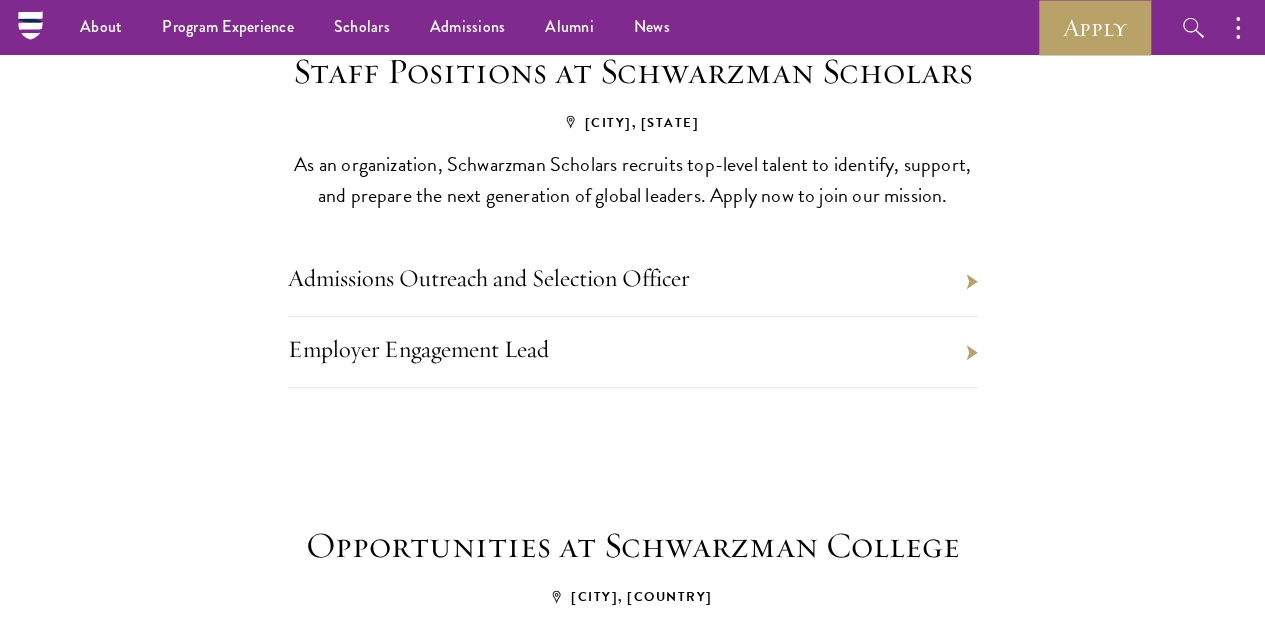 click on "Admissions Outreach and Selection Officer" at bounding box center (633, 281) 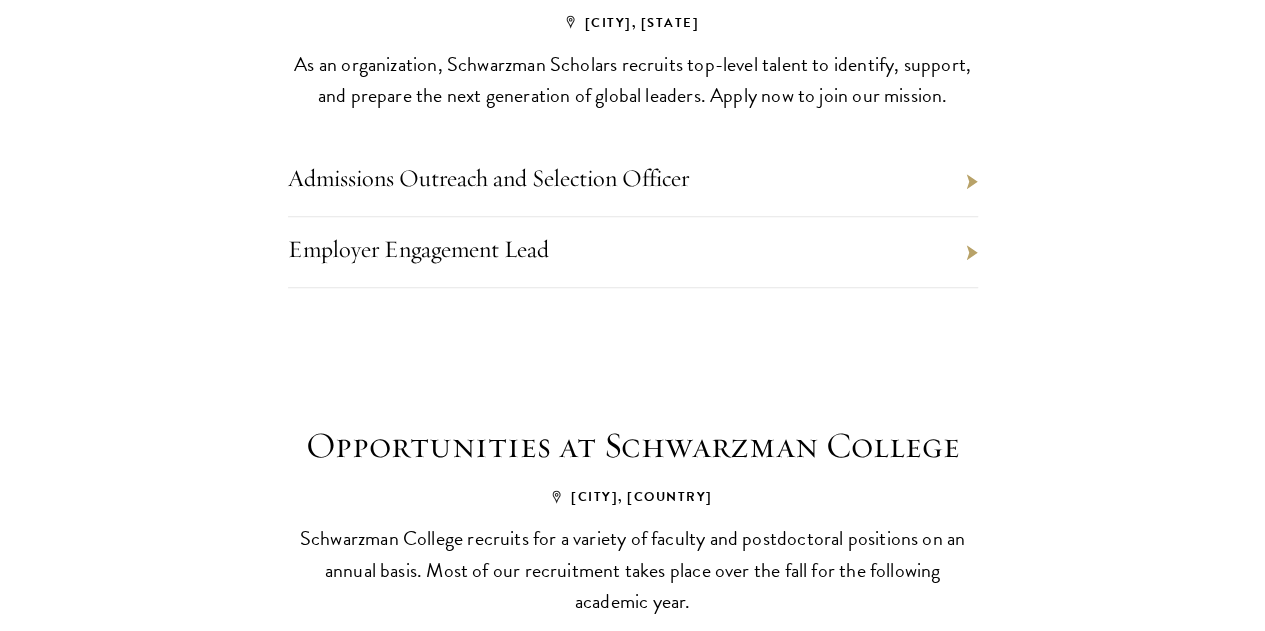 scroll, scrollTop: 1000, scrollLeft: 0, axis: vertical 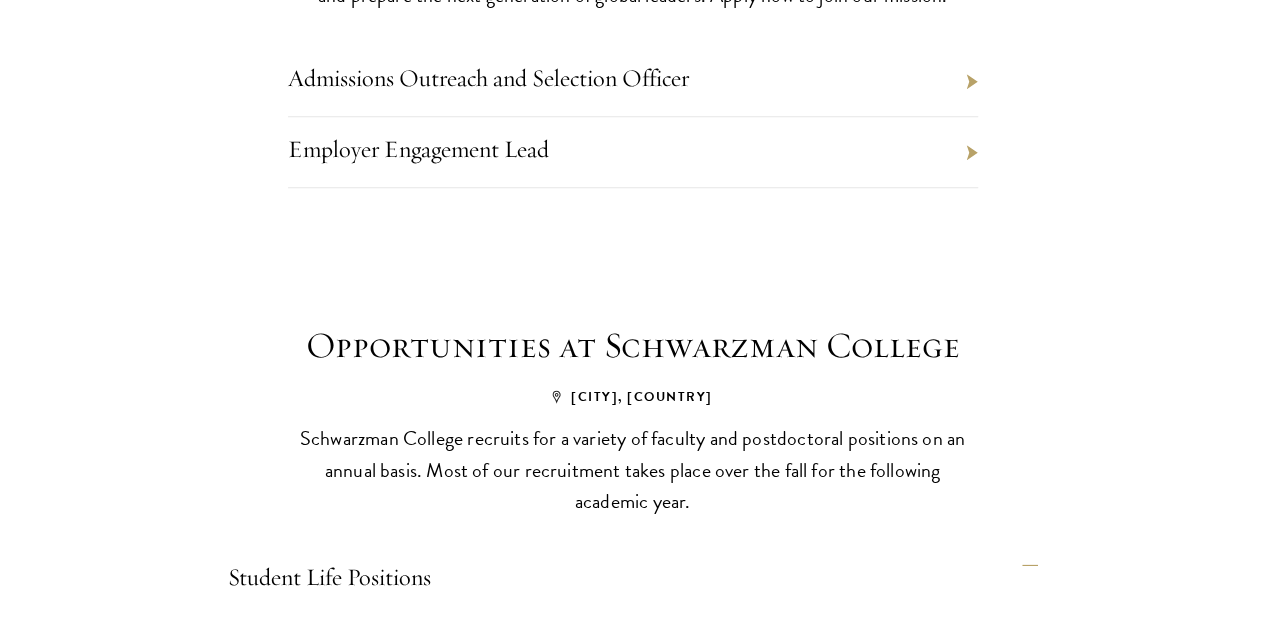 click on "Employer Engagement Lead" at bounding box center (633, 152) 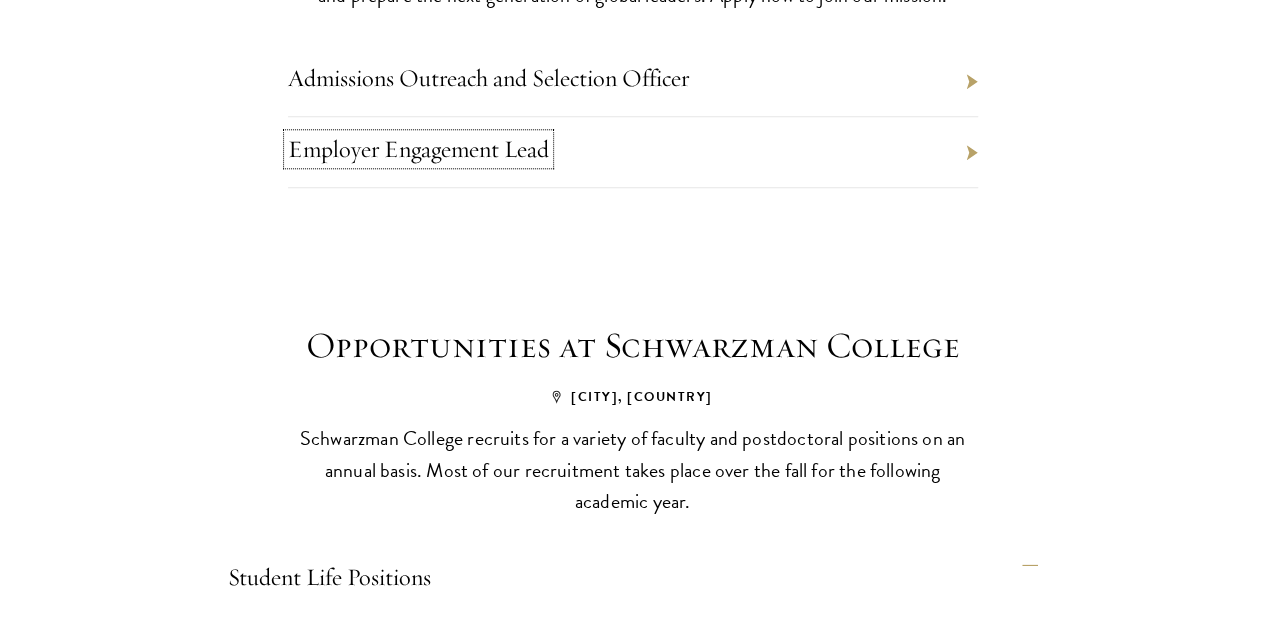 click on "Employer Engagement Lead" at bounding box center [418, 149] 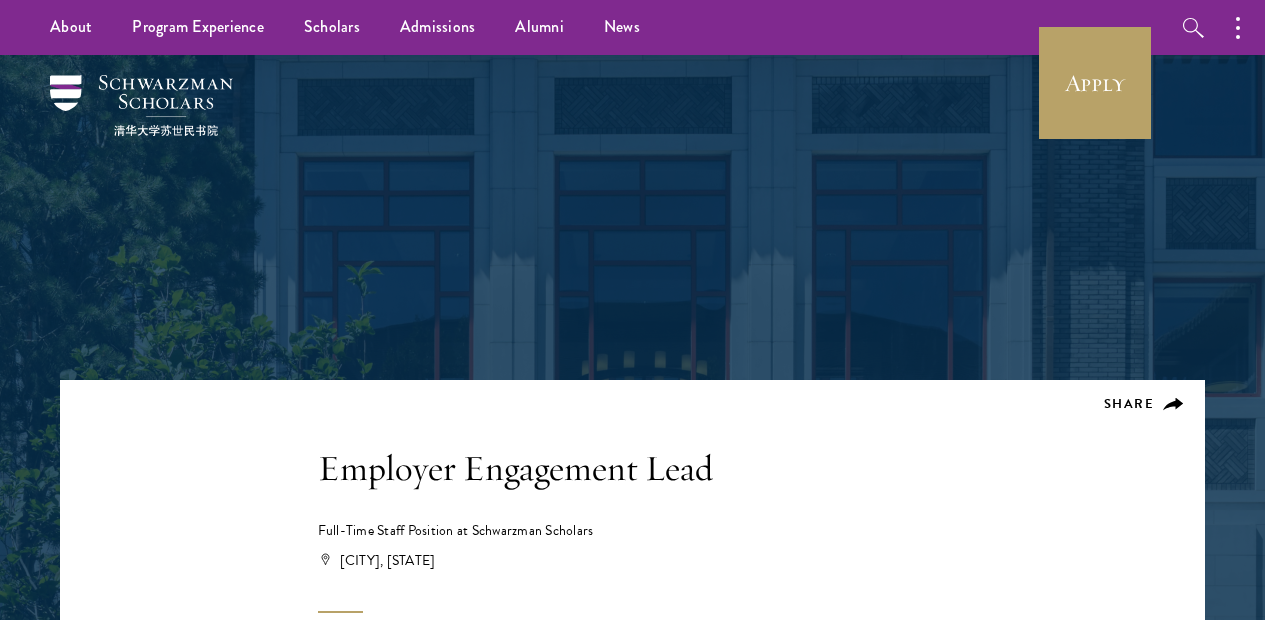 scroll, scrollTop: 0, scrollLeft: 0, axis: both 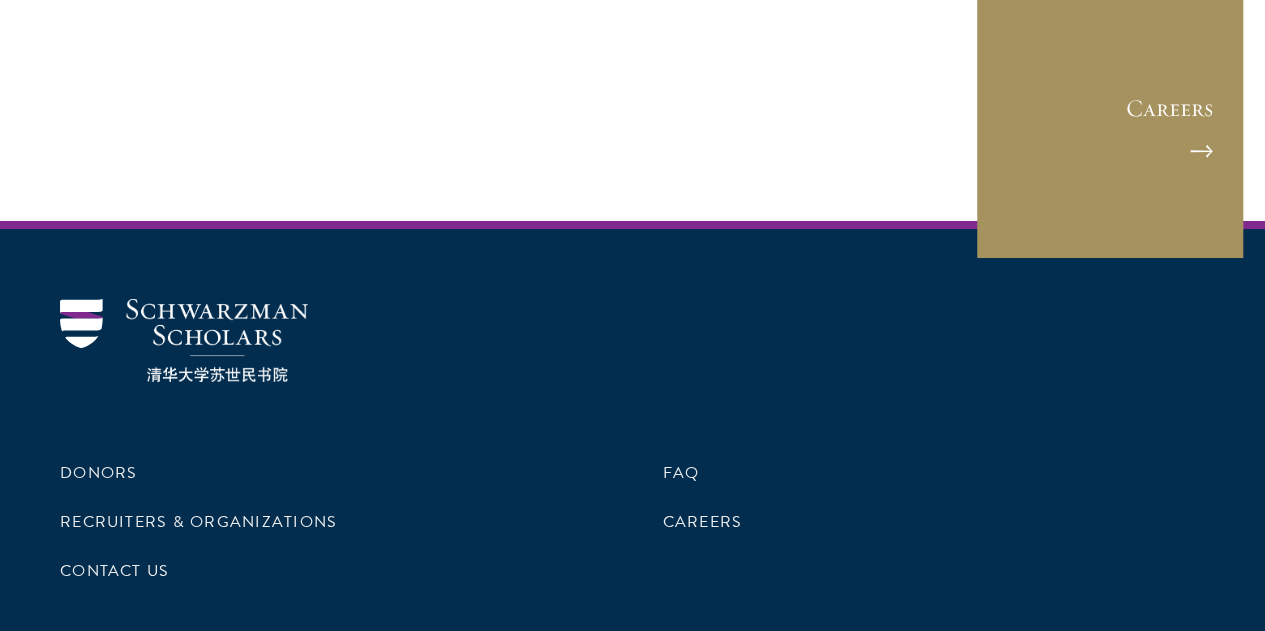 click on "Careers" at bounding box center [1110, 125] 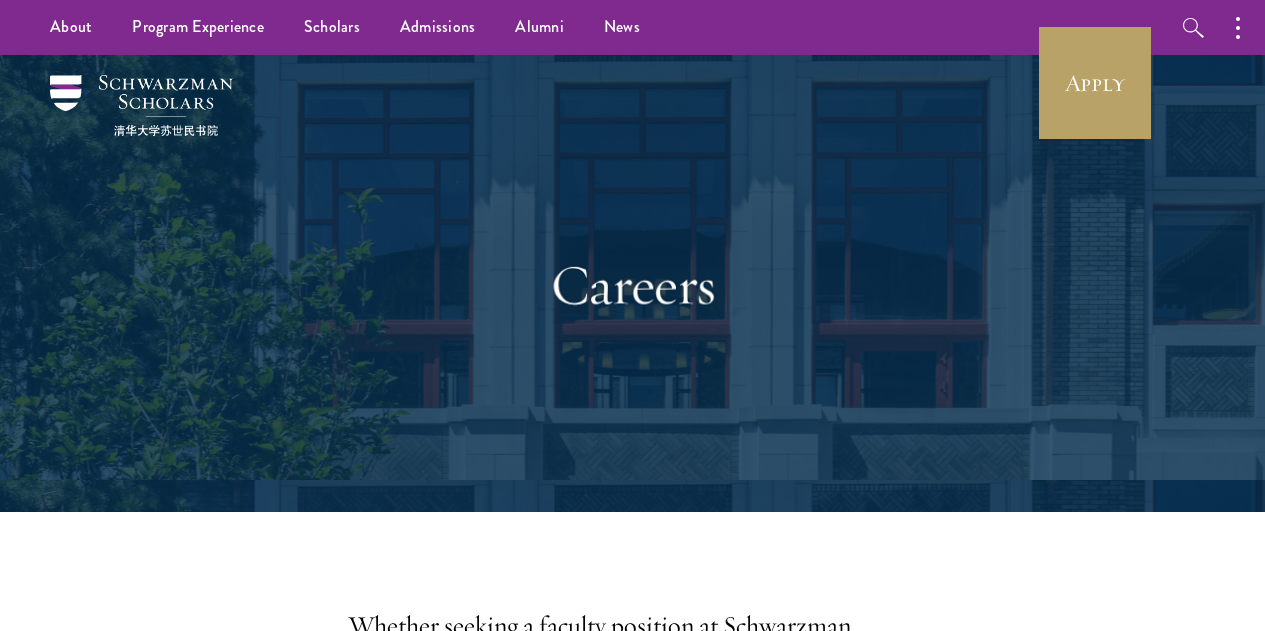 scroll, scrollTop: 0, scrollLeft: 0, axis: both 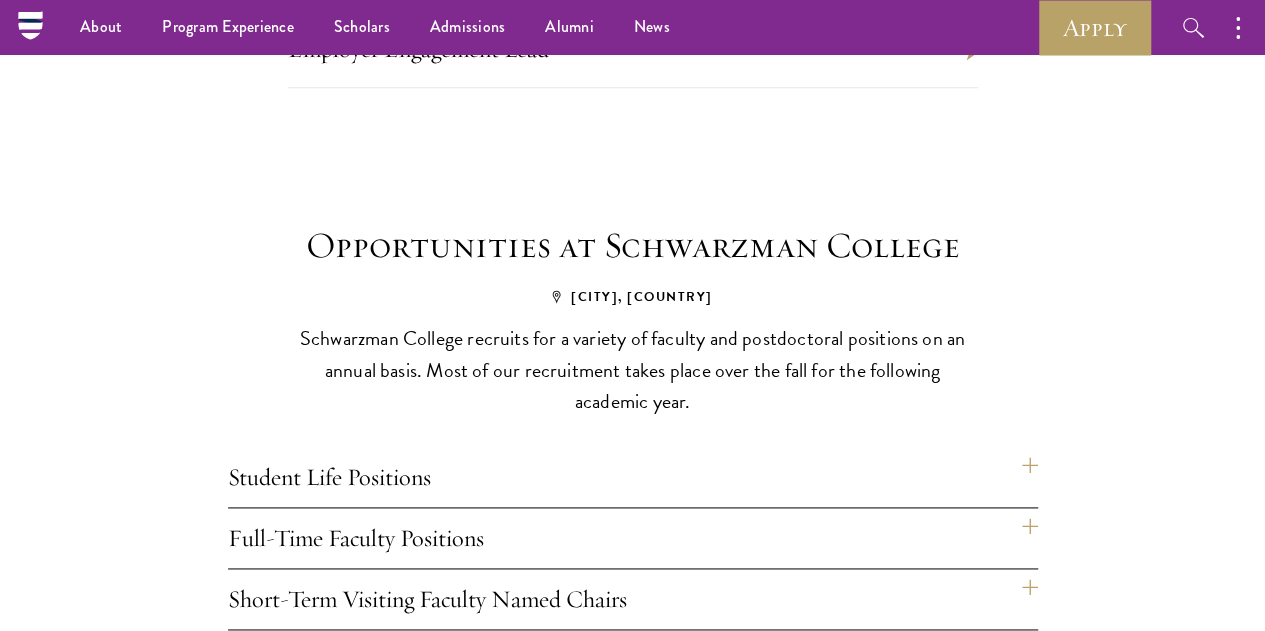 click on "Admissions Outreach and Selection Officer" at bounding box center (488, -22) 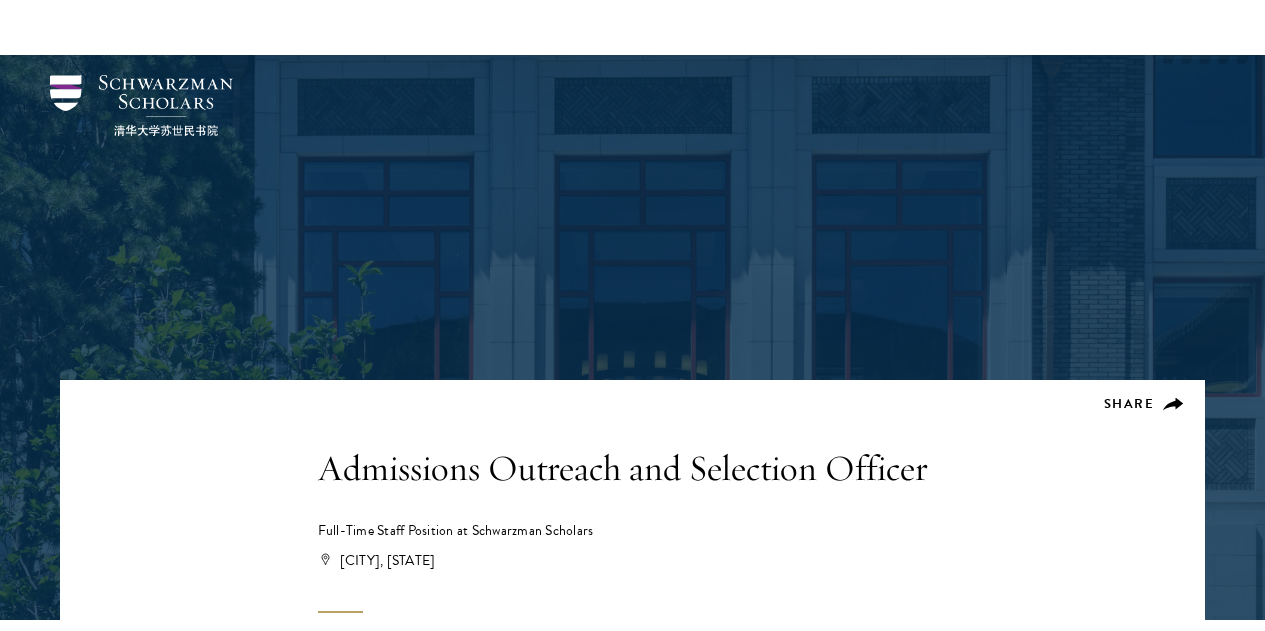 scroll, scrollTop: 400, scrollLeft: 0, axis: vertical 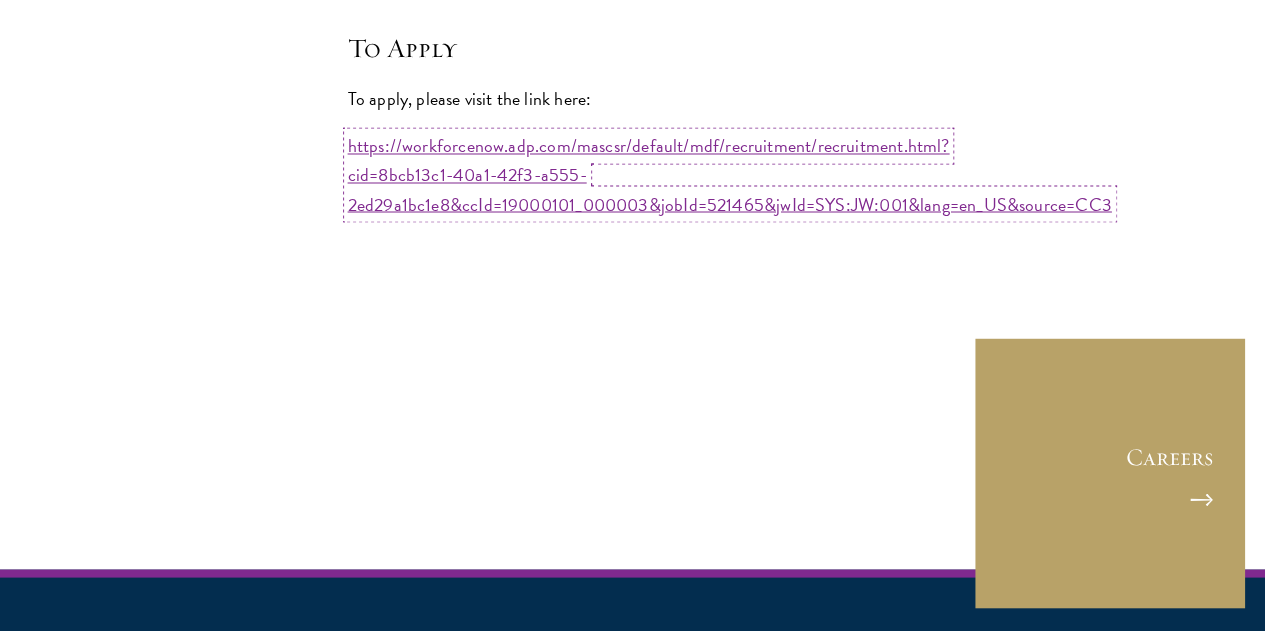 click on "https://workforcenow.adp.com/mascsr/default/mdf/recruitment/recruitment.html?cid=8bcb13c1-40a1-42f3-a555-2ed29a1bc1e8&ccId=19000101_000003&jobId=521465&jwId=SYS:JW:001&lang=en_US&source=CC3" at bounding box center (730, 174) 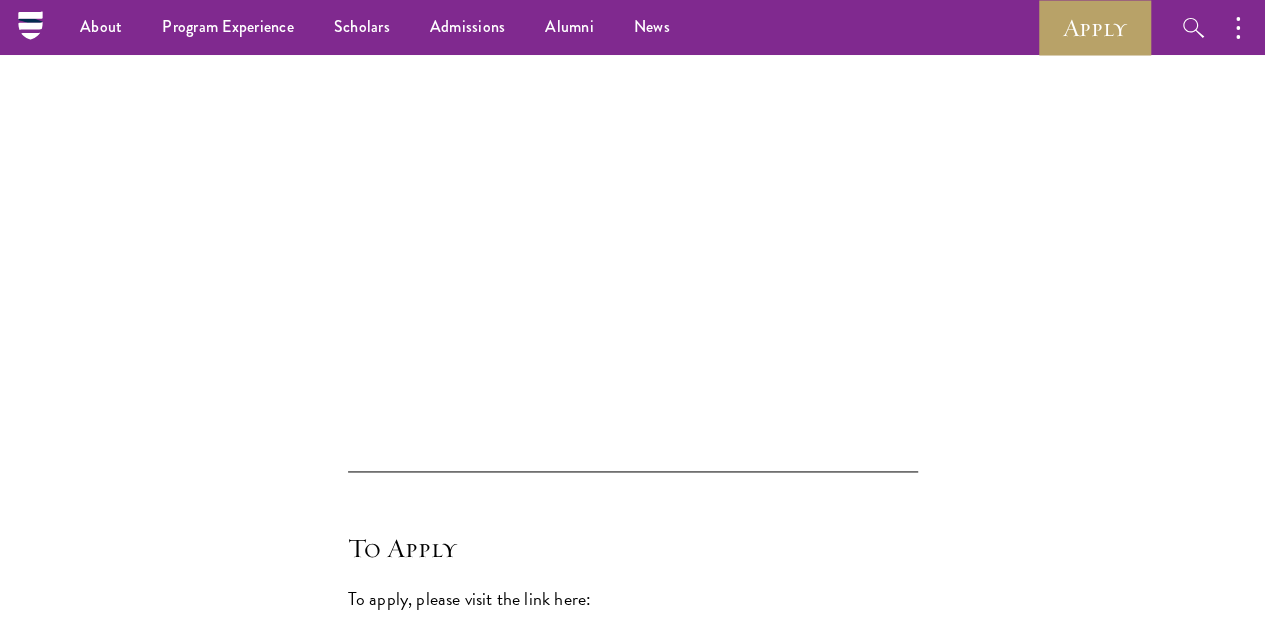scroll, scrollTop: 5500, scrollLeft: 0, axis: vertical 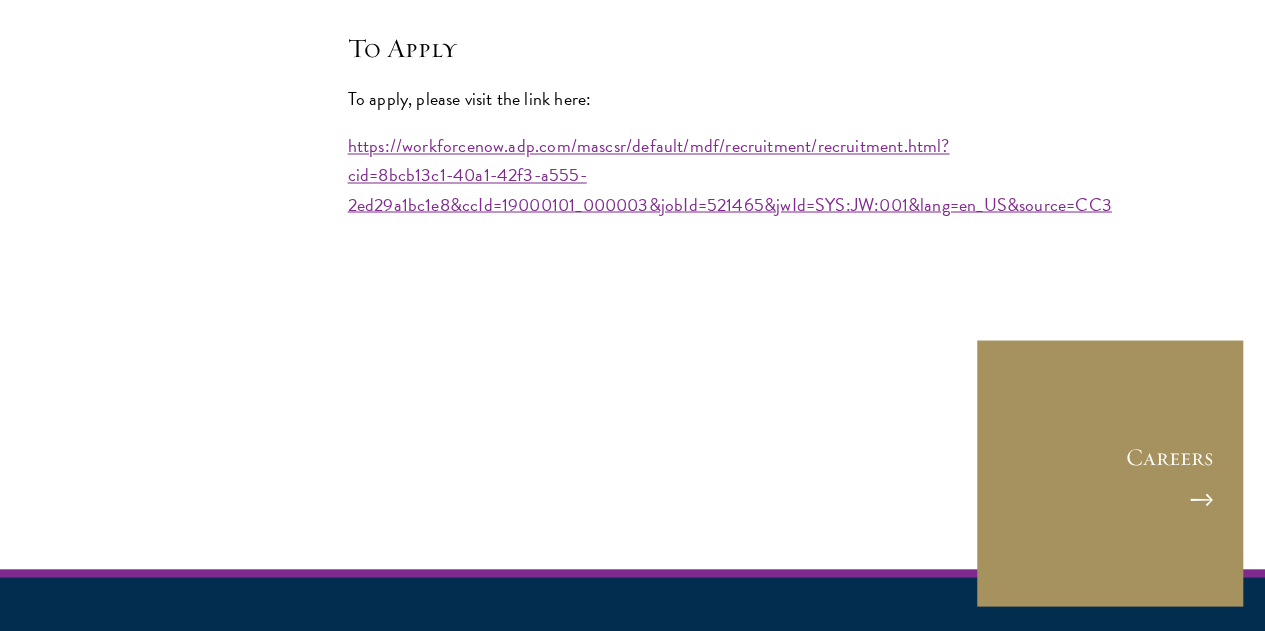 click on "Careers" at bounding box center (1110, 473) 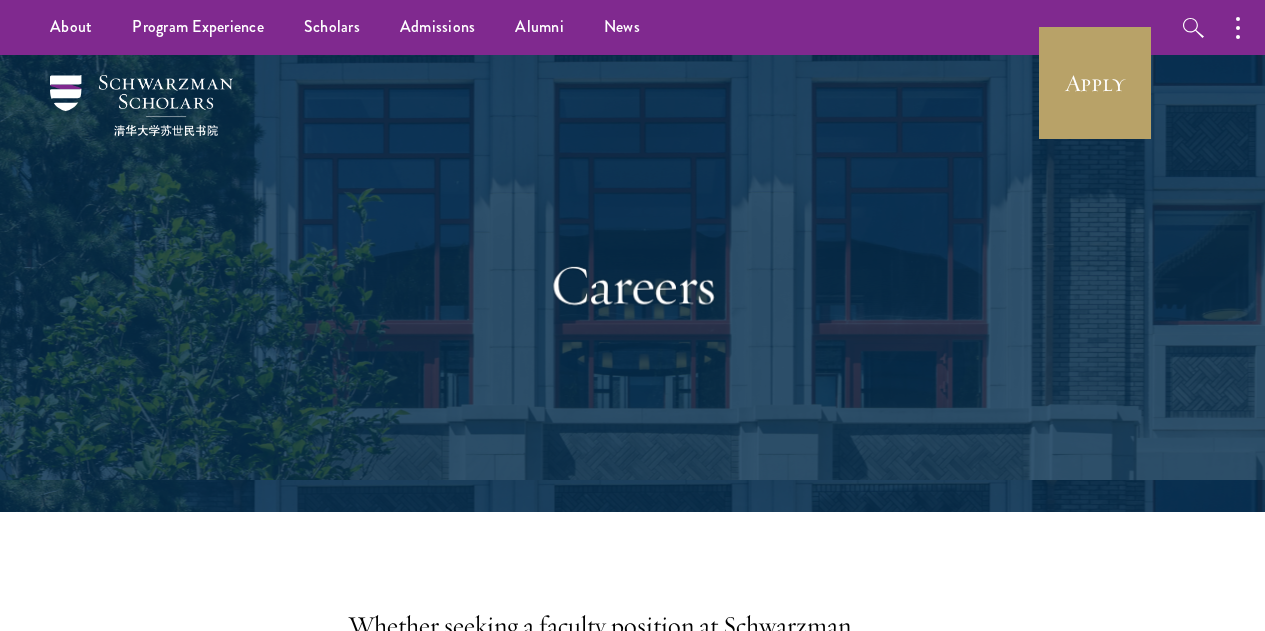 scroll, scrollTop: 200, scrollLeft: 0, axis: vertical 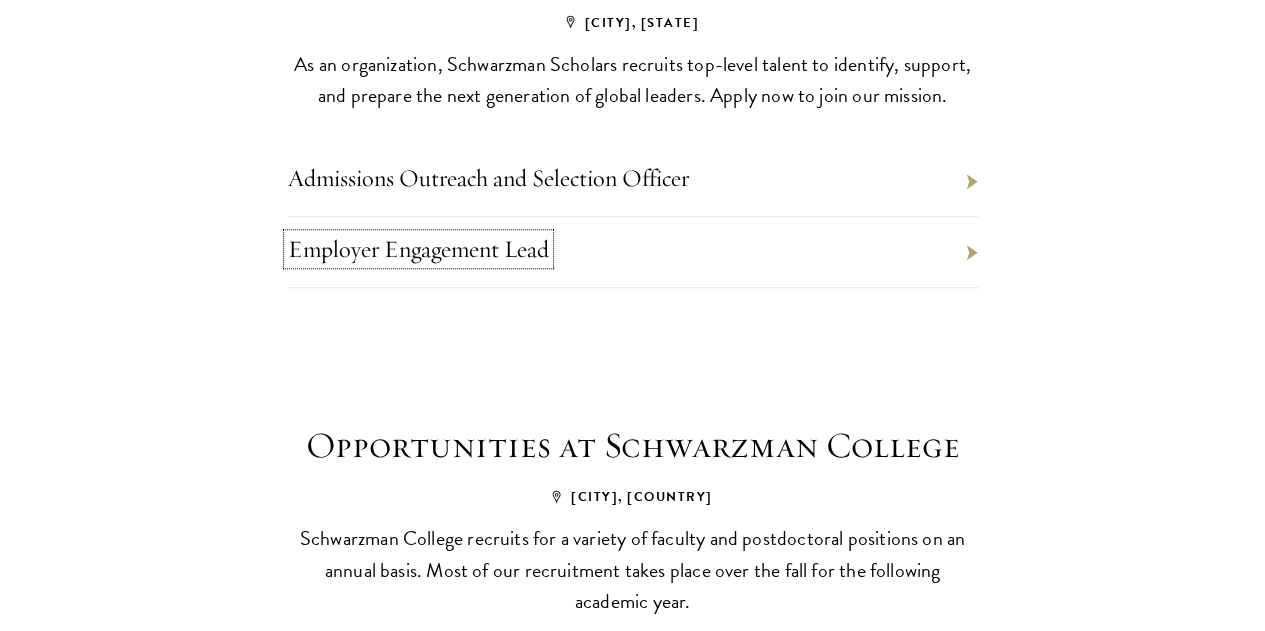 click on "Employer Engagement Lead" at bounding box center (418, 249) 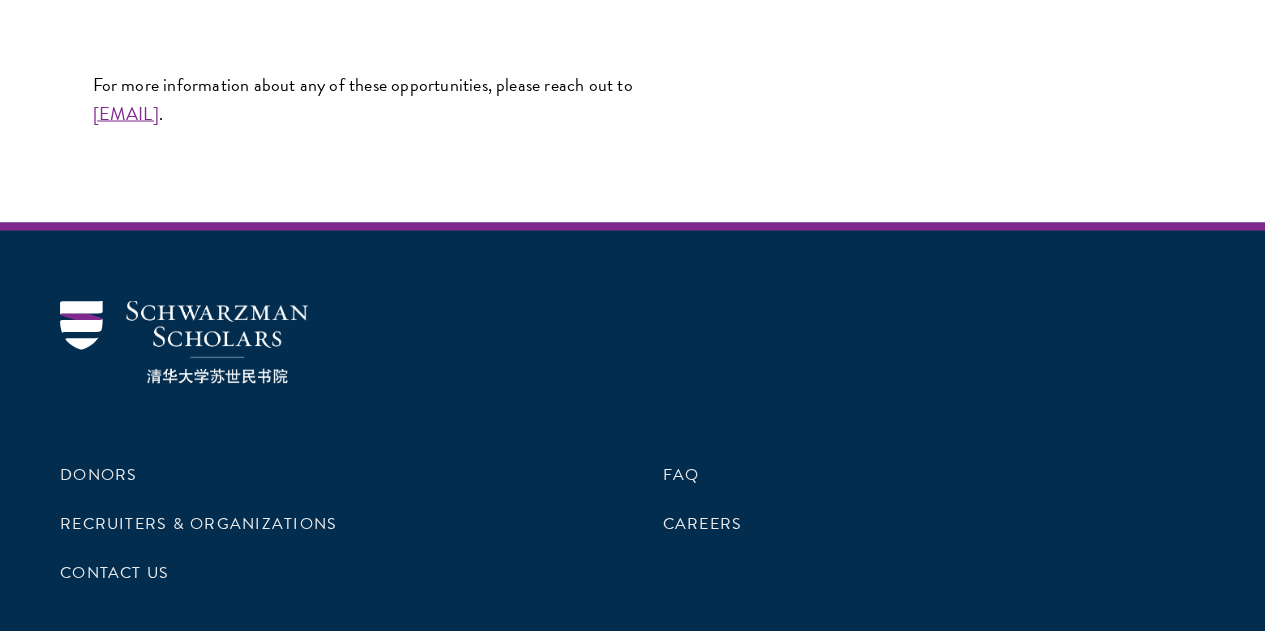 scroll, scrollTop: 2142, scrollLeft: 0, axis: vertical 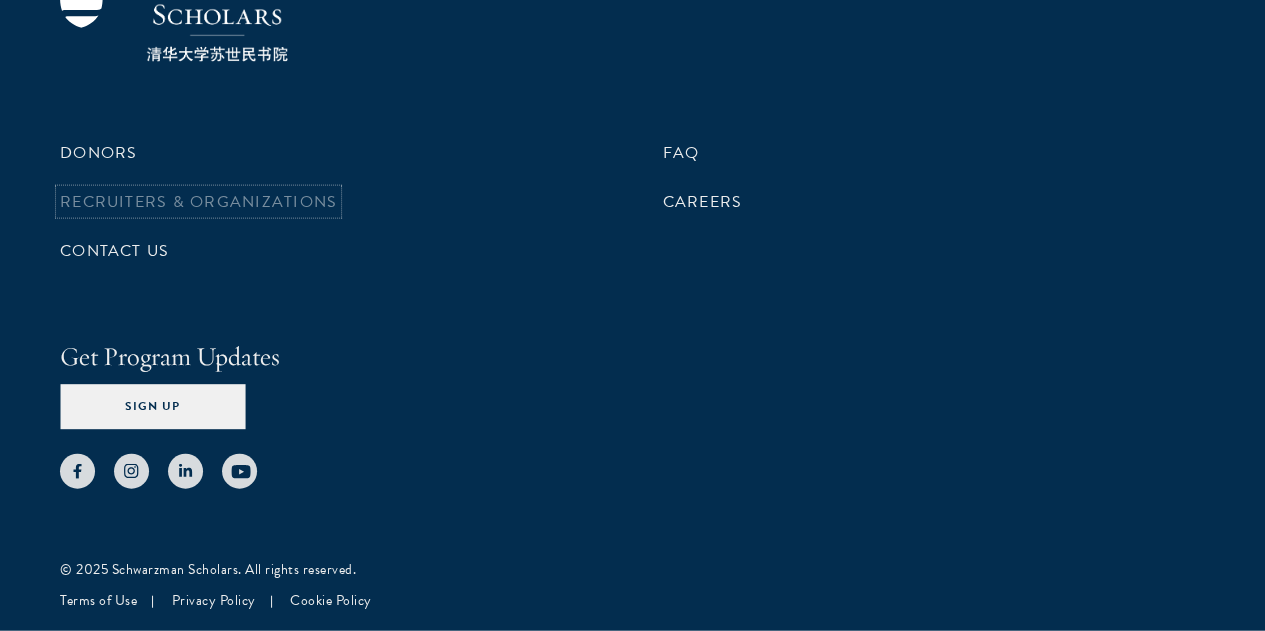 click on "Recruiters & Organizations" at bounding box center [198, 202] 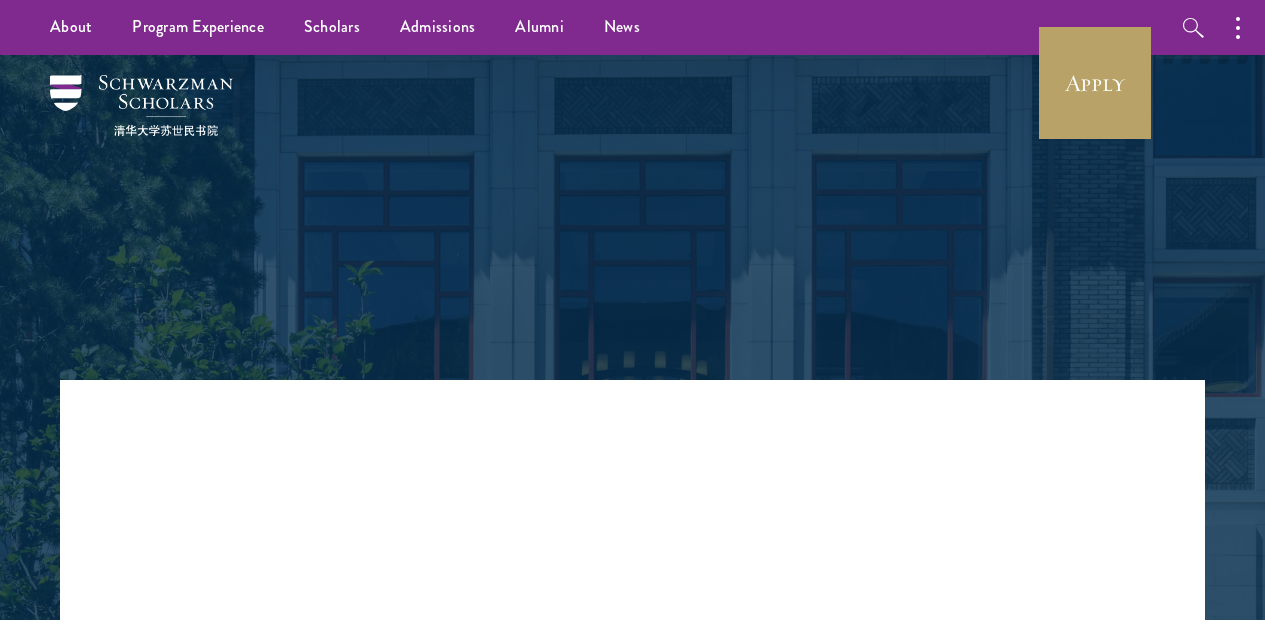 scroll, scrollTop: 0, scrollLeft: 0, axis: both 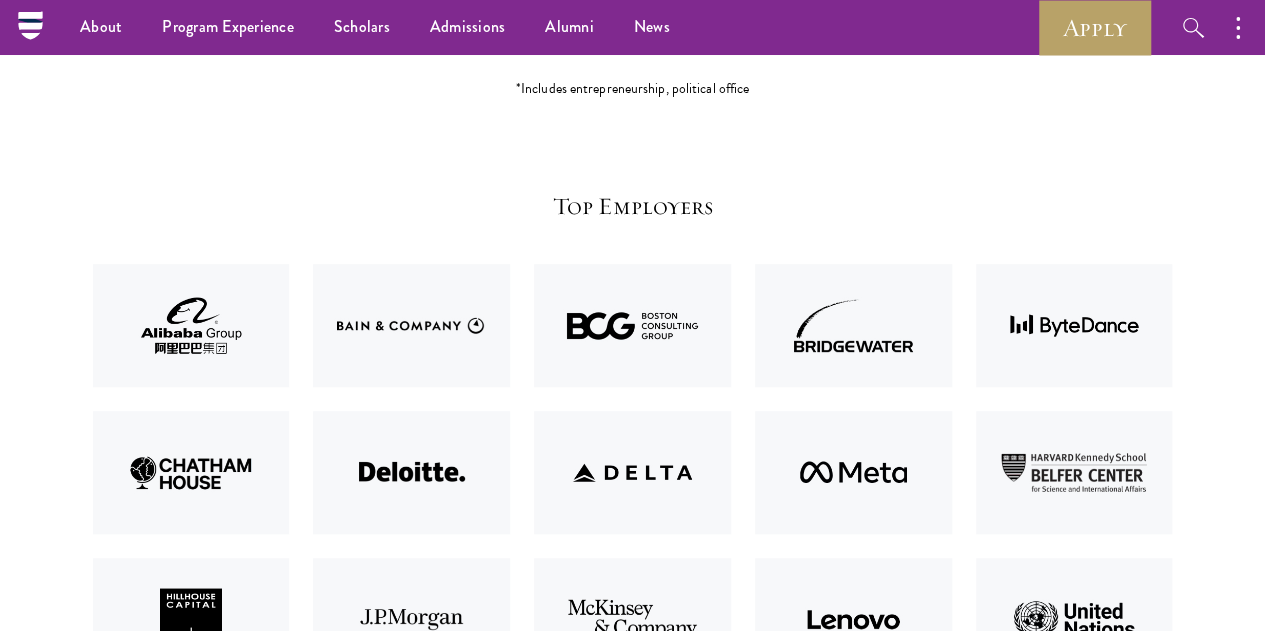 drag, startPoint x: 472, startPoint y: 447, endPoint x: 528, endPoint y: 444, distance: 56.0803 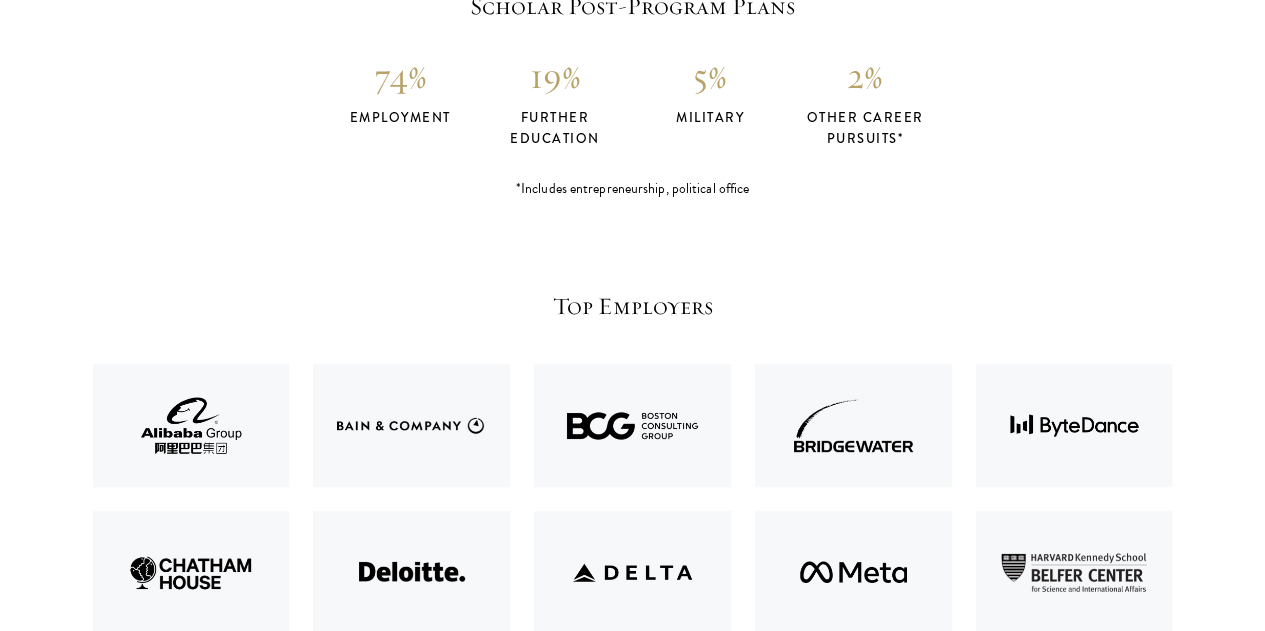 scroll, scrollTop: 4400, scrollLeft: 0, axis: vertical 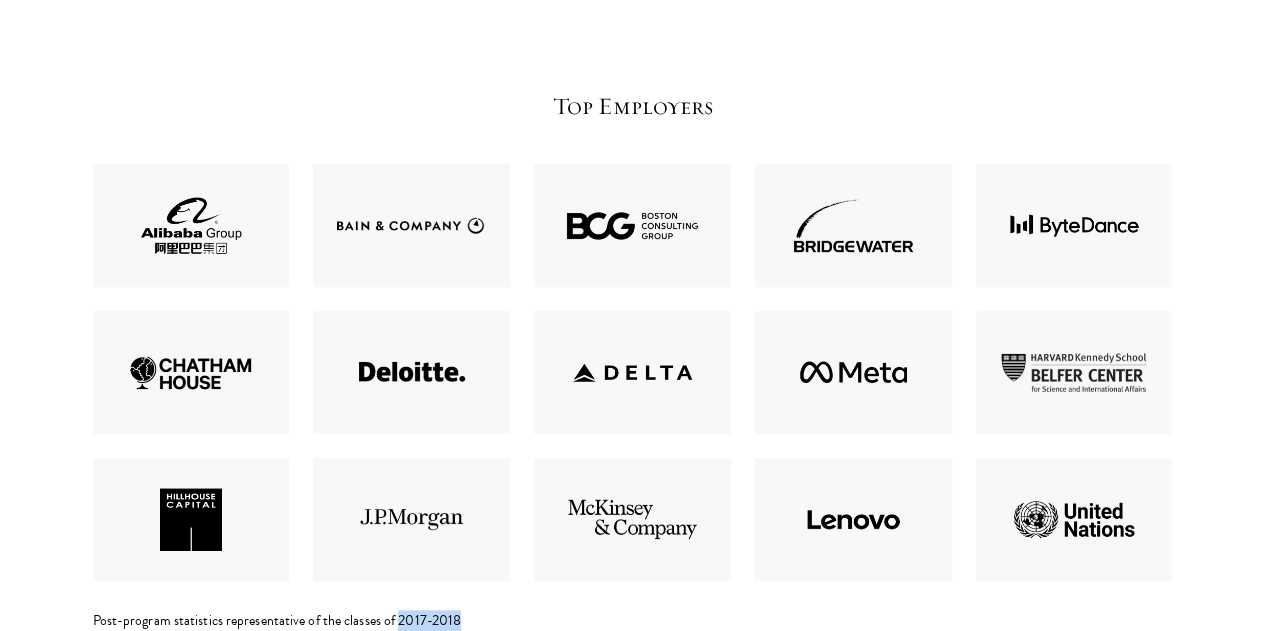 drag, startPoint x: 473, startPoint y: 345, endPoint x: 532, endPoint y: 344, distance: 59.008472 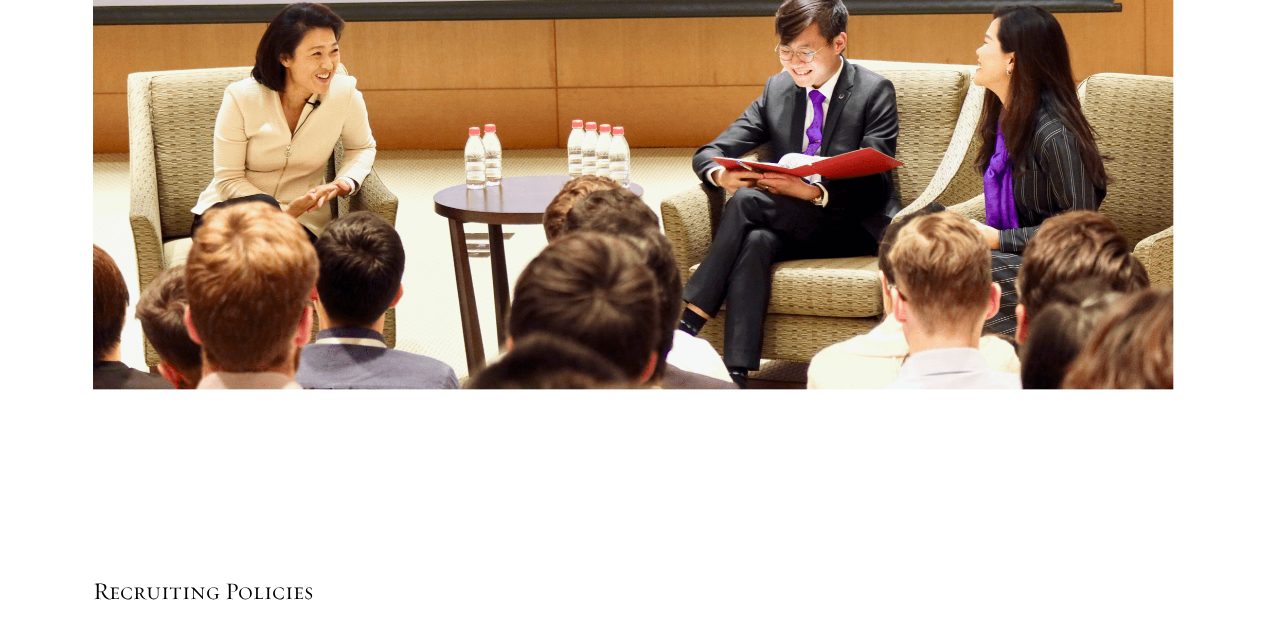 scroll, scrollTop: 8600, scrollLeft: 0, axis: vertical 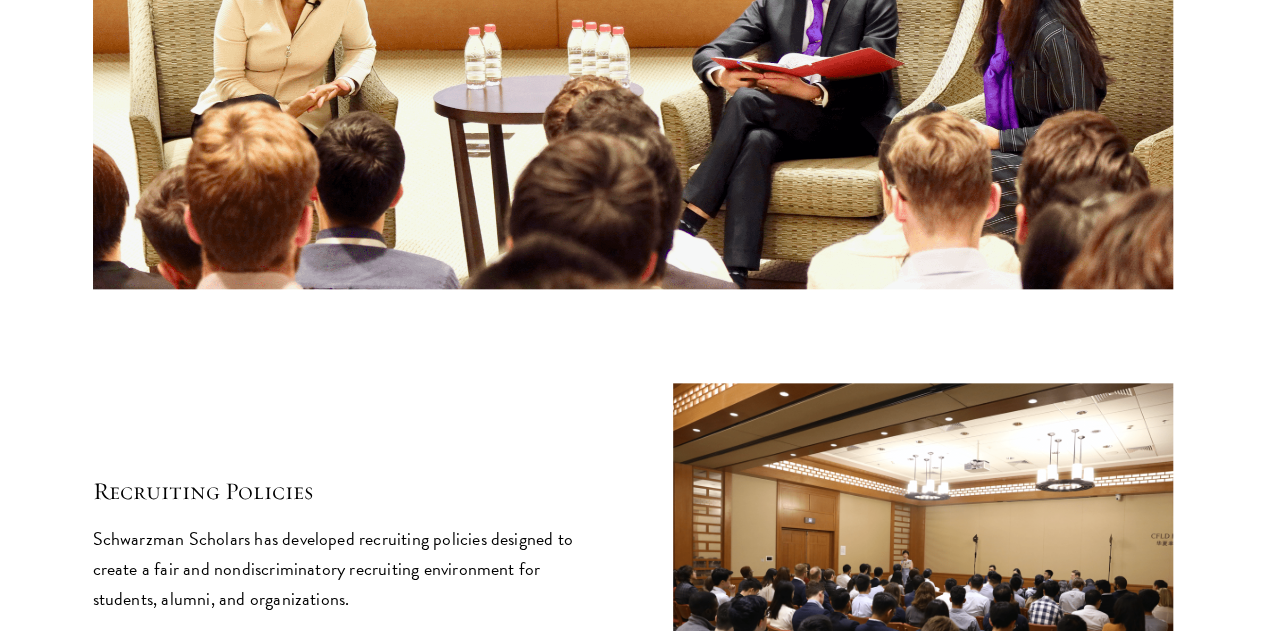 click on "Learn More" at bounding box center [135, 656] 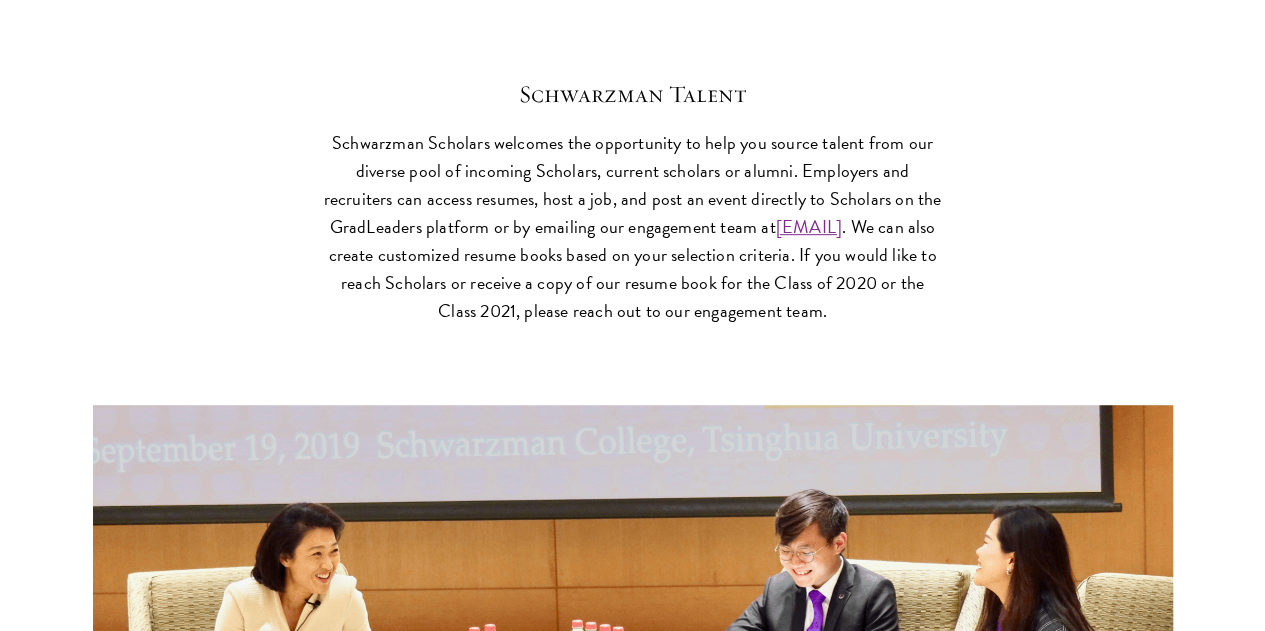 scroll, scrollTop: 8500, scrollLeft: 0, axis: vertical 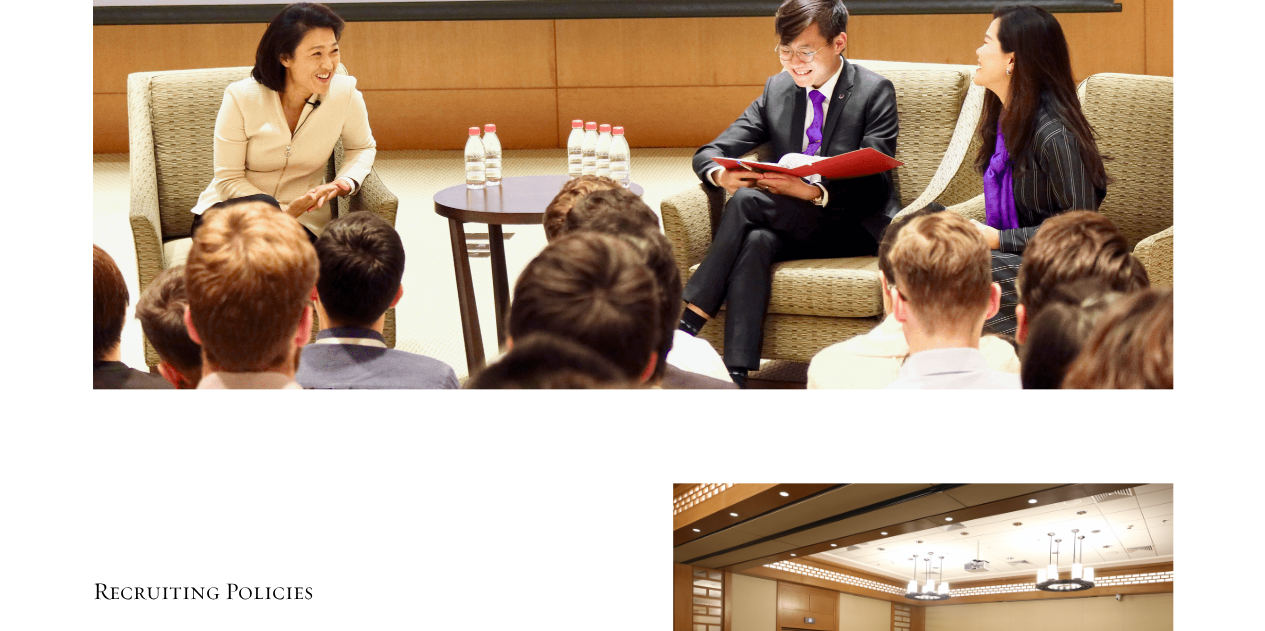click on "Learn More" at bounding box center [135, 756] 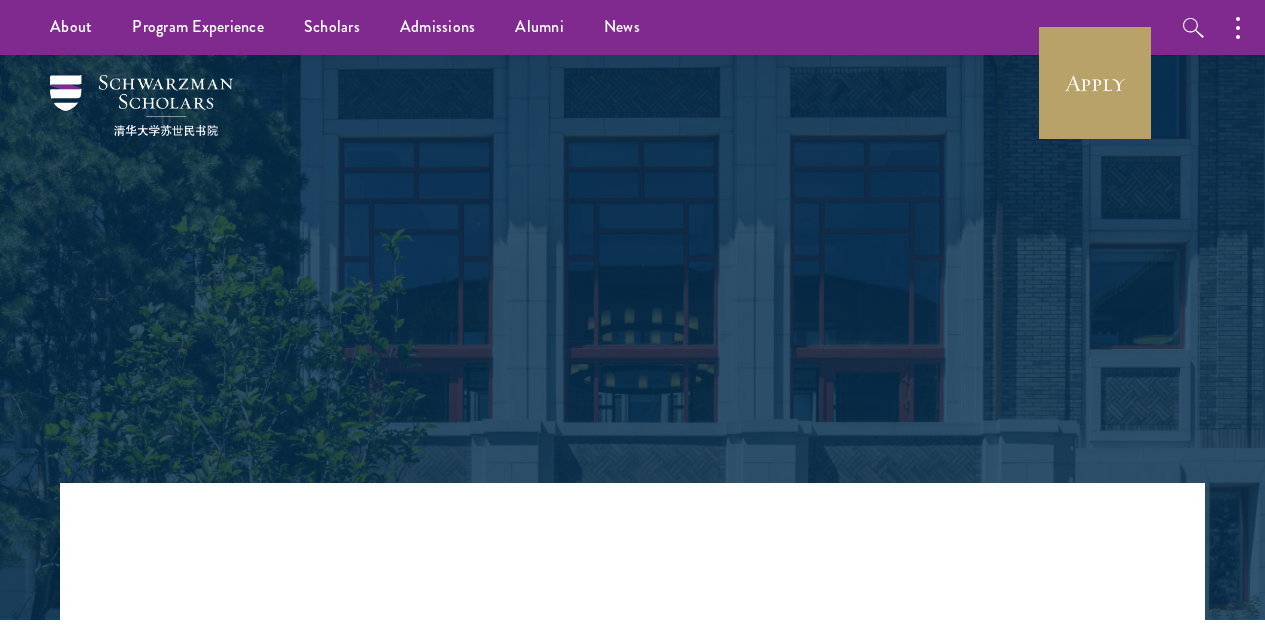 scroll, scrollTop: 0, scrollLeft: 0, axis: both 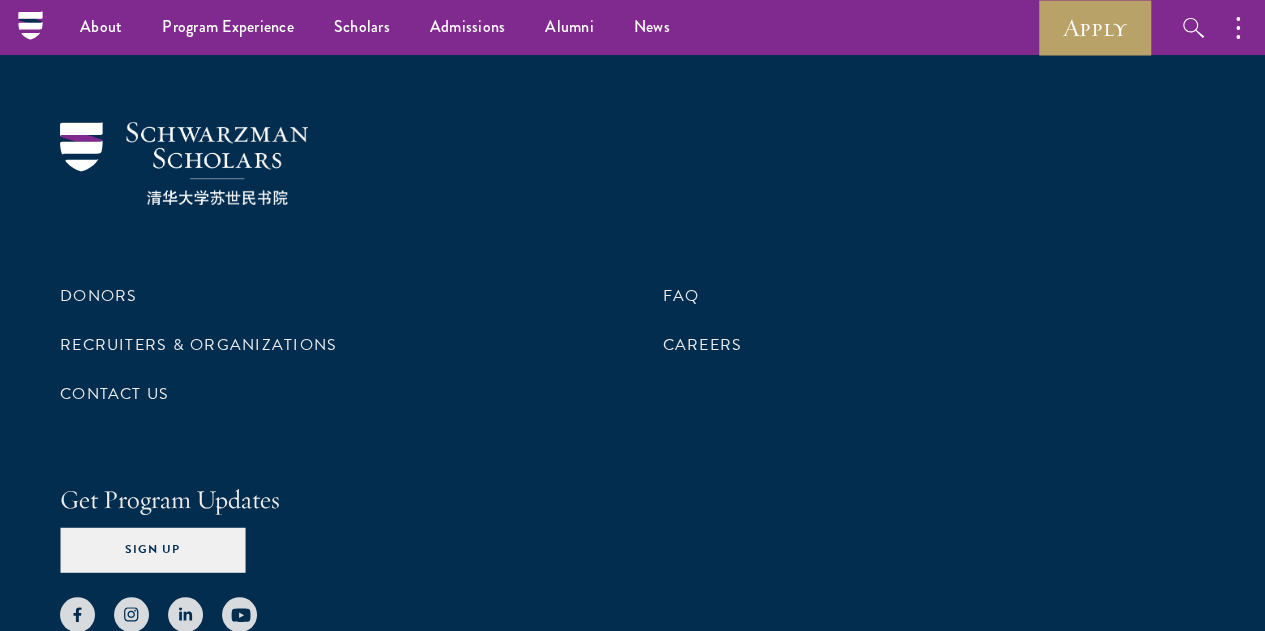 click on "Learn More" at bounding box center (632, -134) 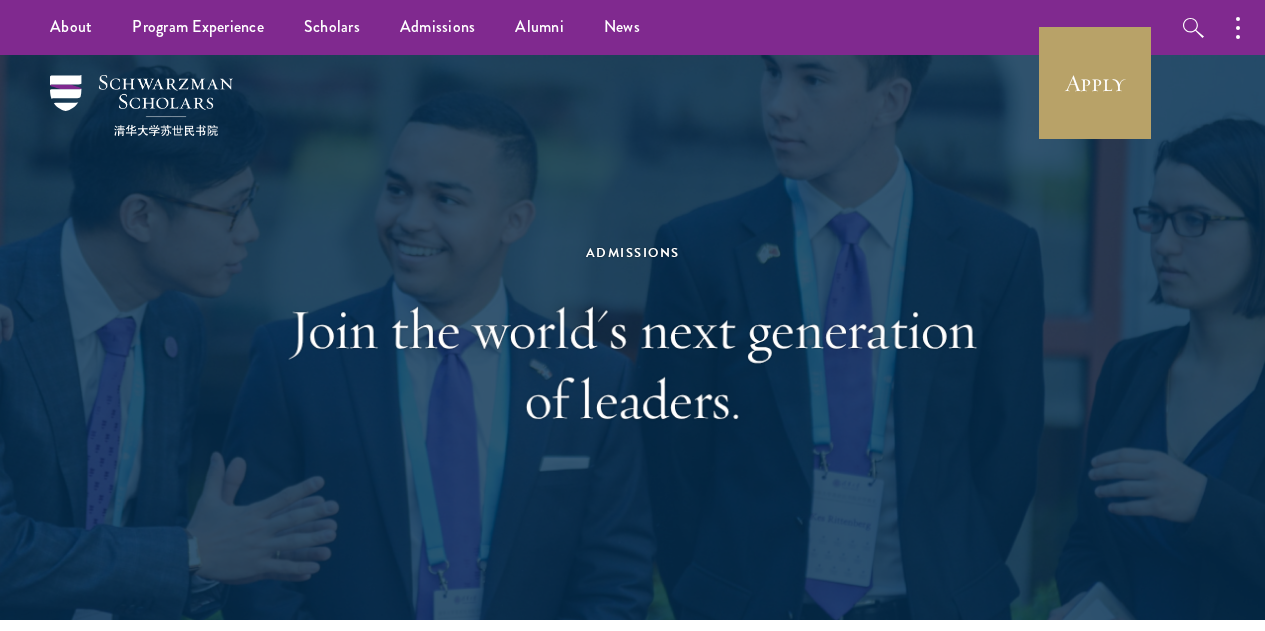 scroll, scrollTop: 0, scrollLeft: 0, axis: both 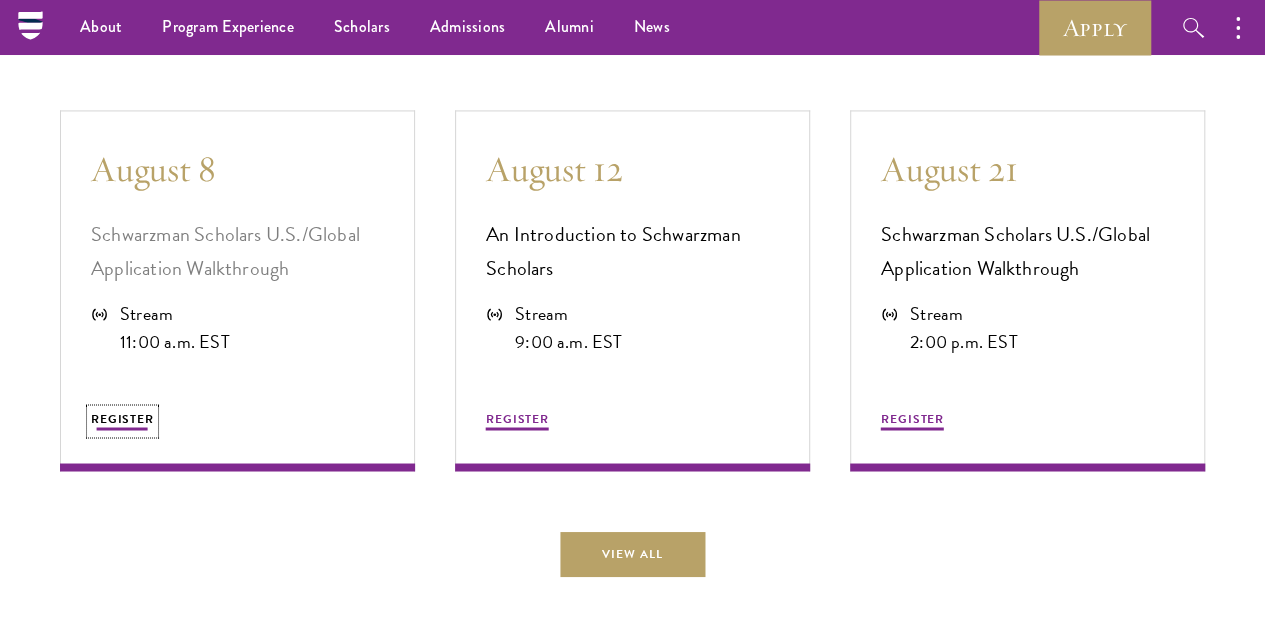 click on "REGISTER" at bounding box center [122, 418] 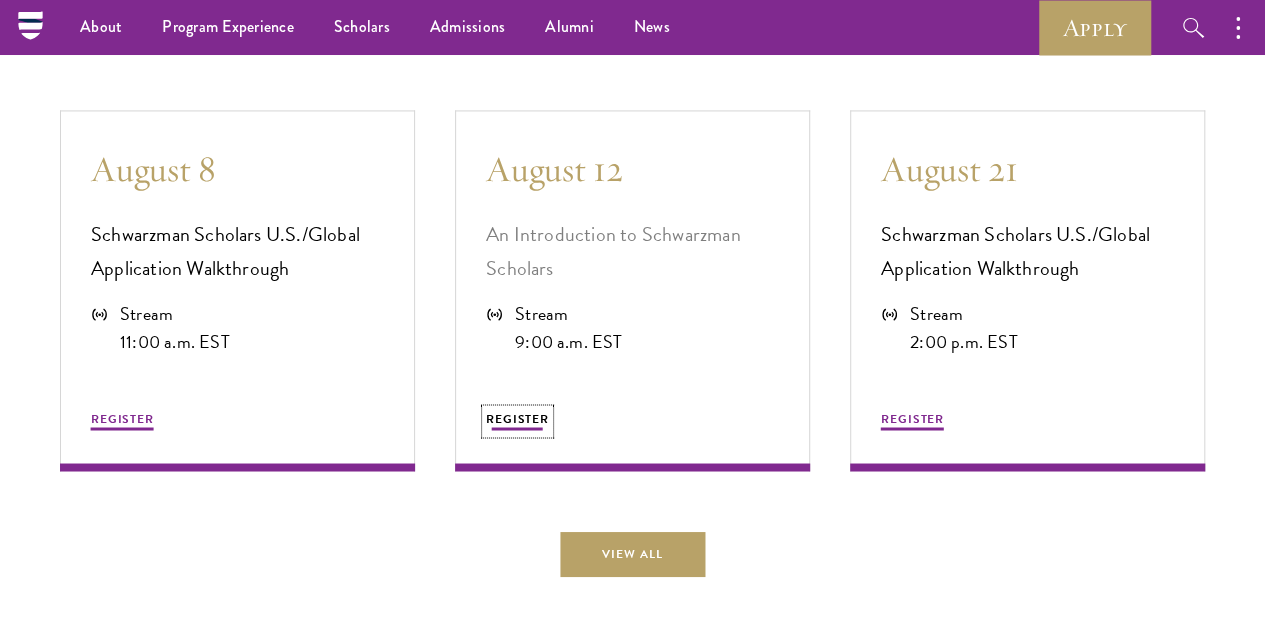 click on "REGISTER" at bounding box center (517, 418) 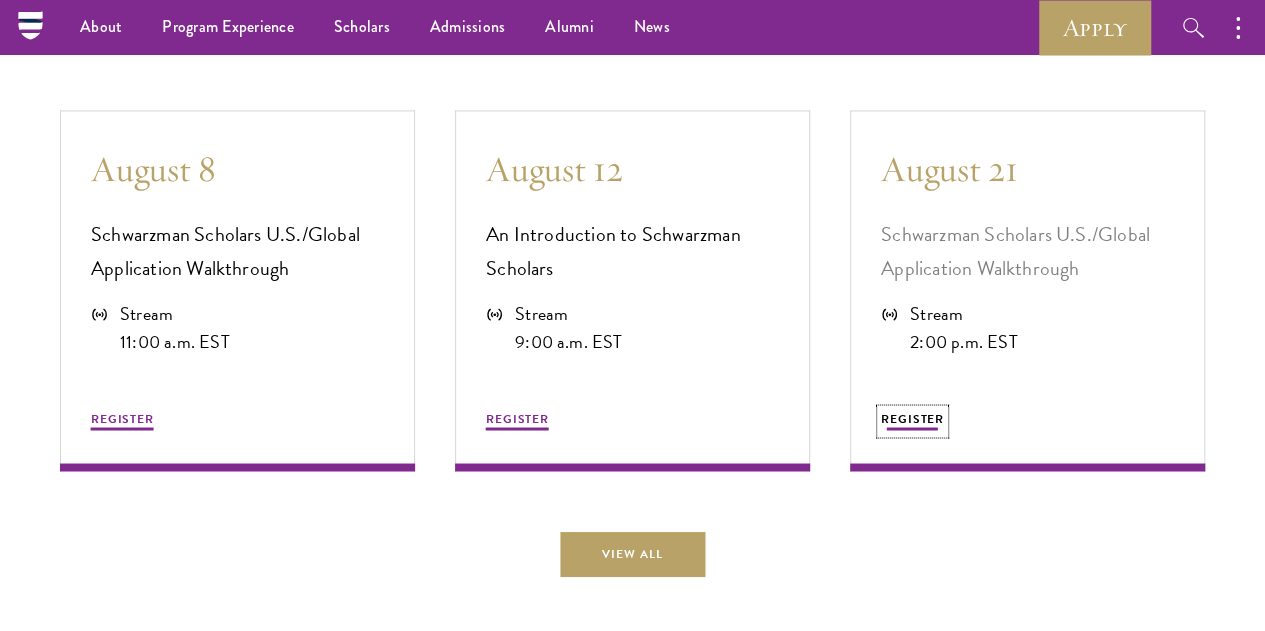 click on "REGISTER" at bounding box center [912, 418] 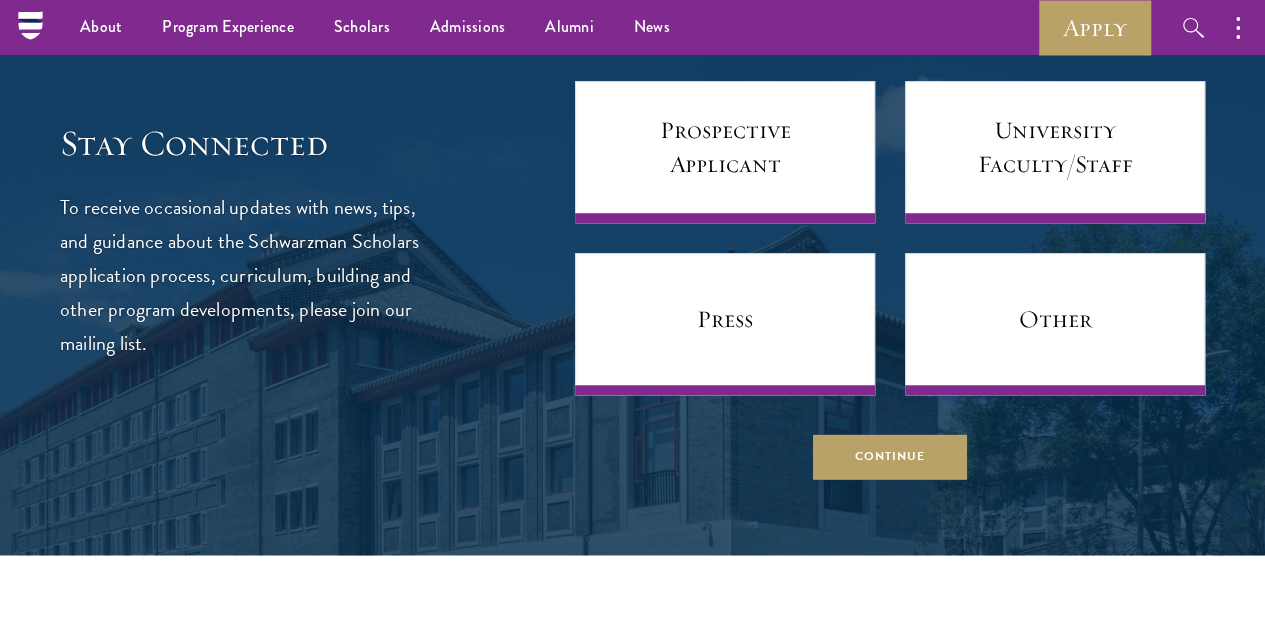 scroll, scrollTop: 7734, scrollLeft: 0, axis: vertical 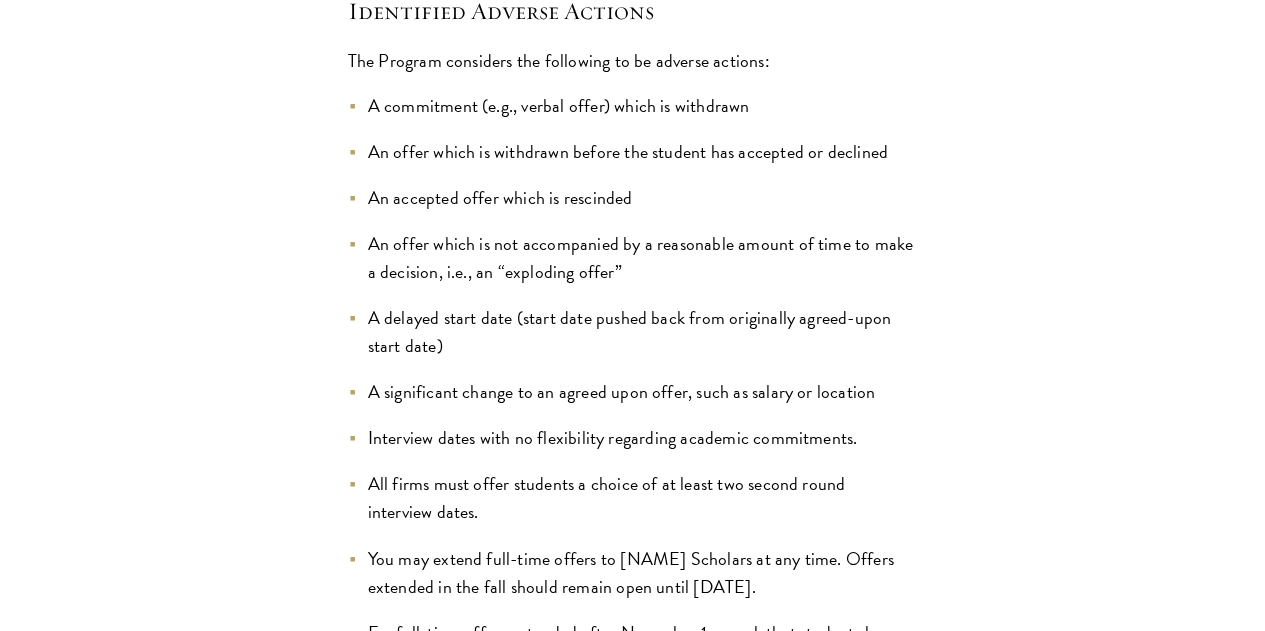 drag, startPoint x: 481, startPoint y: 409, endPoint x: 720, endPoint y: 404, distance: 239.05229 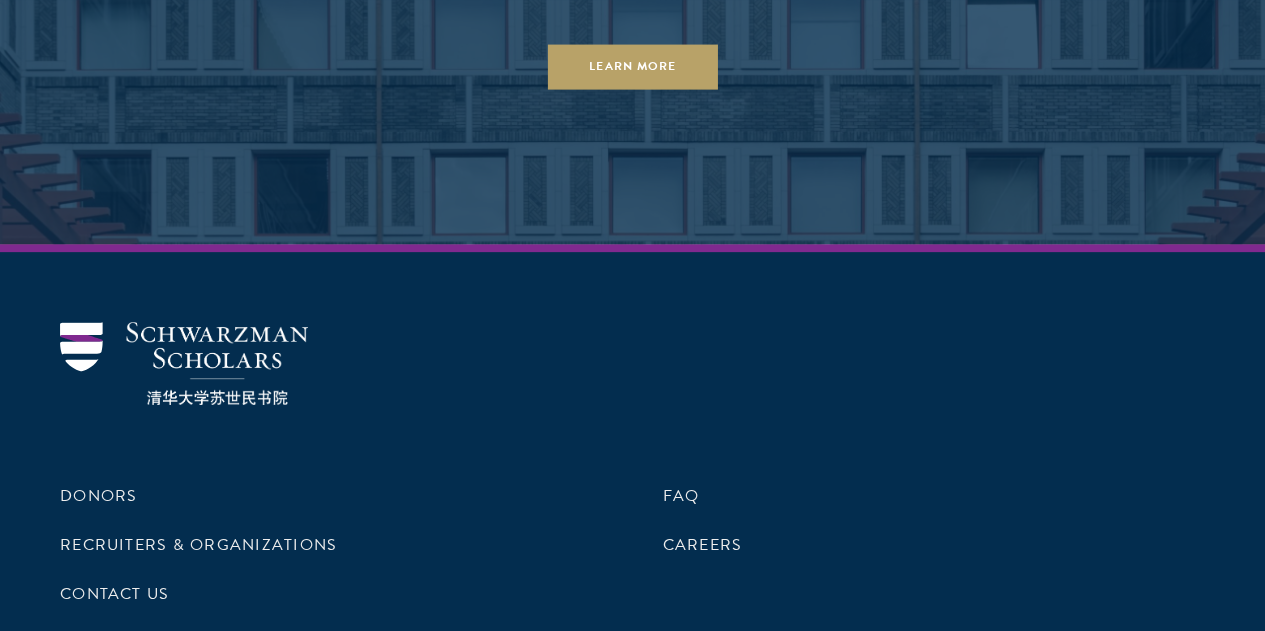scroll, scrollTop: 4500, scrollLeft: 0, axis: vertical 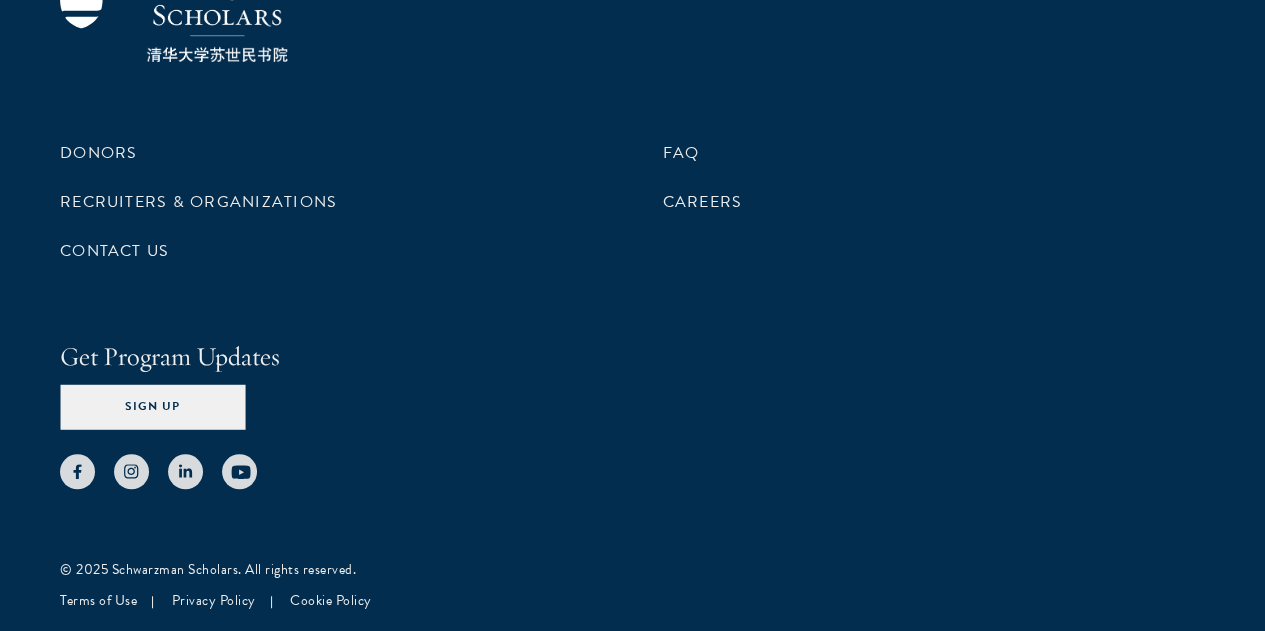 click on "Learn More" at bounding box center (632, -277) 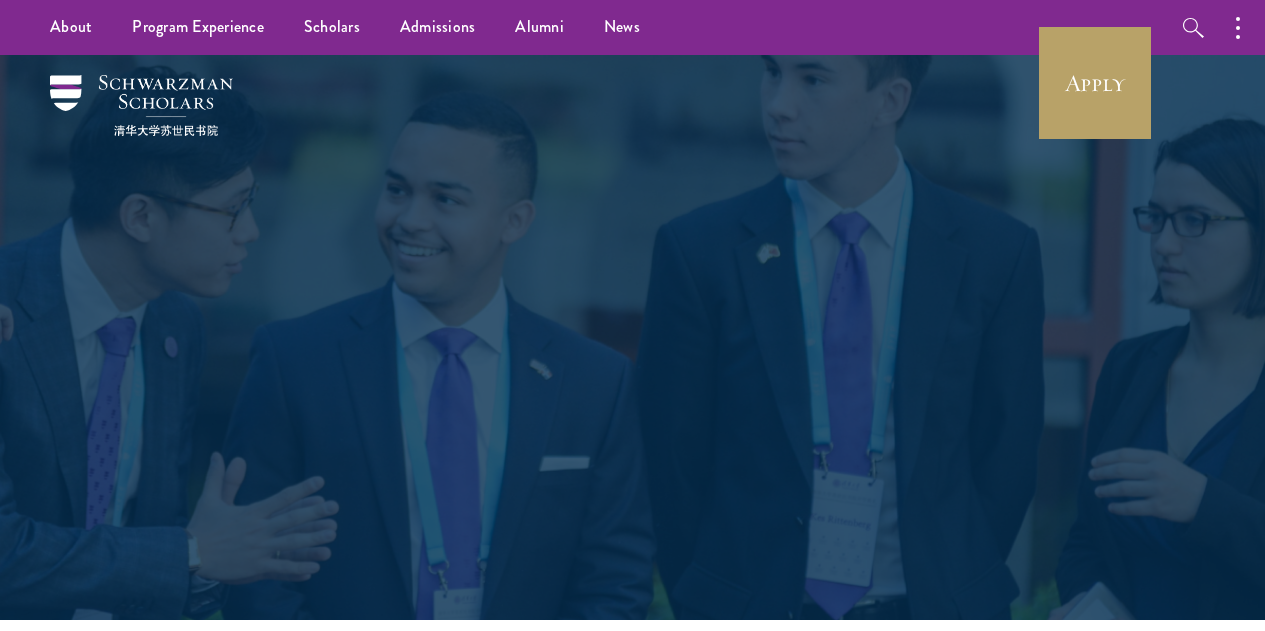 scroll, scrollTop: 0, scrollLeft: 0, axis: both 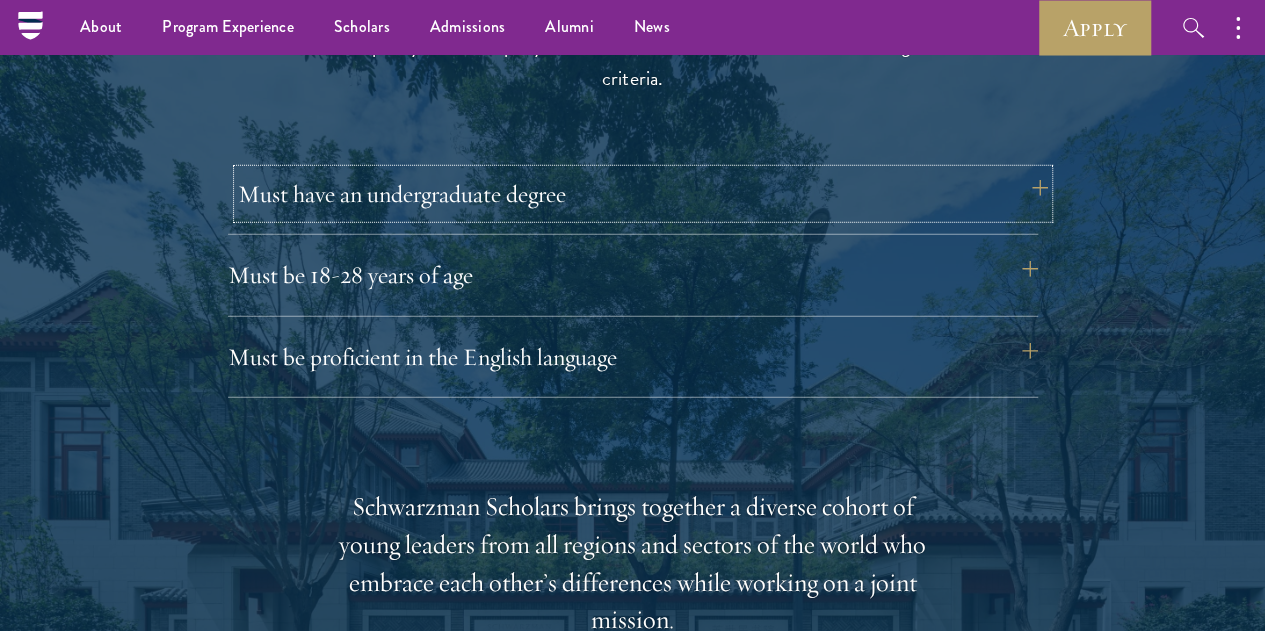 click on "Must have an undergraduate degree" at bounding box center [643, 194] 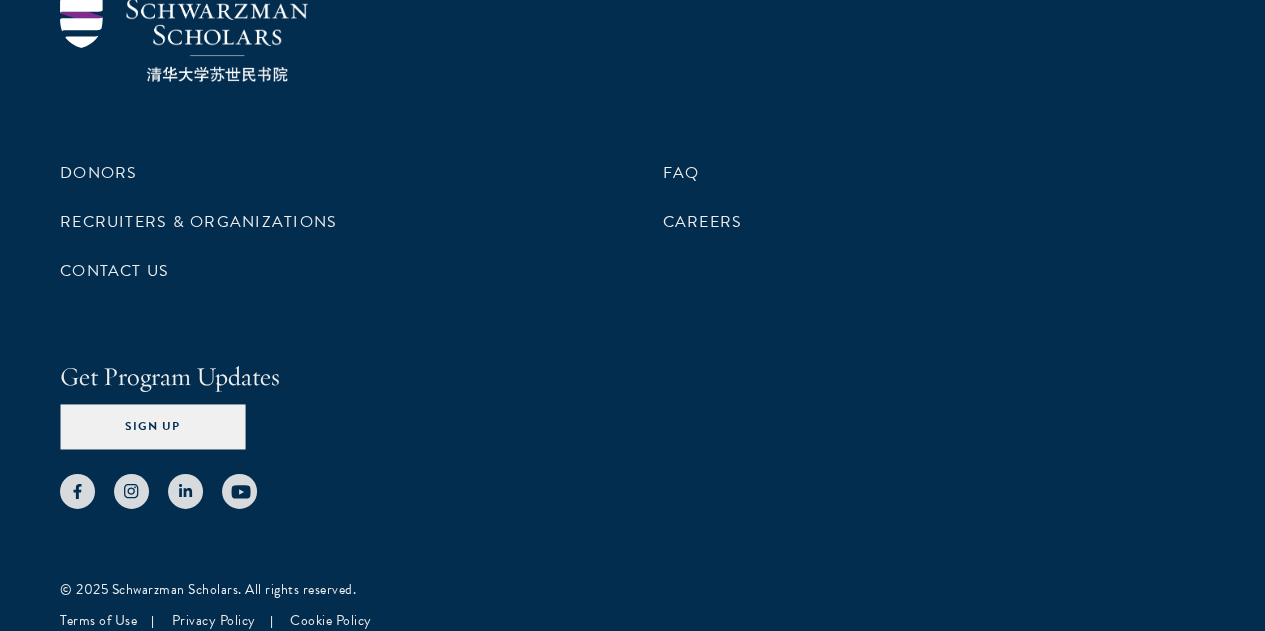 scroll, scrollTop: 10716, scrollLeft: 0, axis: vertical 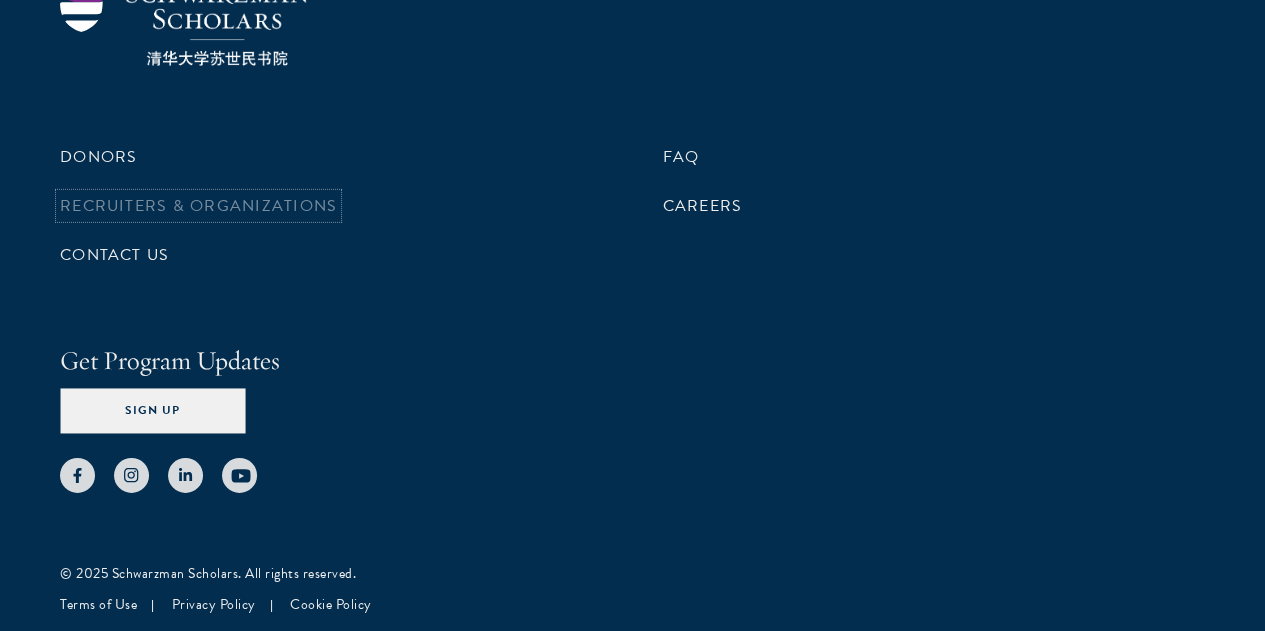 click on "Recruiters & Organizations" at bounding box center [198, 206] 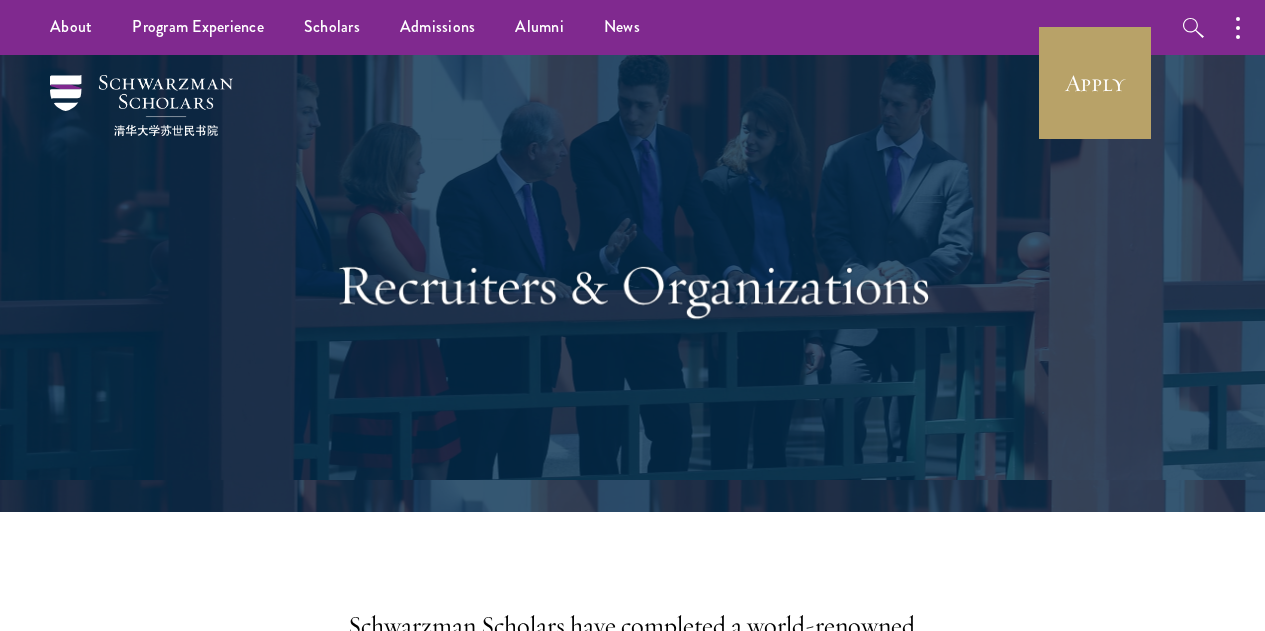 scroll, scrollTop: 0, scrollLeft: 0, axis: both 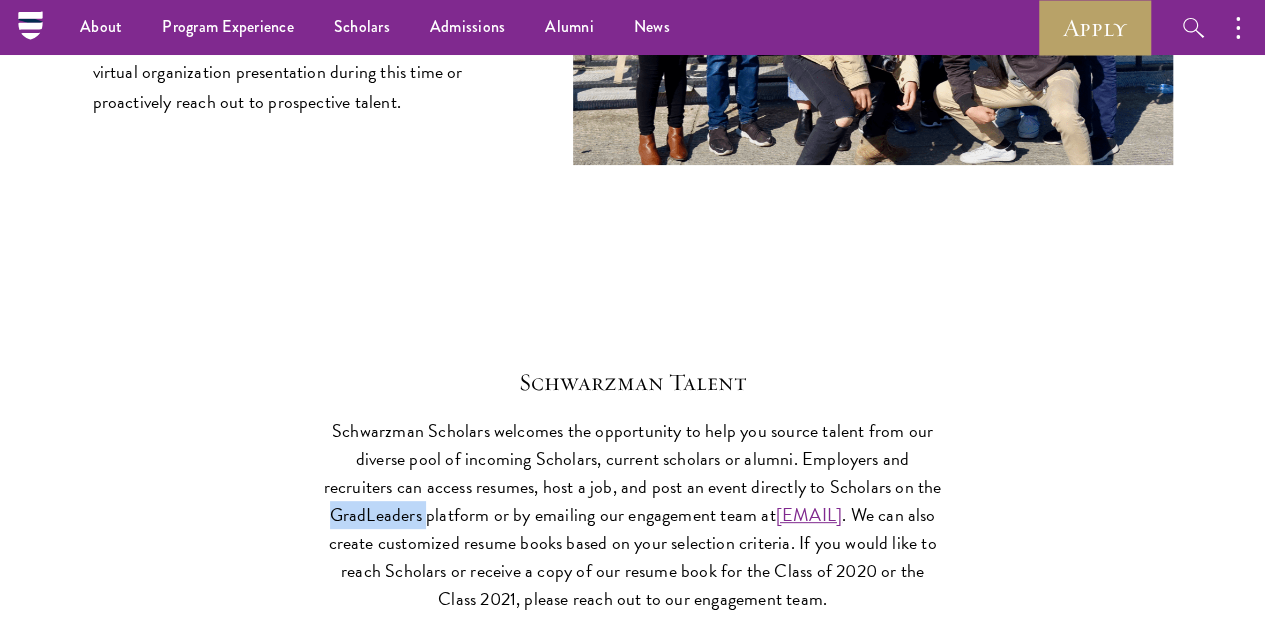 drag, startPoint x: 428, startPoint y: 207, endPoint x: 529, endPoint y: 213, distance: 101.17806 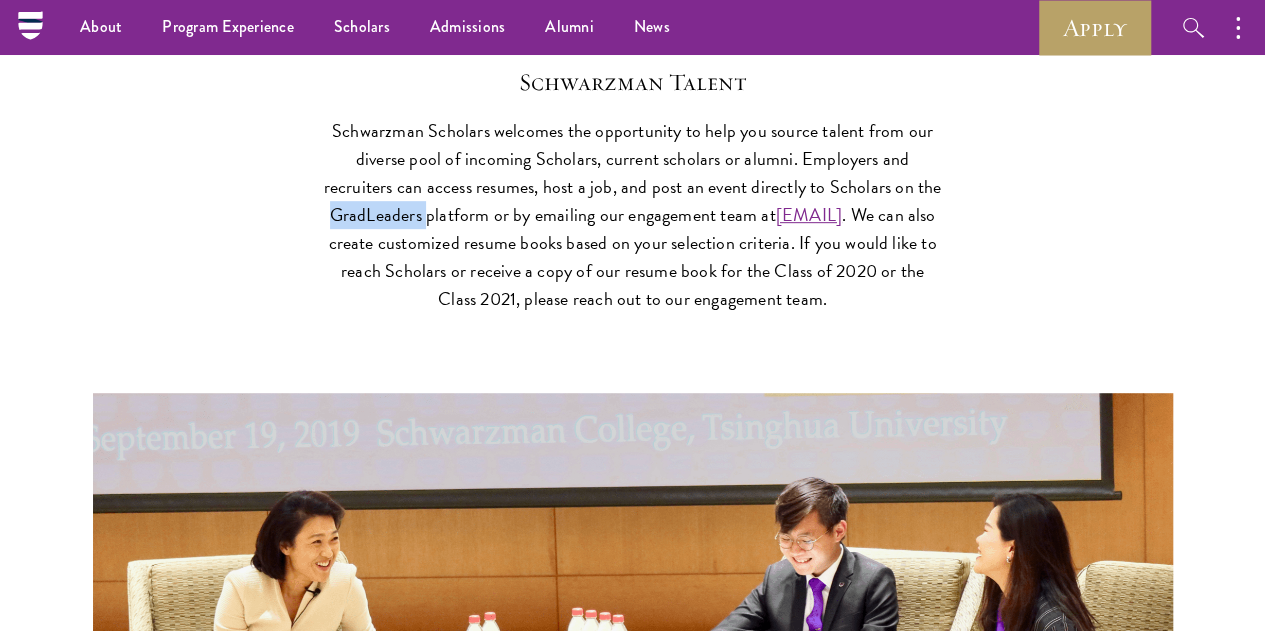 scroll, scrollTop: 7712, scrollLeft: 0, axis: vertical 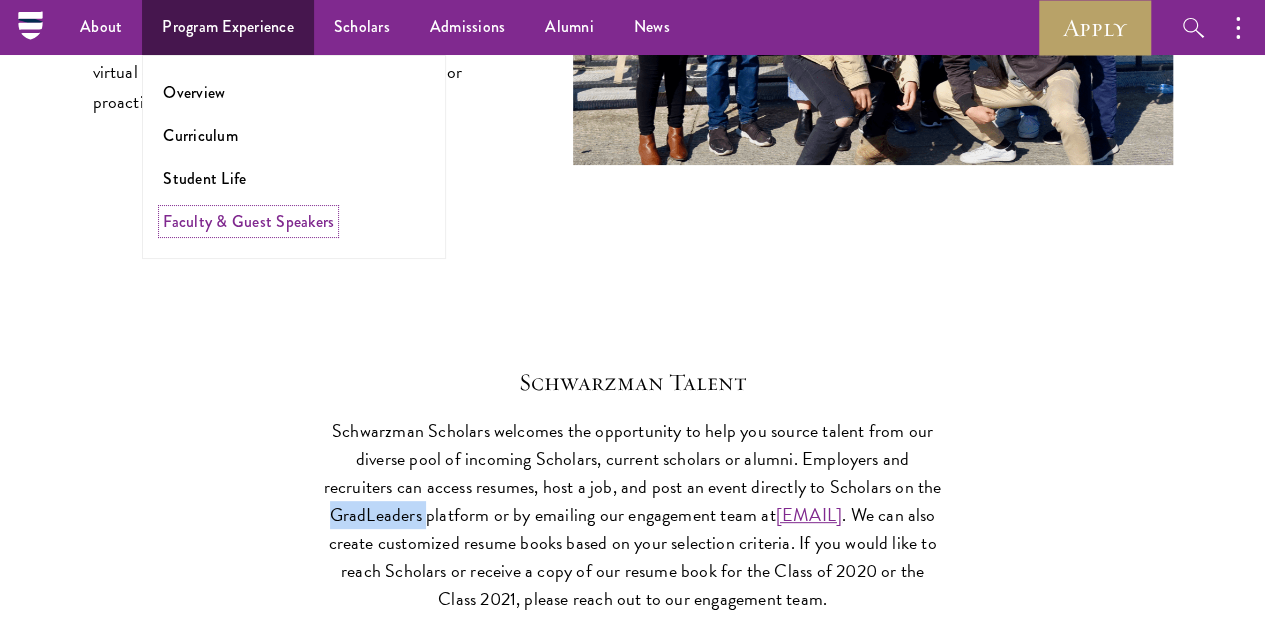 click on "Faculty & Guest Speakers" at bounding box center [248, 221] 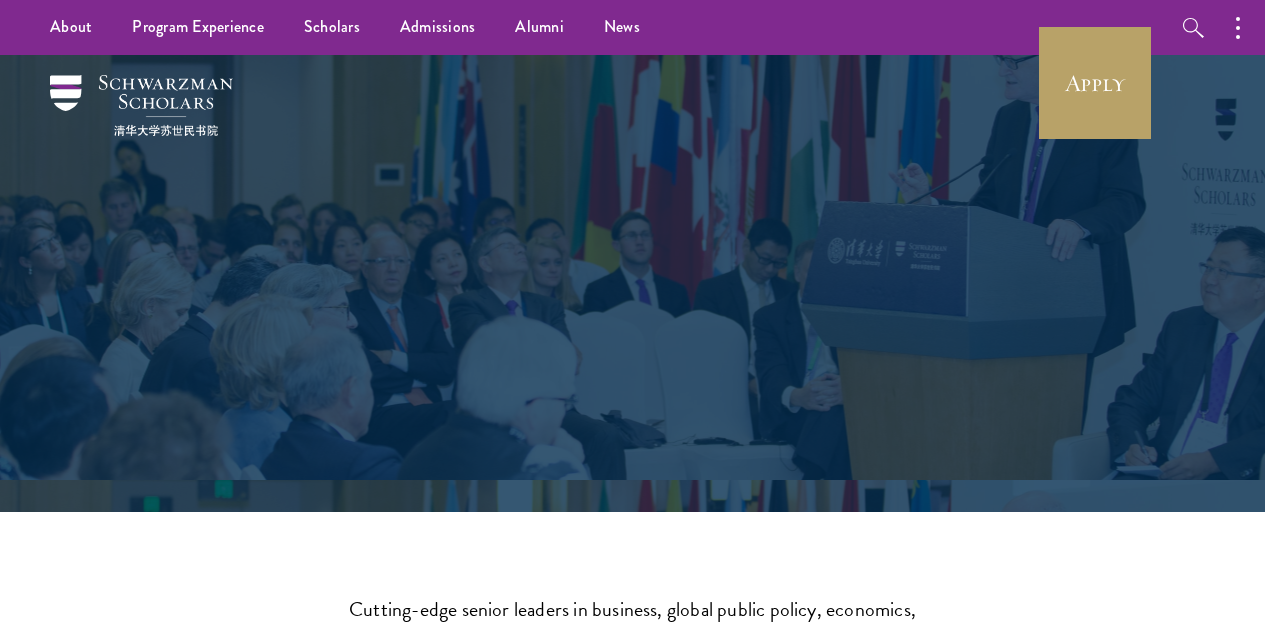 scroll, scrollTop: 0, scrollLeft: 0, axis: both 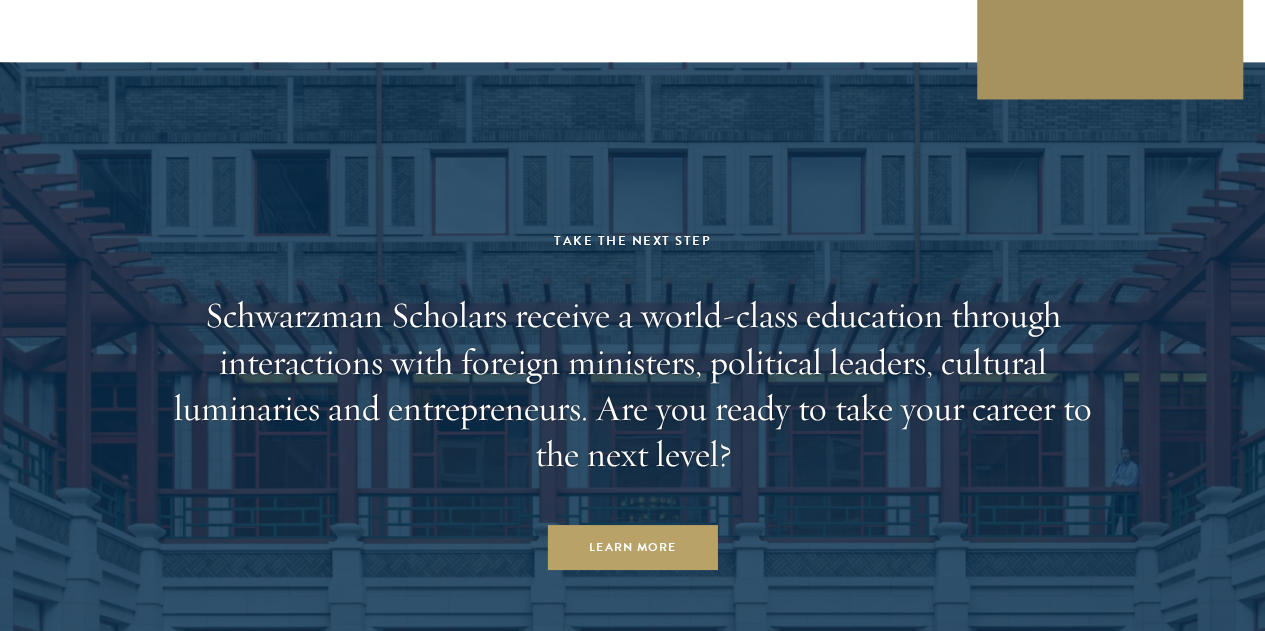 click on "Scholars" at bounding box center [1110, -34] 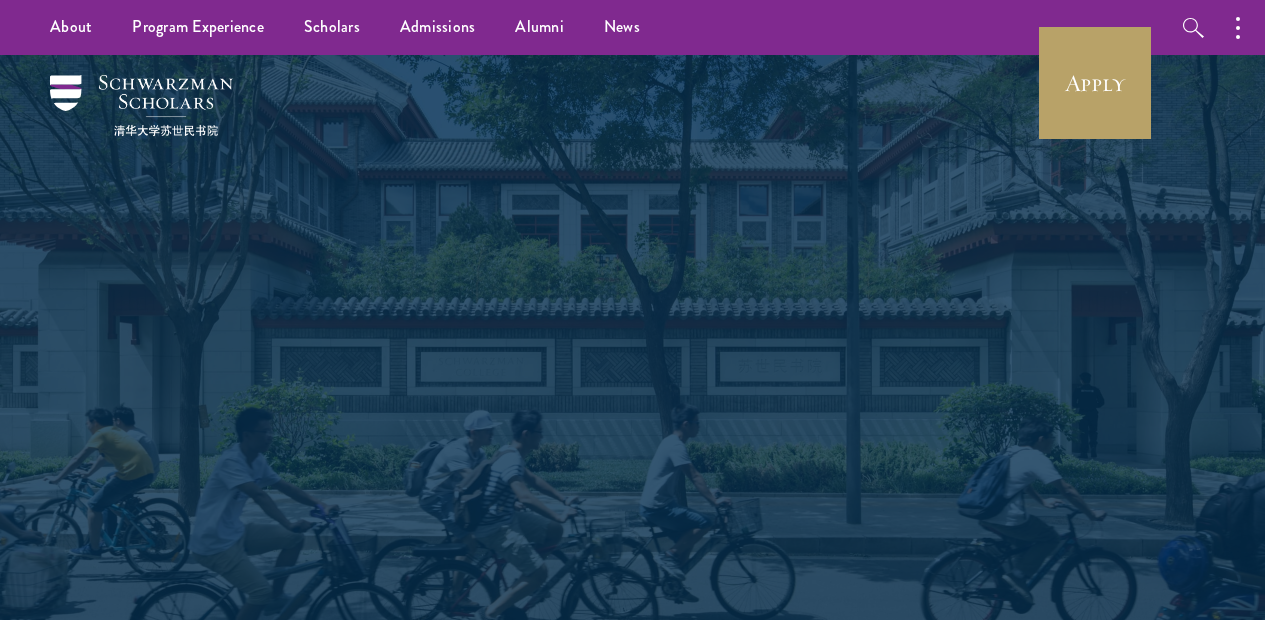 scroll, scrollTop: 0, scrollLeft: 0, axis: both 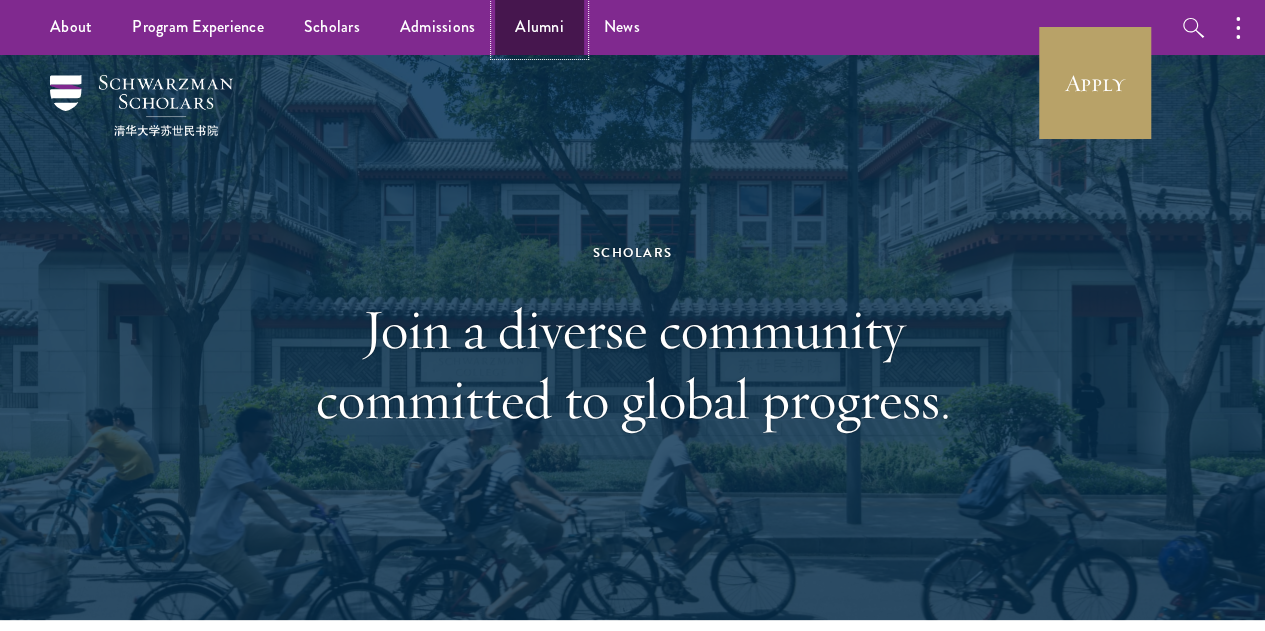 click on "Alumni" at bounding box center [539, 27] 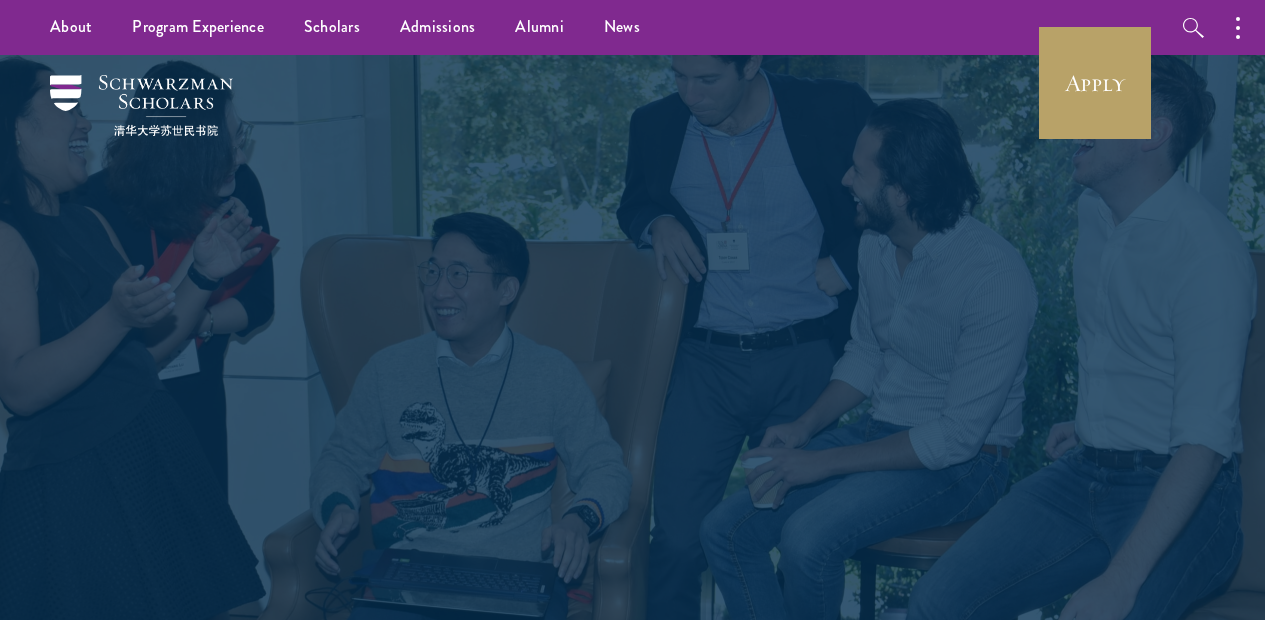 scroll, scrollTop: 0, scrollLeft: 0, axis: both 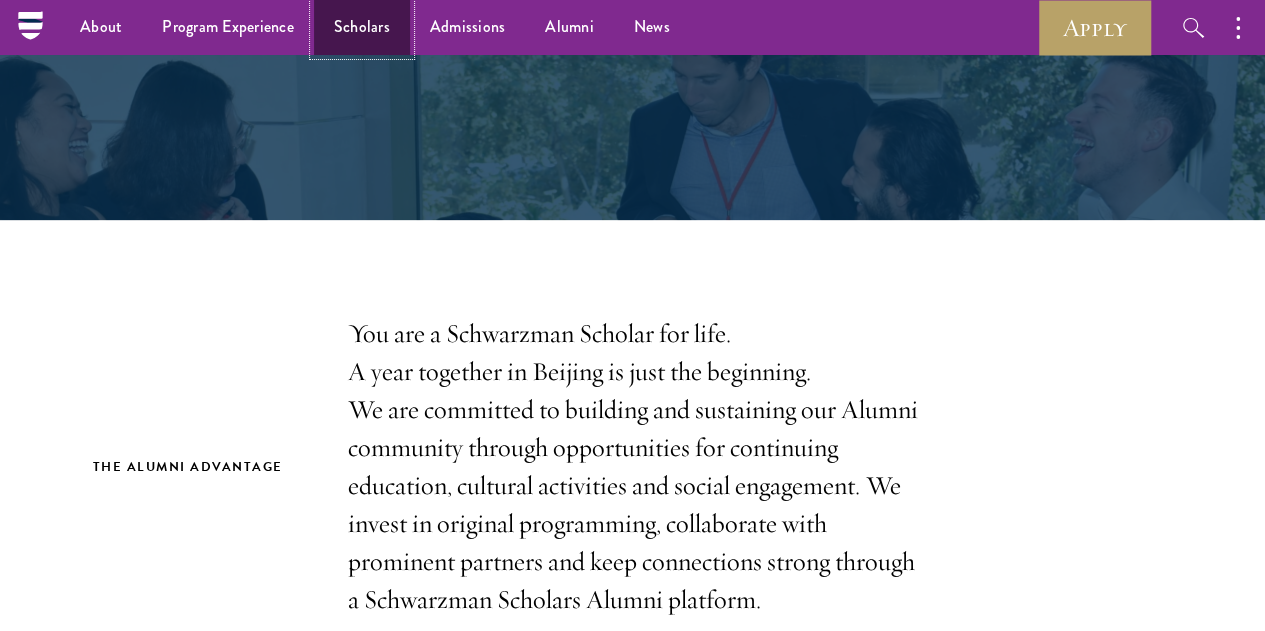 click on "Scholars" at bounding box center [362, 27] 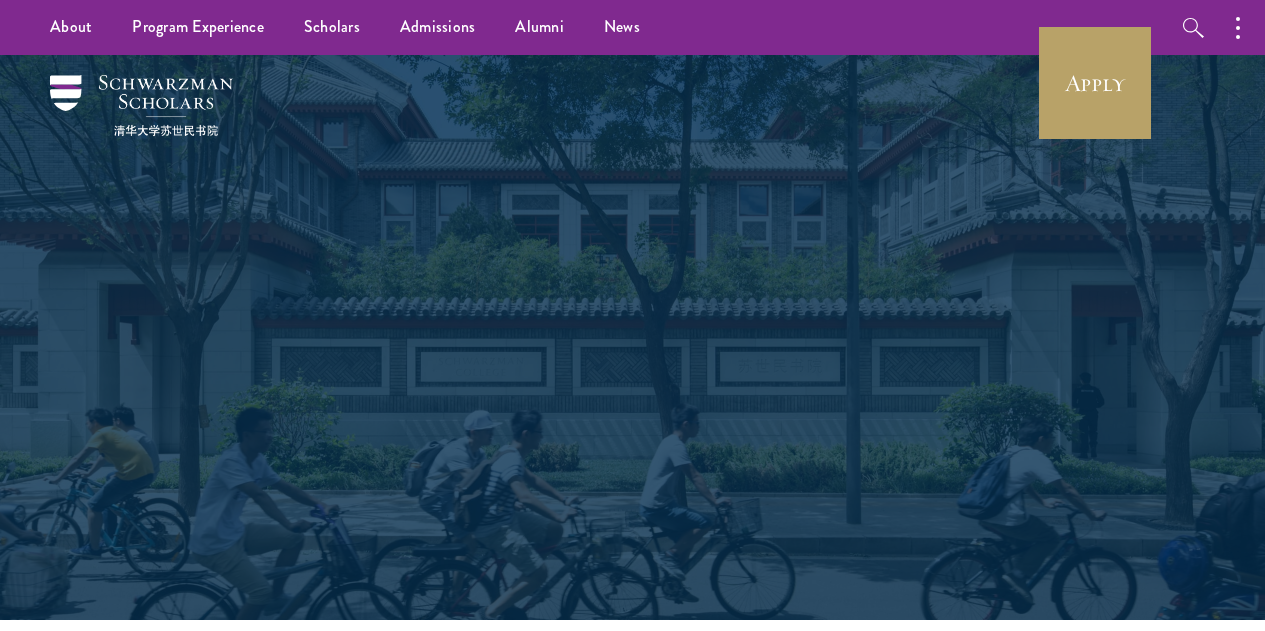 scroll, scrollTop: 0, scrollLeft: 0, axis: both 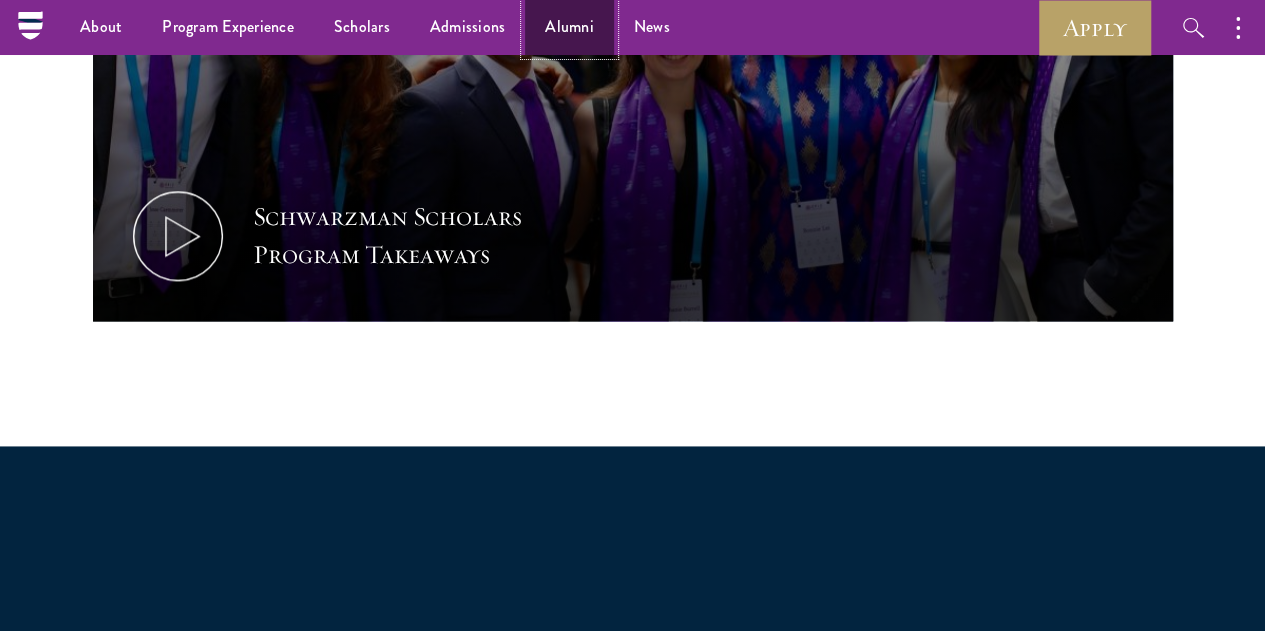 click on "Alumni" at bounding box center [569, 27] 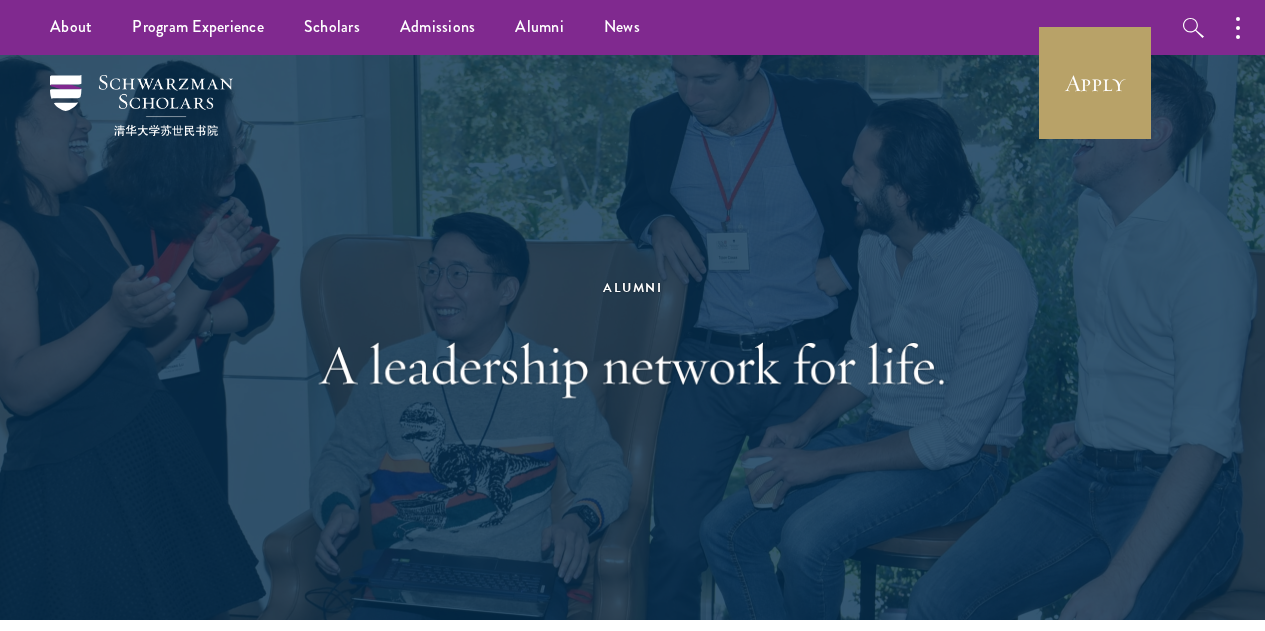 scroll, scrollTop: 0, scrollLeft: 0, axis: both 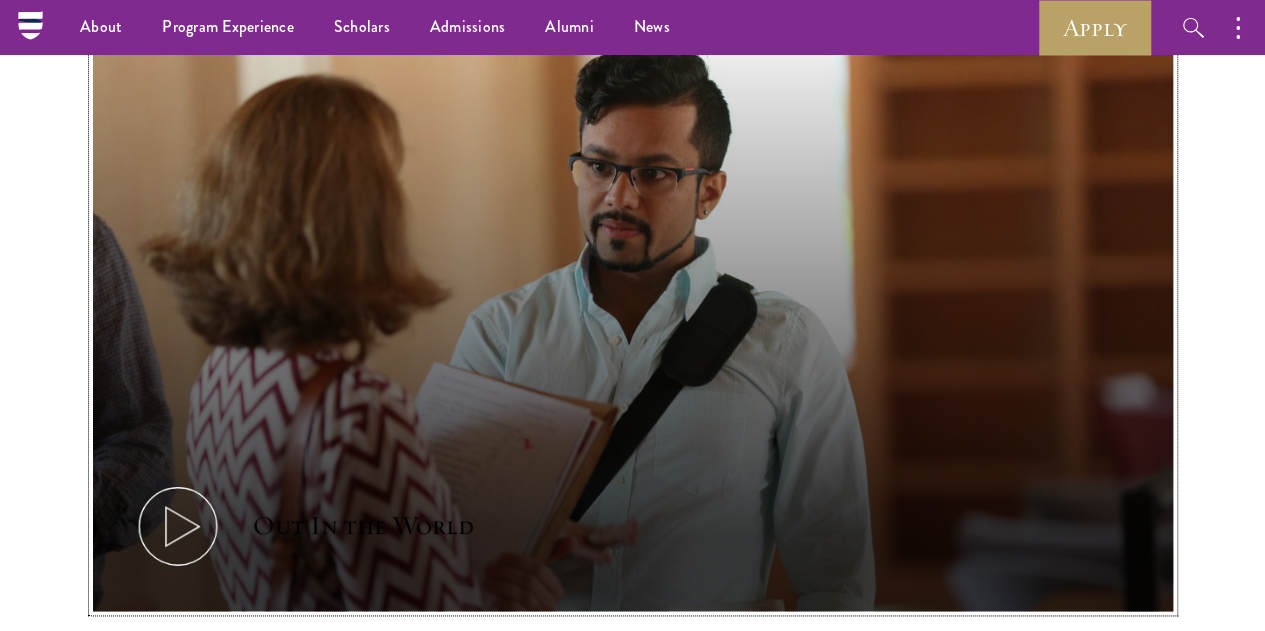 click 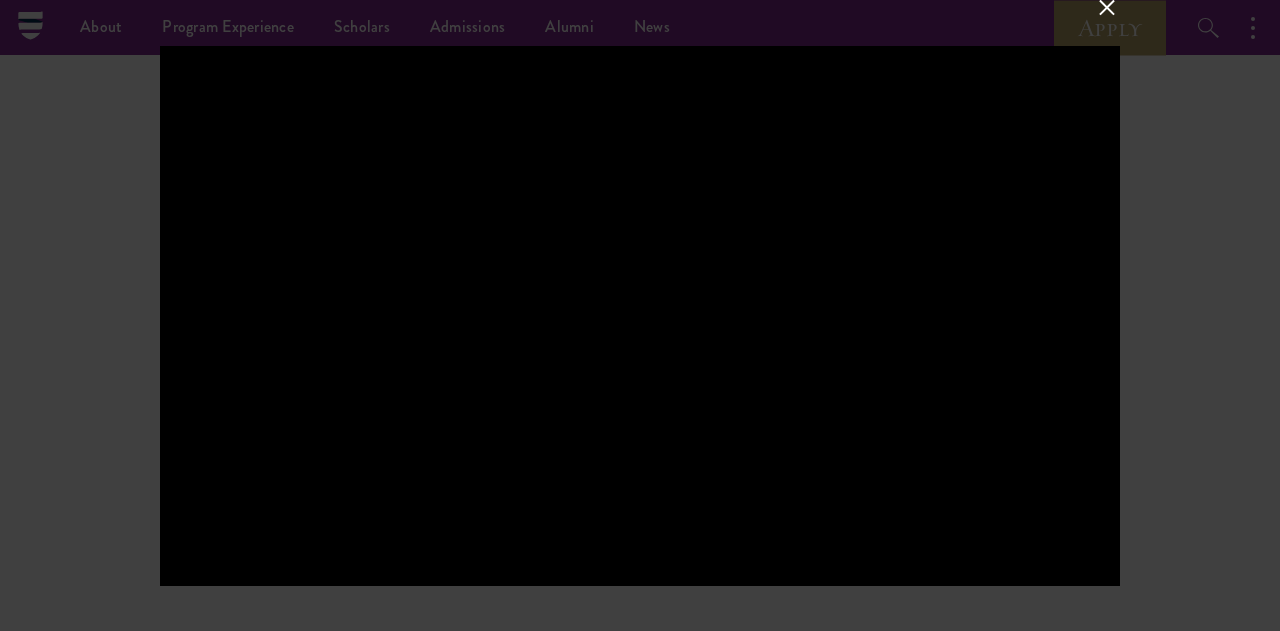 click at bounding box center (1107, 7) 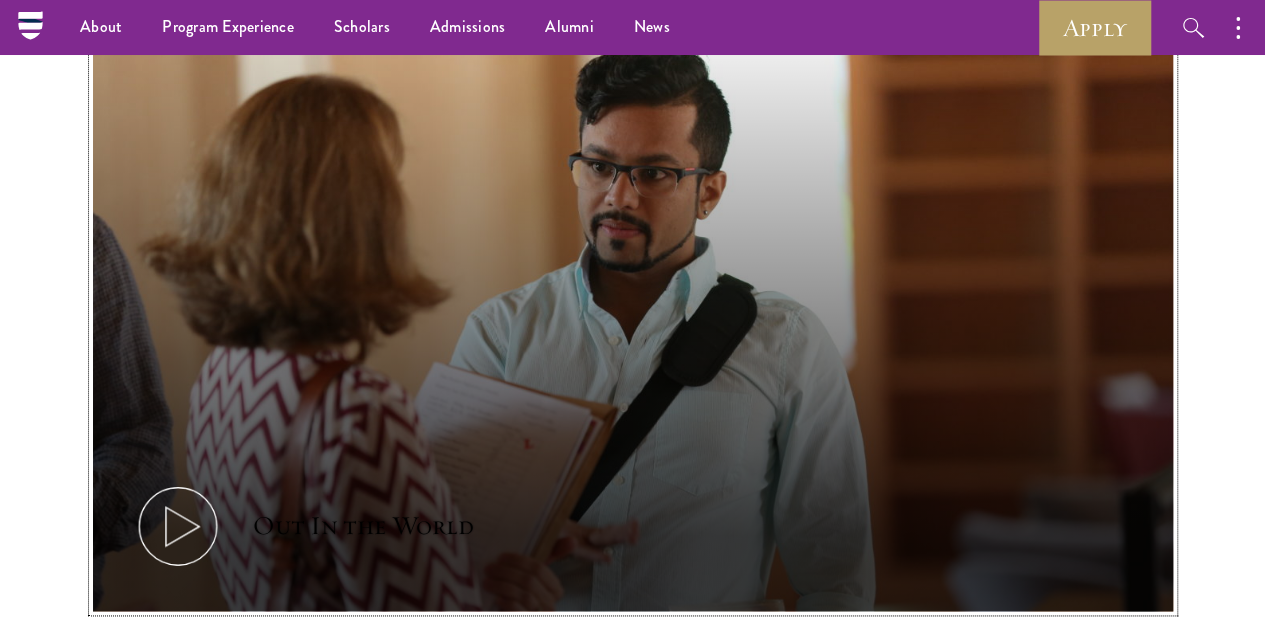 click 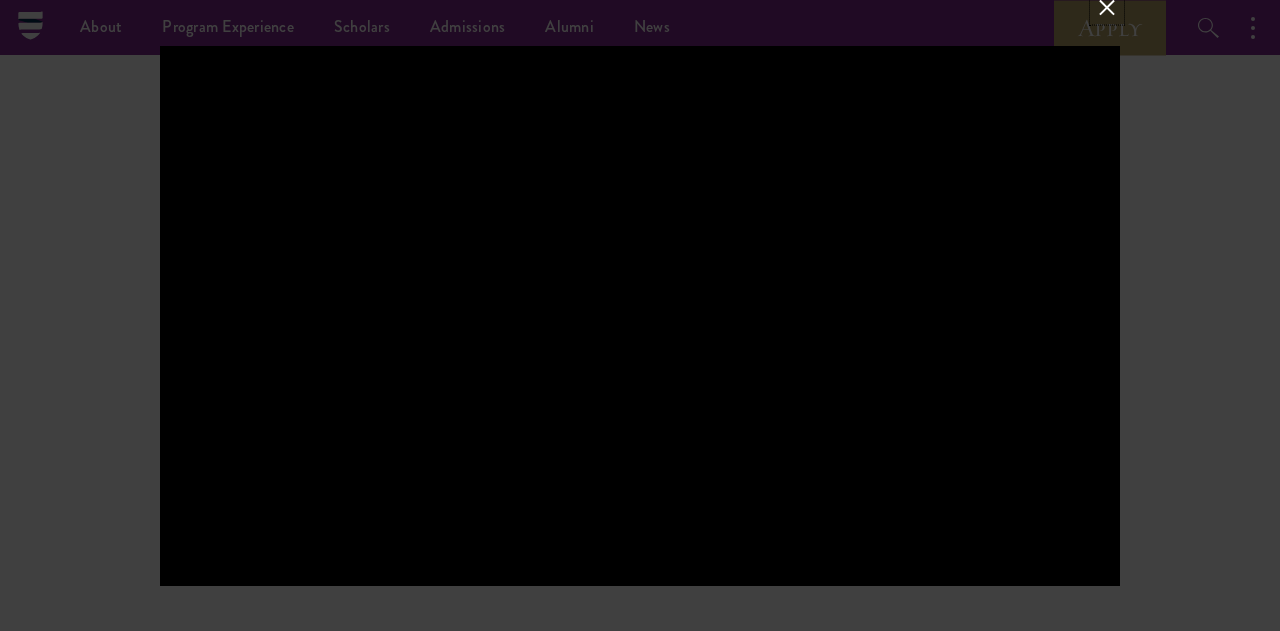 click at bounding box center [1107, 7] 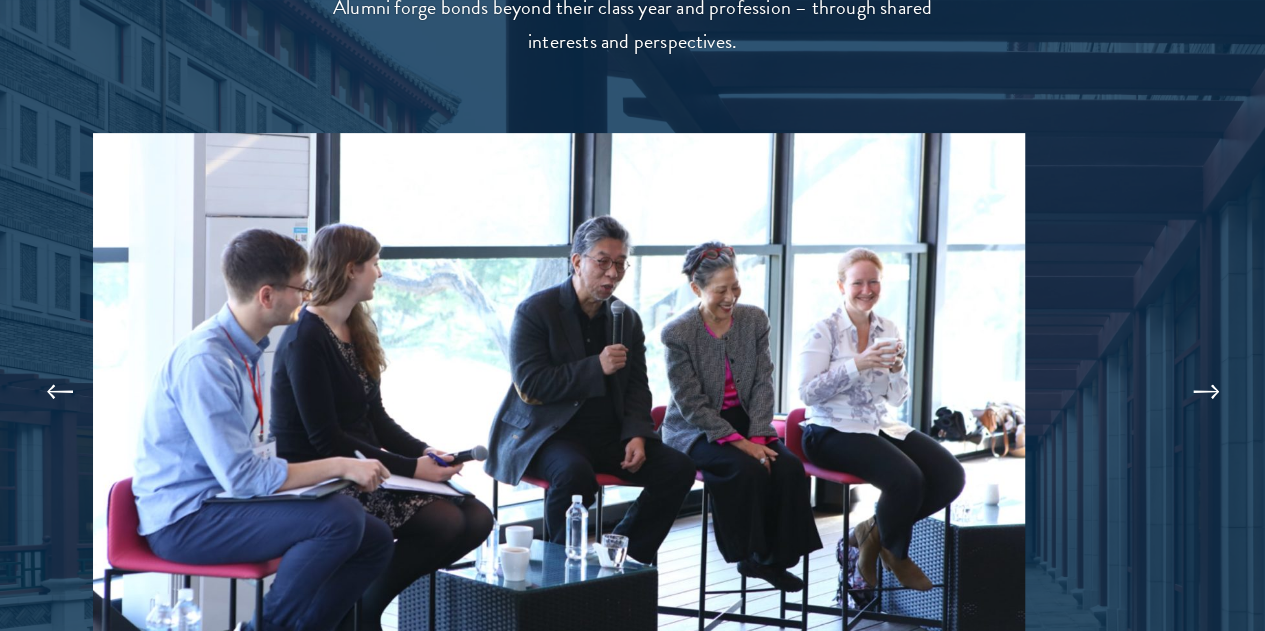 scroll, scrollTop: 4200, scrollLeft: 0, axis: vertical 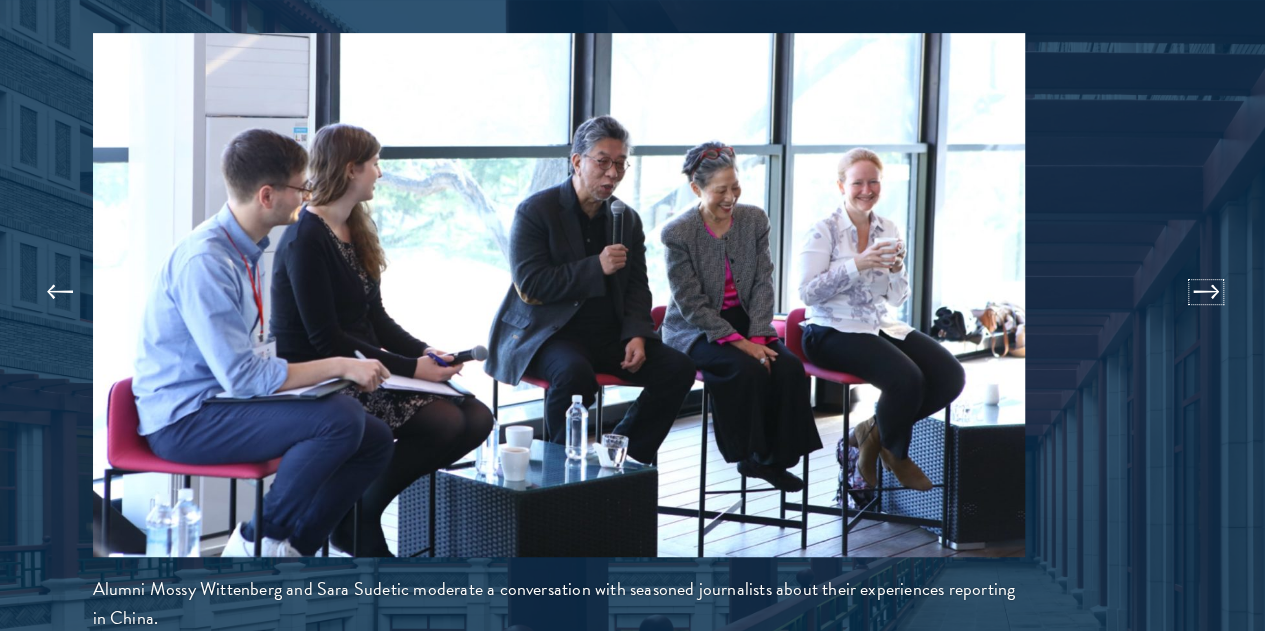 click at bounding box center (1206, 292) 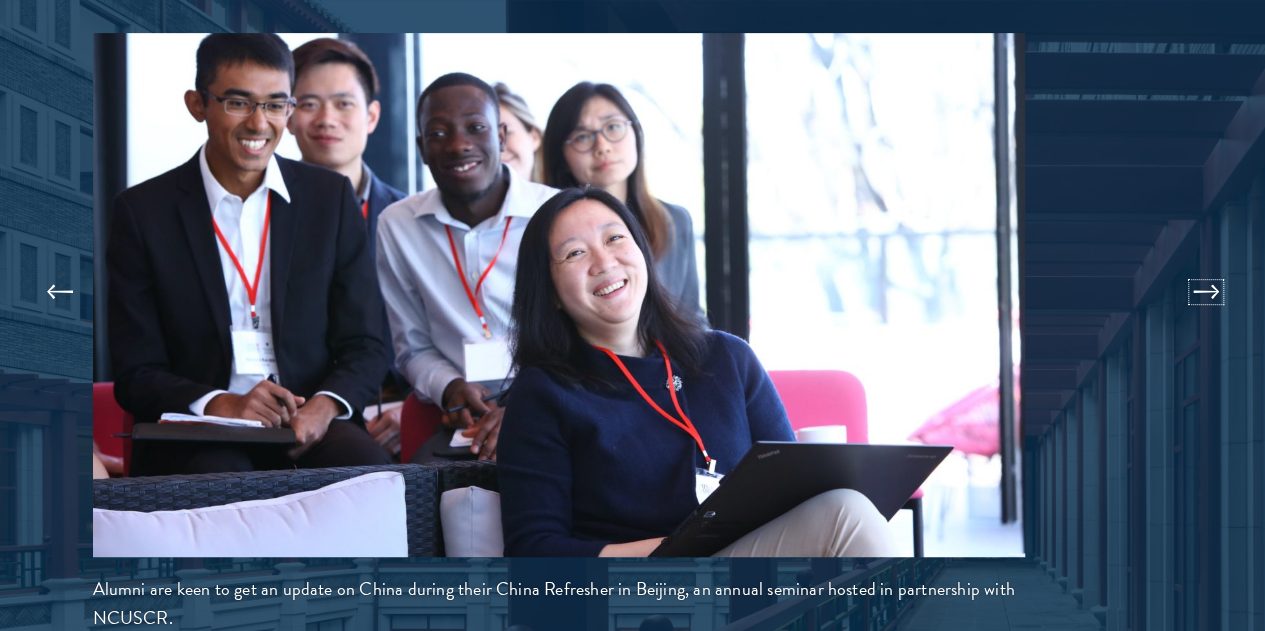 click at bounding box center [1206, 292] 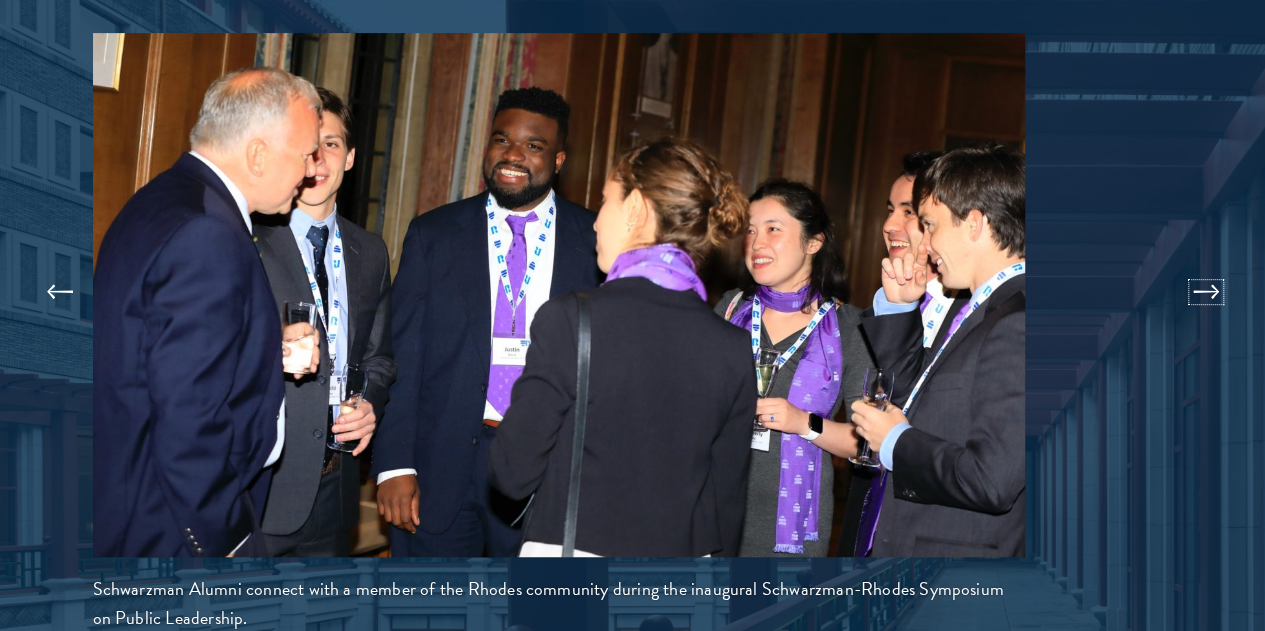 click at bounding box center [1206, 292] 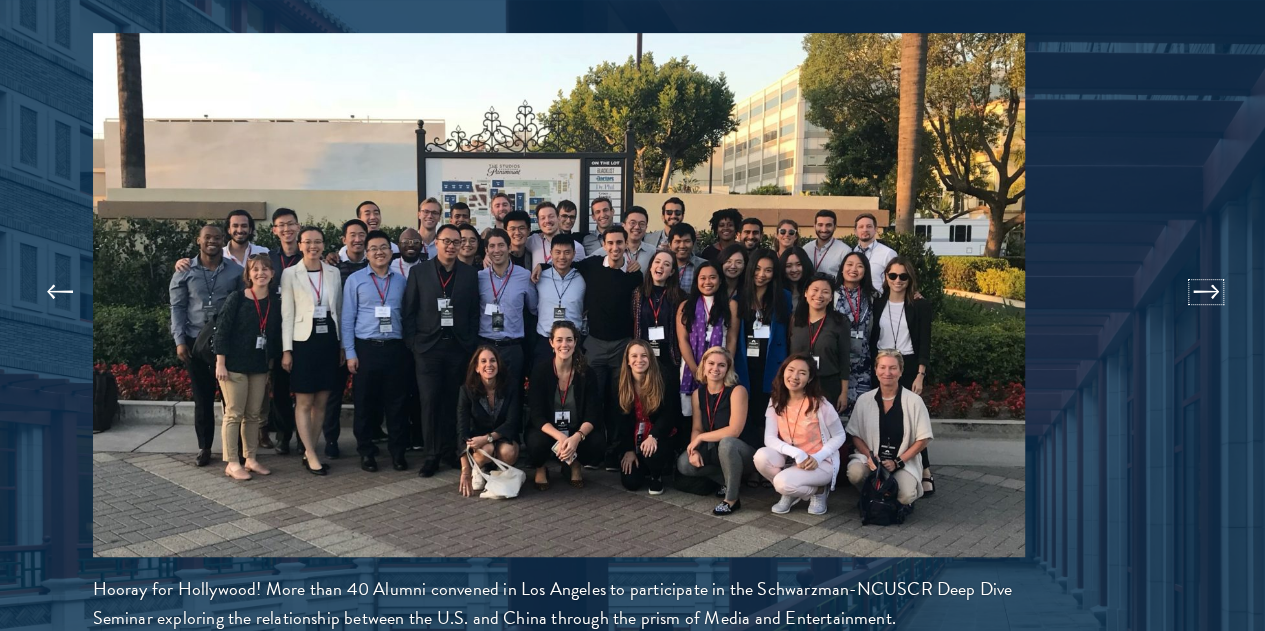 click at bounding box center [1206, 292] 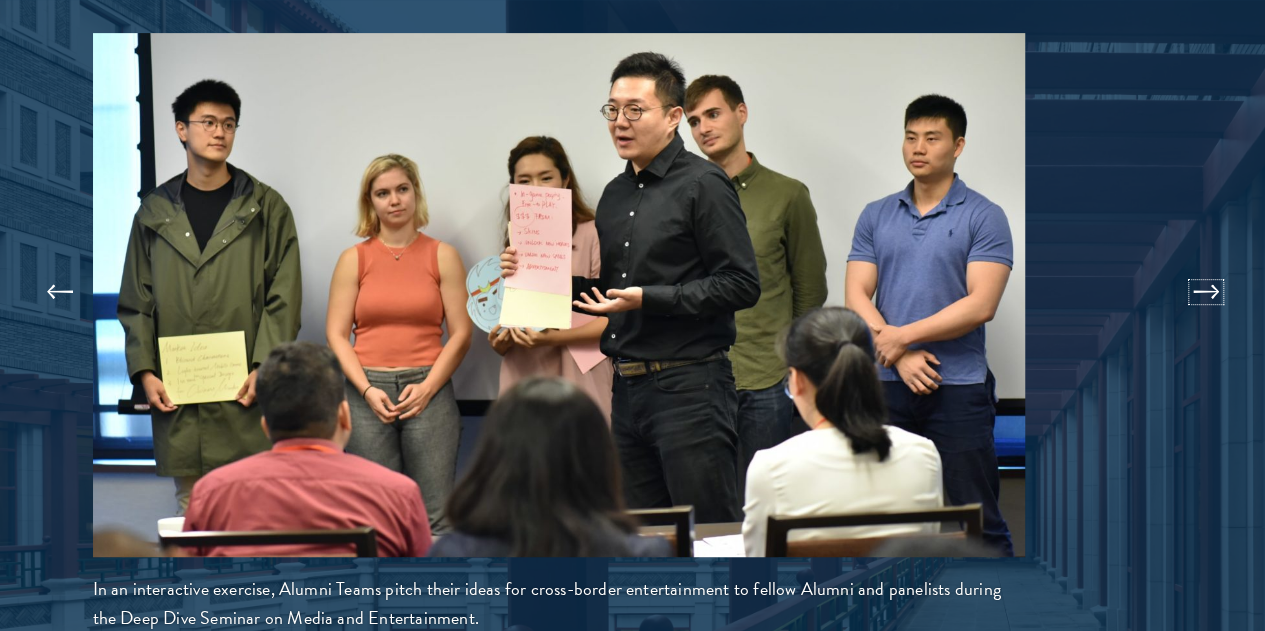 click at bounding box center (1206, 292) 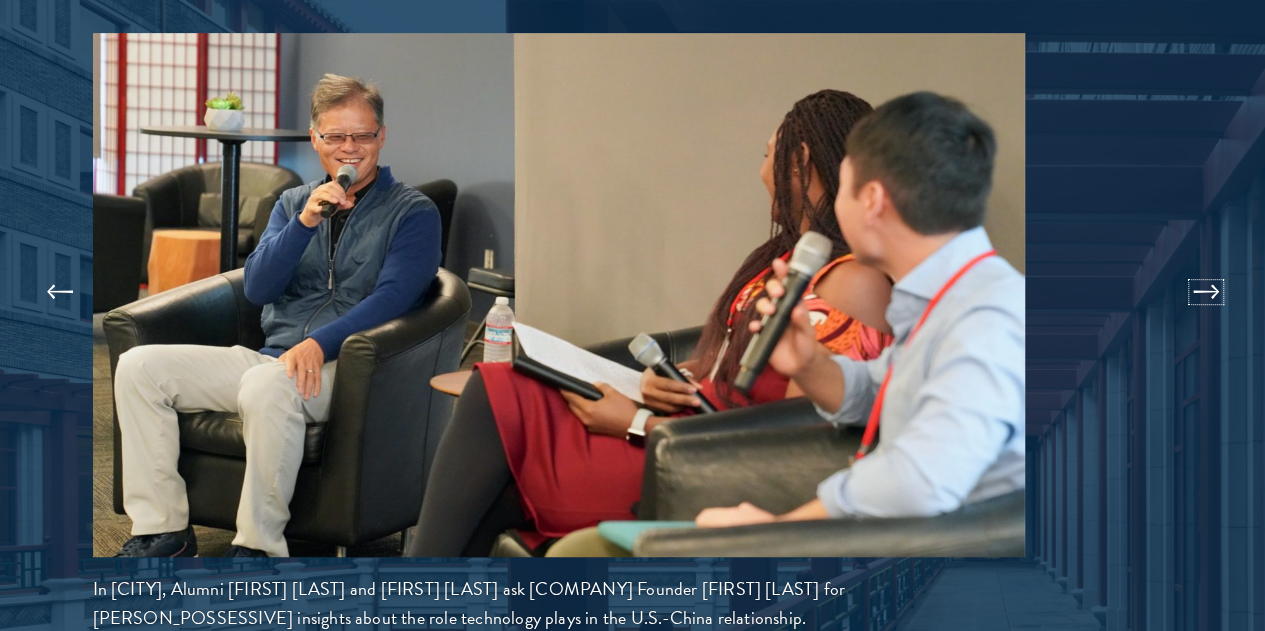 click at bounding box center [1206, 292] 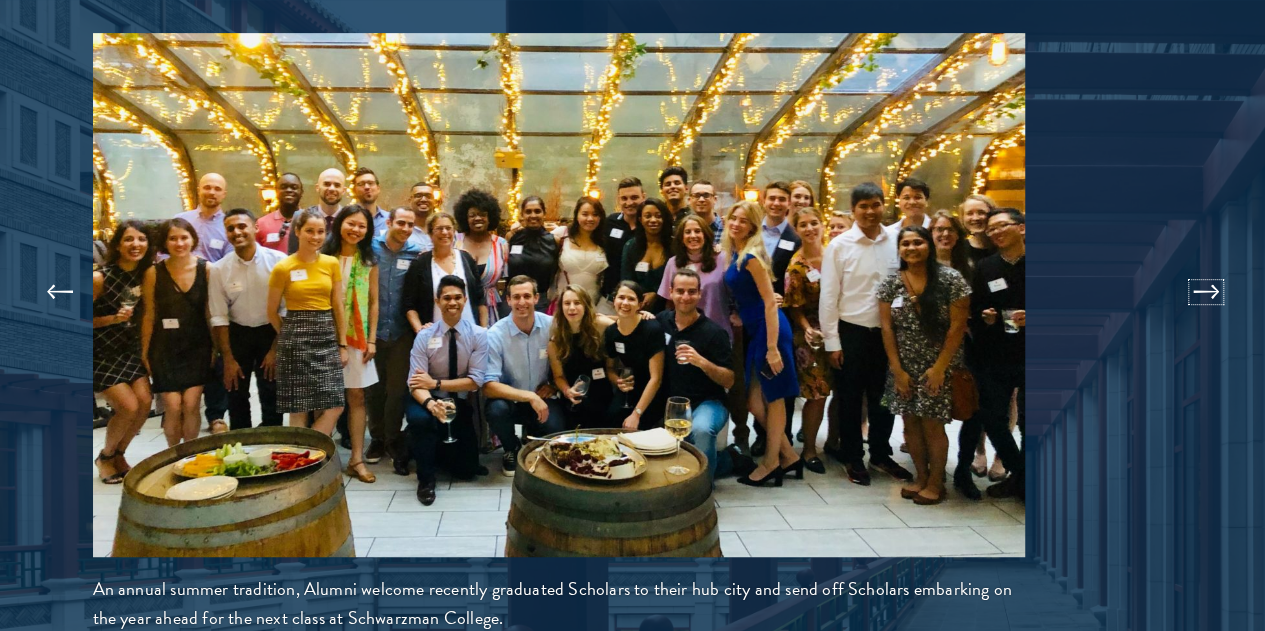click at bounding box center (1206, 292) 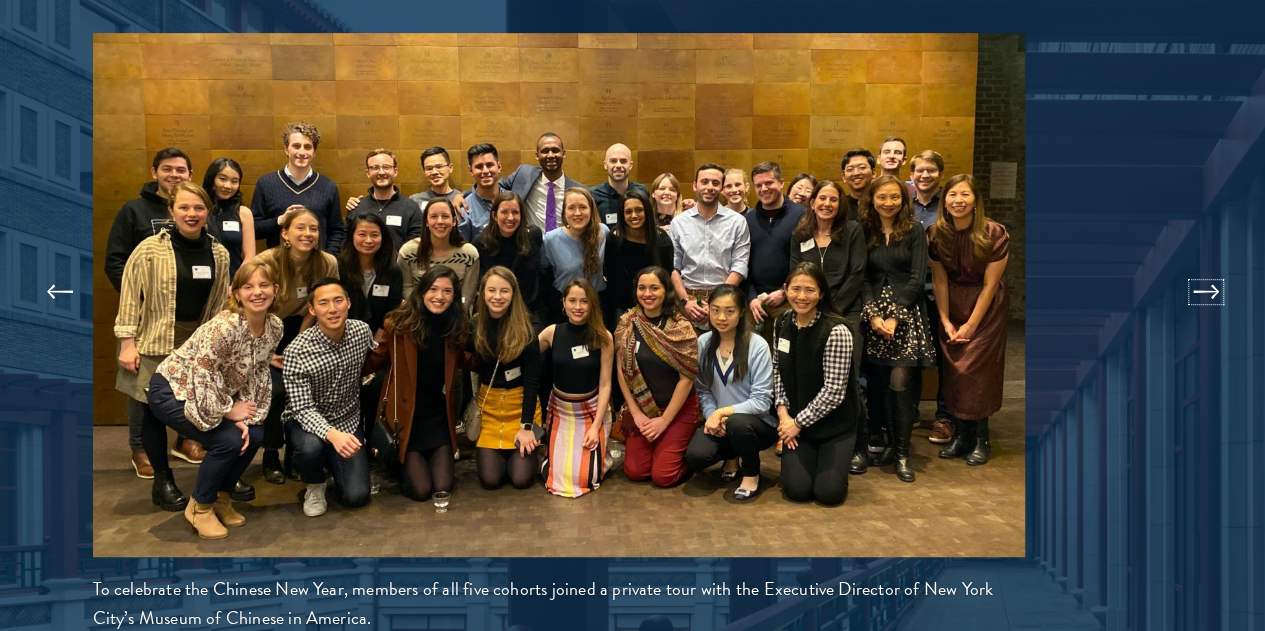 click at bounding box center (1206, 292) 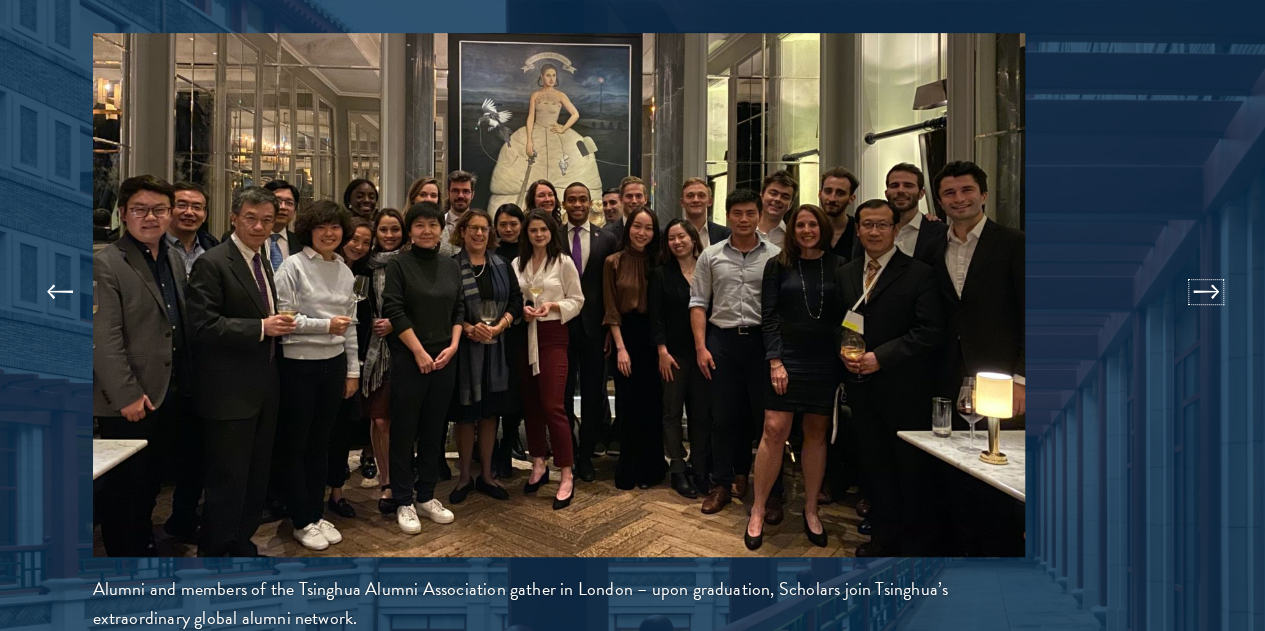 click at bounding box center (1206, 292) 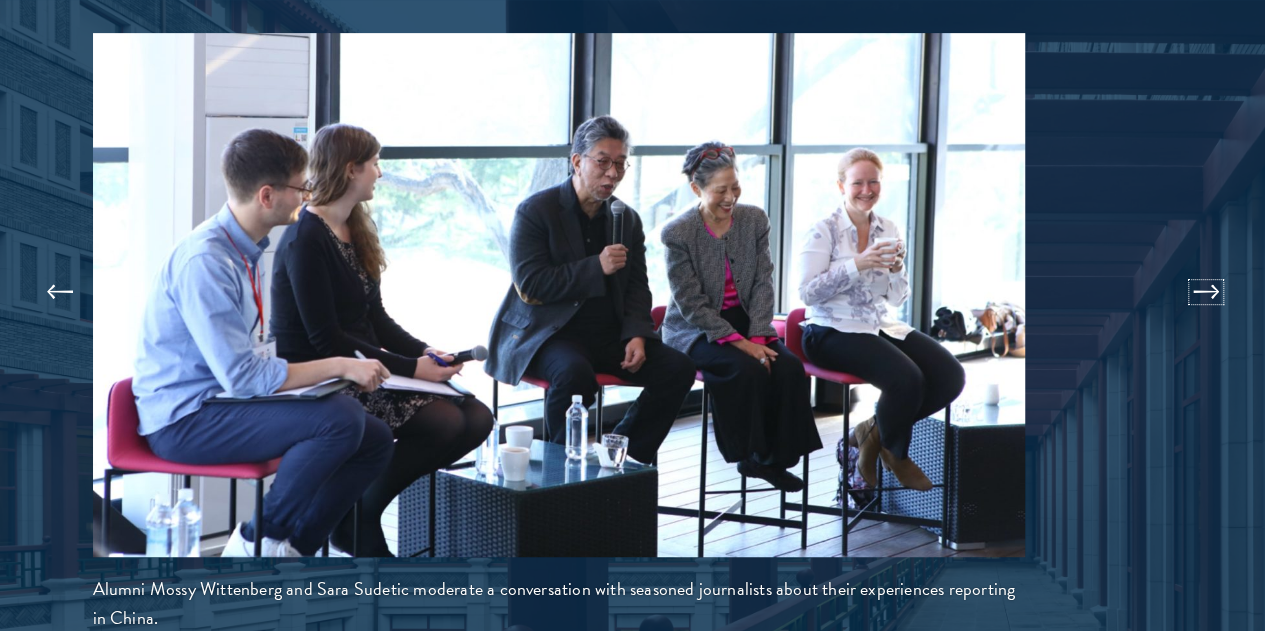 click at bounding box center [1206, 292] 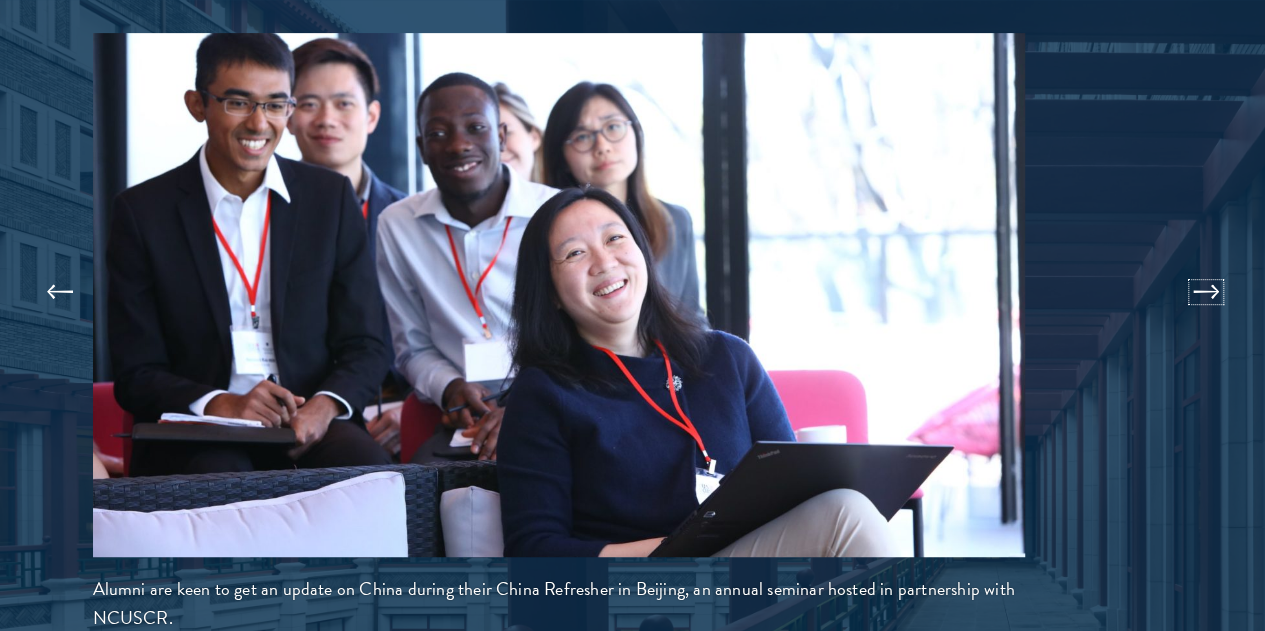 click at bounding box center (1206, 292) 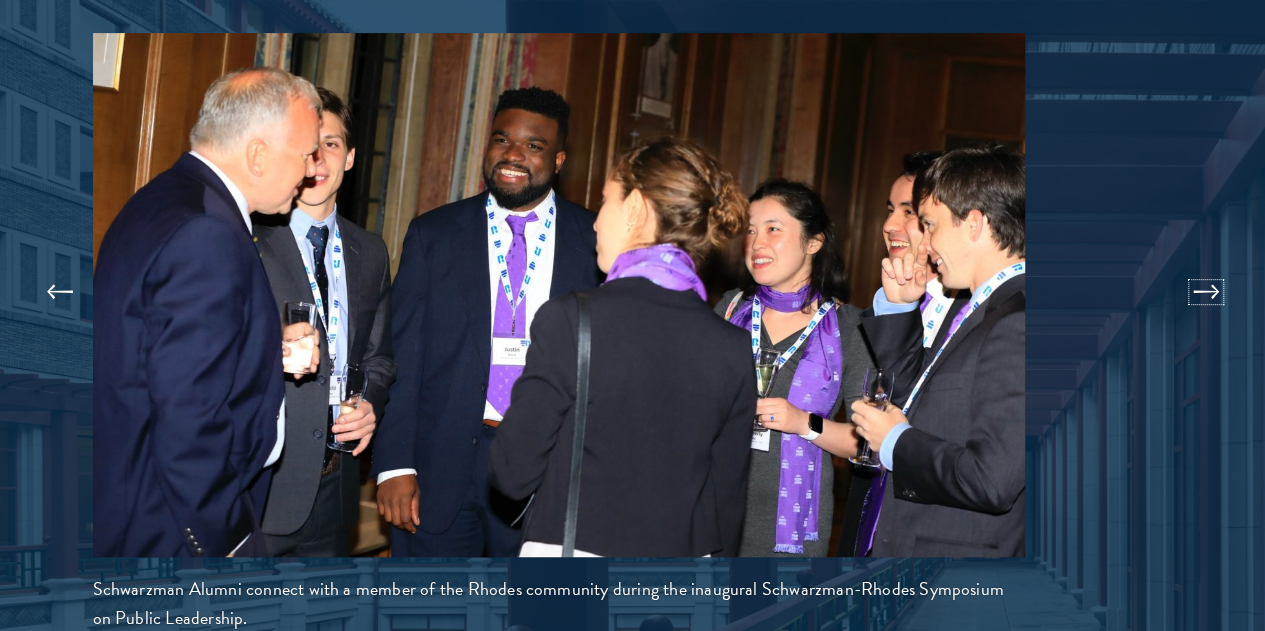click at bounding box center [1206, 292] 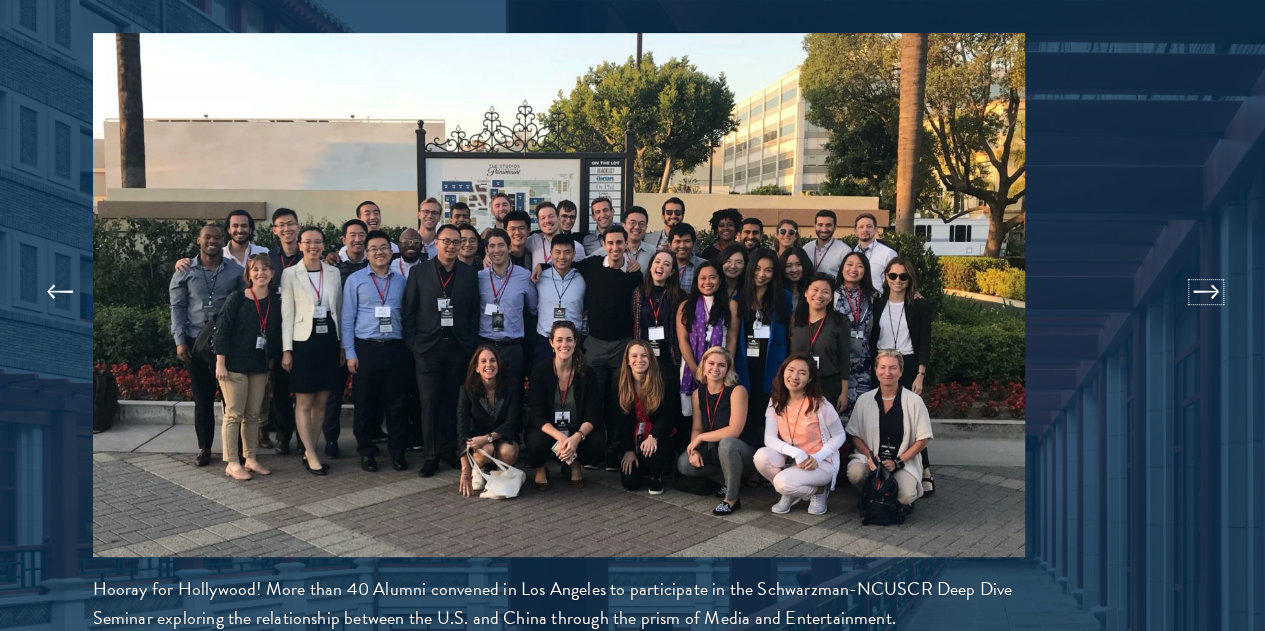 click at bounding box center [1206, 292] 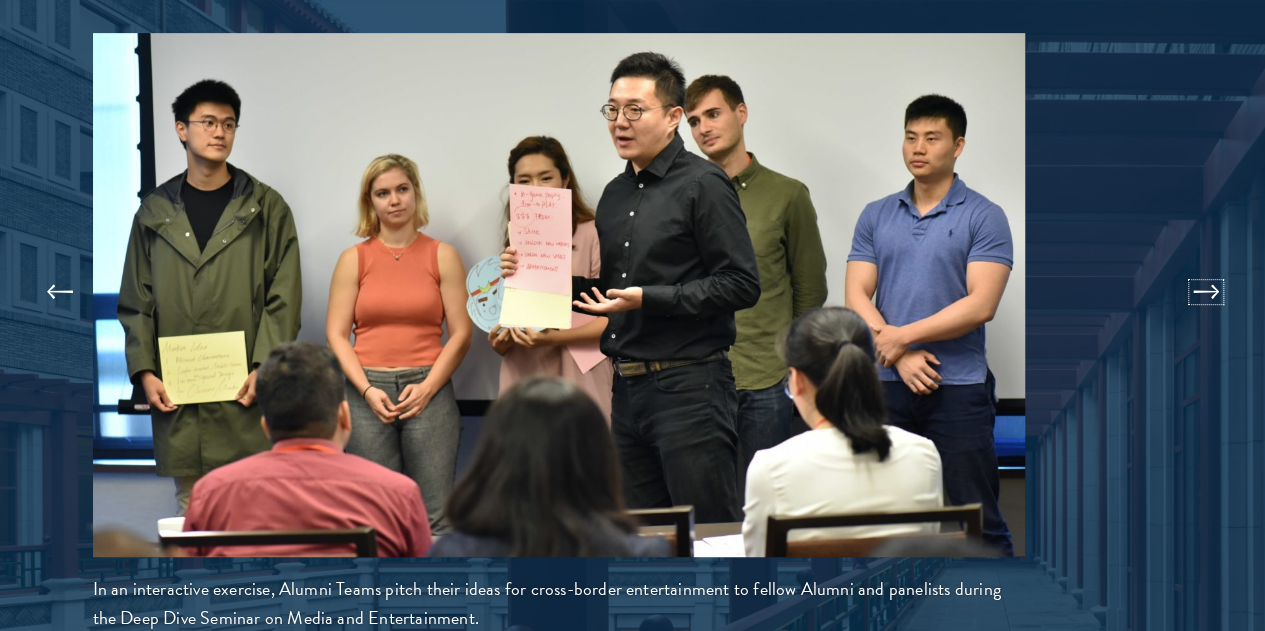 click at bounding box center (1206, 292) 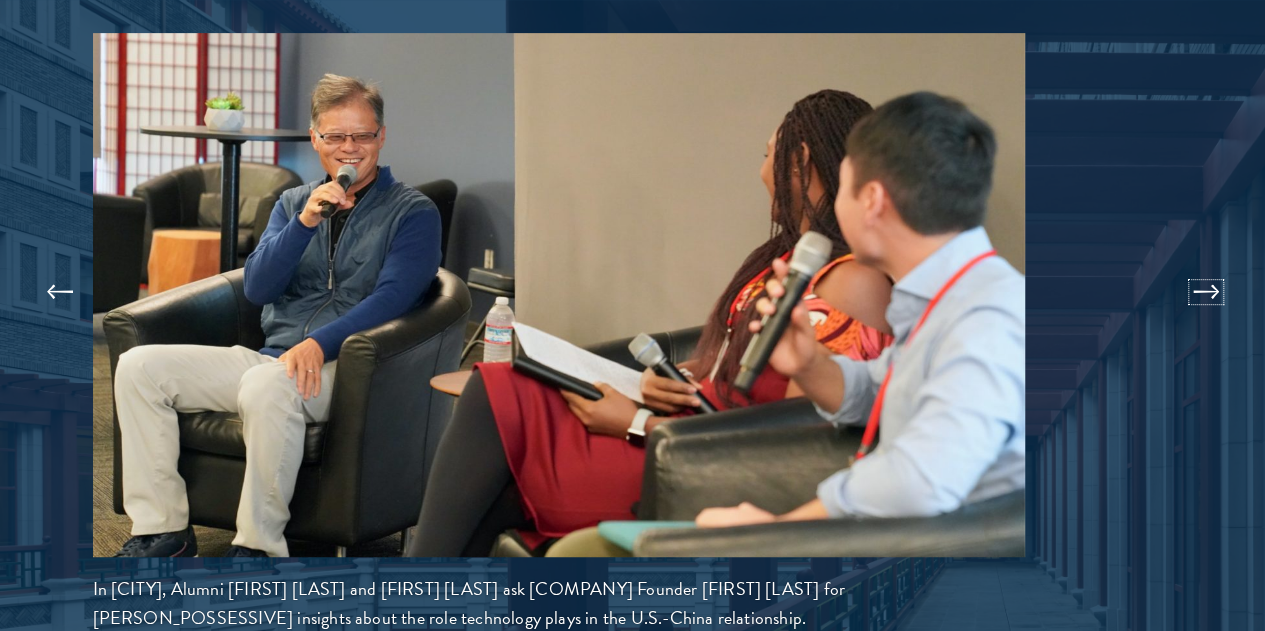 click at bounding box center [1206, 292] 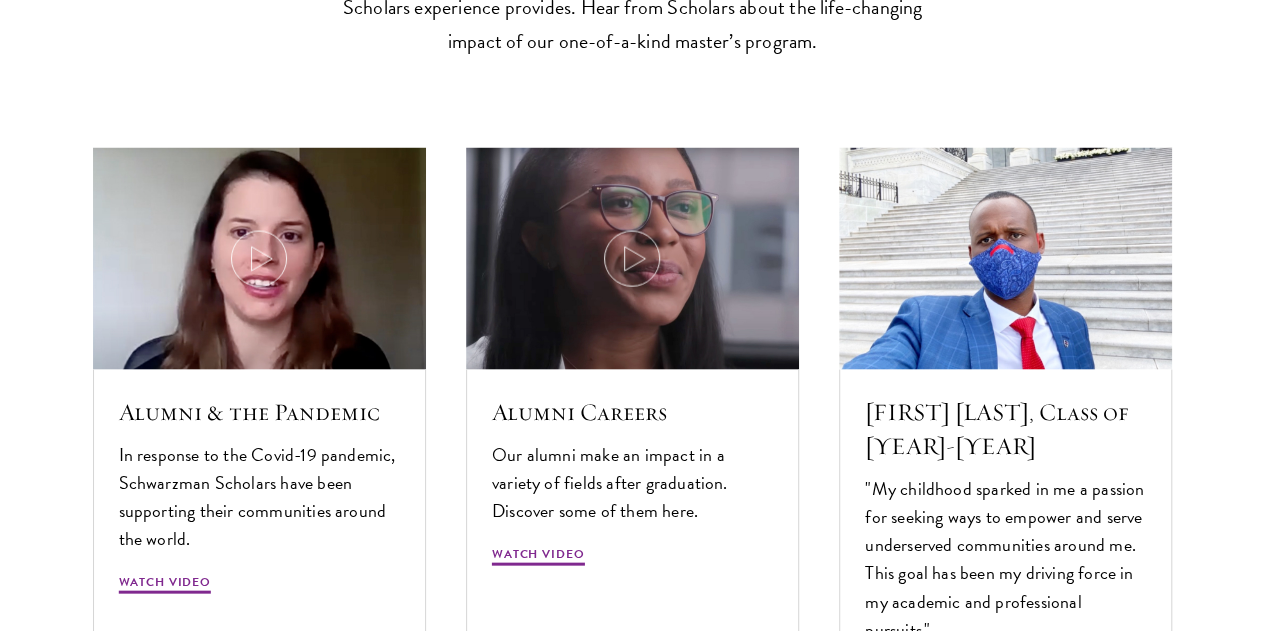 scroll, scrollTop: 5800, scrollLeft: 0, axis: vertical 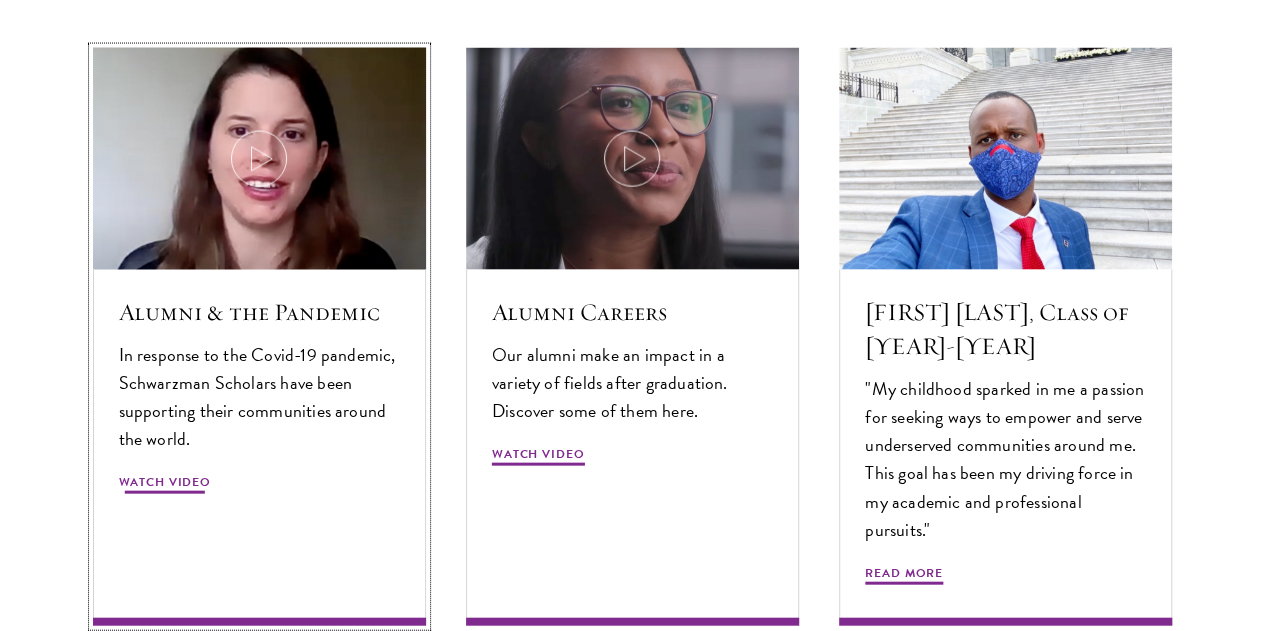 click at bounding box center [259, 159] 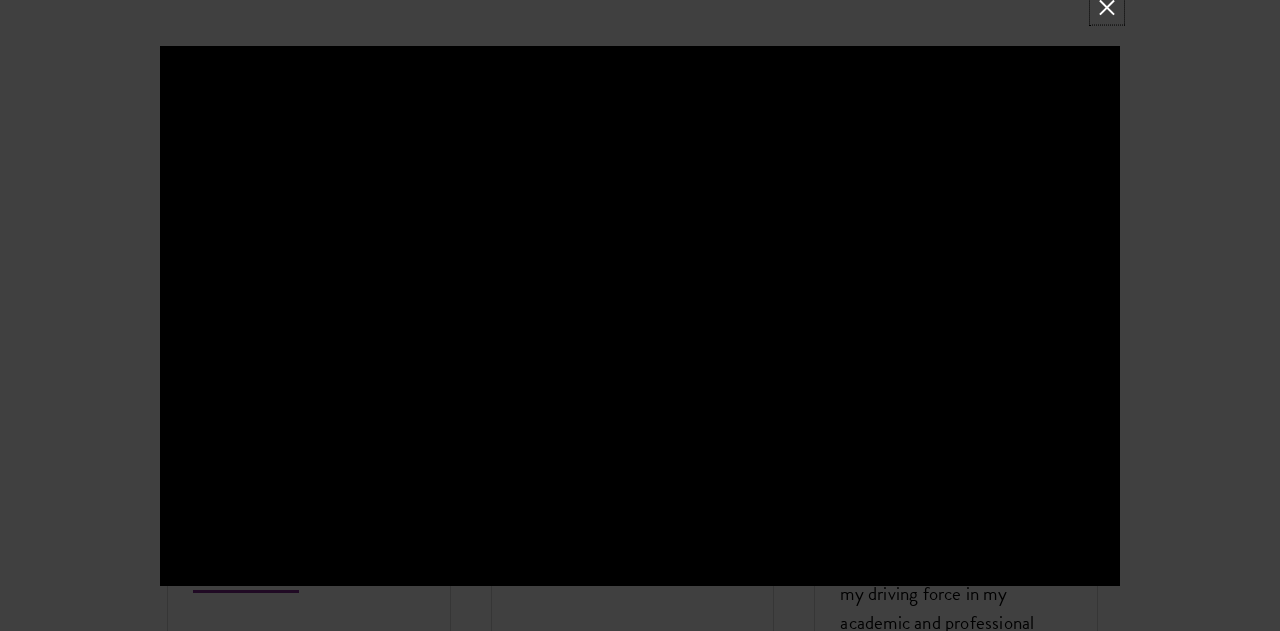 click at bounding box center (1107, 7) 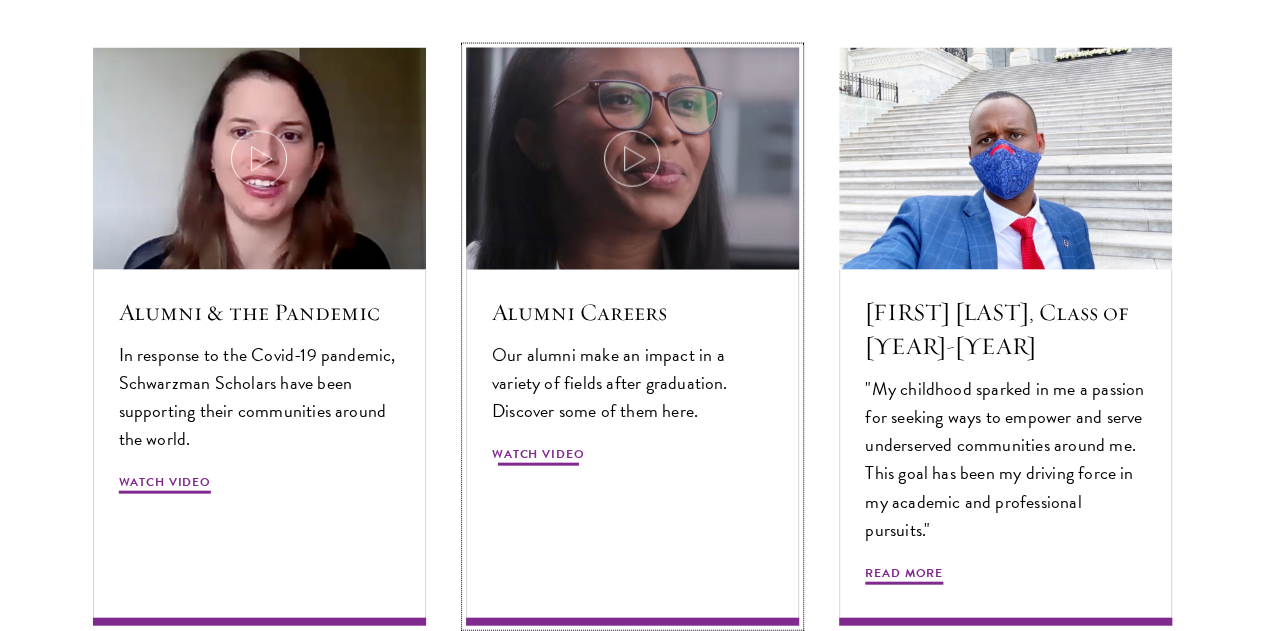 click at bounding box center [632, 159] 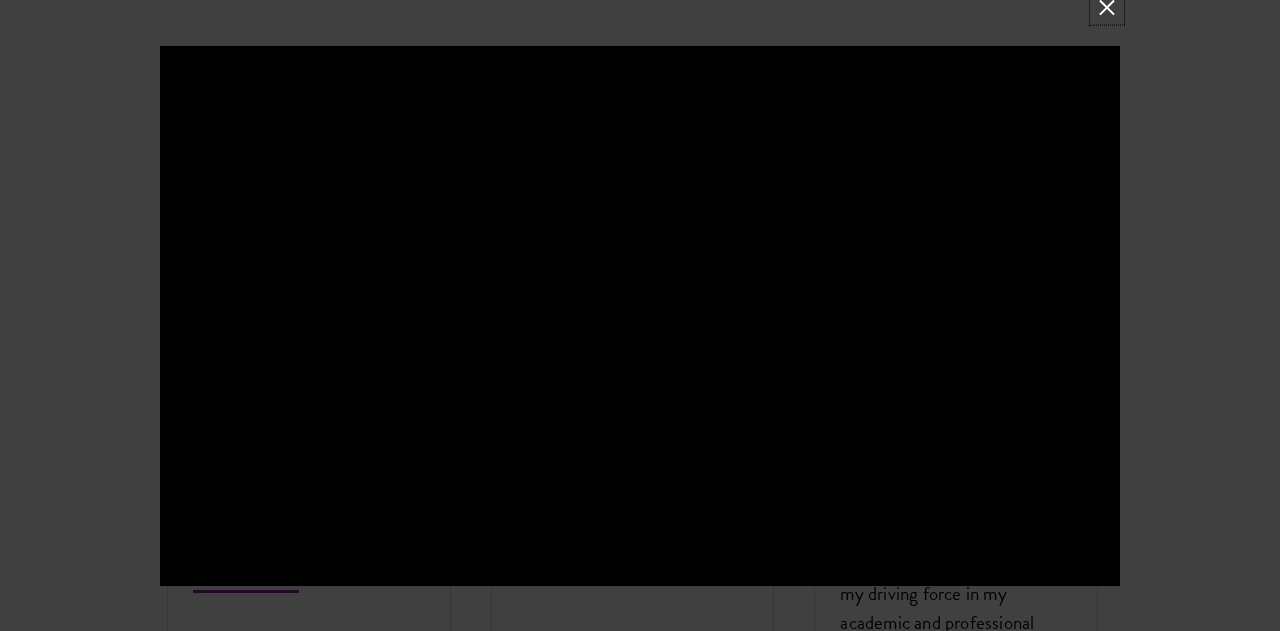 click at bounding box center [1107, 7] 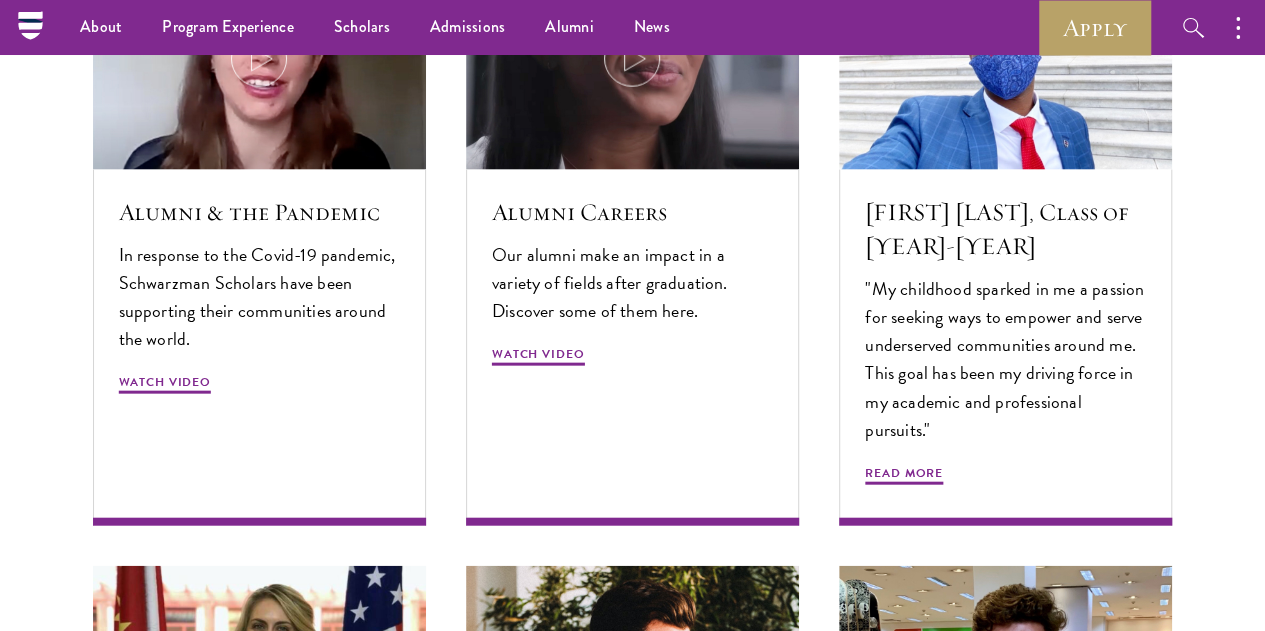 scroll, scrollTop: 5700, scrollLeft: 0, axis: vertical 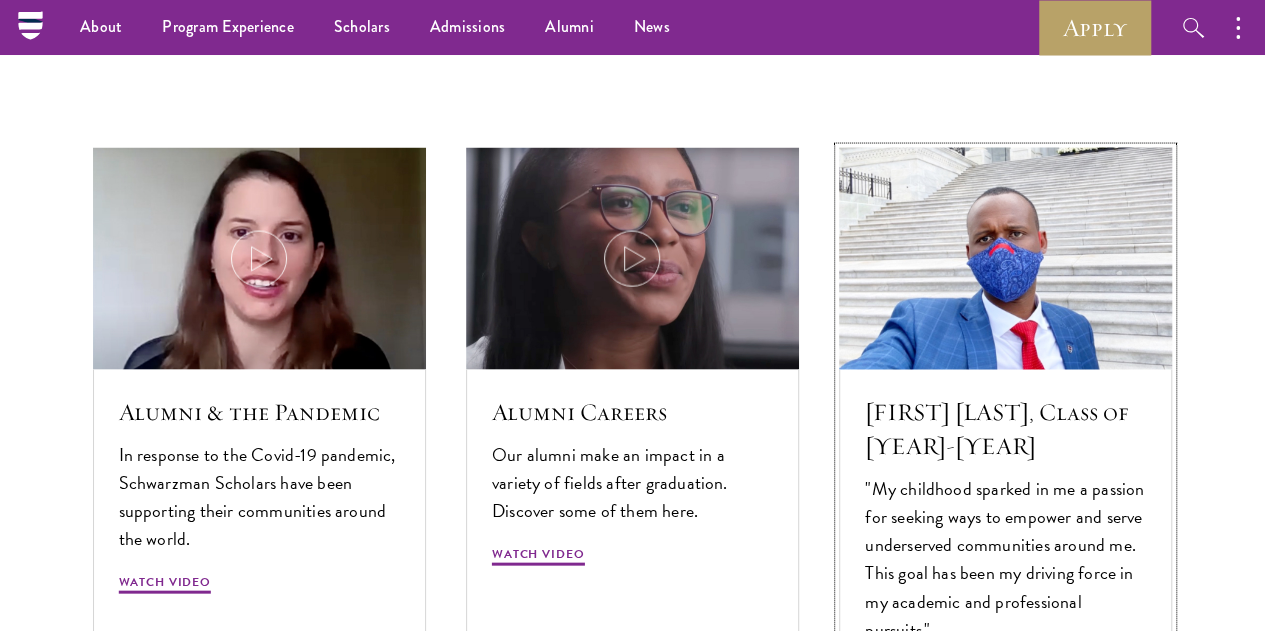 click at bounding box center [1006, 259] 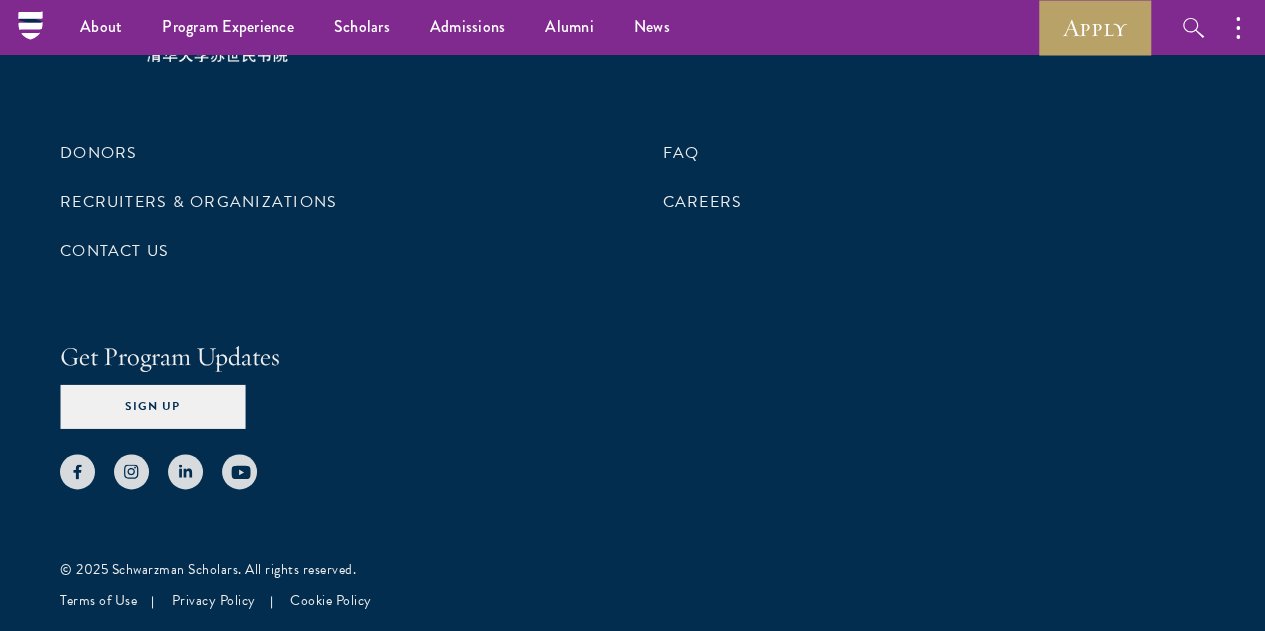 scroll, scrollTop: 8244, scrollLeft: 0, axis: vertical 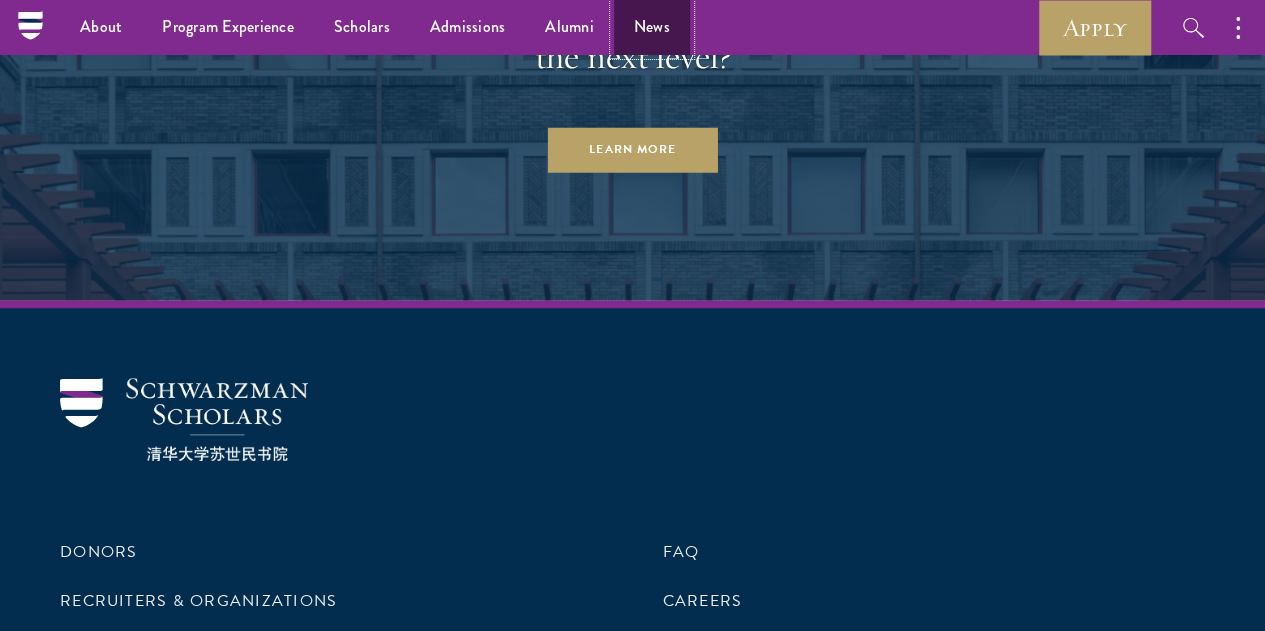 click on "News" at bounding box center (652, 27) 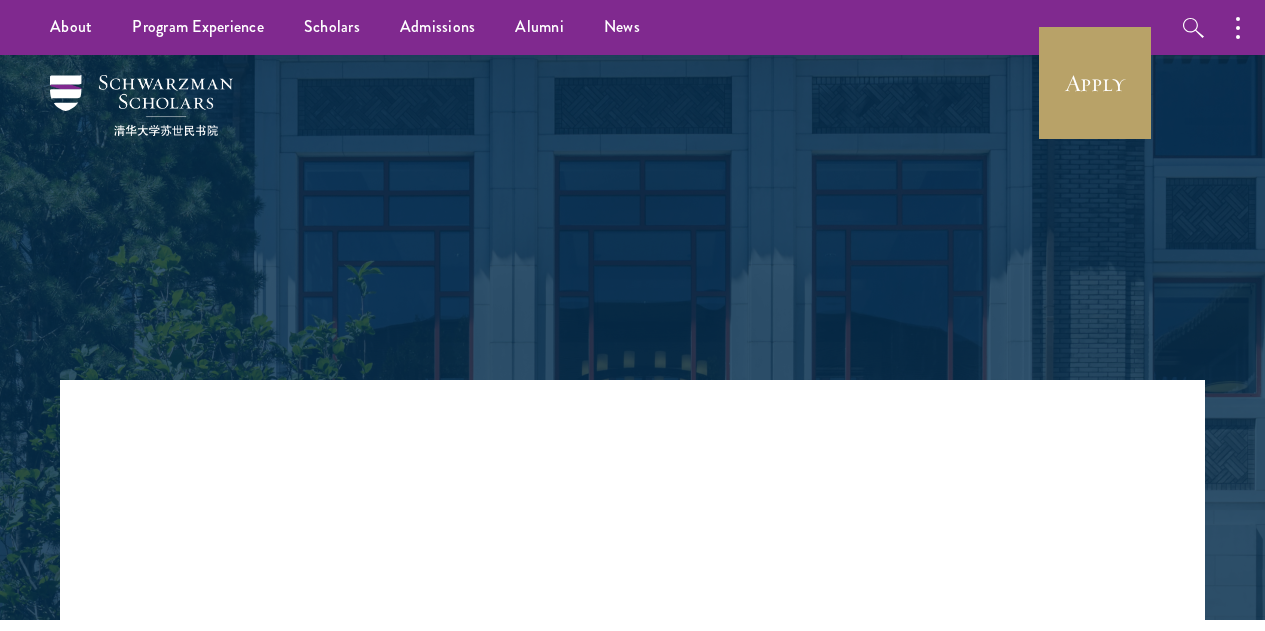 scroll, scrollTop: 0, scrollLeft: 0, axis: both 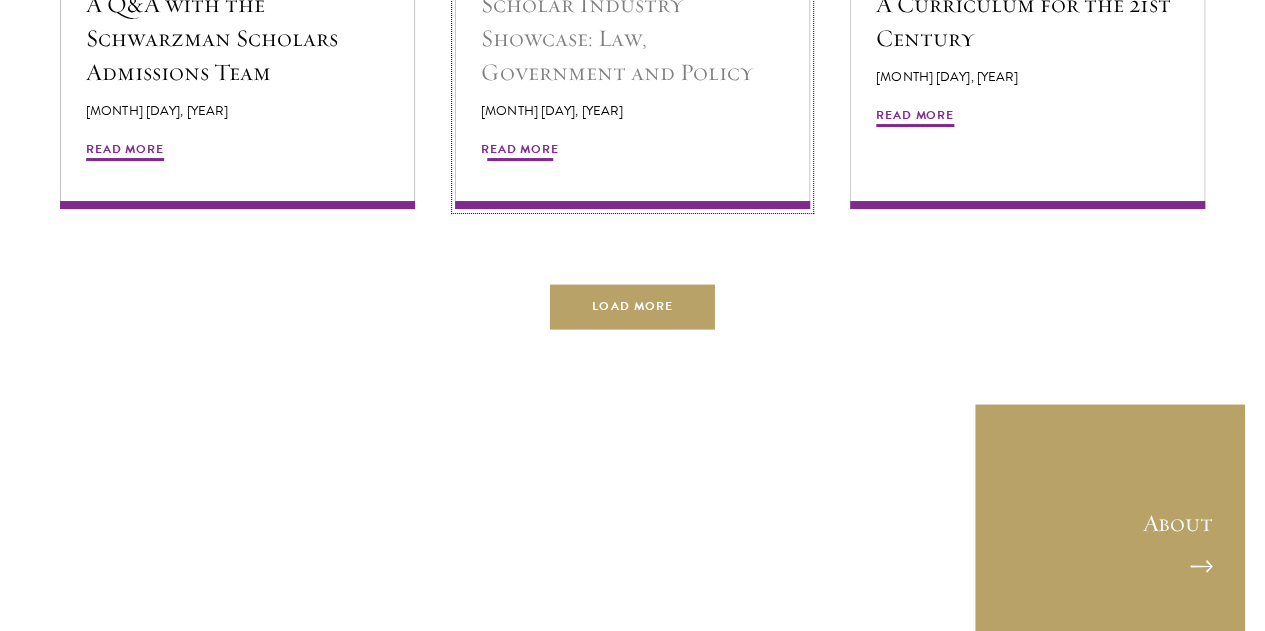 click on "Alumni" at bounding box center [632, -32] 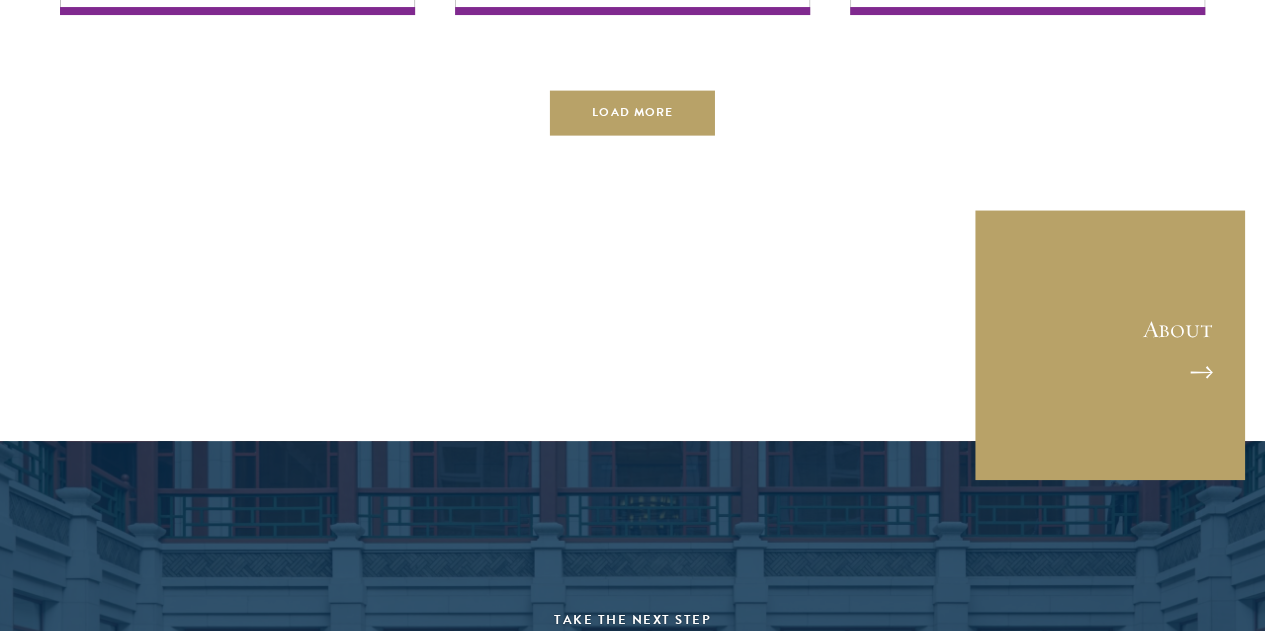 scroll, scrollTop: 4094, scrollLeft: 0, axis: vertical 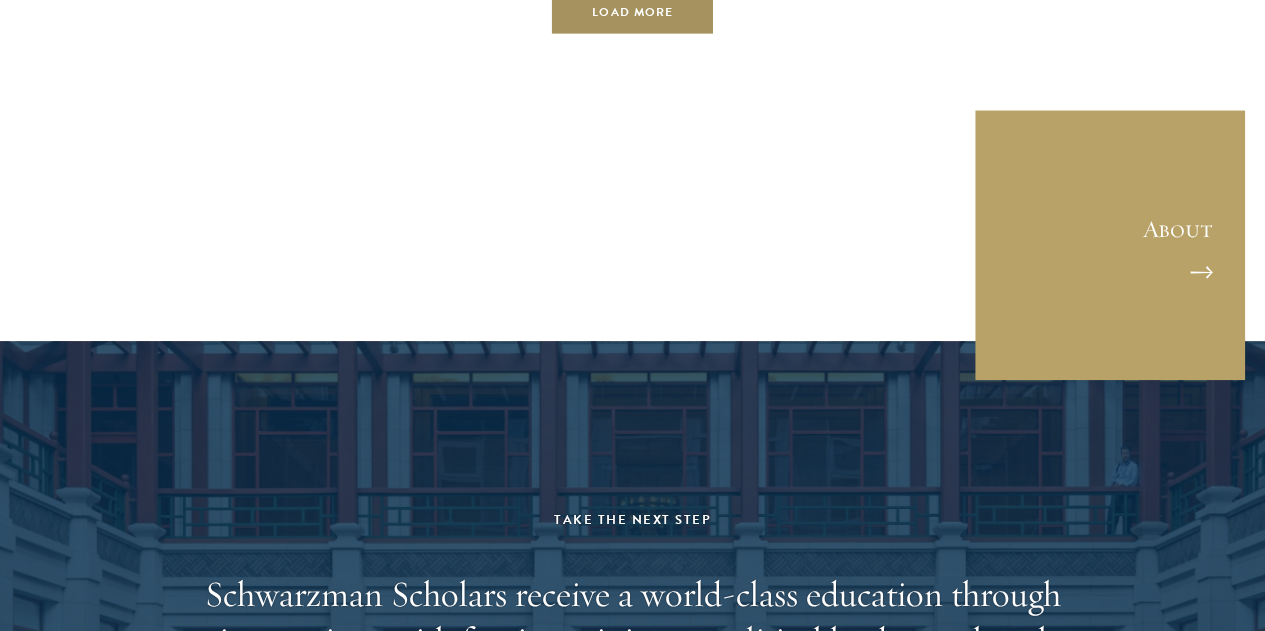 click on "Load More" at bounding box center (632, 12) 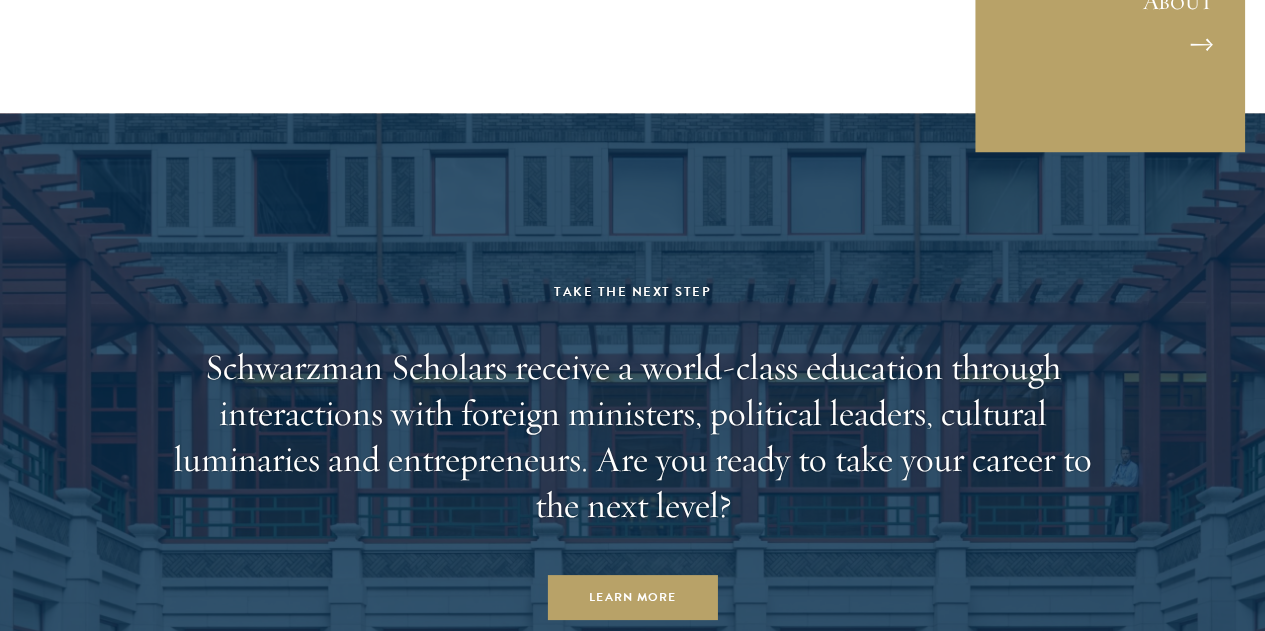 scroll, scrollTop: 5194, scrollLeft: 0, axis: vertical 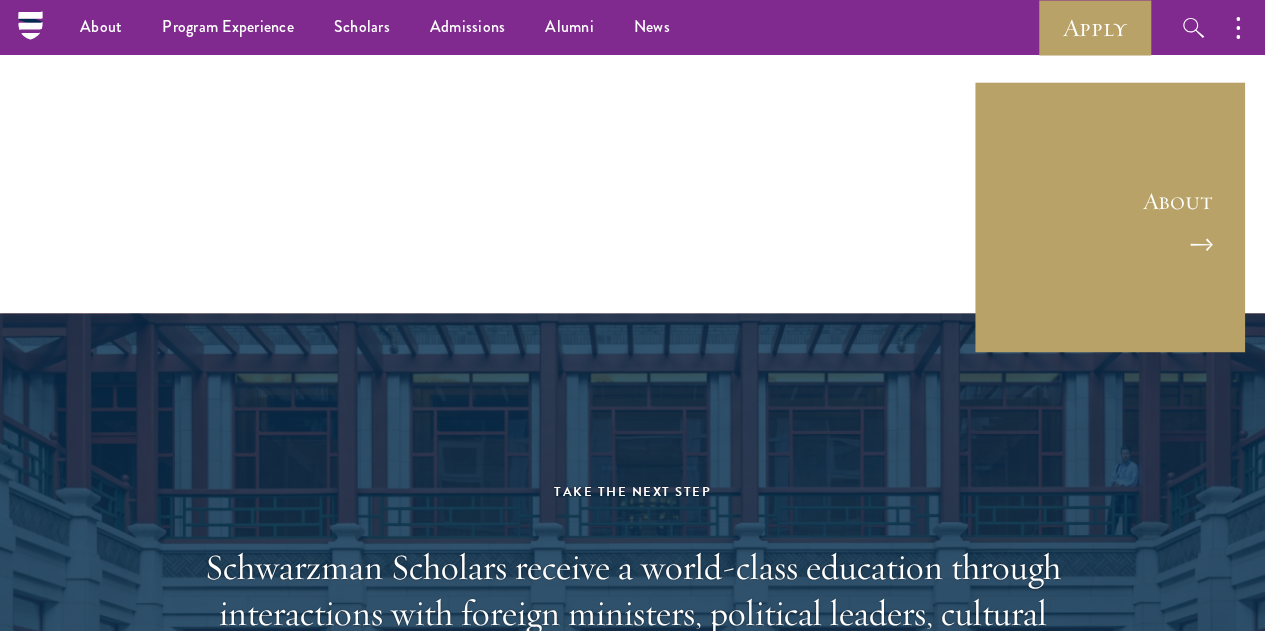 click on "Load More" at bounding box center [632, -16] 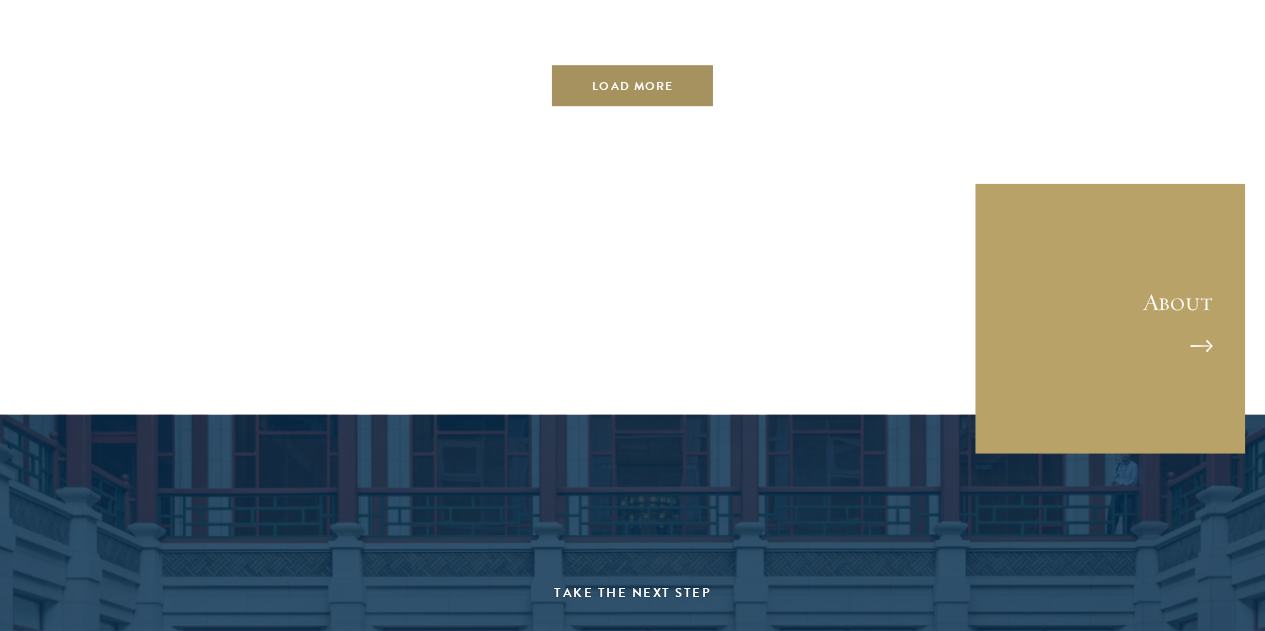 scroll, scrollTop: 6294, scrollLeft: 0, axis: vertical 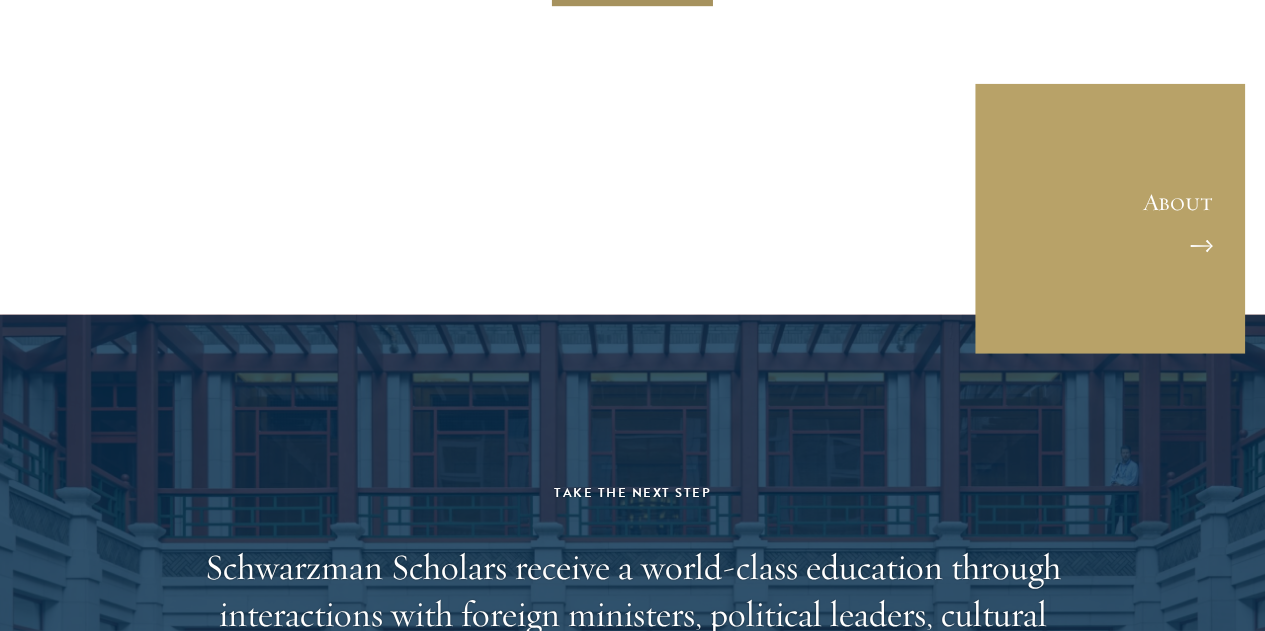 click on "Load More" at bounding box center (632, -14) 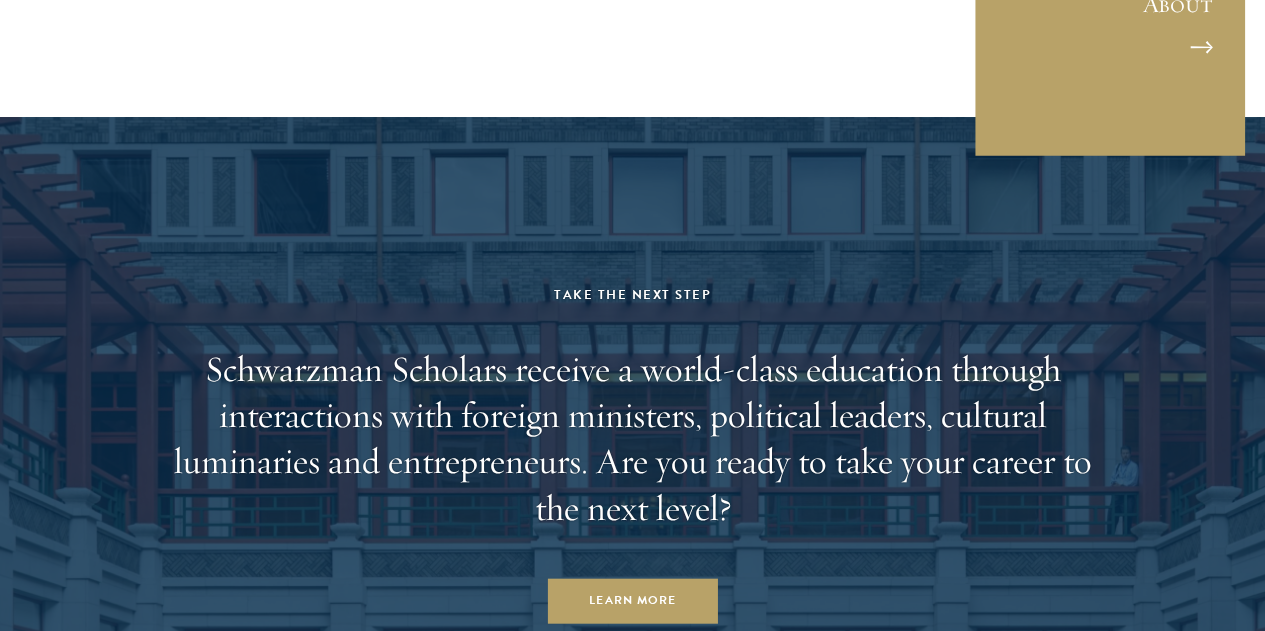 scroll, scrollTop: 7794, scrollLeft: 0, axis: vertical 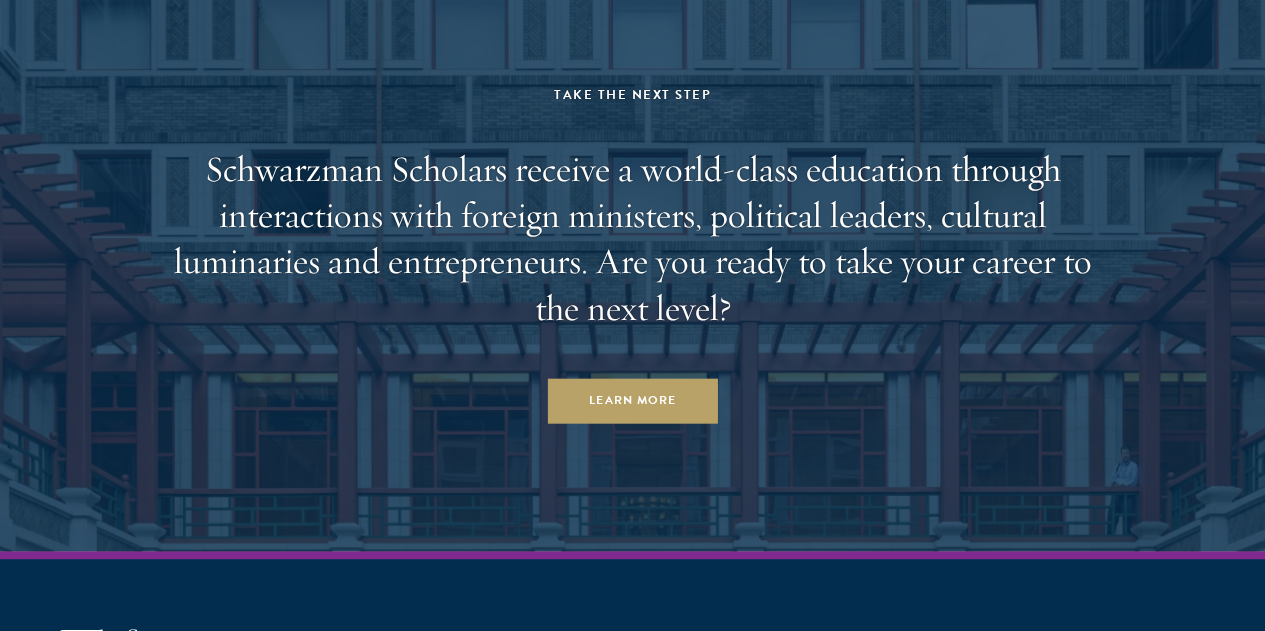 click on "Load More" at bounding box center [632, -412] 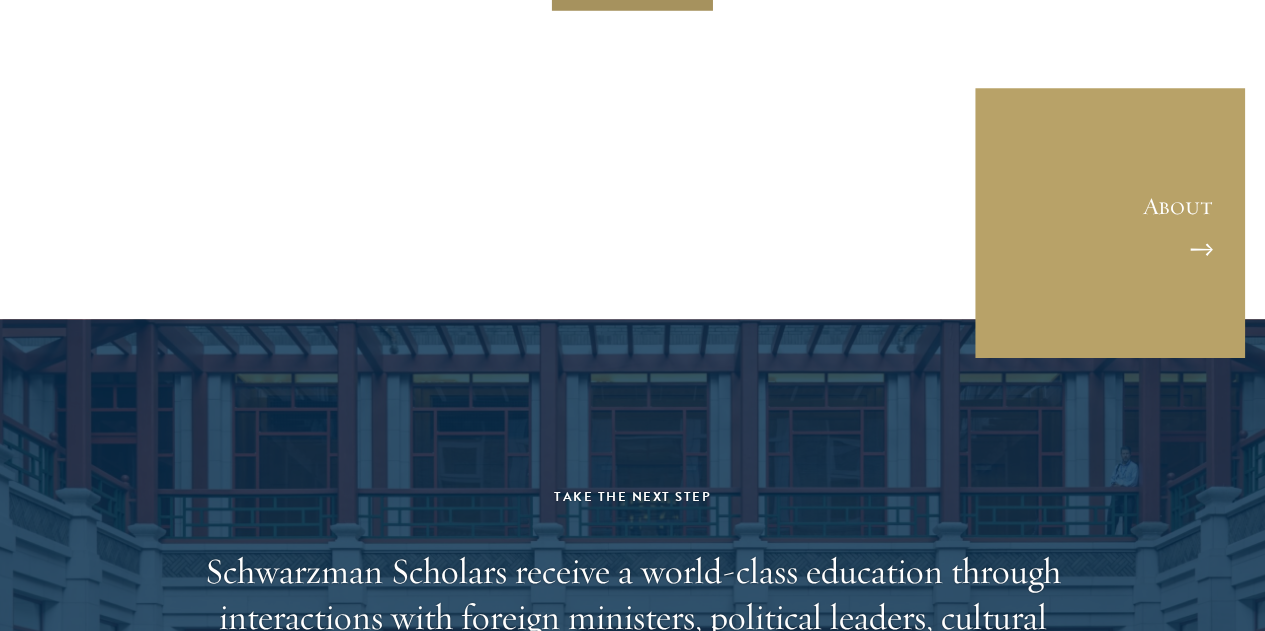 scroll, scrollTop: 8594, scrollLeft: 0, axis: vertical 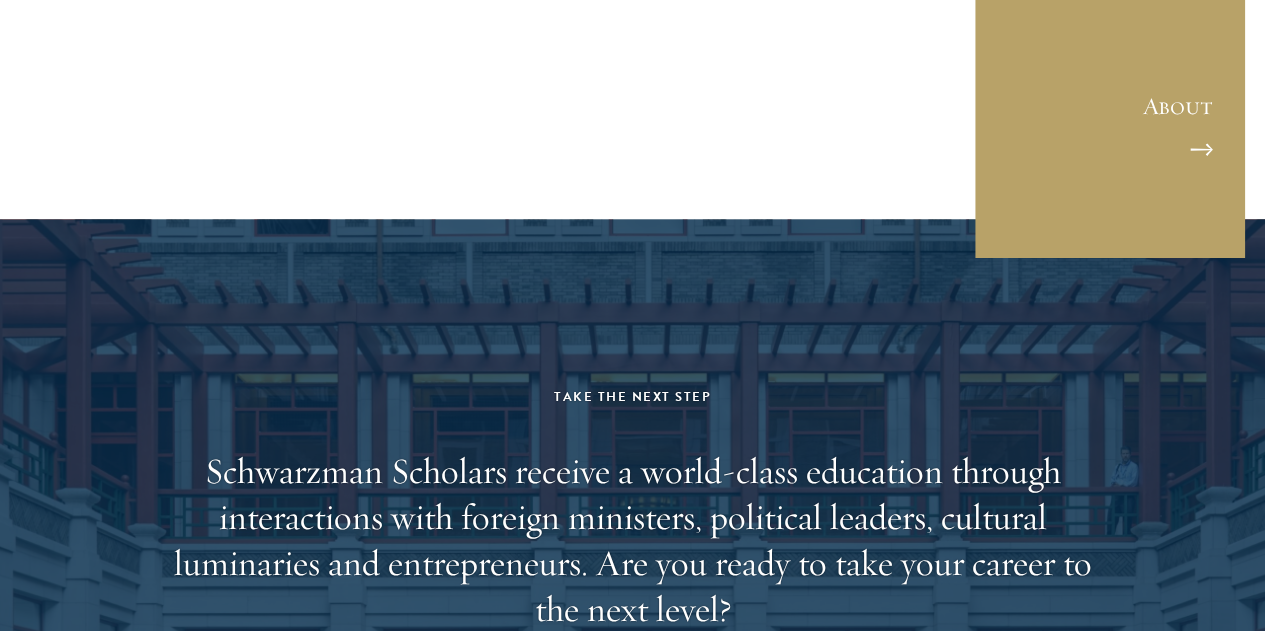 click on "Load More" at bounding box center (632, -110) 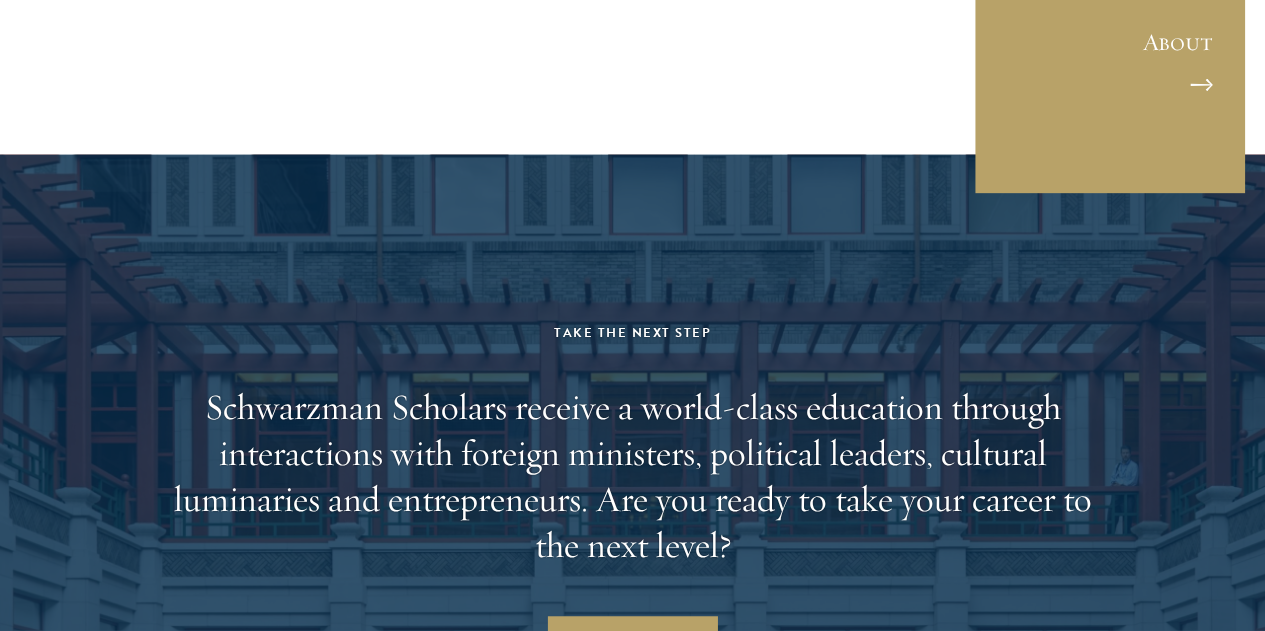 scroll, scrollTop: 9894, scrollLeft: 0, axis: vertical 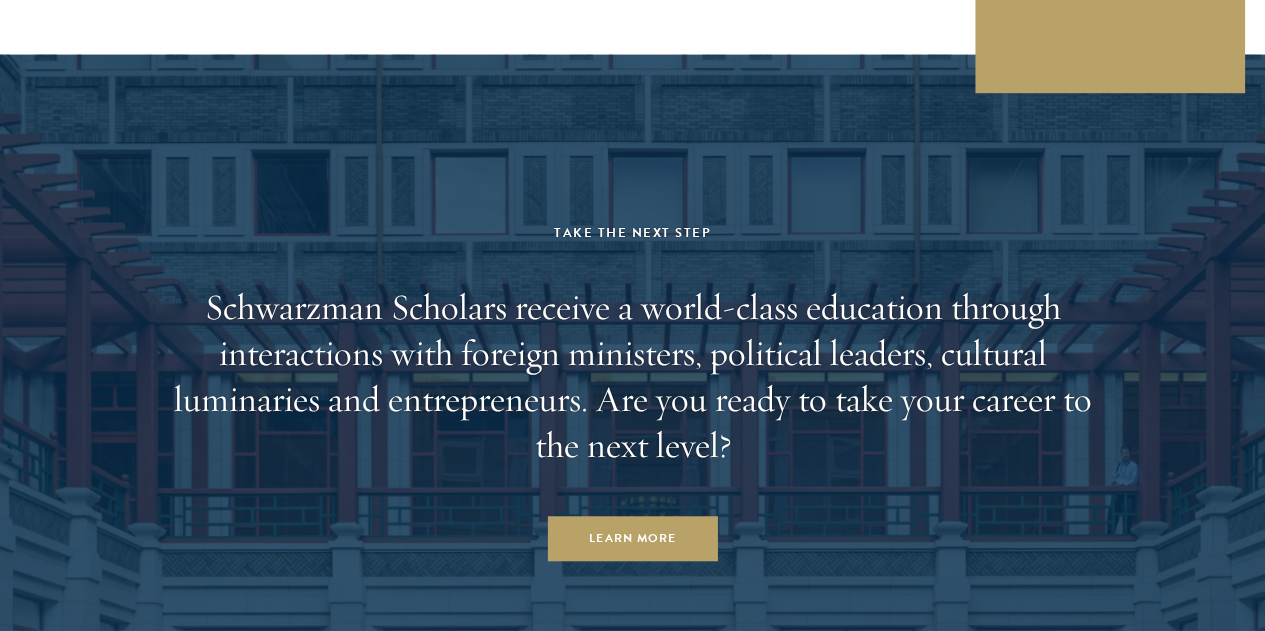 click on "Load More" at bounding box center [632, -274] 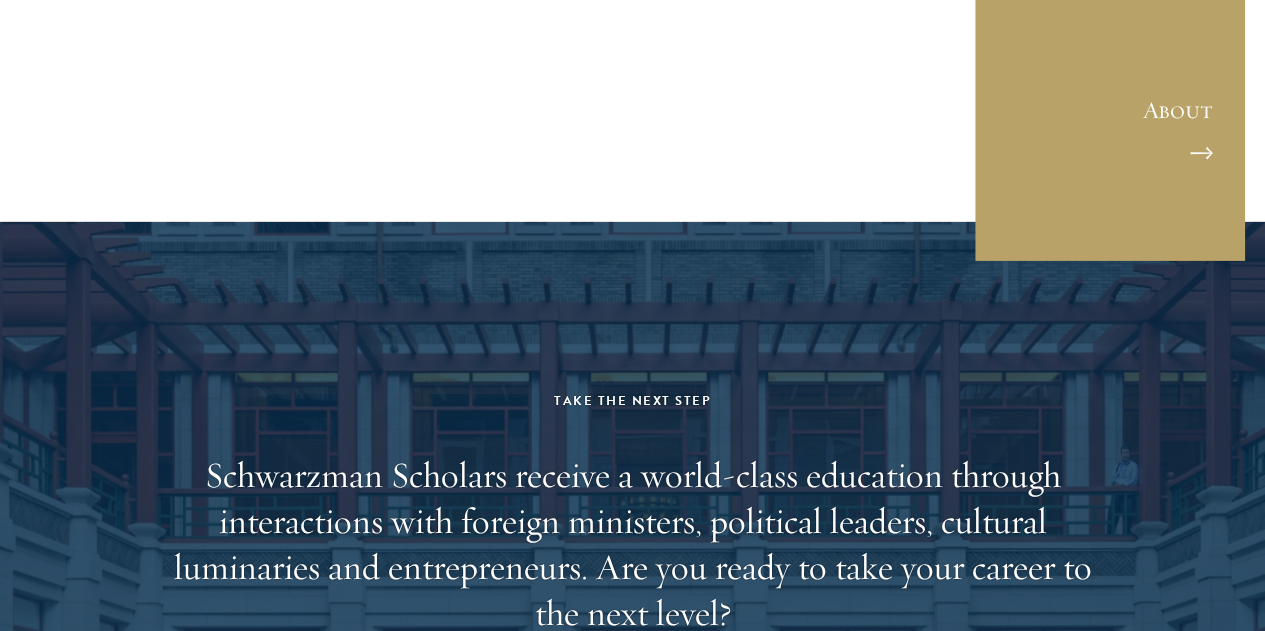 scroll, scrollTop: 10894, scrollLeft: 0, axis: vertical 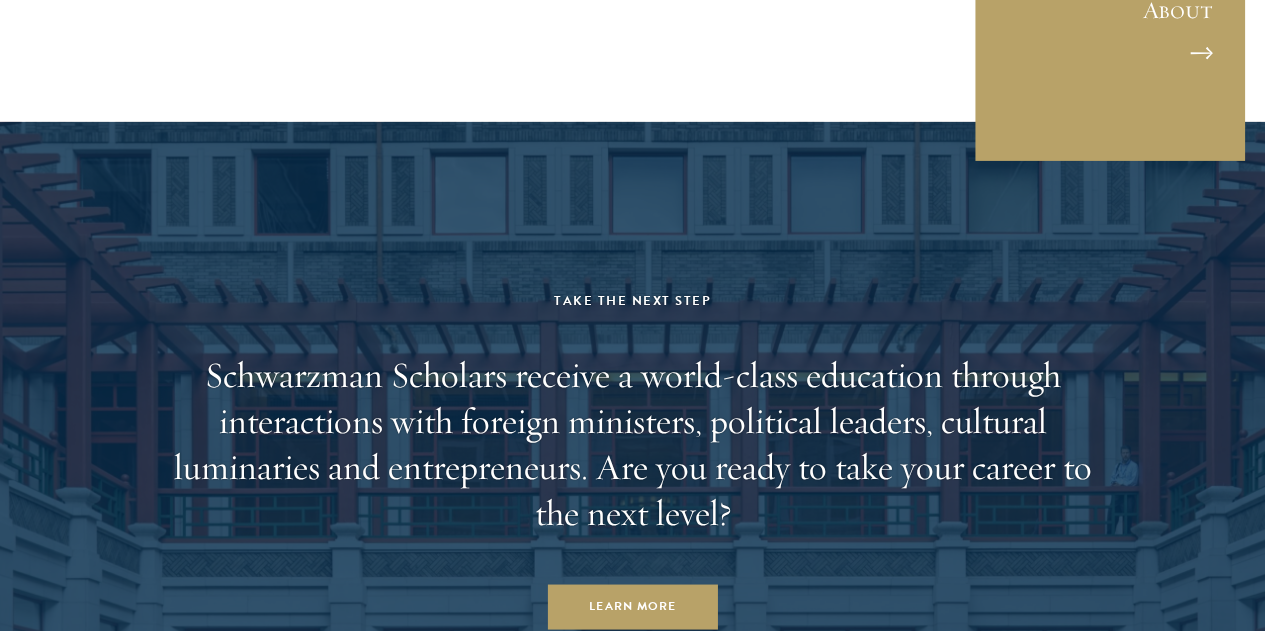 click on "Load More" at bounding box center (632, -207) 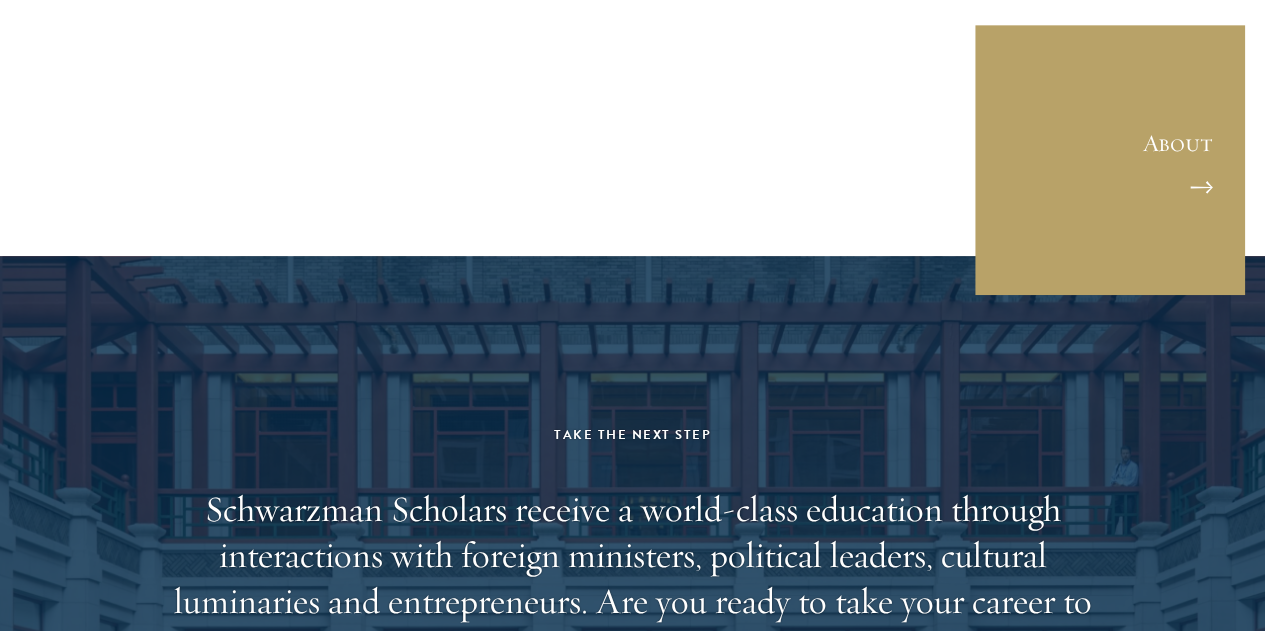 scroll, scrollTop: 11894, scrollLeft: 0, axis: vertical 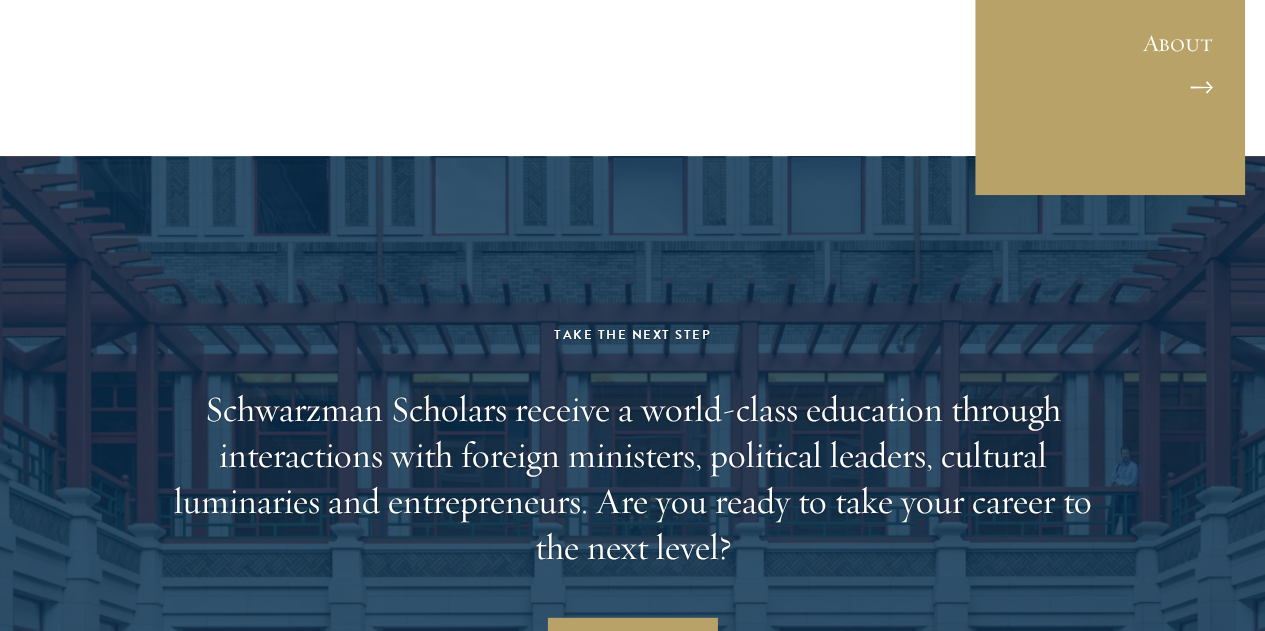 click on "Load More" at bounding box center (632, -173) 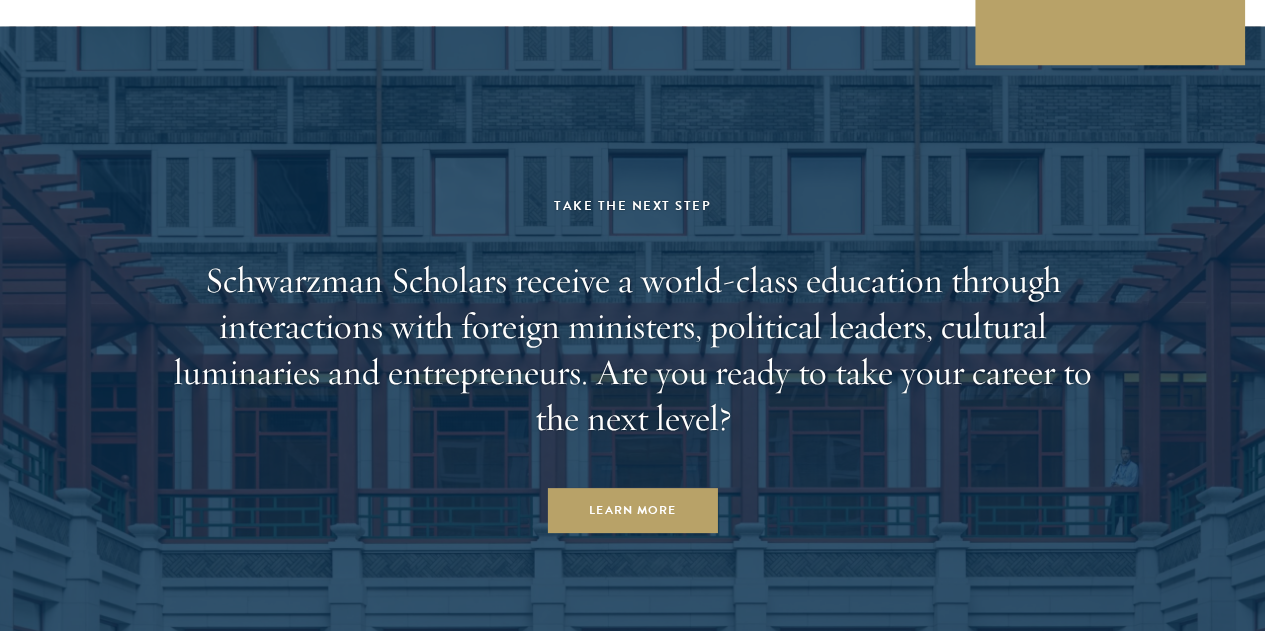 scroll, scrollTop: 13294, scrollLeft: 0, axis: vertical 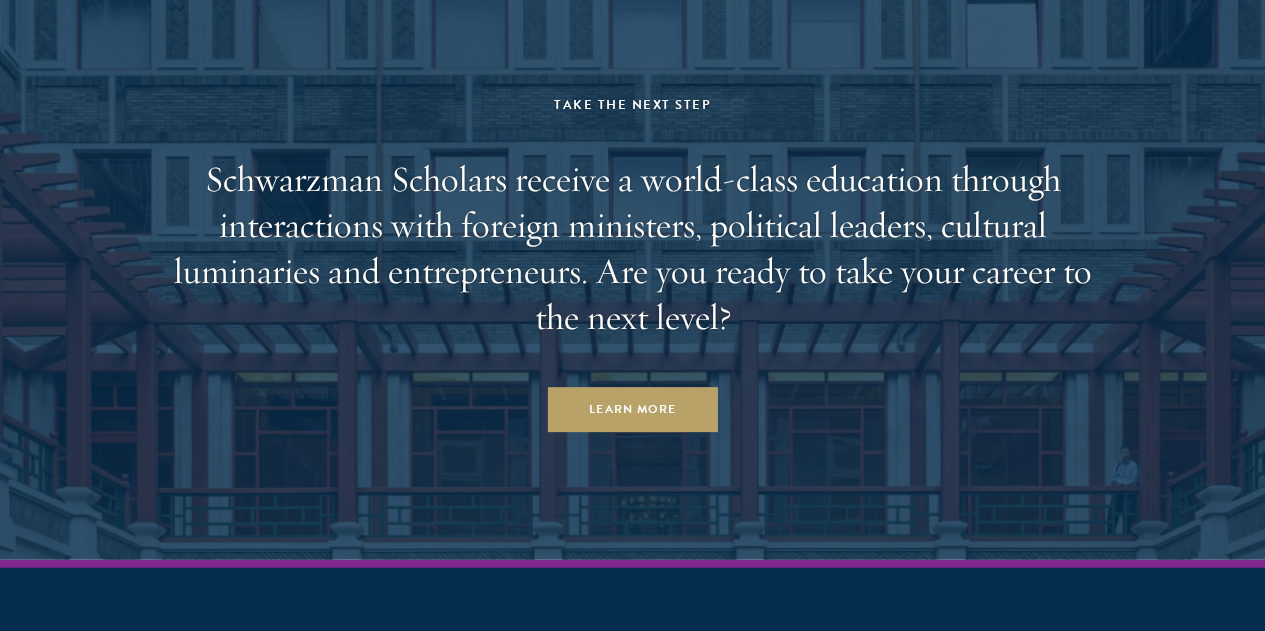 click on "Load More" at bounding box center (632, -403) 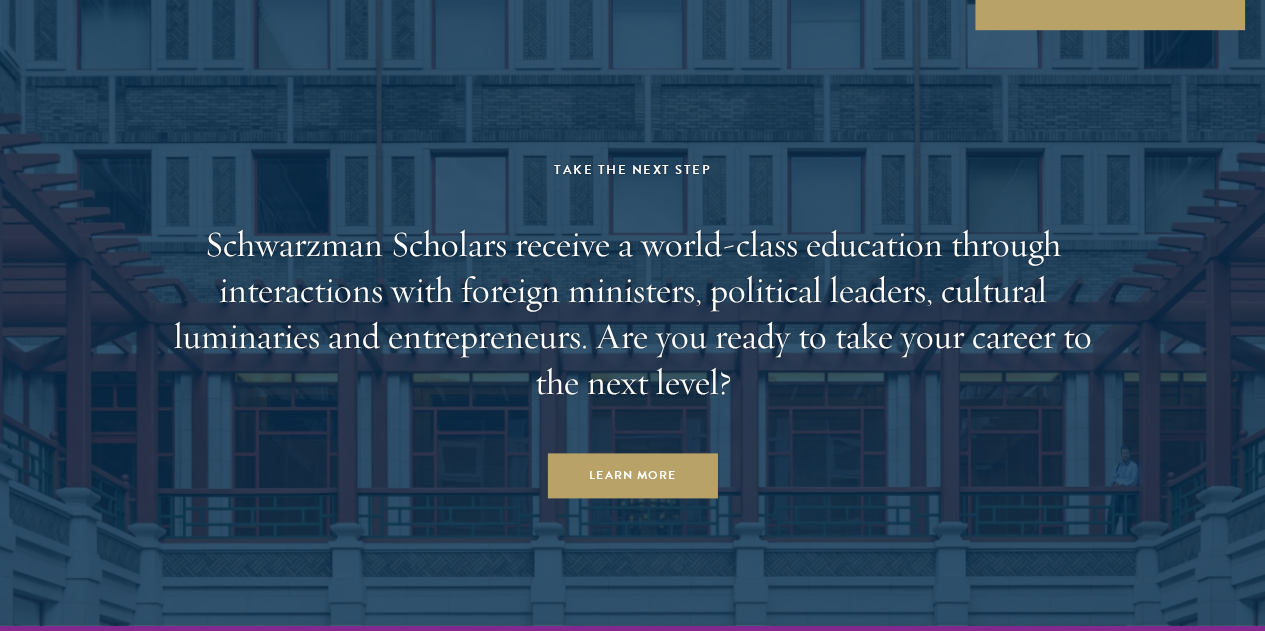 scroll, scrollTop: 14294, scrollLeft: 0, axis: vertical 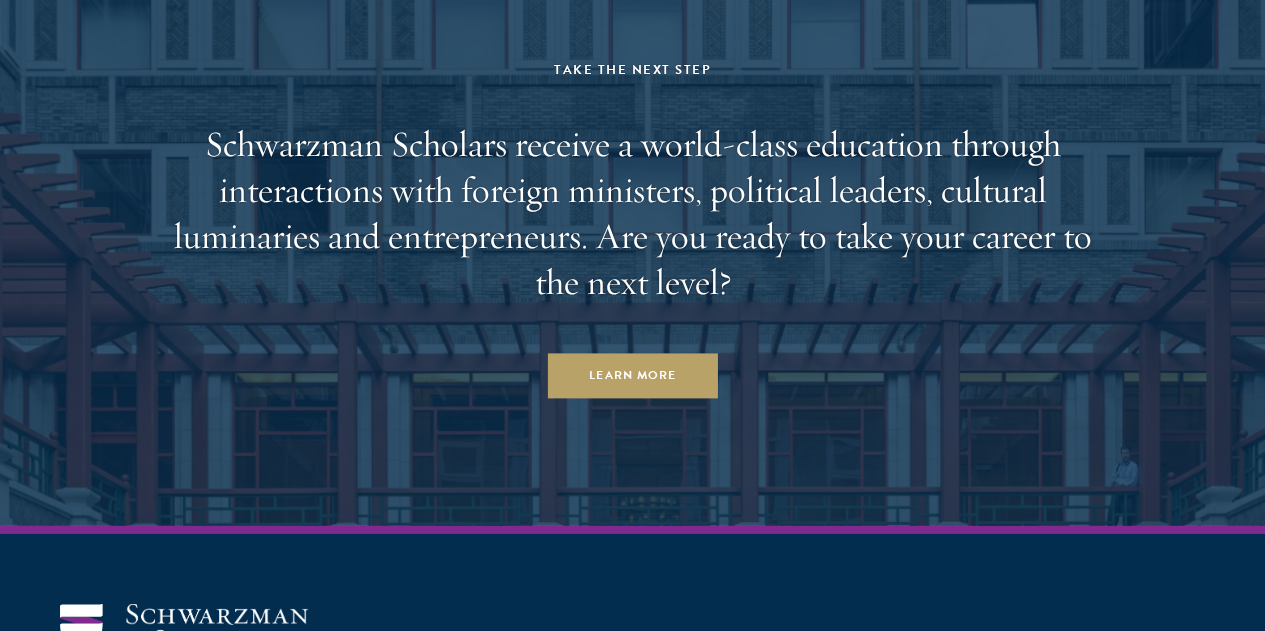 click on "Load More" at bounding box center [632, -437] 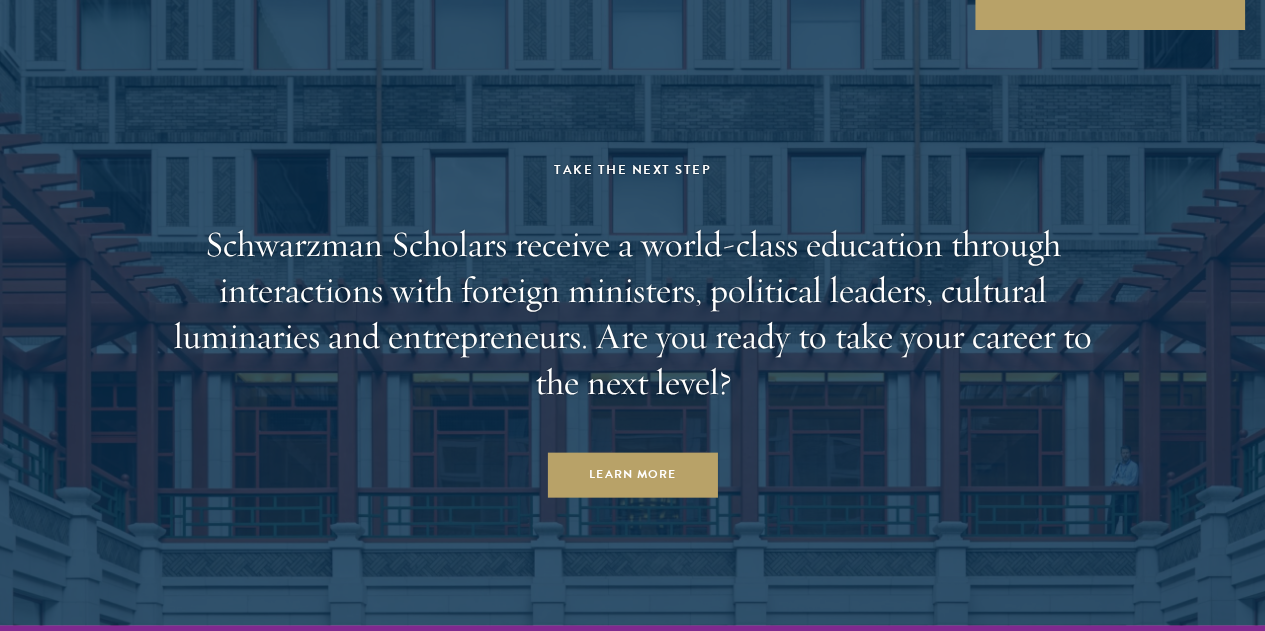 scroll, scrollTop: 15294, scrollLeft: 0, axis: vertical 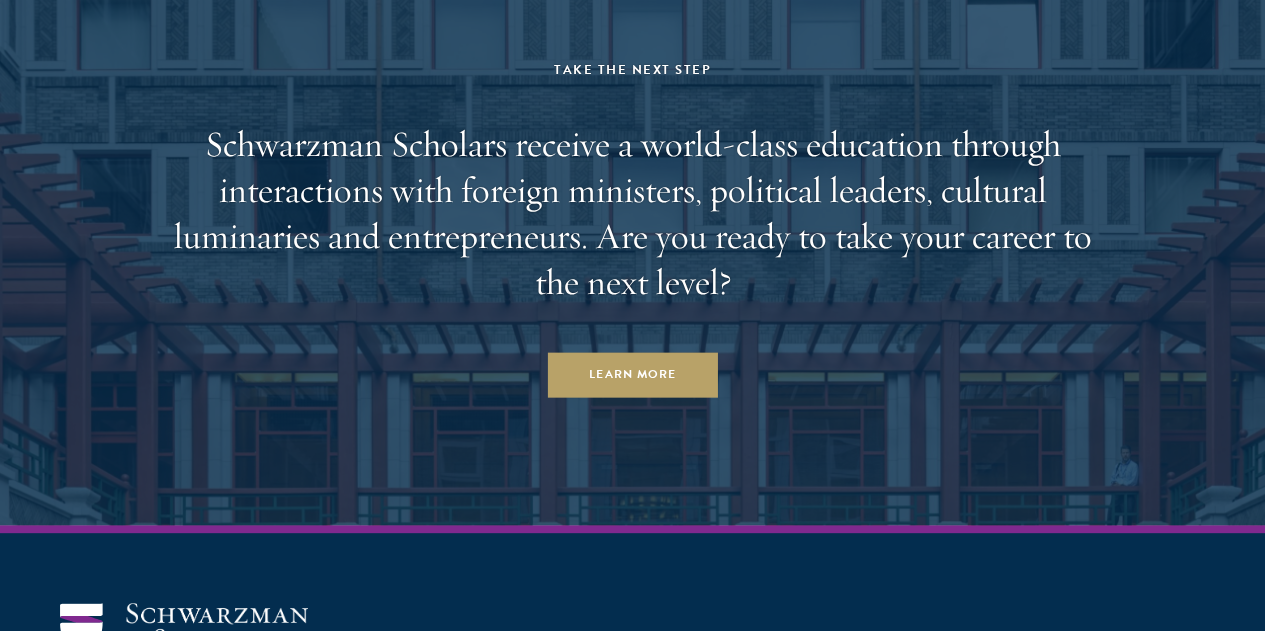 click on "Load More" at bounding box center (632, -438) 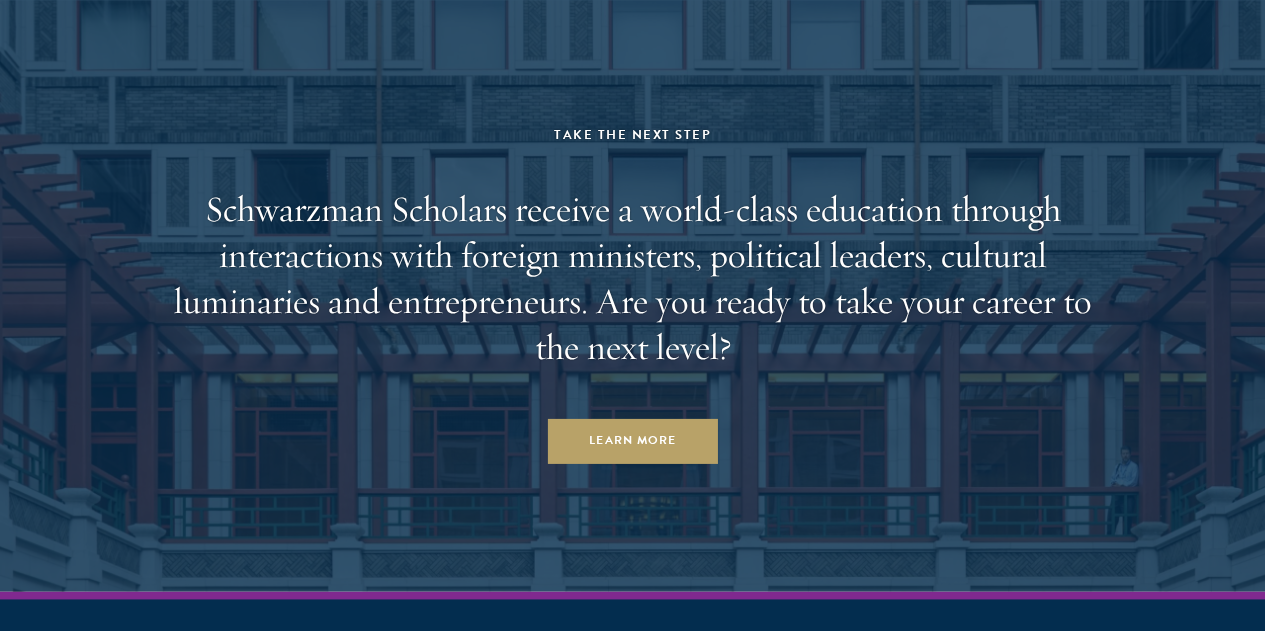 scroll, scrollTop: 16294, scrollLeft: 0, axis: vertical 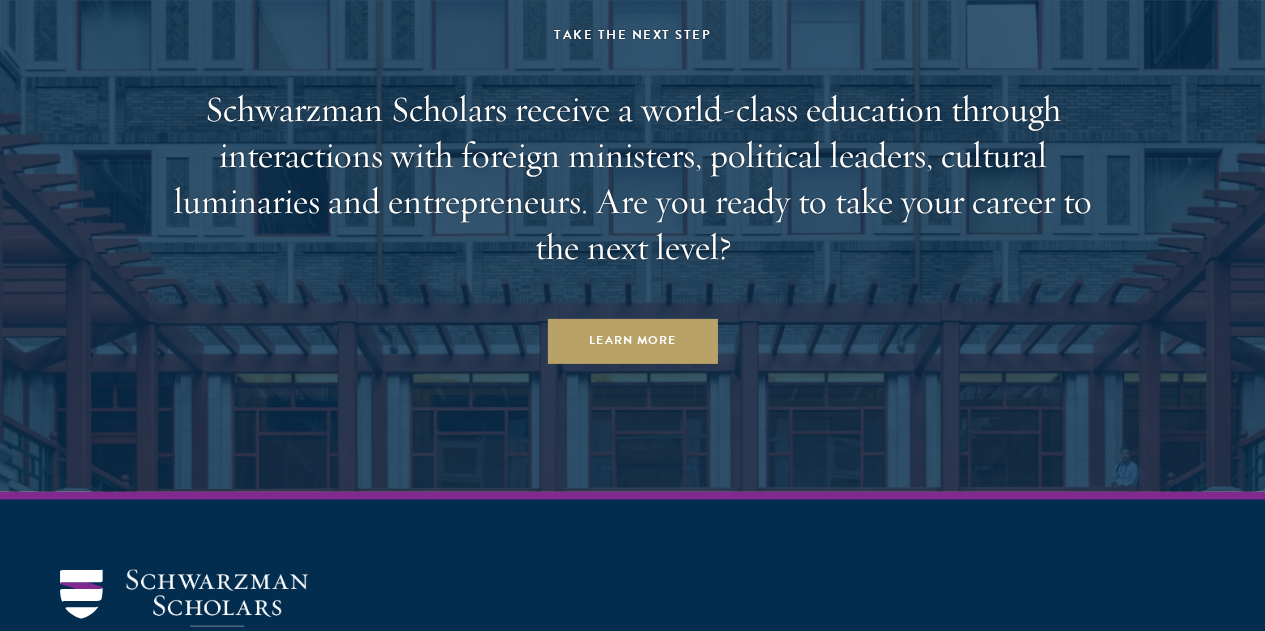 click on "Load More" at bounding box center [632, -472] 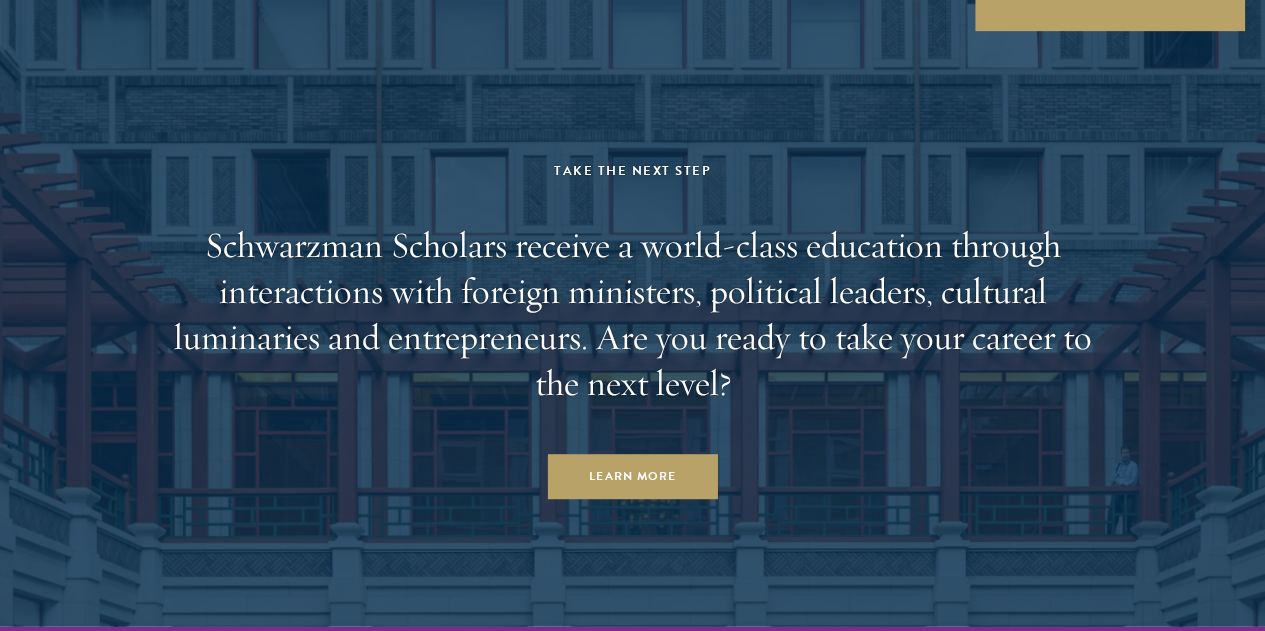 scroll, scrollTop: 17394, scrollLeft: 0, axis: vertical 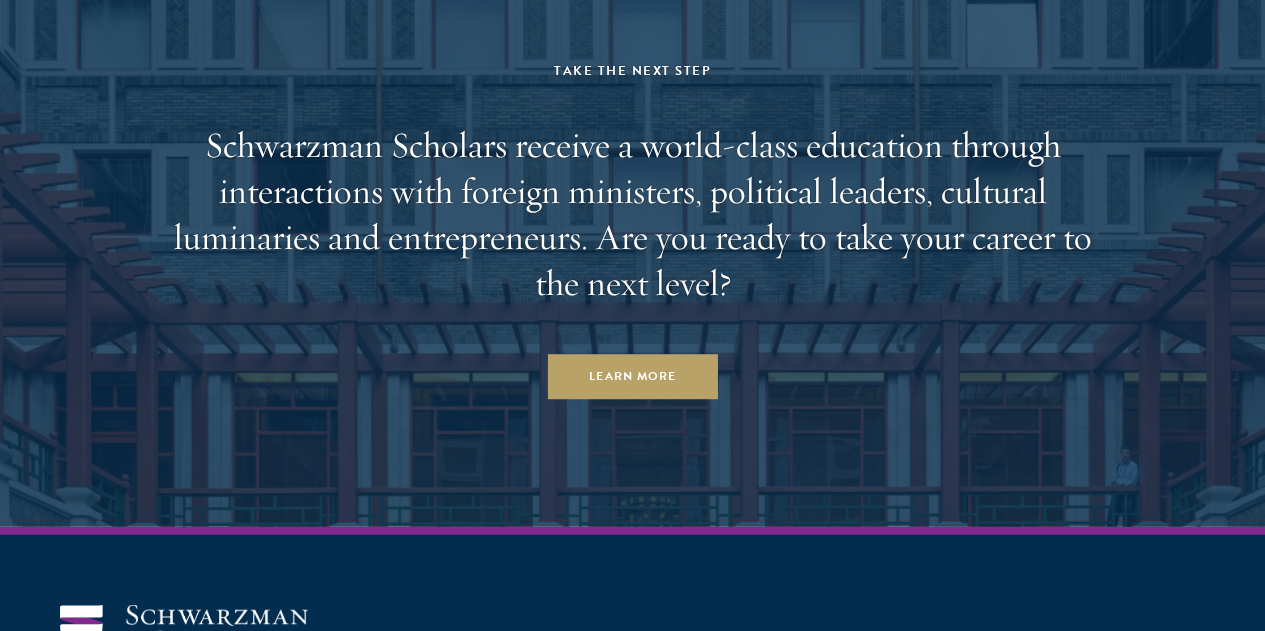 click on "Load More" at bounding box center [632, -436] 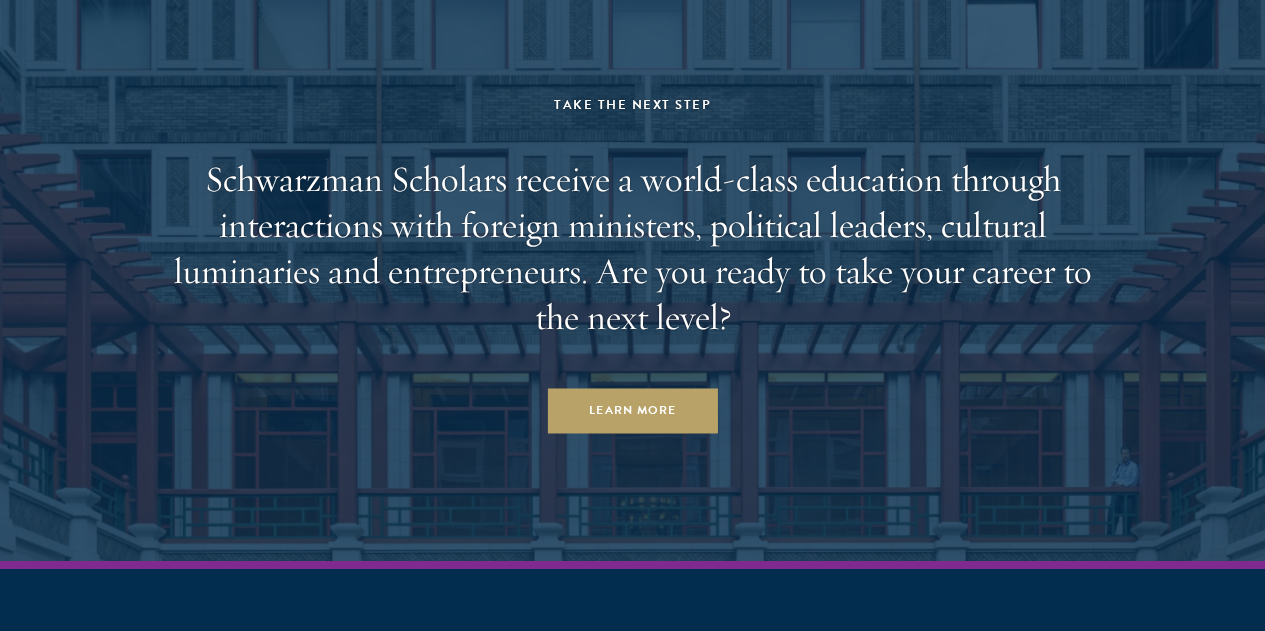 scroll, scrollTop: 18494, scrollLeft: 0, axis: vertical 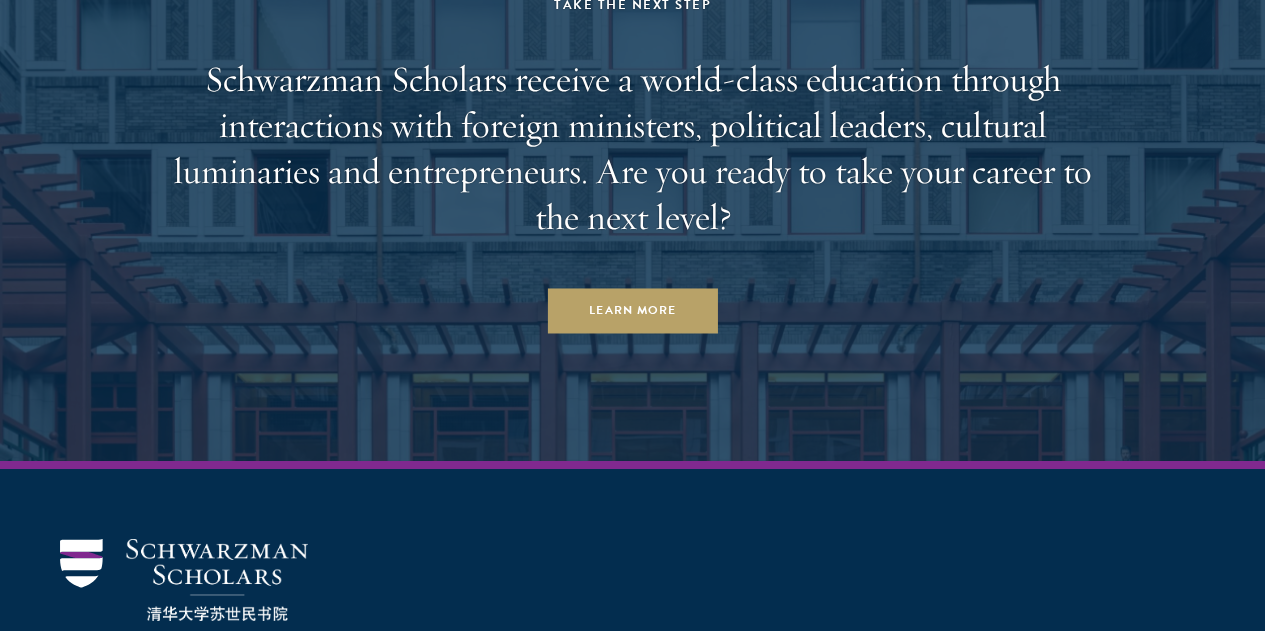 click on "Load More" at bounding box center [632, -503] 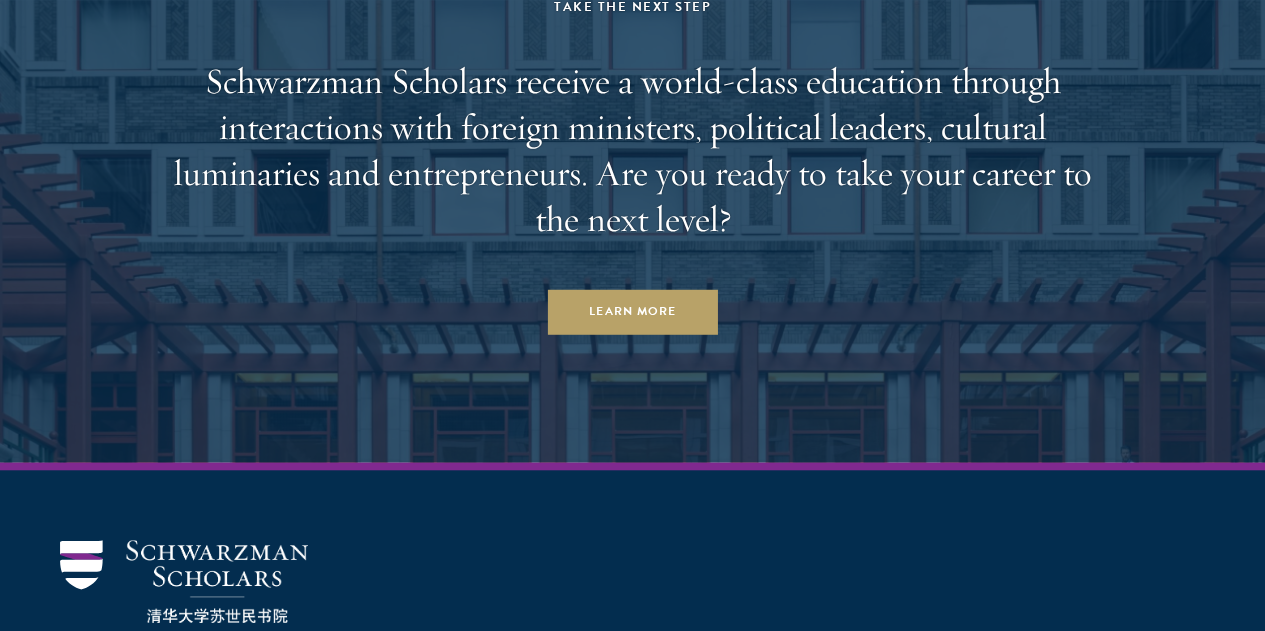 scroll, scrollTop: 19694, scrollLeft: 0, axis: vertical 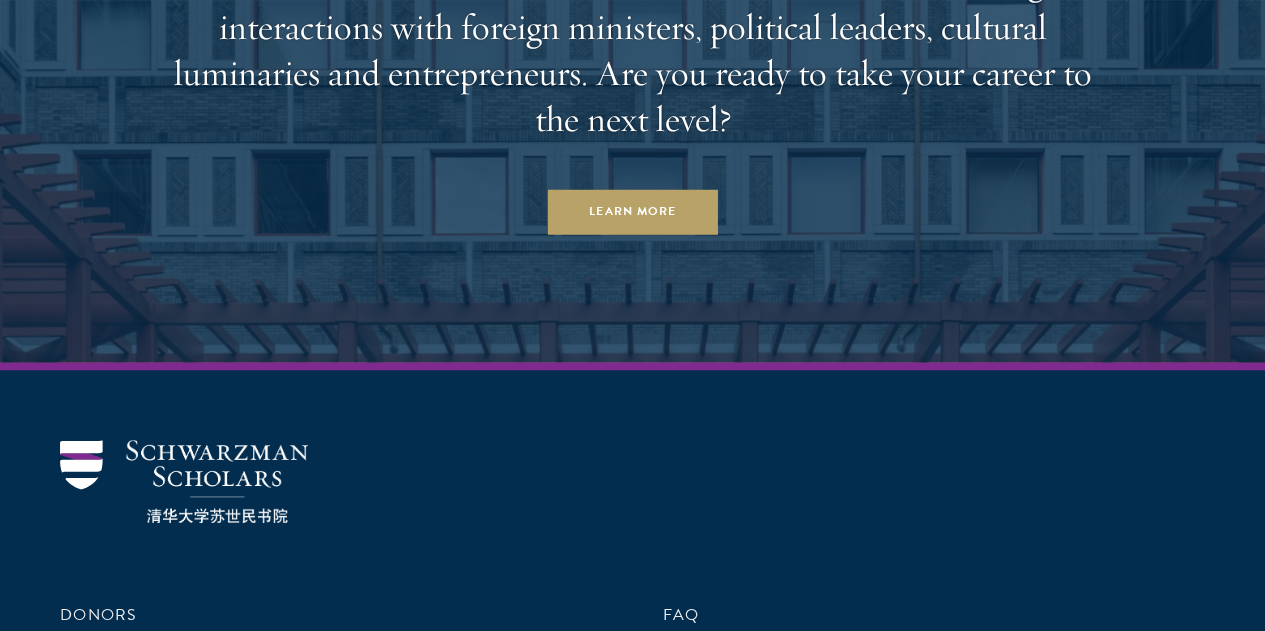 click on "Load More" at bounding box center (632, -601) 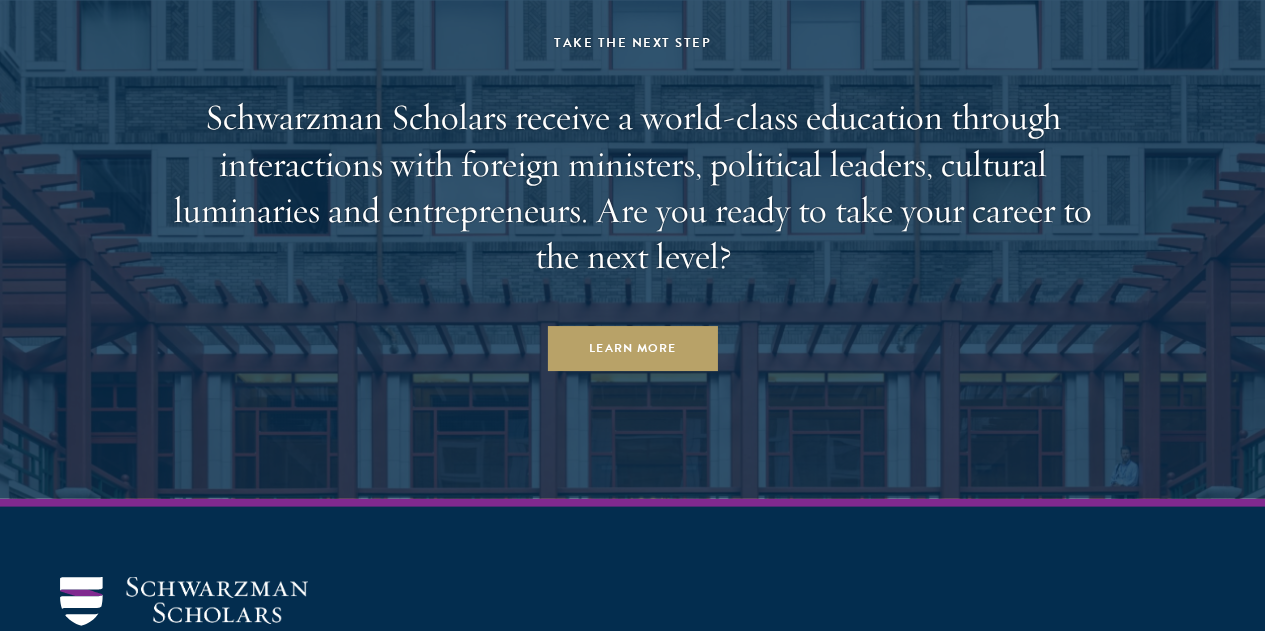 scroll, scrollTop: 20894, scrollLeft: 0, axis: vertical 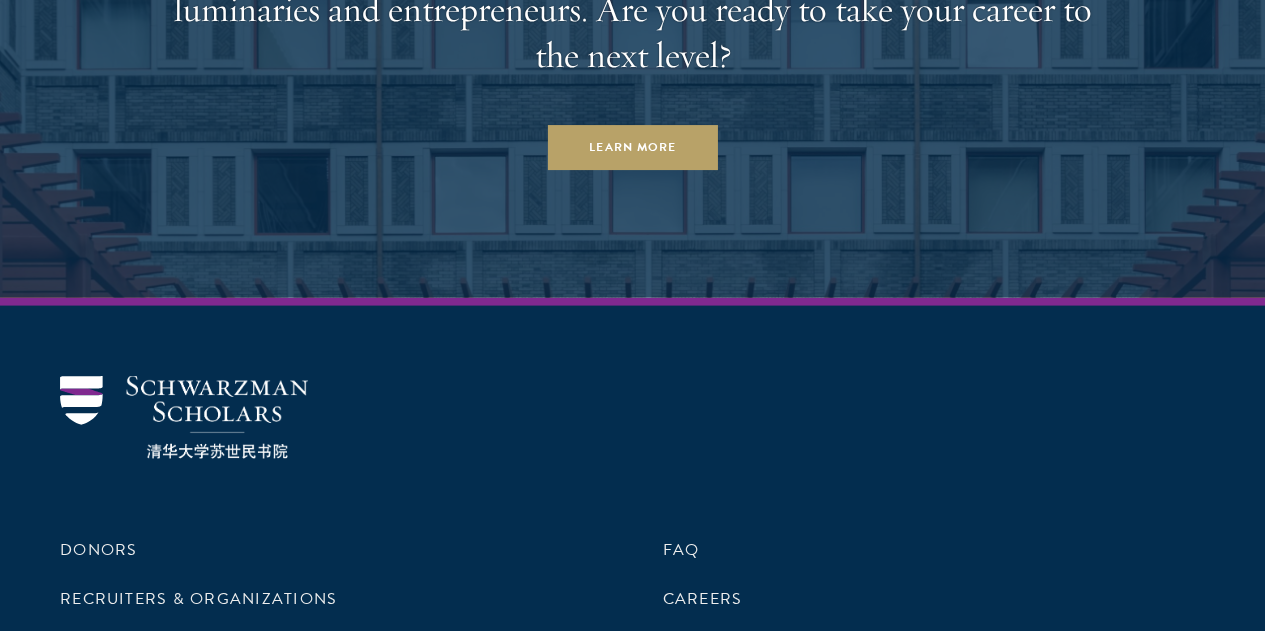 click on "Load More" at bounding box center [632, -665] 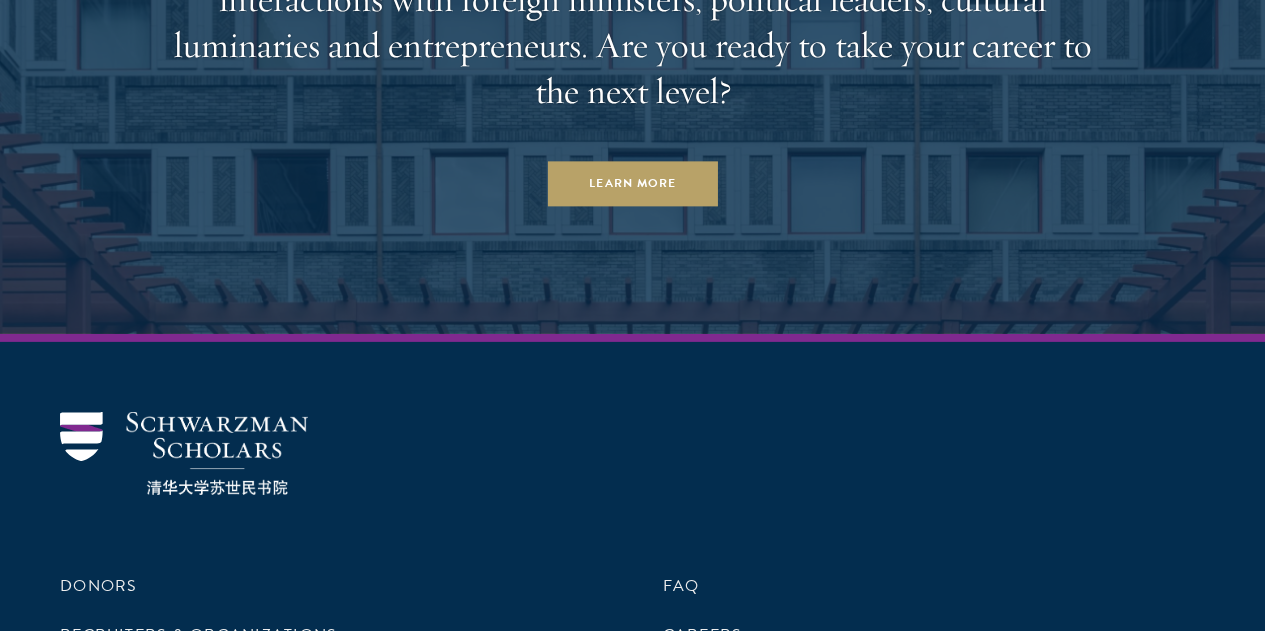 scroll, scrollTop: 22094, scrollLeft: 0, axis: vertical 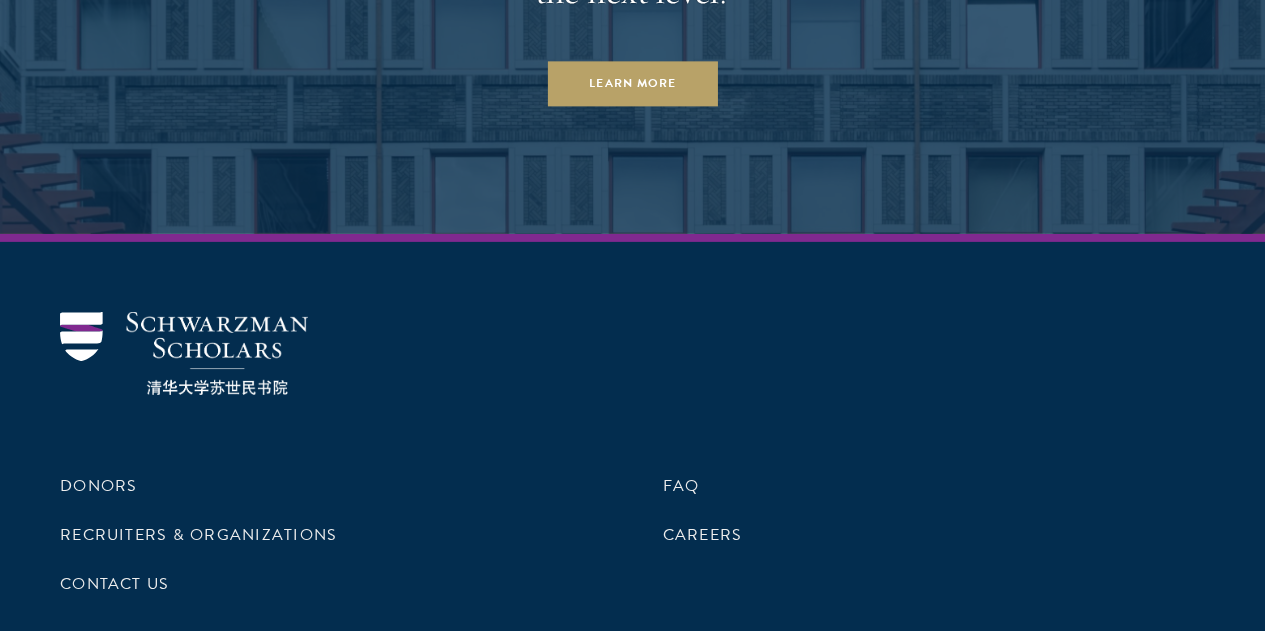 click on "Load More" at bounding box center (632, -729) 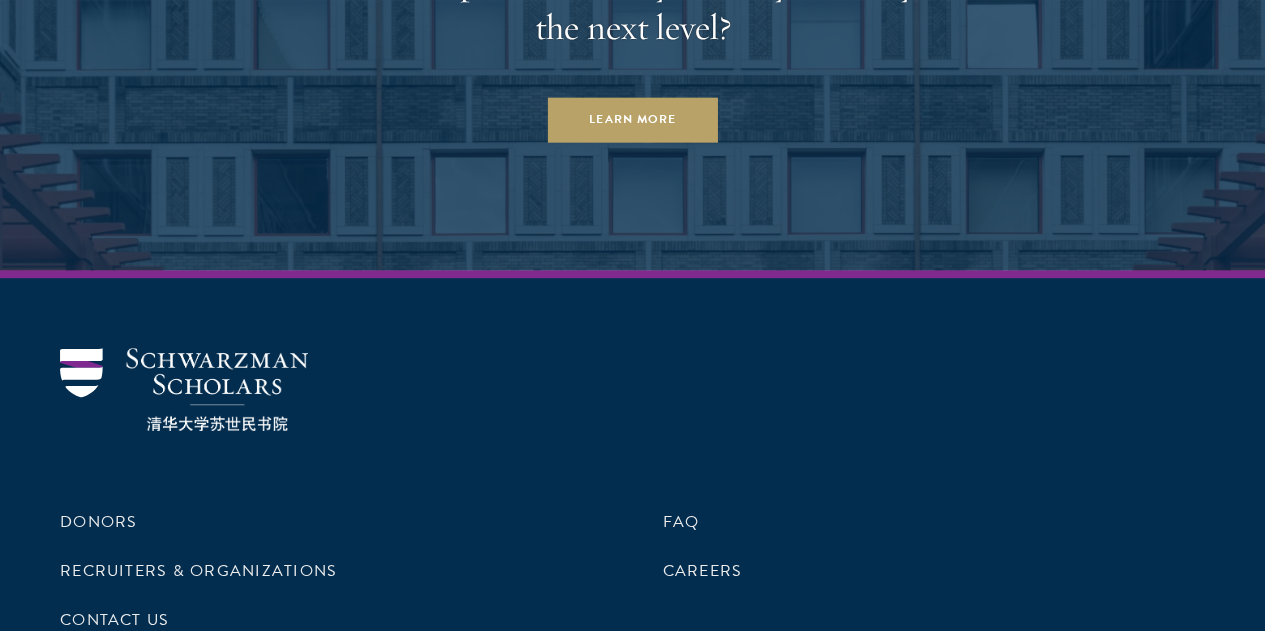 scroll, scrollTop: 23294, scrollLeft: 0, axis: vertical 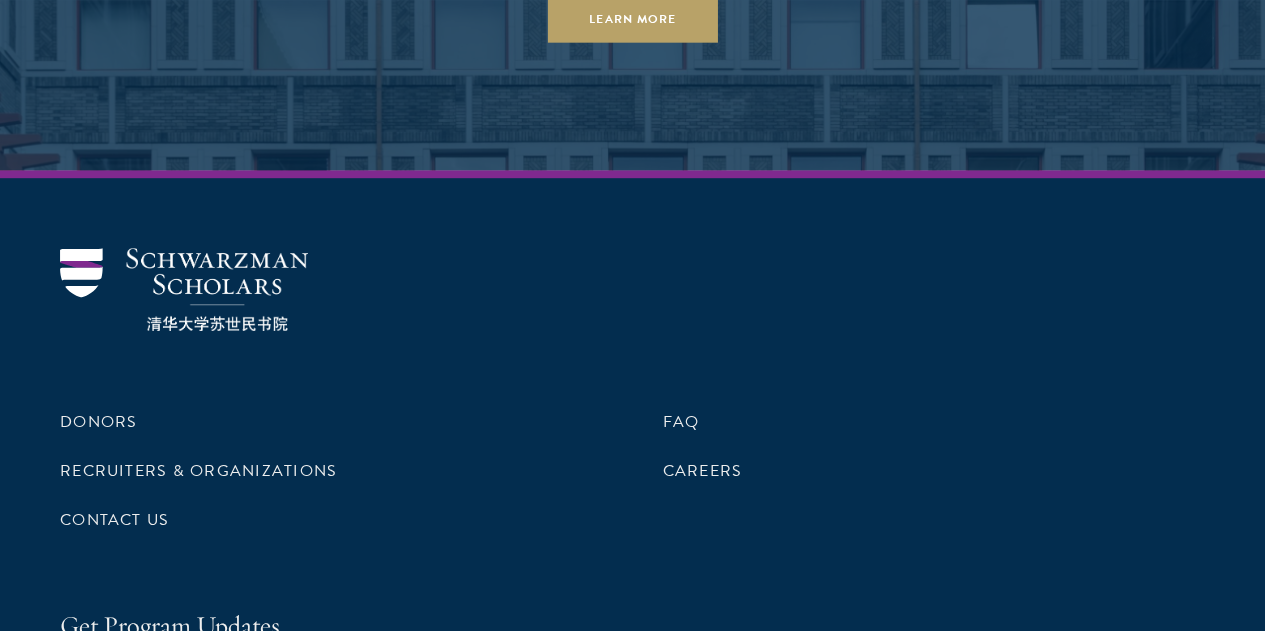 click on "Load More" at bounding box center (632, -793) 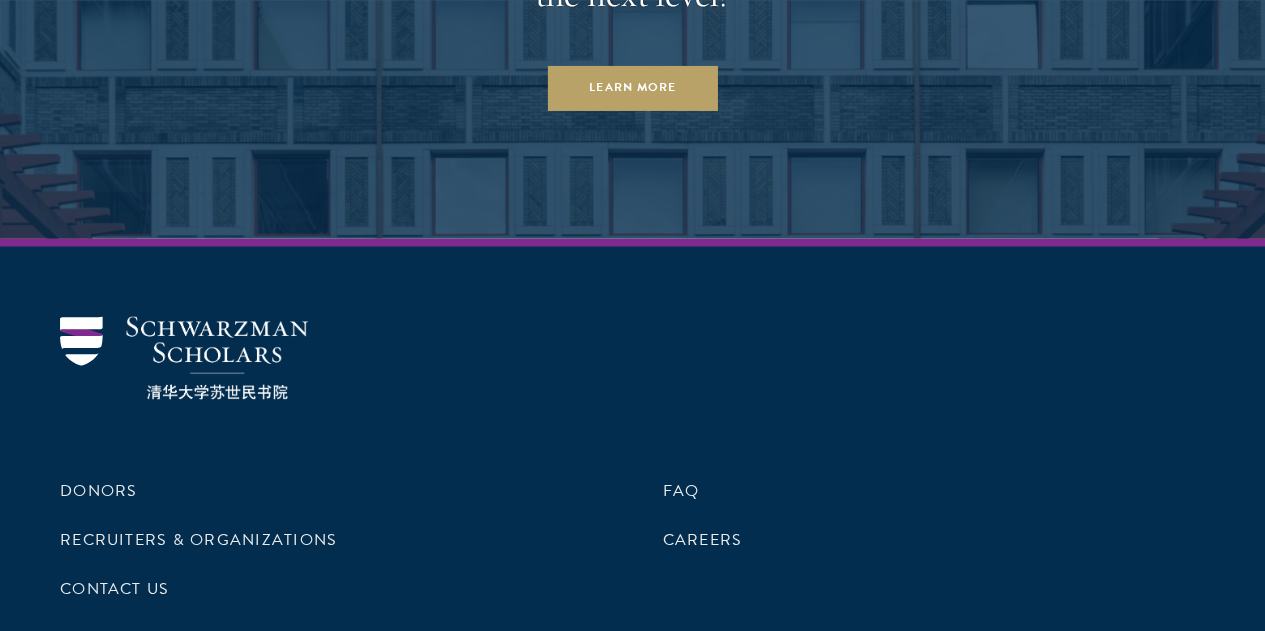 scroll, scrollTop: 24394, scrollLeft: 0, axis: vertical 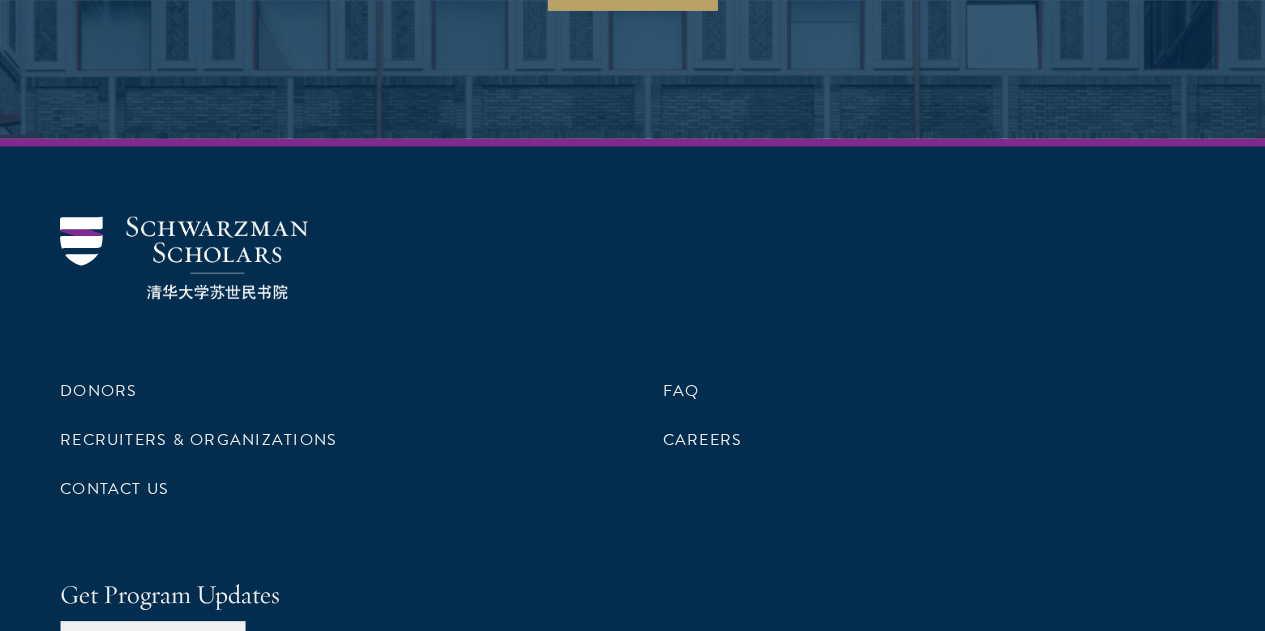 click on "Load More" at bounding box center [632, -825] 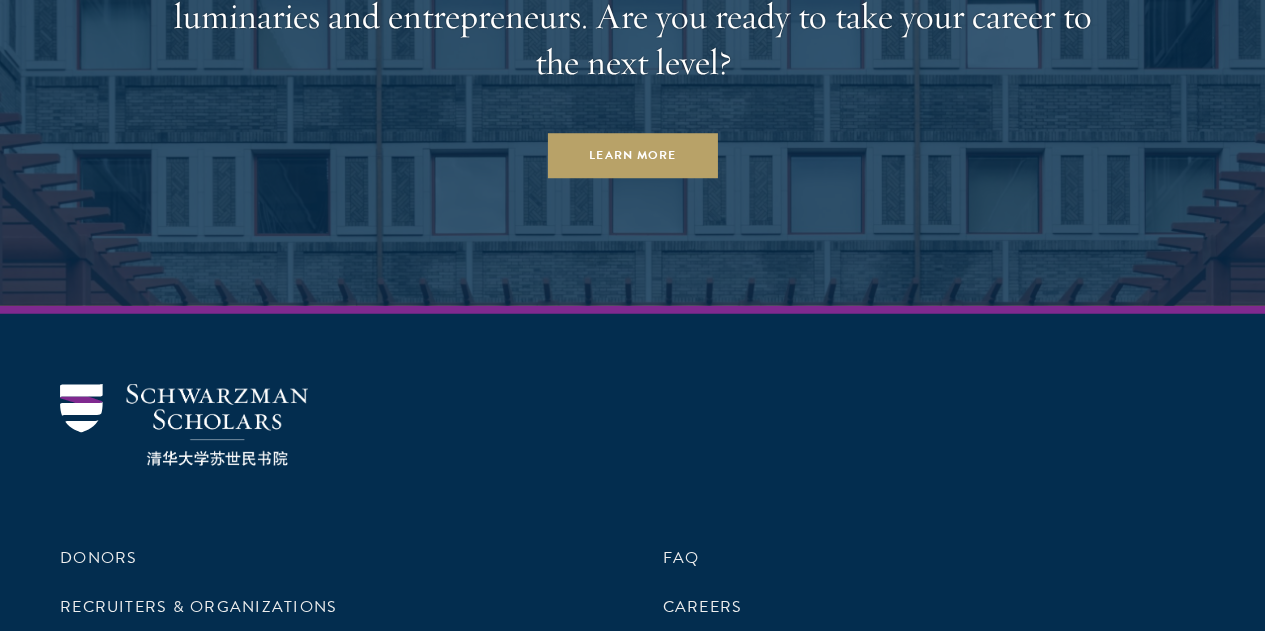 scroll, scrollTop: 25594, scrollLeft: 0, axis: vertical 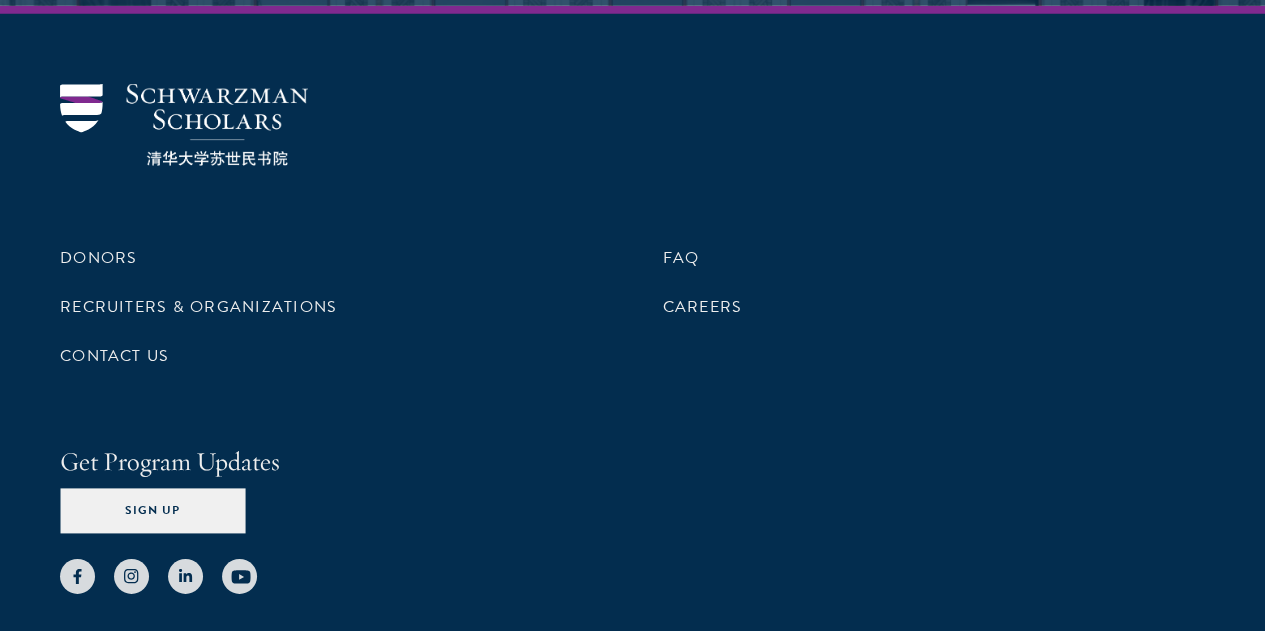 click on "Load More" at bounding box center [632, -957] 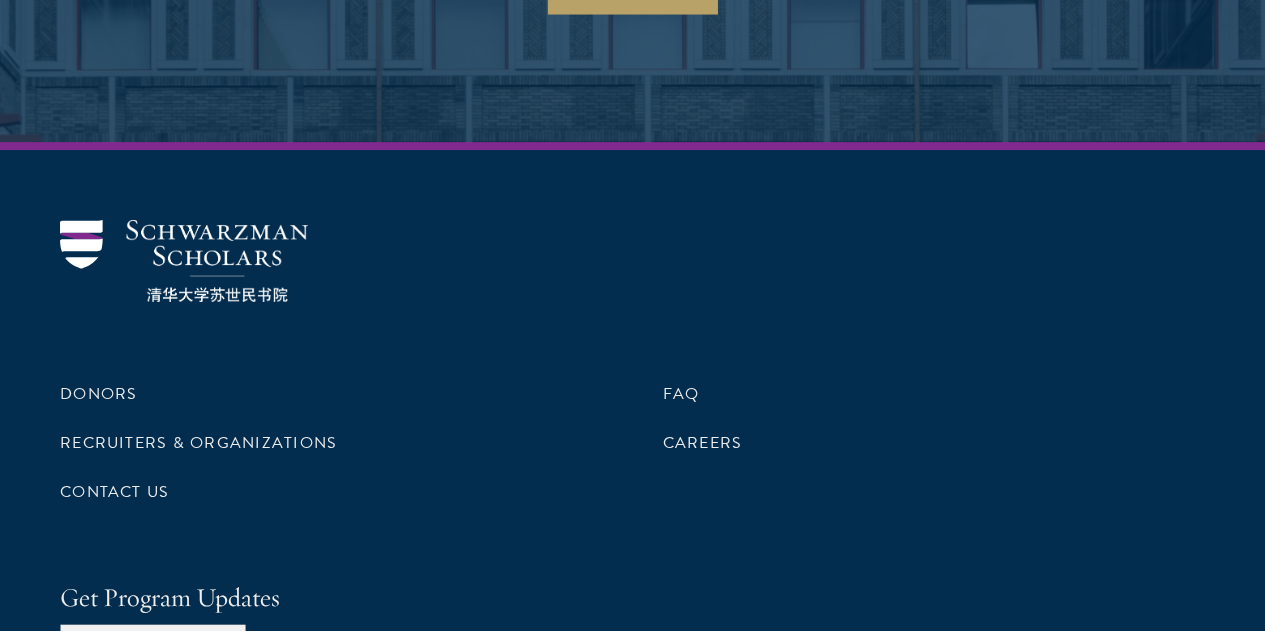 scroll, scrollTop: 26694, scrollLeft: 0, axis: vertical 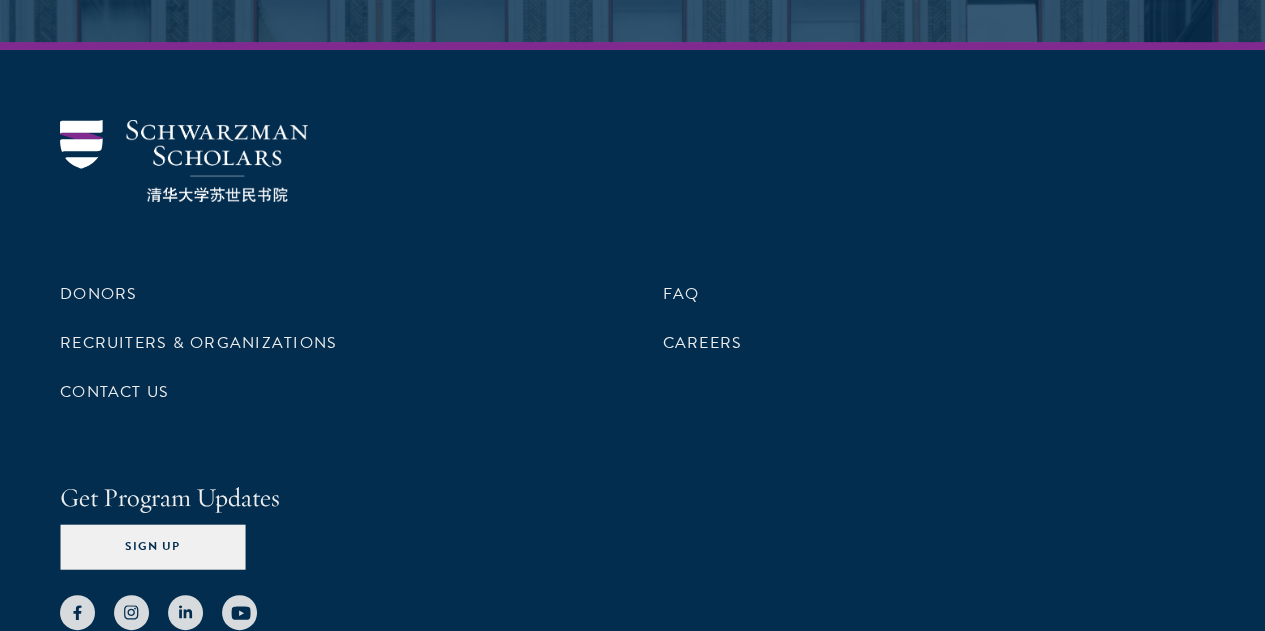 click on "Load More" at bounding box center [632, -922] 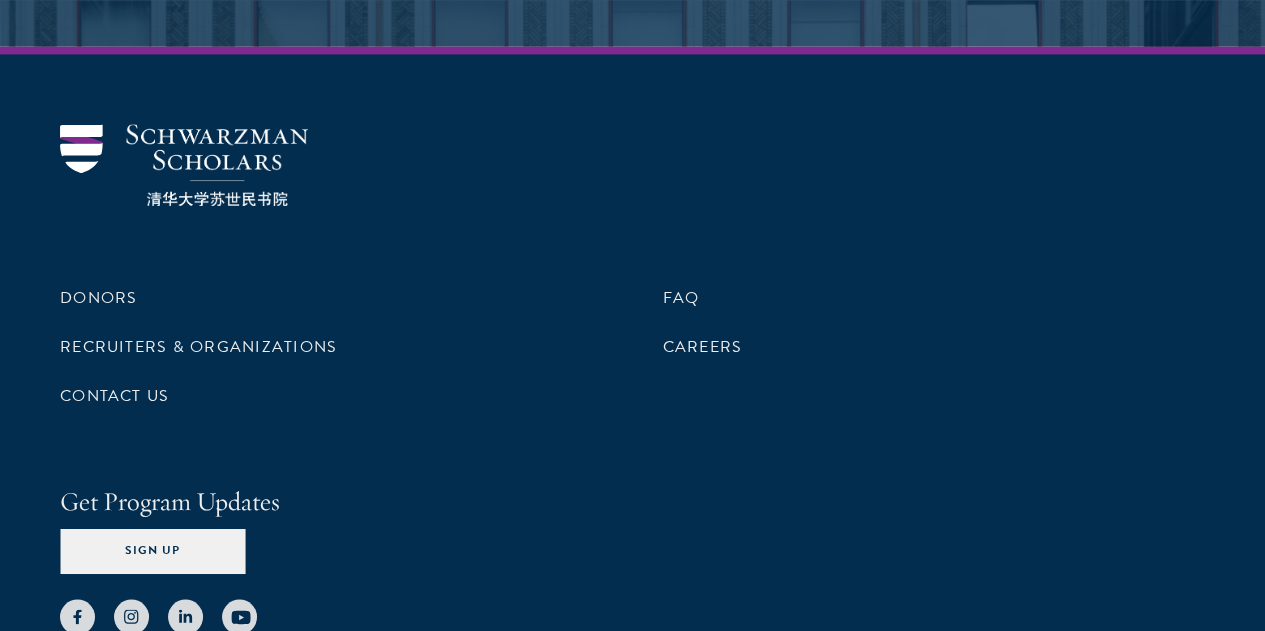 scroll, scrollTop: 27994, scrollLeft: 0, axis: vertical 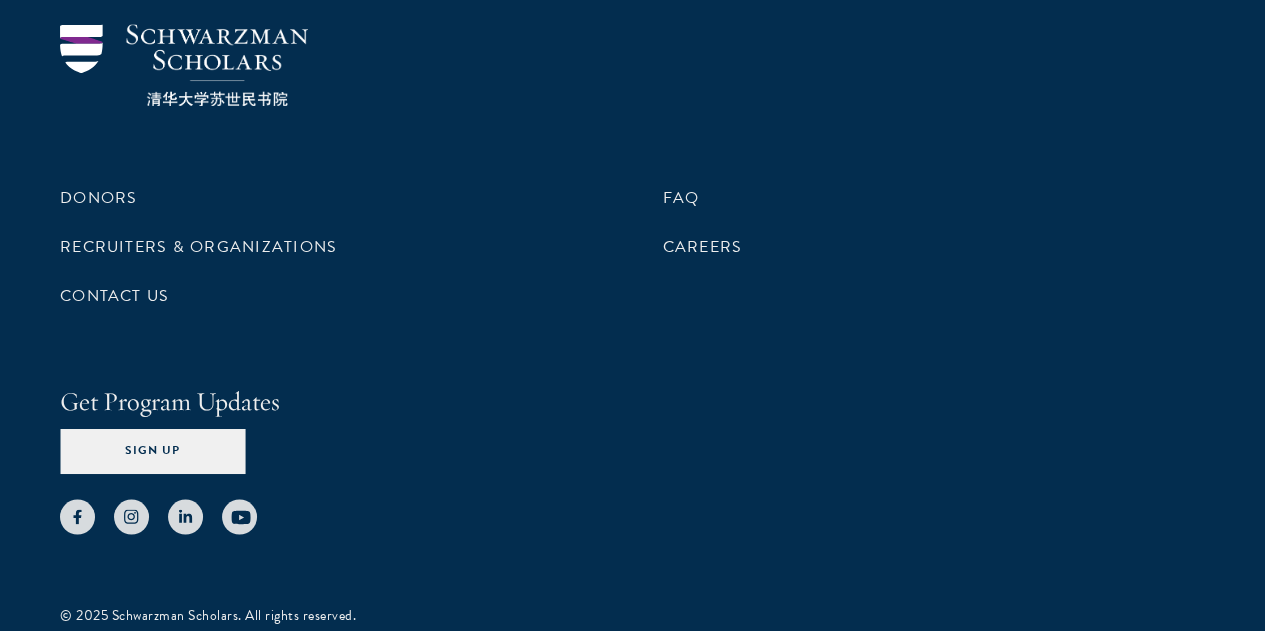 click on "Load More" at bounding box center [632, -1017] 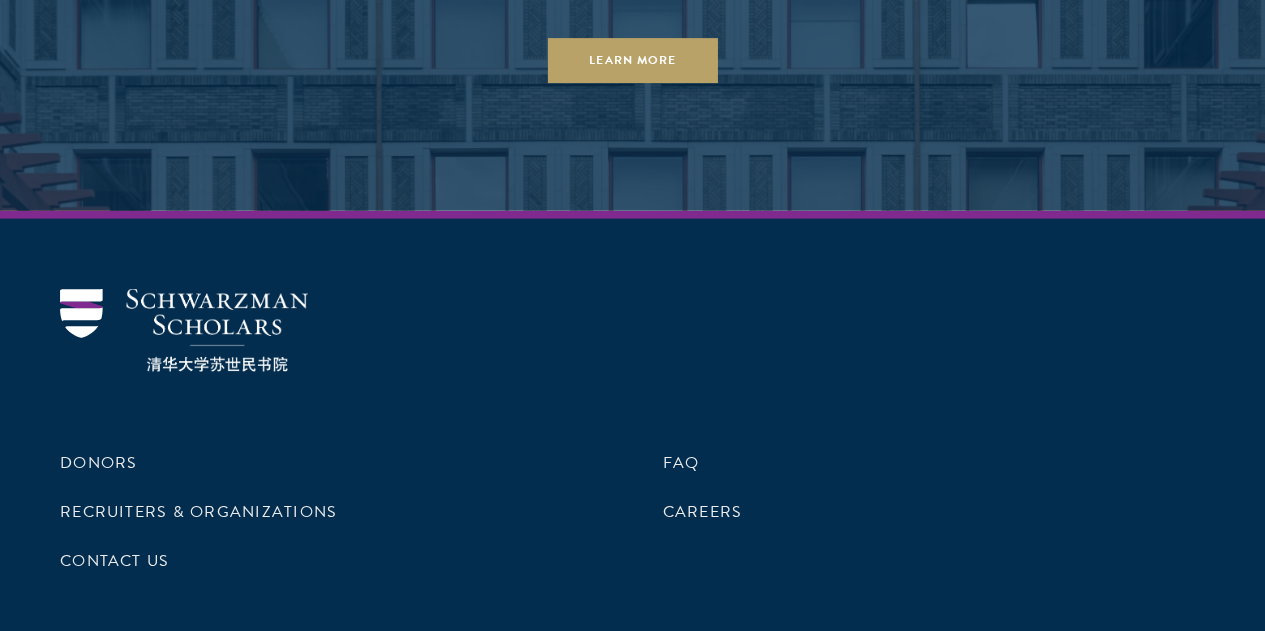 scroll, scrollTop: 28894, scrollLeft: 0, axis: vertical 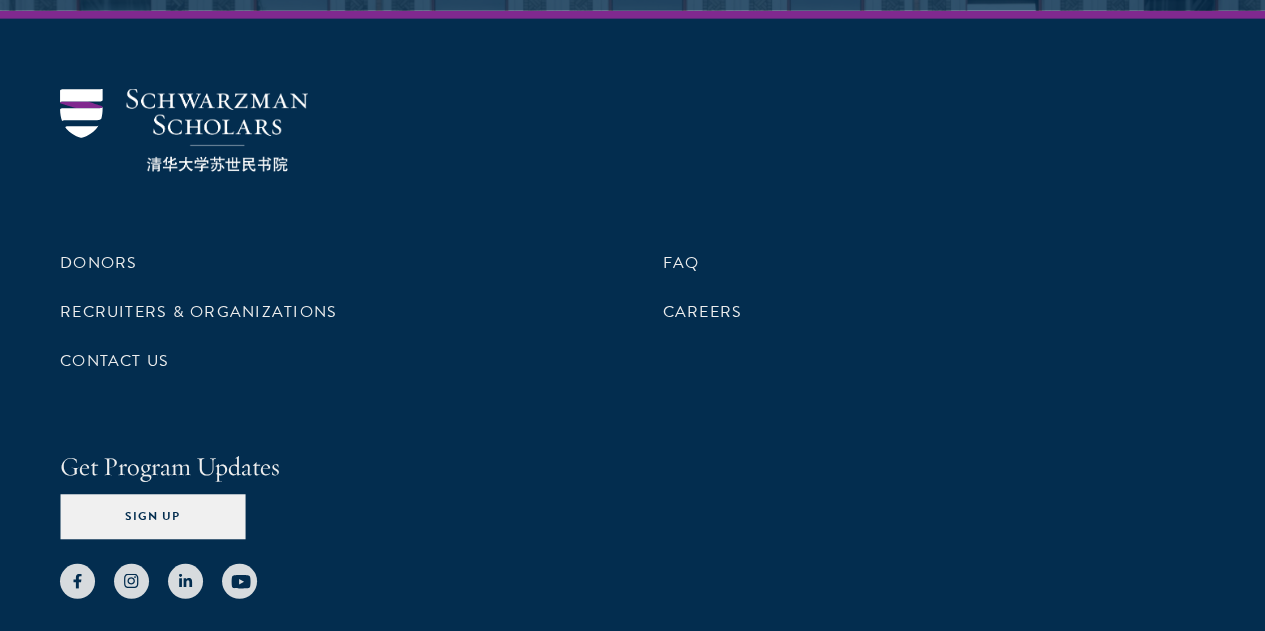 click on "Load More" at bounding box center (632, -952) 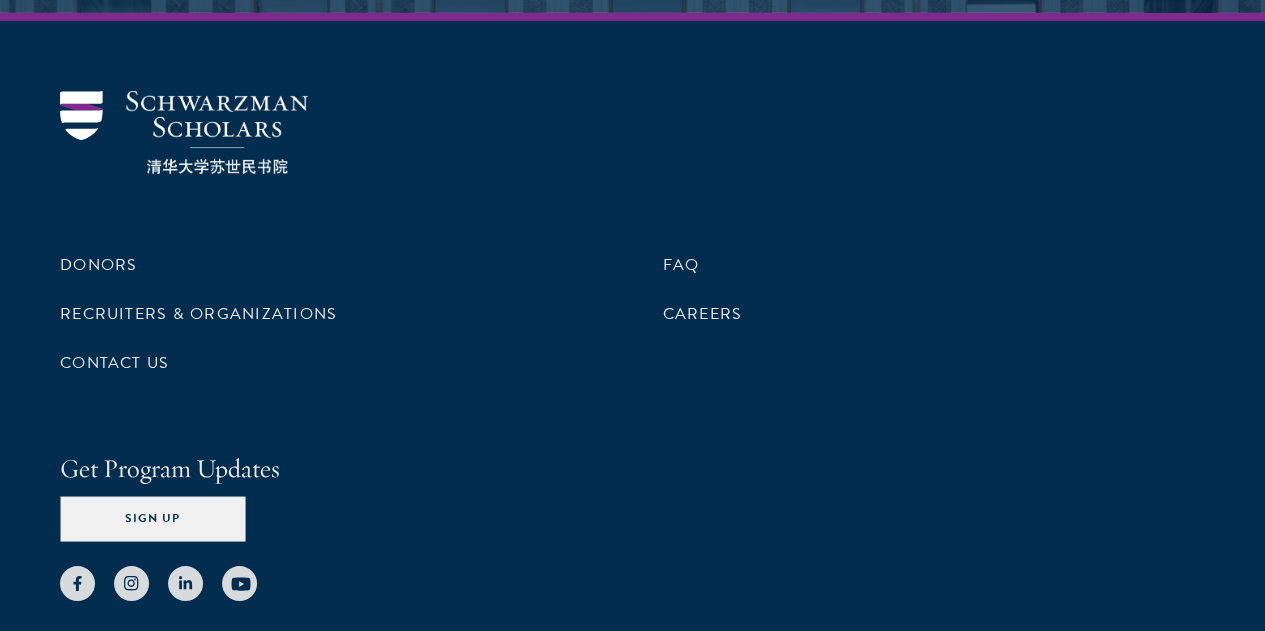 scroll, scrollTop: 30094, scrollLeft: 0, axis: vertical 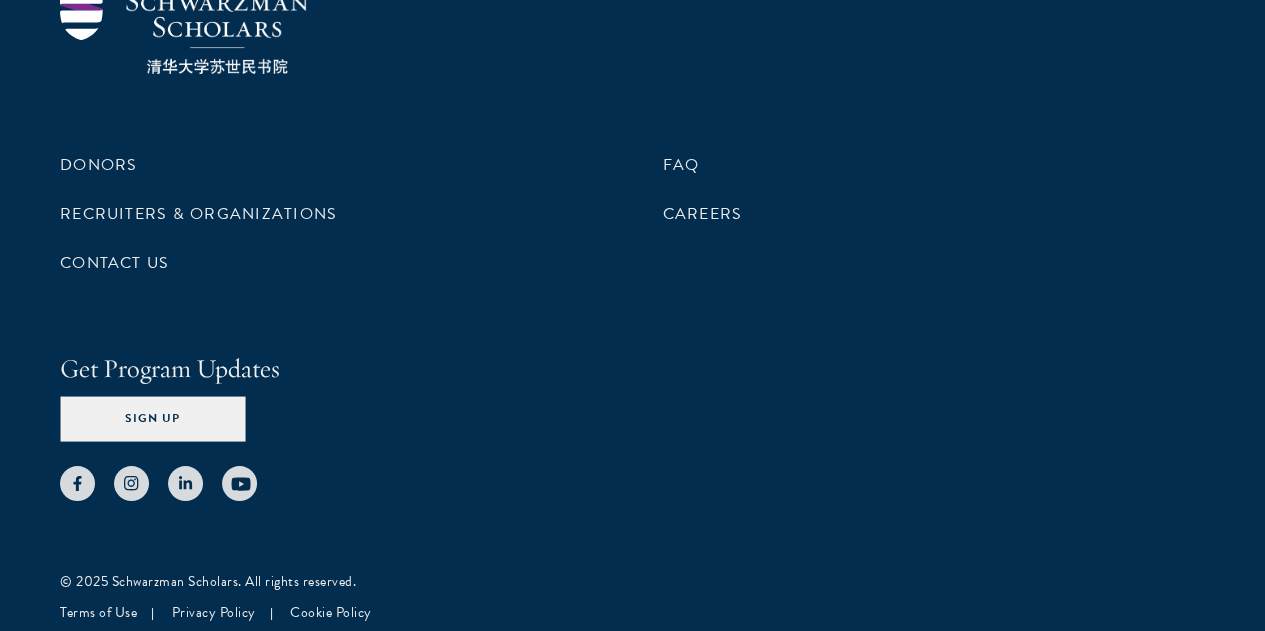 click on "Load More" at bounding box center [632, -1050] 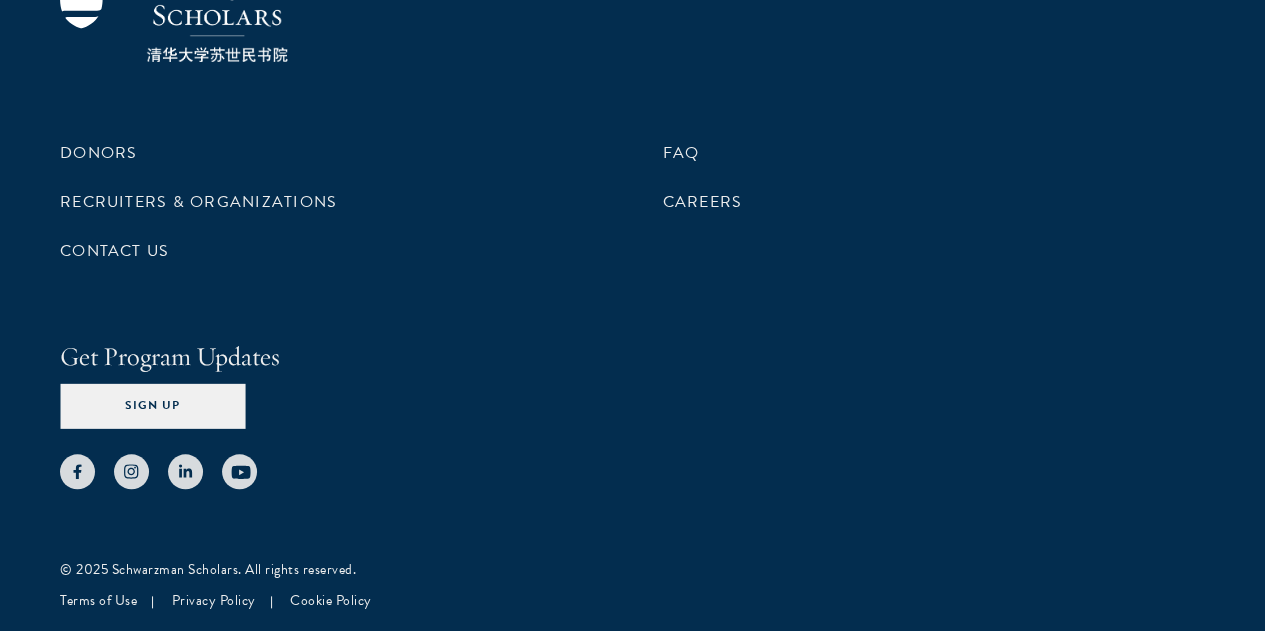 scroll, scrollTop: 31294, scrollLeft: 0, axis: vertical 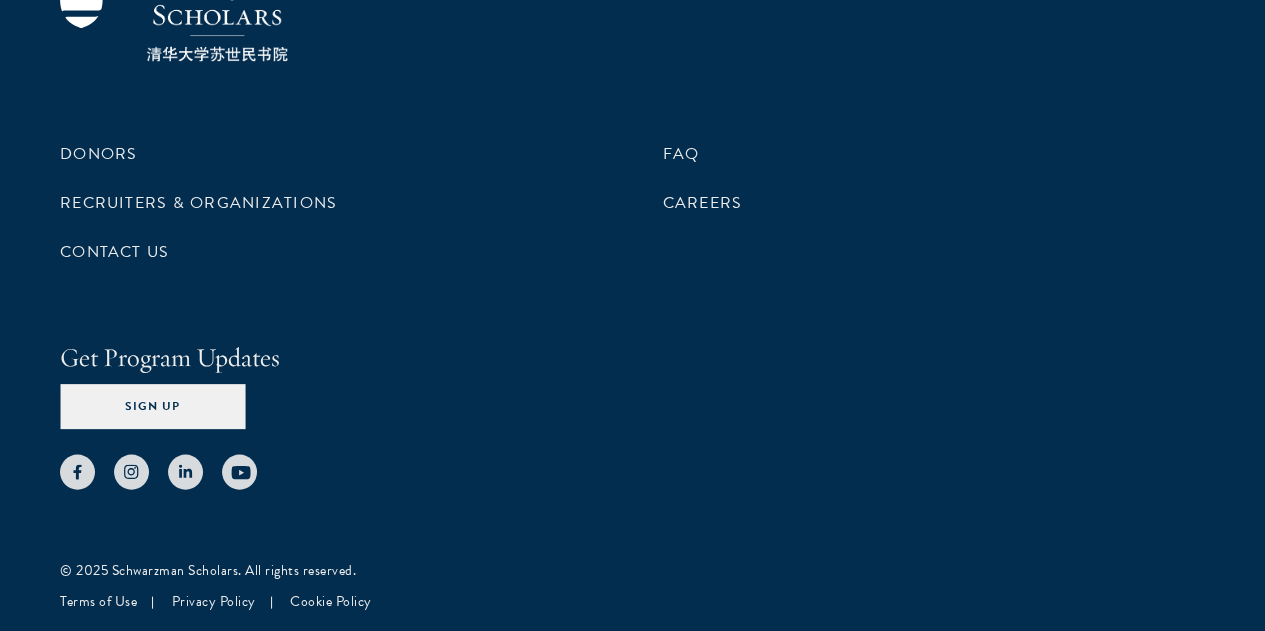 click on "Load More" at bounding box center (632, -1063) 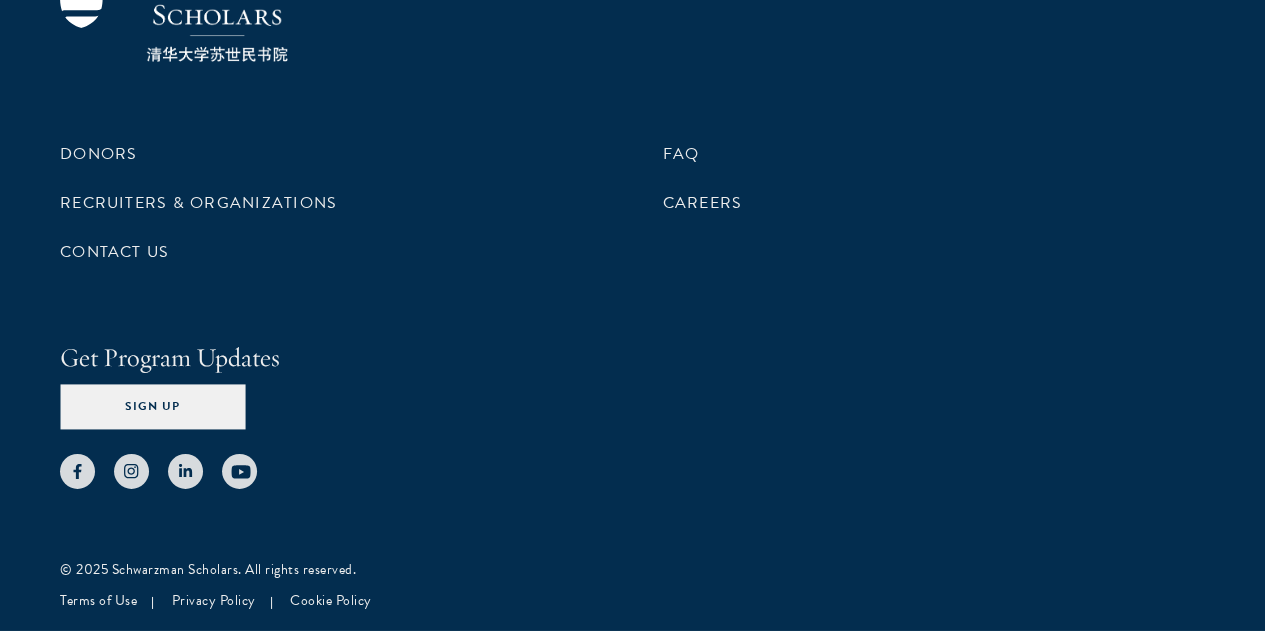 scroll, scrollTop: 33694, scrollLeft: 0, axis: vertical 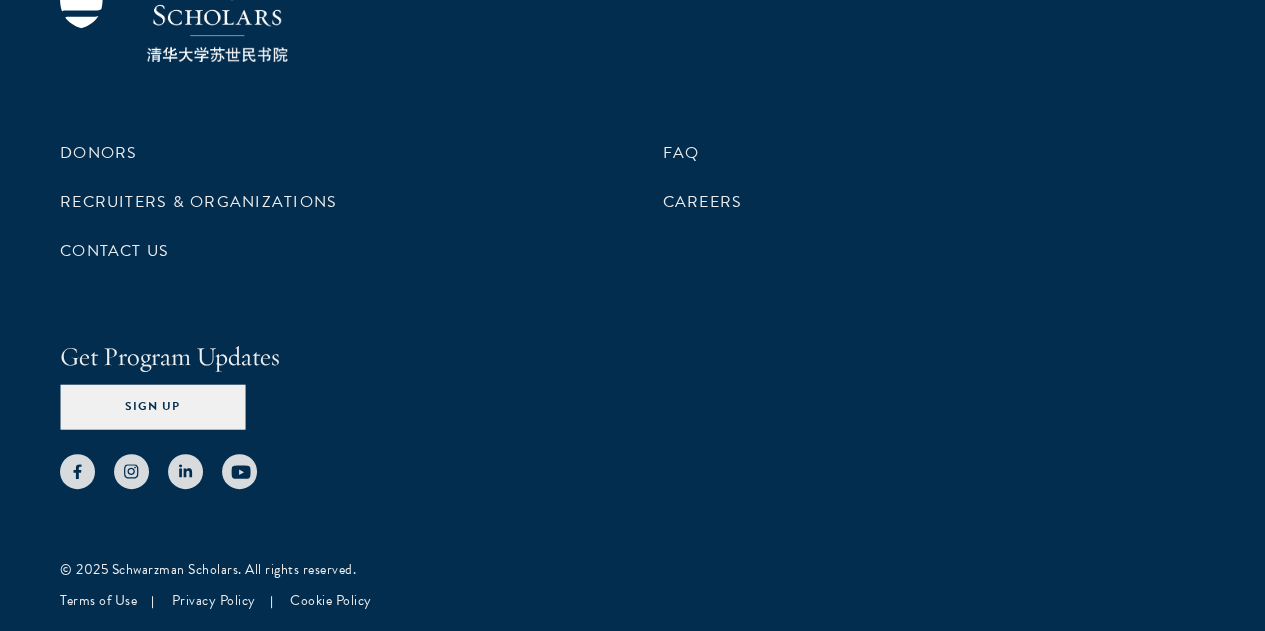 click on "Load More" at bounding box center (632, -1062) 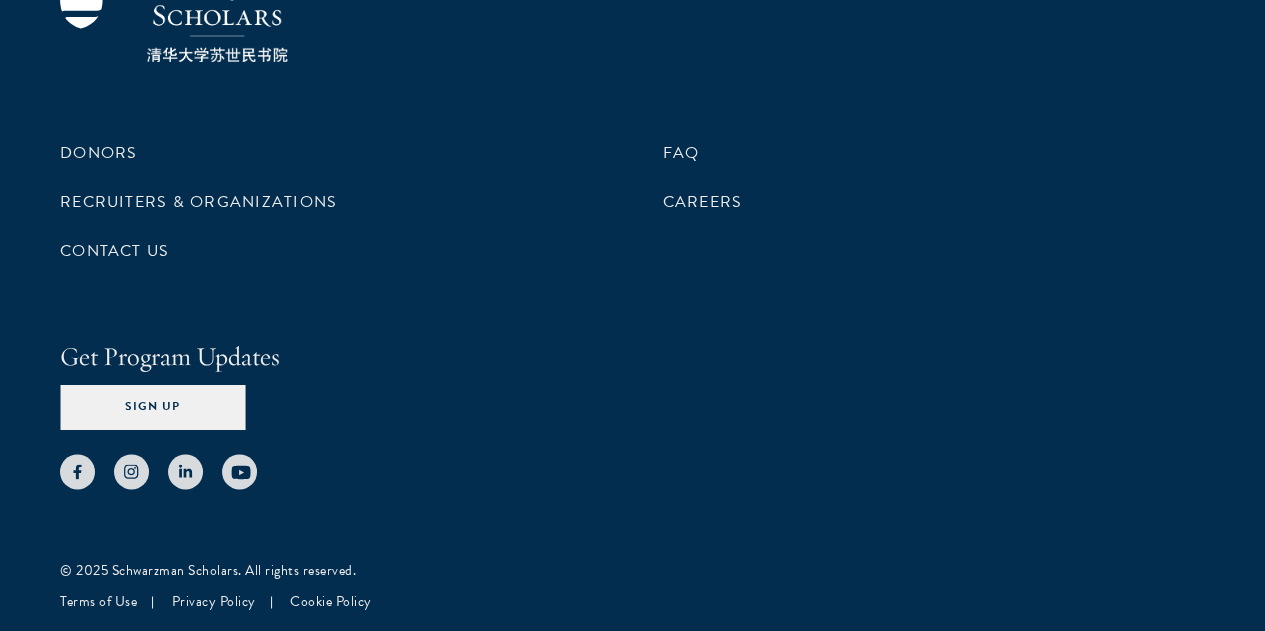 scroll, scrollTop: 35894, scrollLeft: 0, axis: vertical 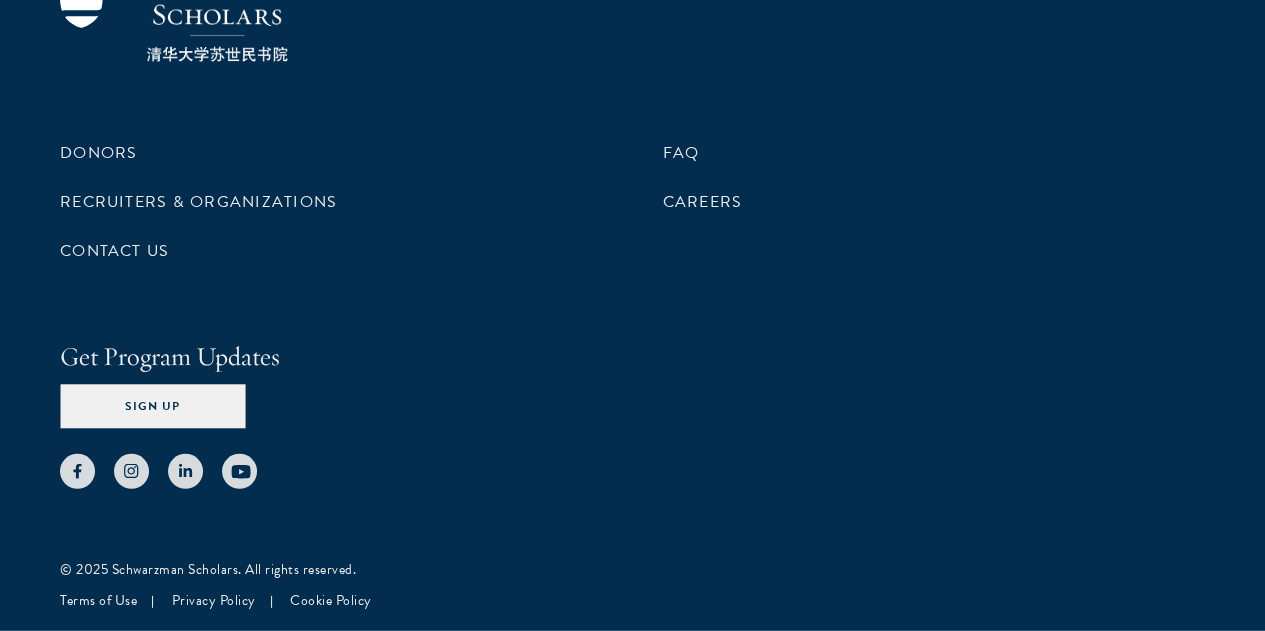 click on "Load More" at bounding box center (632, -1062) 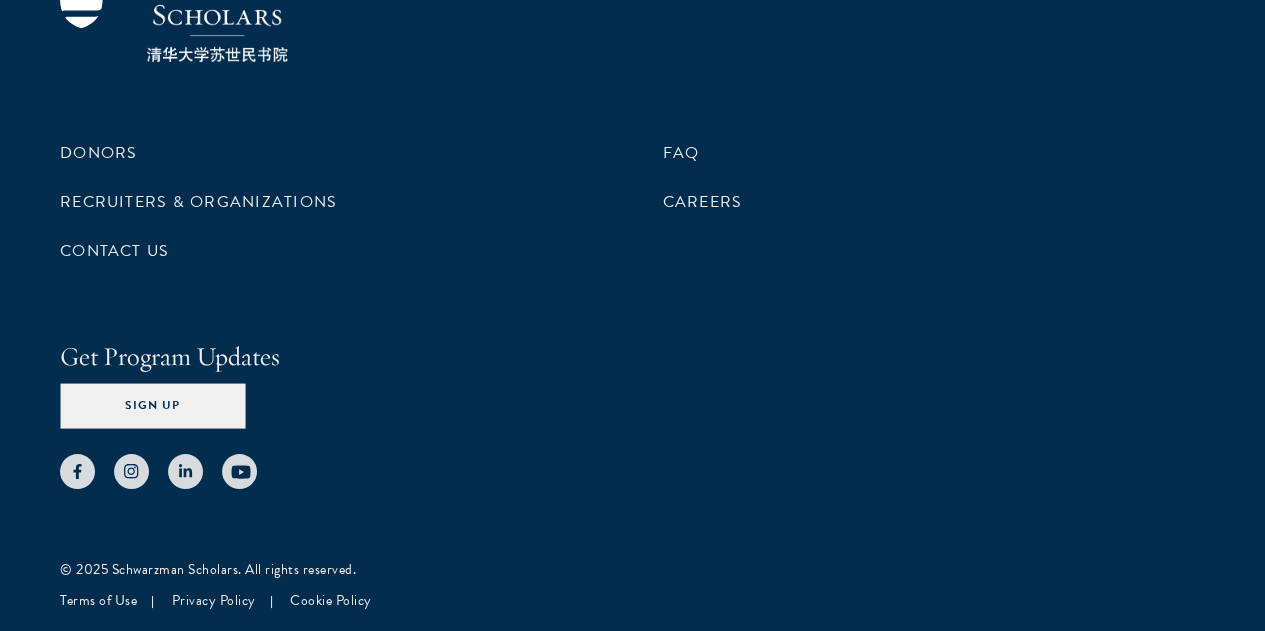 scroll, scrollTop: 38094, scrollLeft: 0, axis: vertical 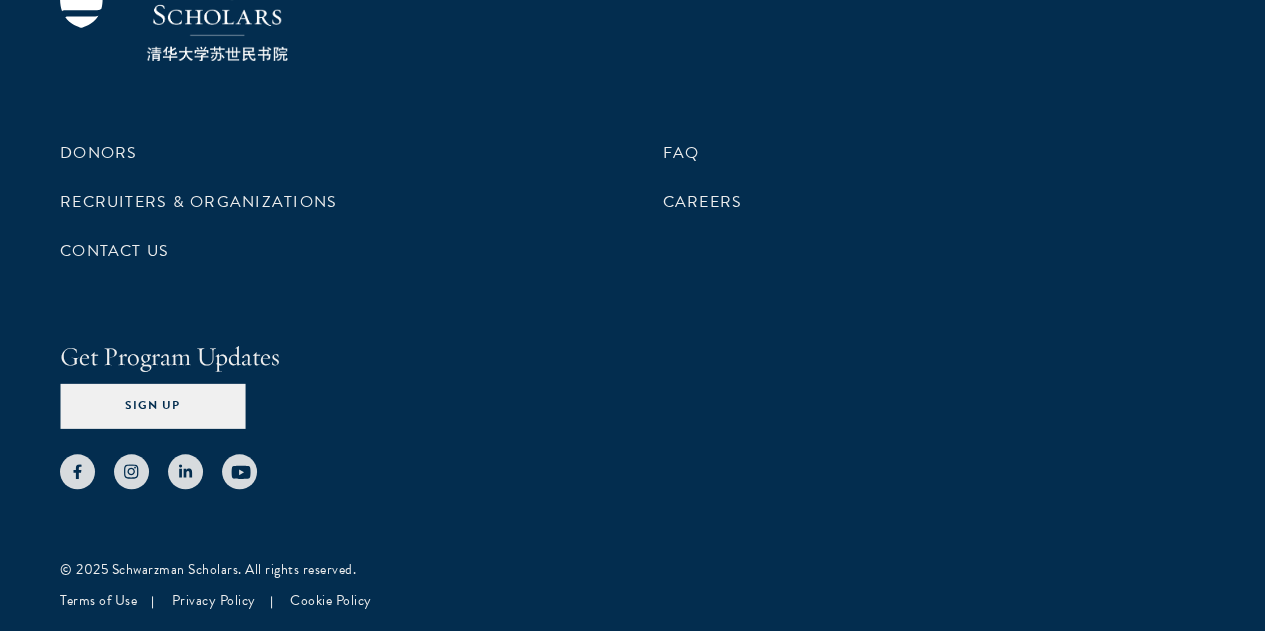 click on "Load More" at bounding box center (632, -1063) 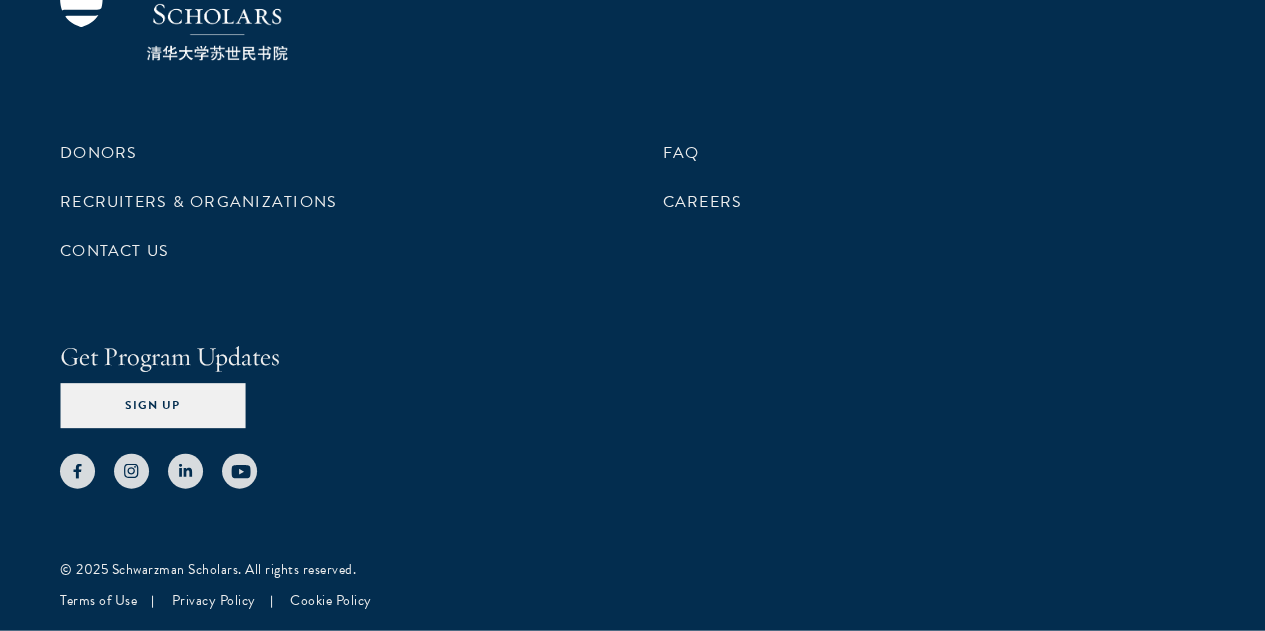 scroll, scrollTop: 40494, scrollLeft: 0, axis: vertical 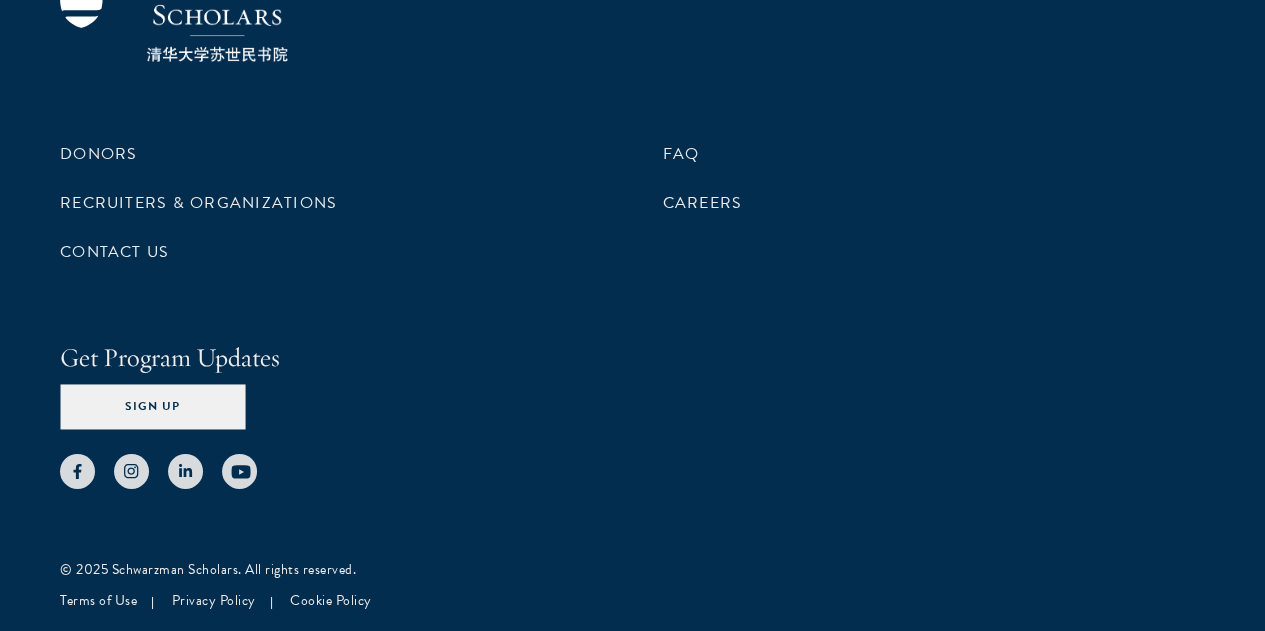 click on "Load More" at bounding box center [632, -1062] 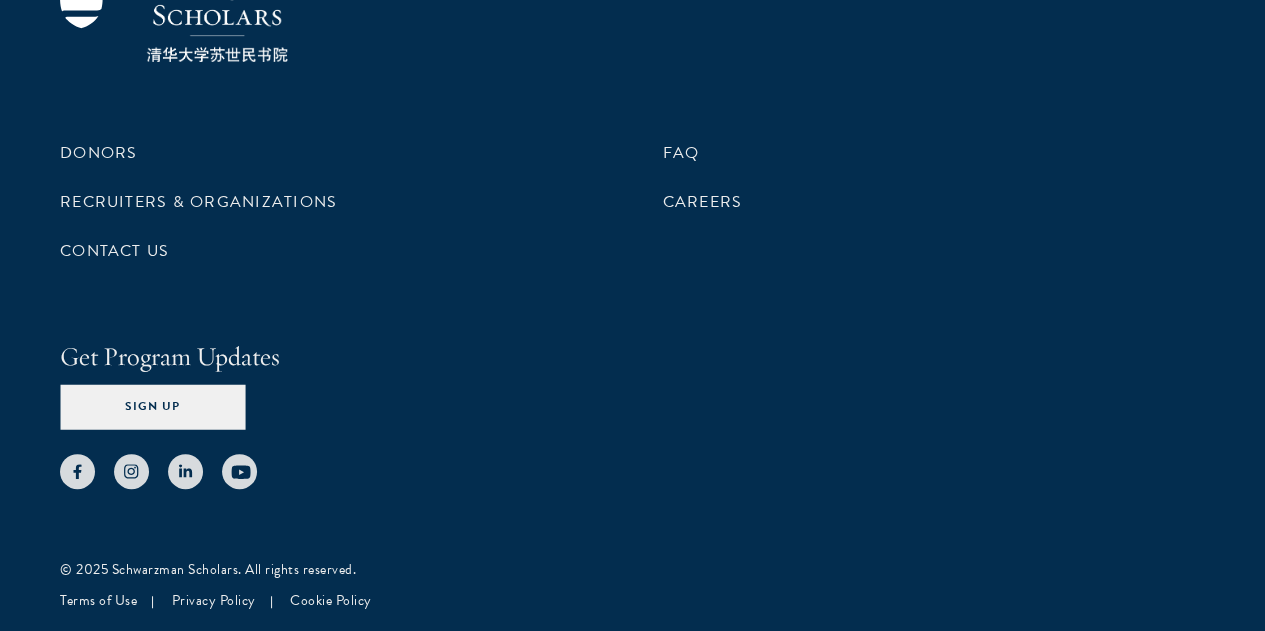 scroll, scrollTop: 42794, scrollLeft: 0, axis: vertical 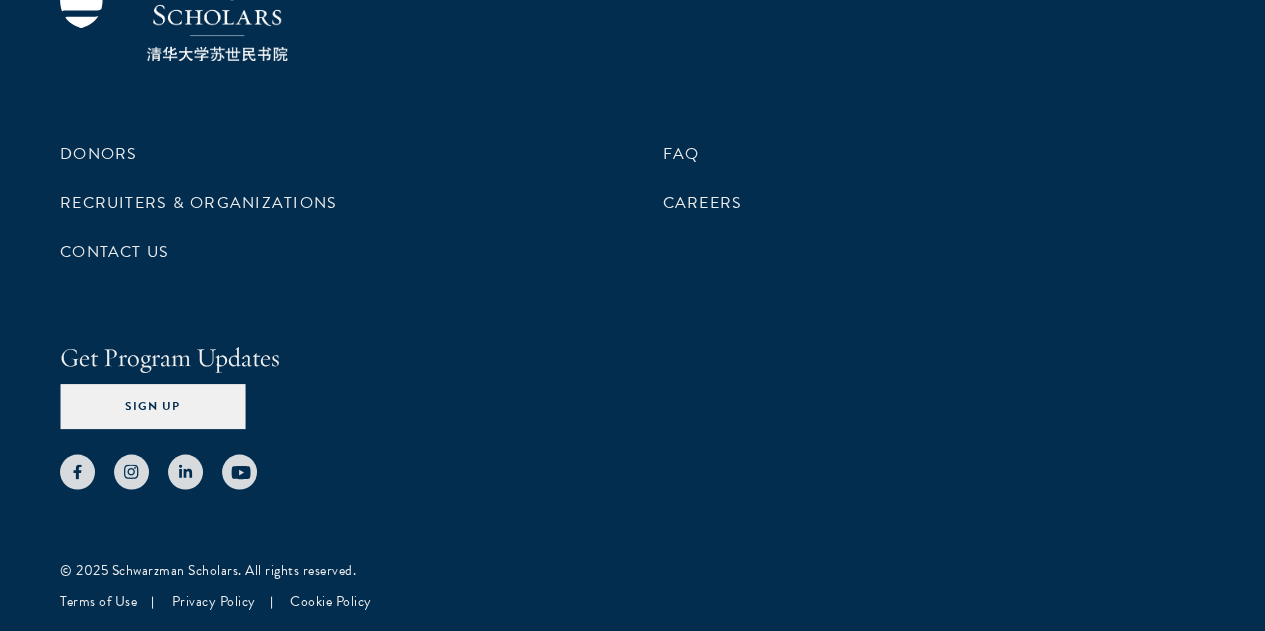 click on "Load More" at bounding box center (632, -1063) 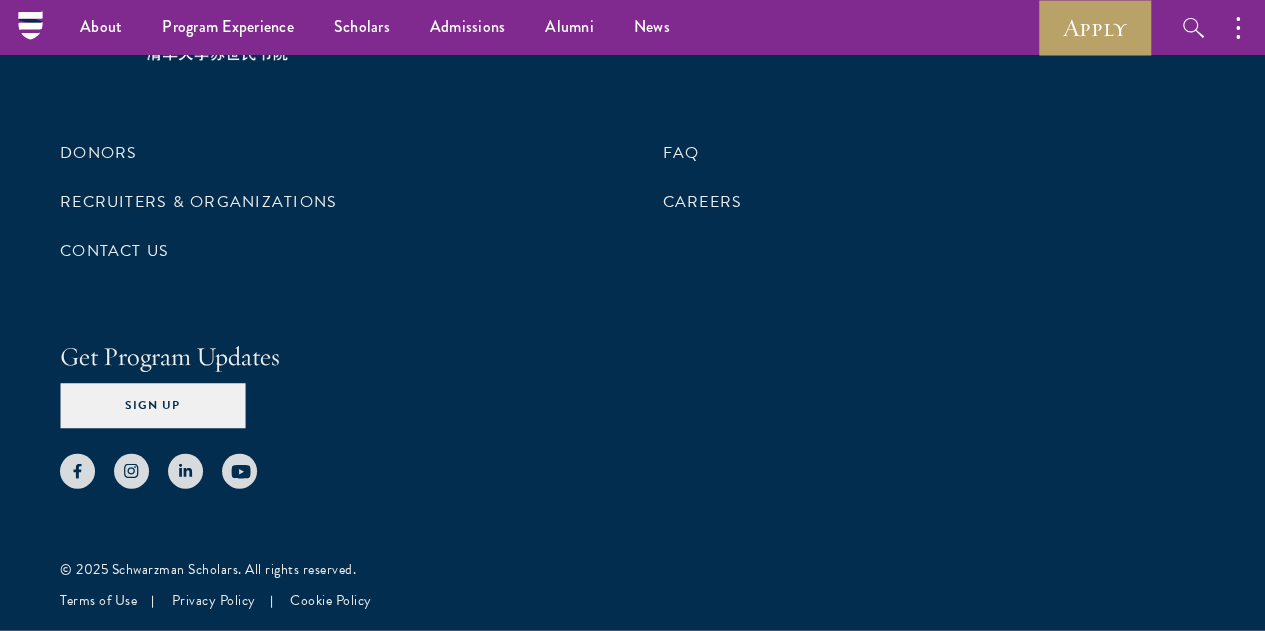 scroll, scrollTop: 44394, scrollLeft: 0, axis: vertical 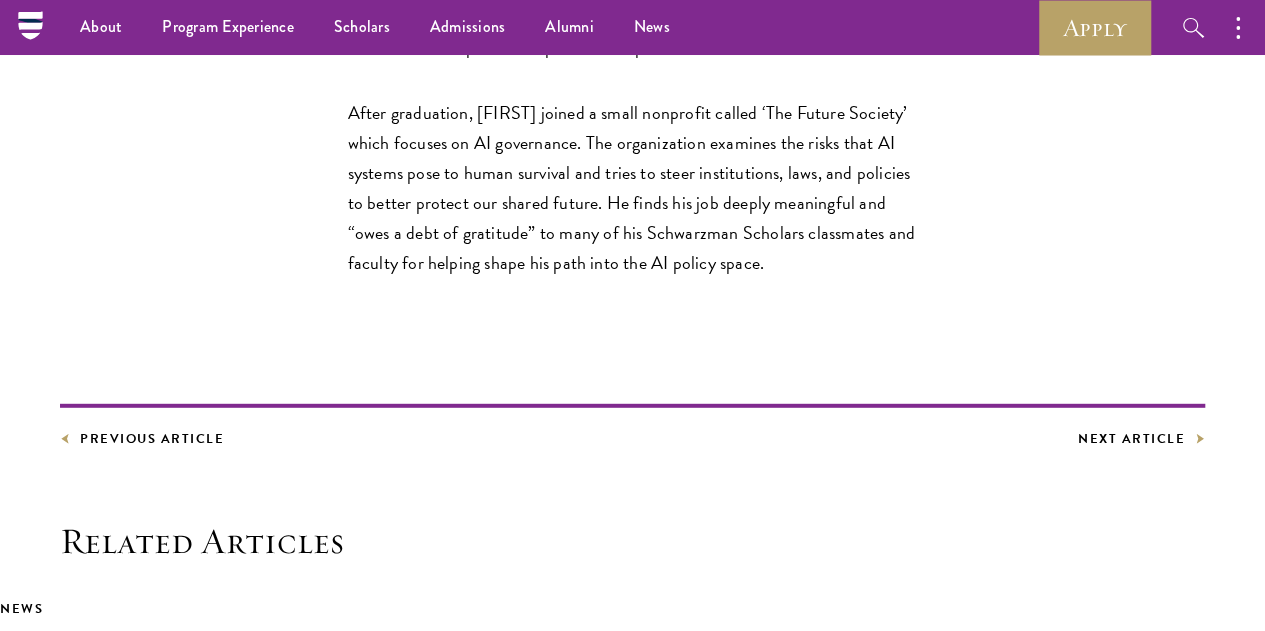drag, startPoint x: 499, startPoint y: 375, endPoint x: 648, endPoint y: 373, distance: 149.01343 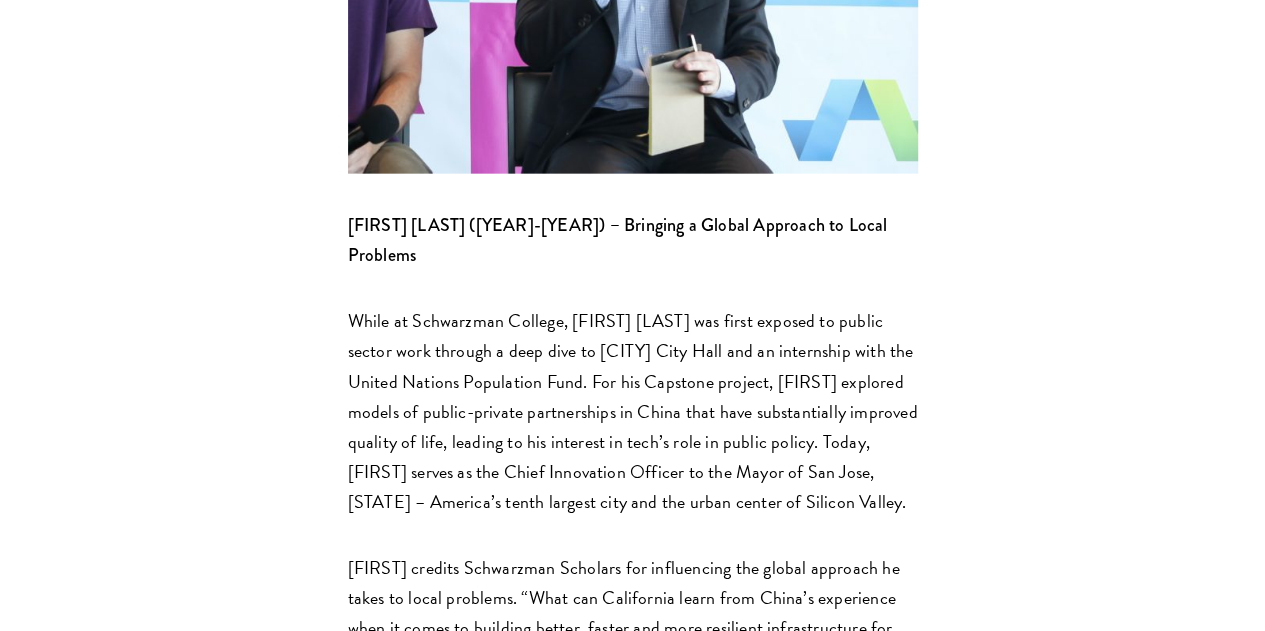 scroll, scrollTop: 1900, scrollLeft: 0, axis: vertical 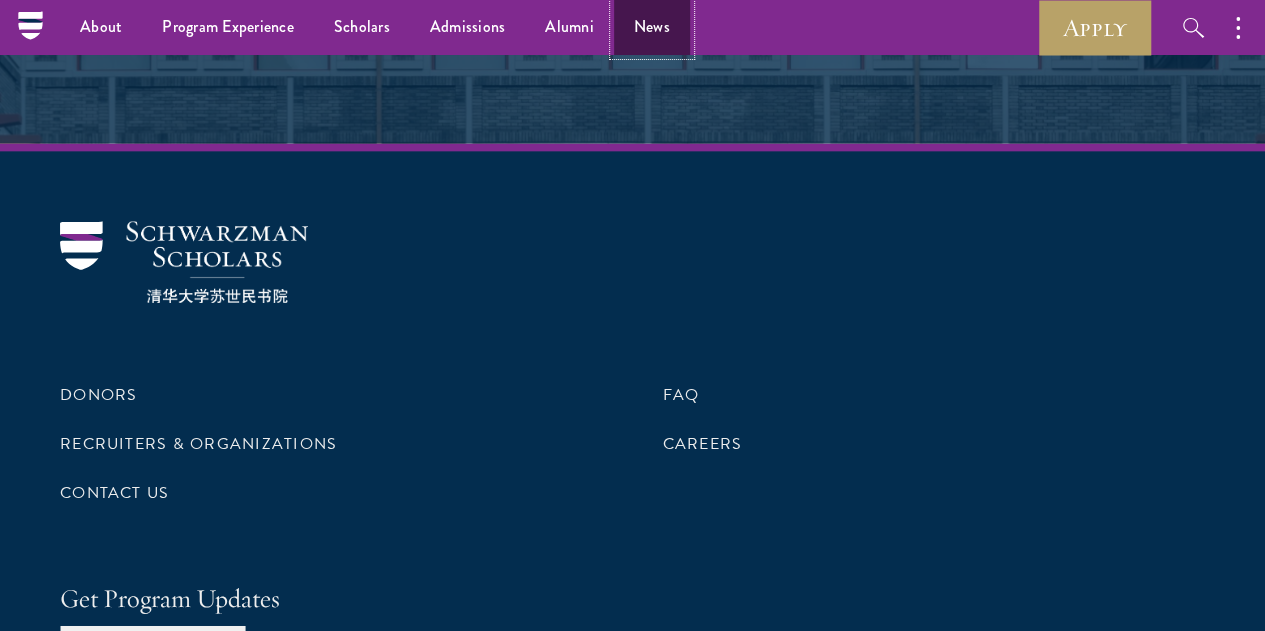 click on "News" at bounding box center [652, 27] 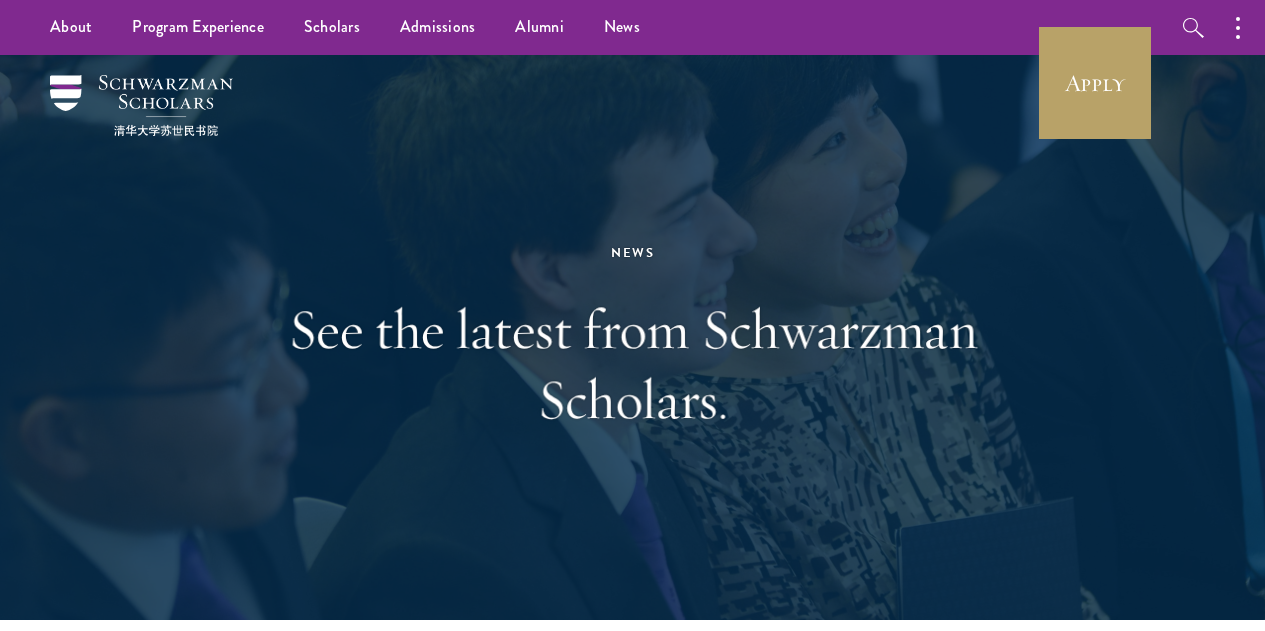 scroll, scrollTop: 0, scrollLeft: 0, axis: both 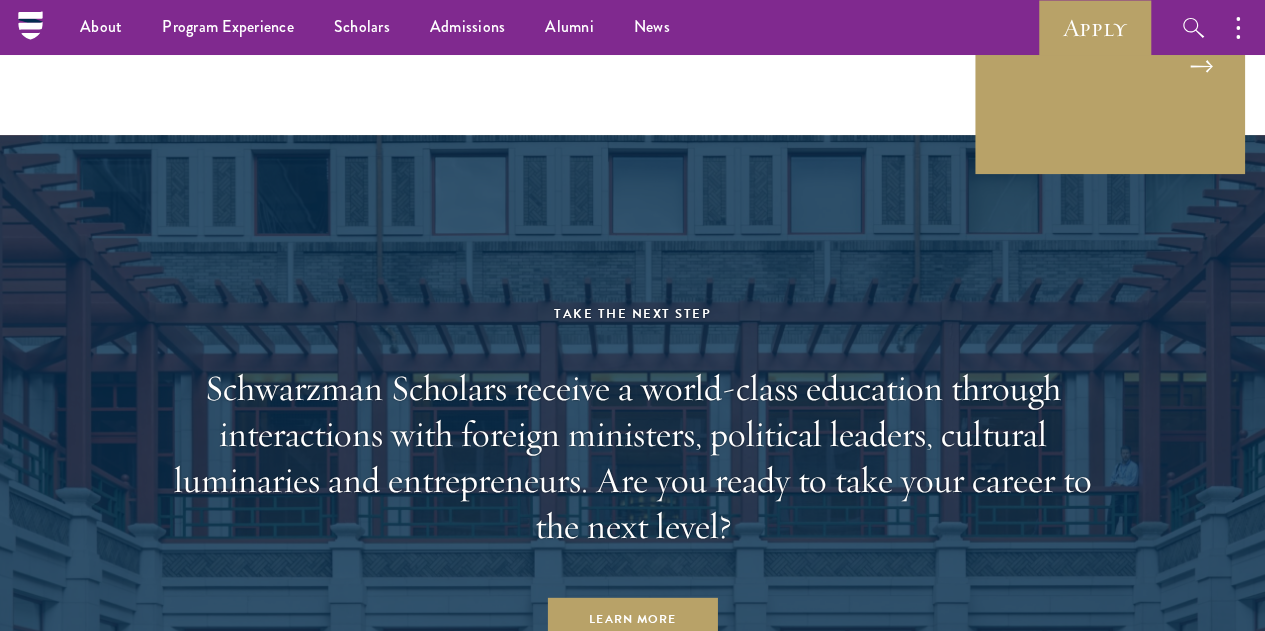 click on "Load More" at bounding box center [632, -194] 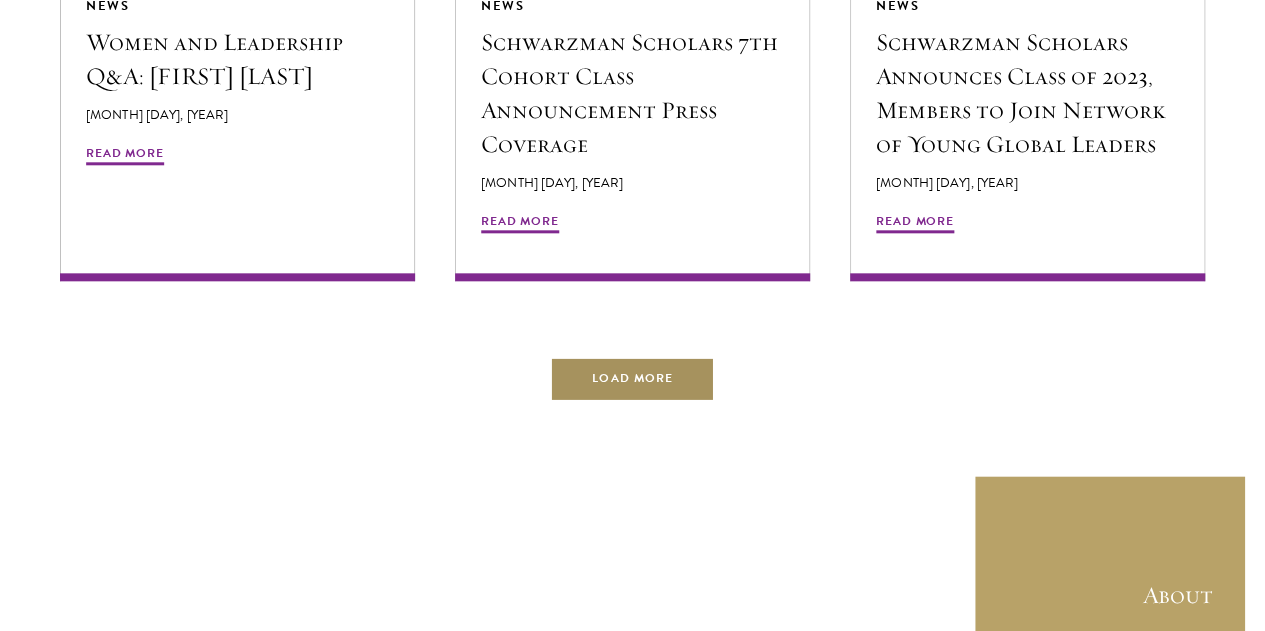 scroll, scrollTop: 5200, scrollLeft: 0, axis: vertical 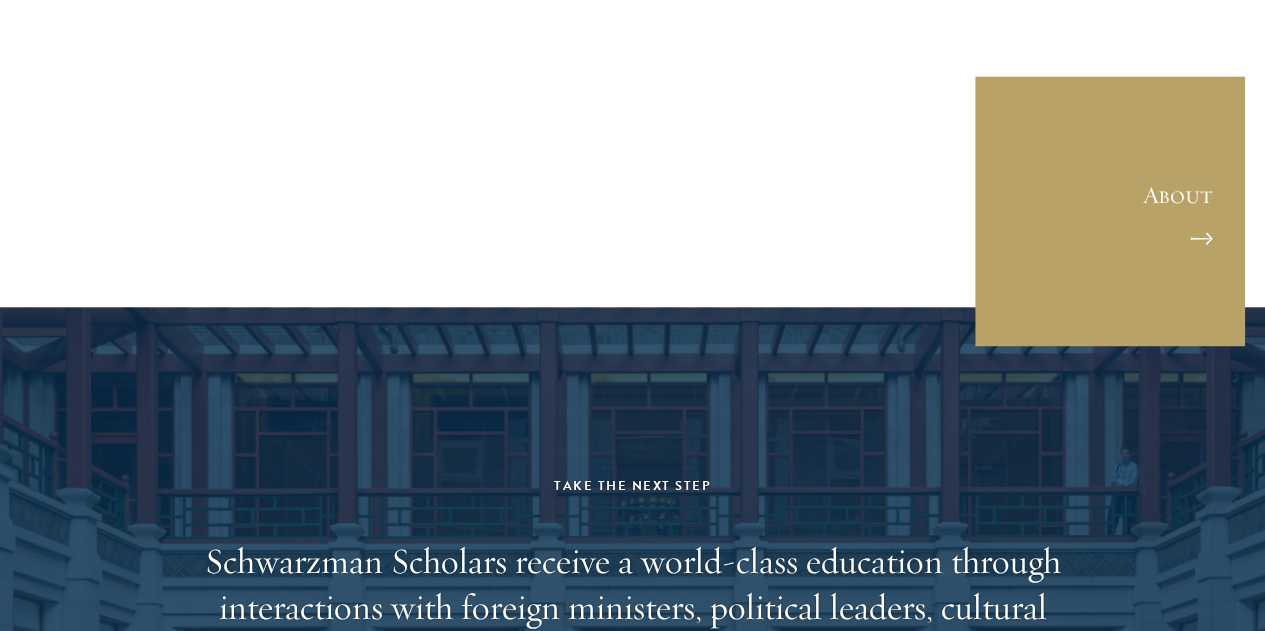 click on "Load More" at bounding box center [632, -22] 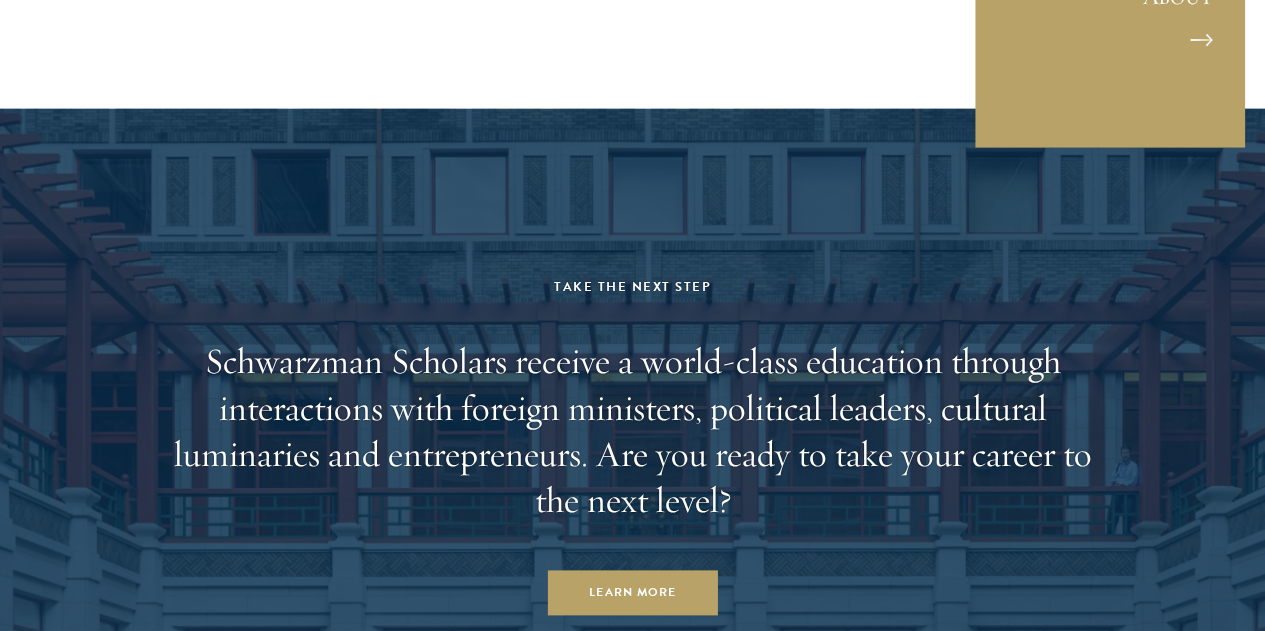scroll, scrollTop: 6600, scrollLeft: 0, axis: vertical 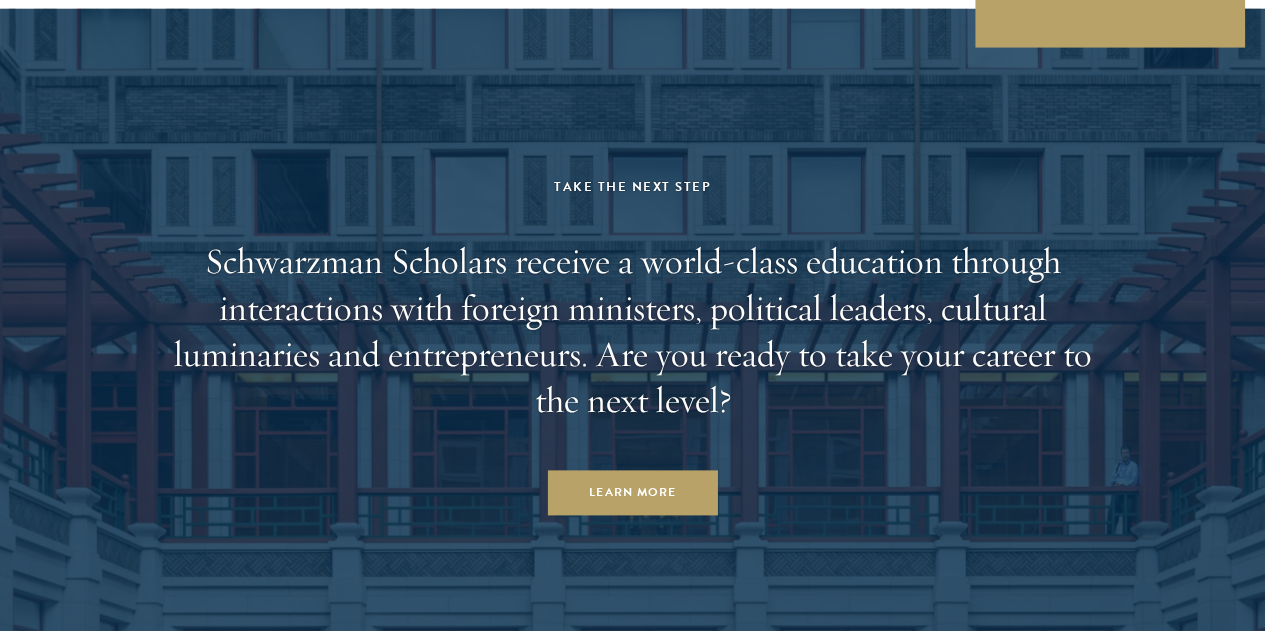 click on "Load More" at bounding box center (632, -320) 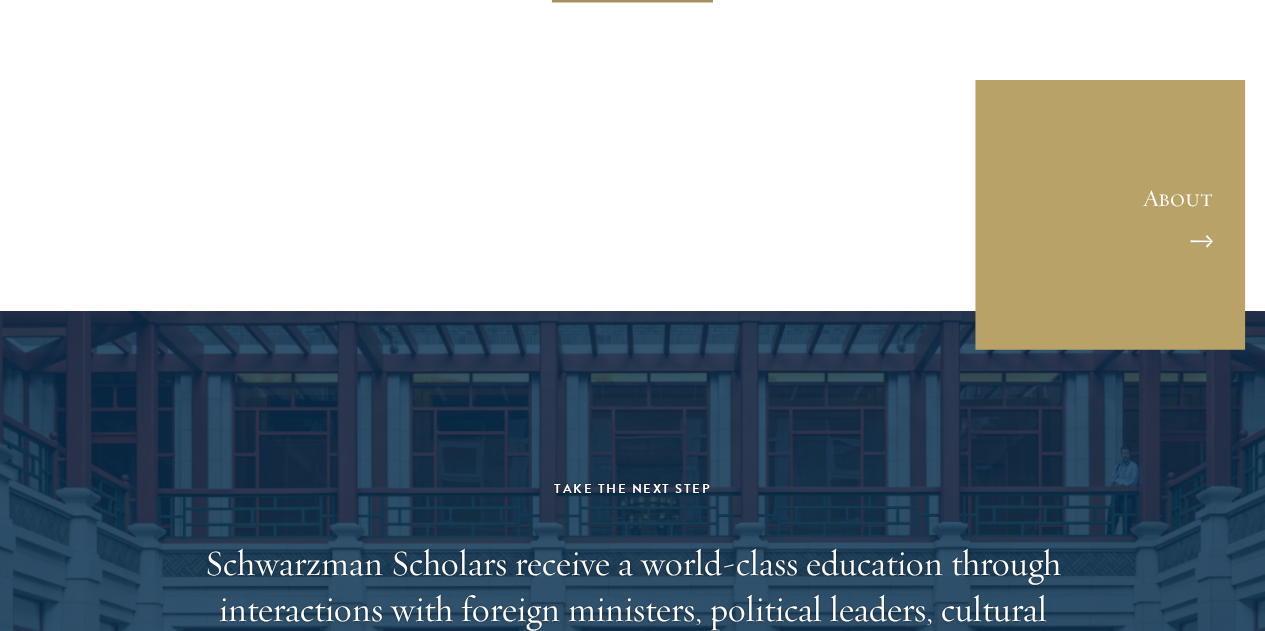 scroll, scrollTop: 7600, scrollLeft: 0, axis: vertical 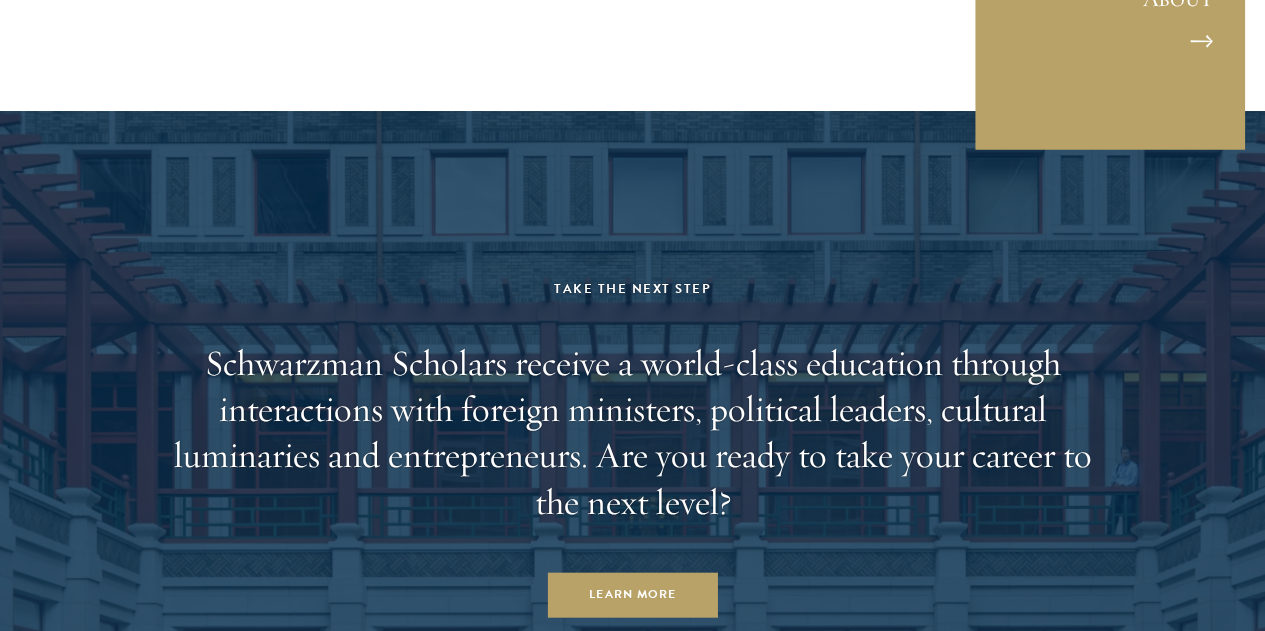 click on "Load More" at bounding box center (632, -218) 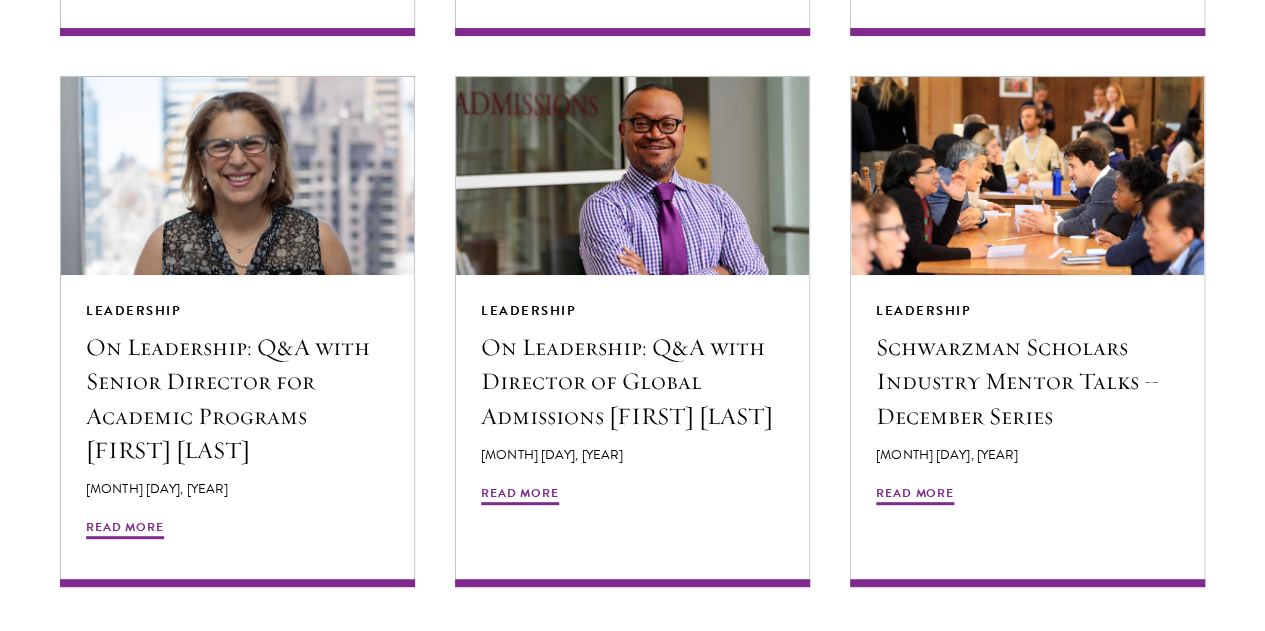 scroll, scrollTop: 7900, scrollLeft: 0, axis: vertical 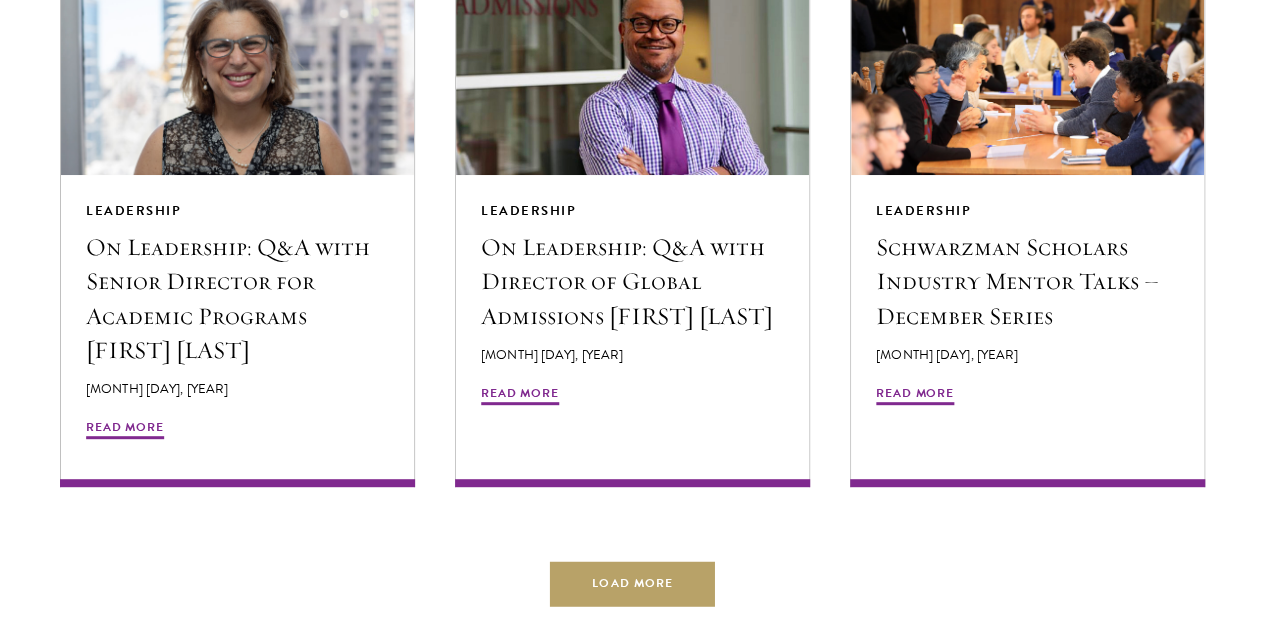 click on "Read More" at bounding box center [520, -121] 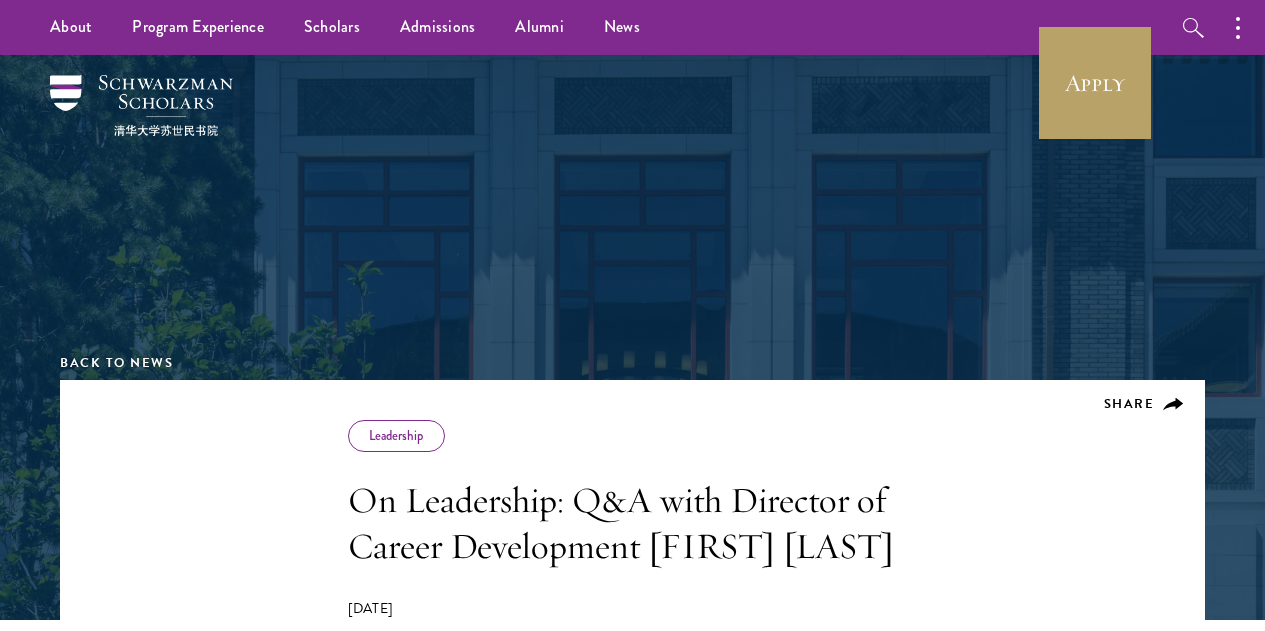 scroll, scrollTop: 0, scrollLeft: 0, axis: both 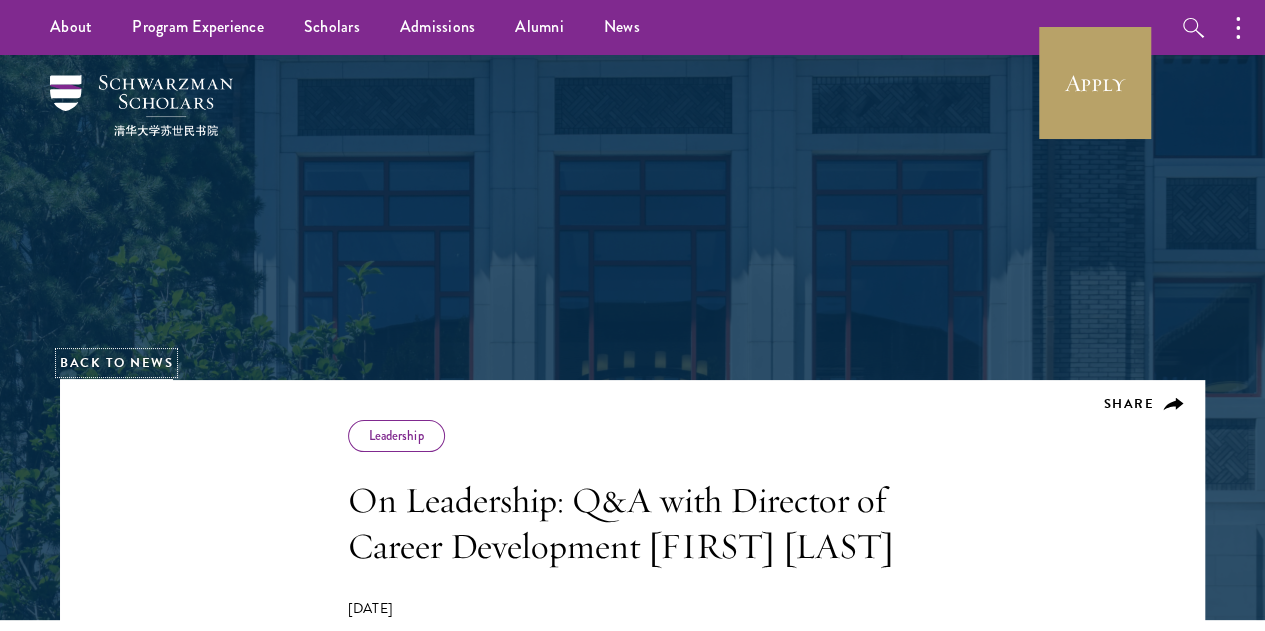 click on "Back to News" at bounding box center [116, 363] 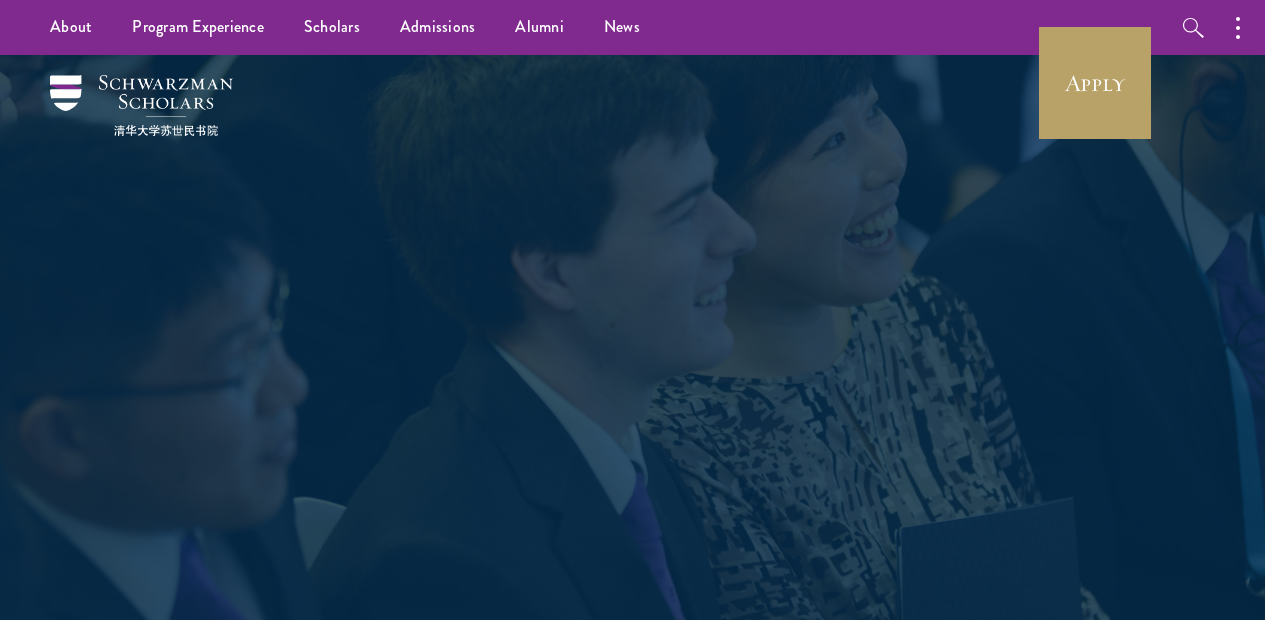 scroll, scrollTop: 0, scrollLeft: 0, axis: both 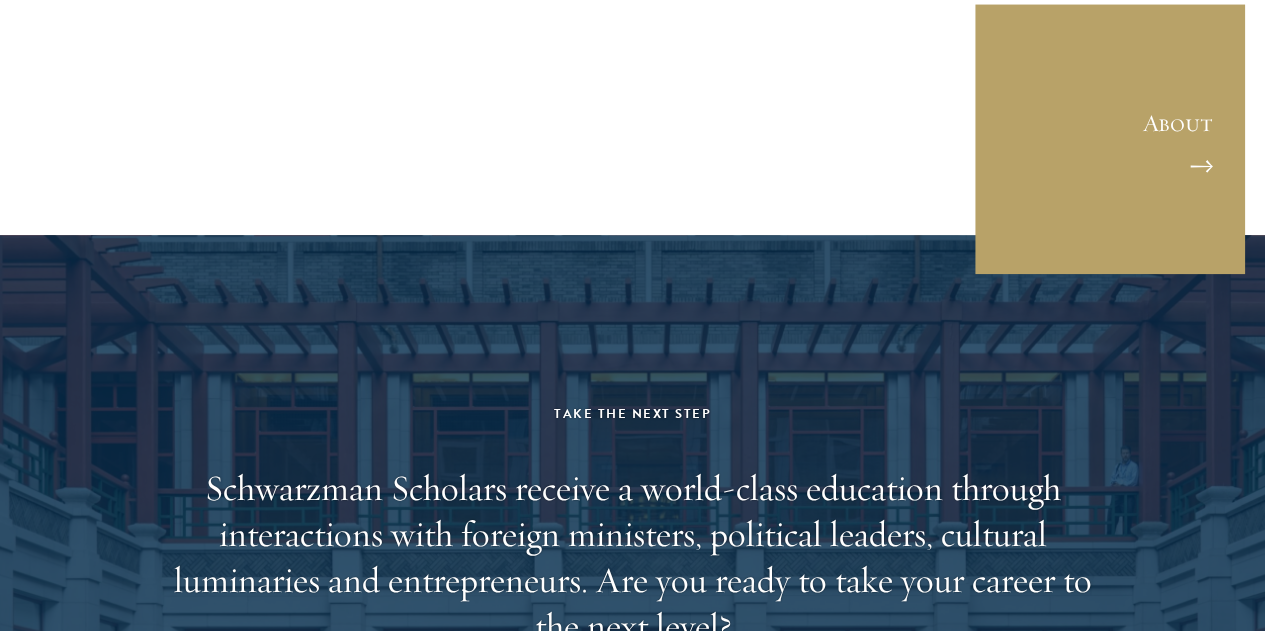 click on "Load More" at bounding box center (632, -94) 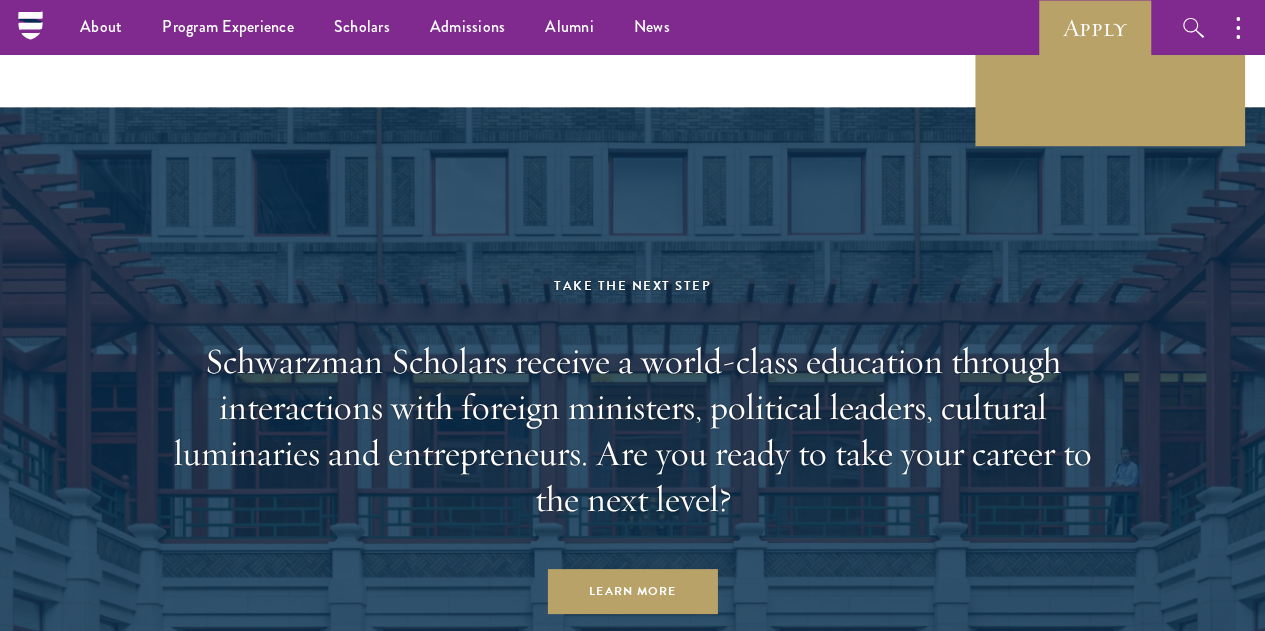 scroll, scrollTop: 5100, scrollLeft: 0, axis: vertical 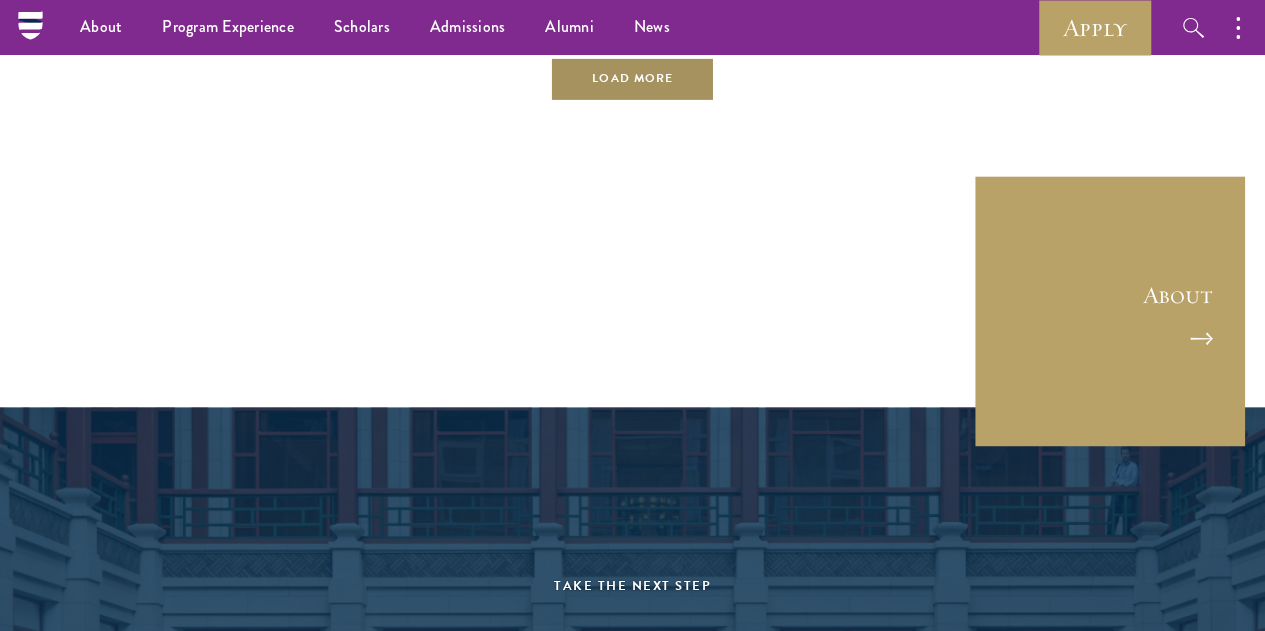 click on "Load More" at bounding box center (632, 78) 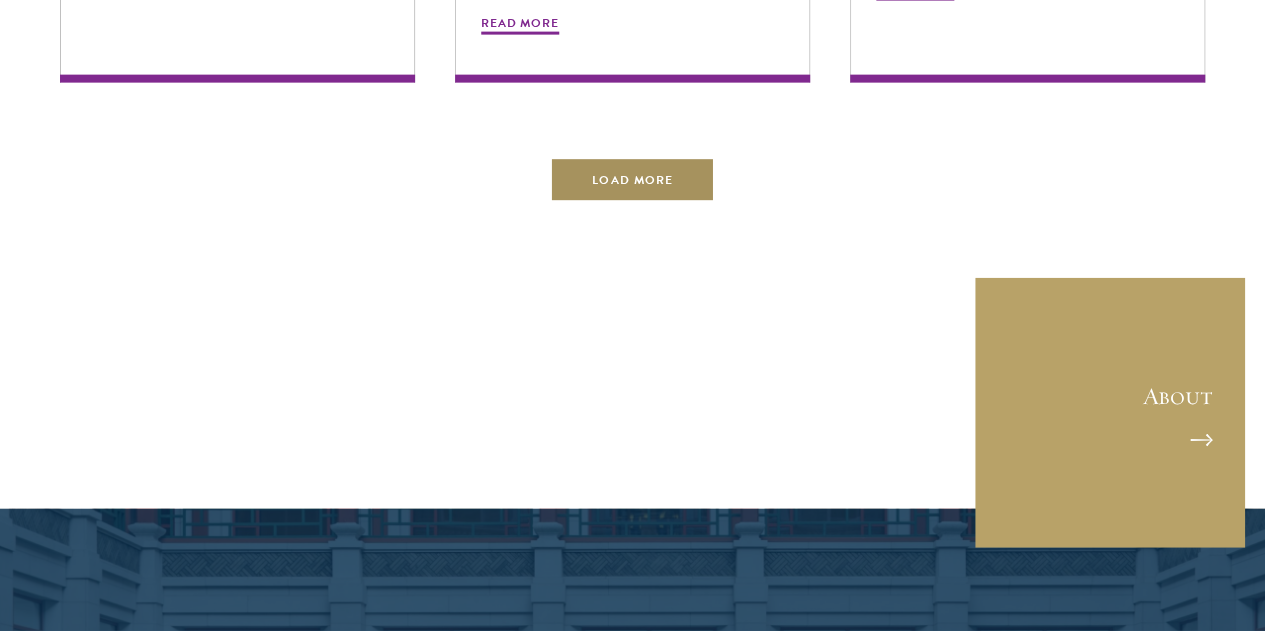 scroll, scrollTop: 6500, scrollLeft: 0, axis: vertical 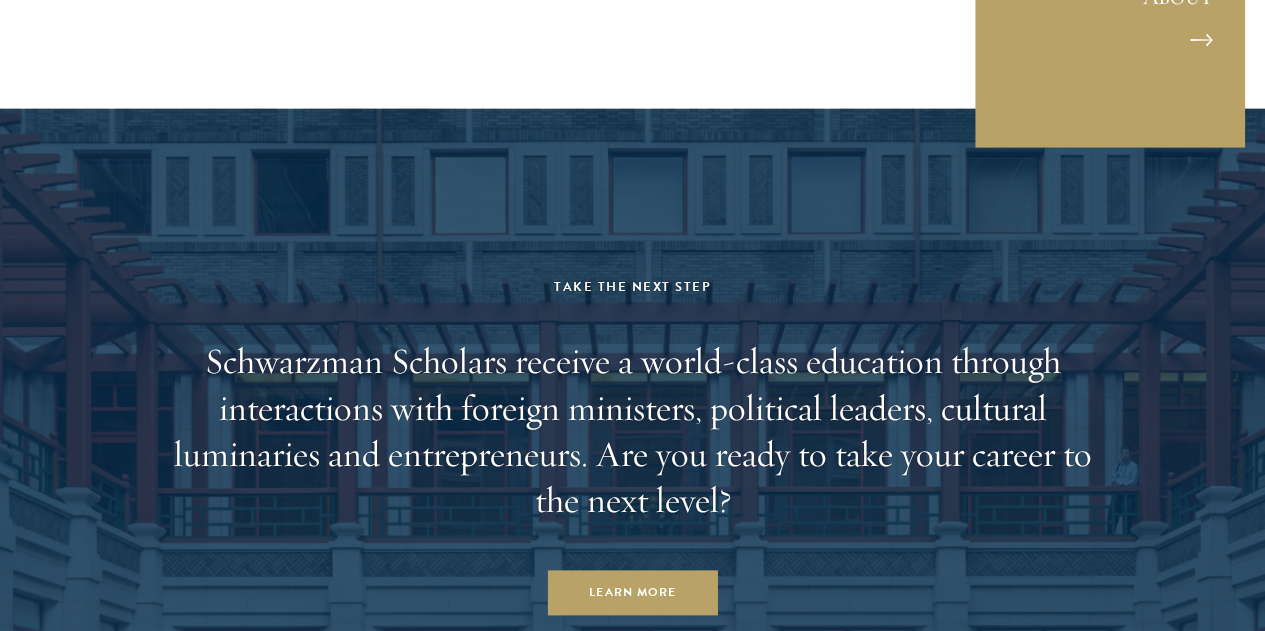 click on "Load More" at bounding box center (632, -220) 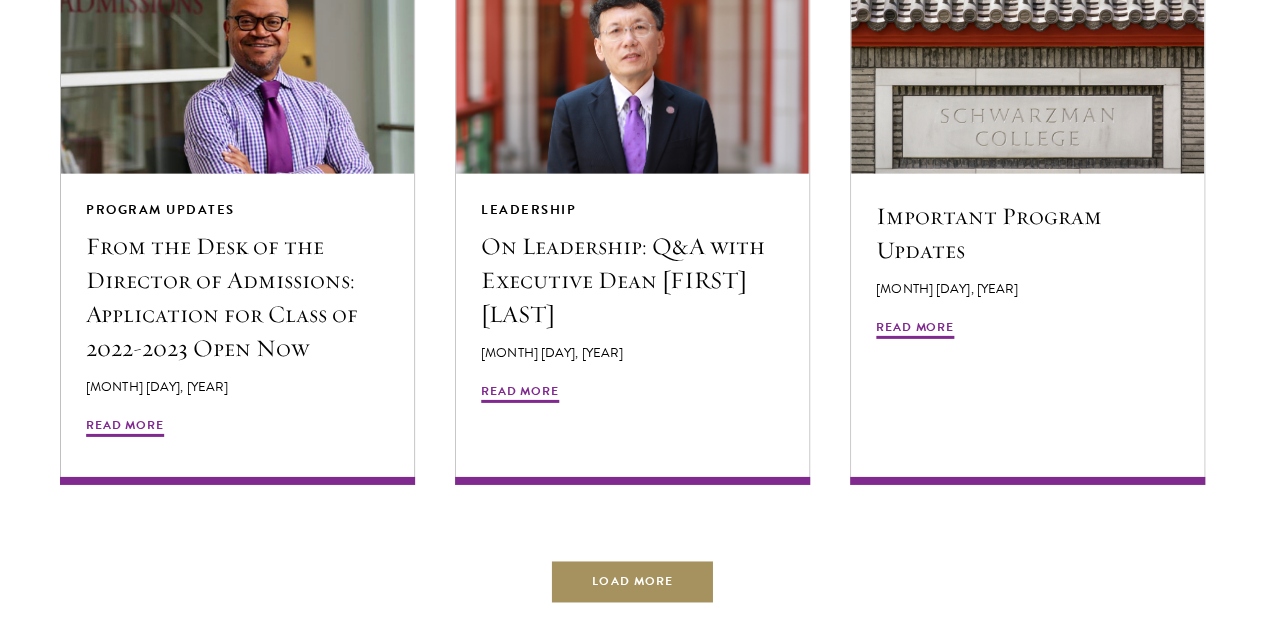 scroll, scrollTop: 6900, scrollLeft: 0, axis: vertical 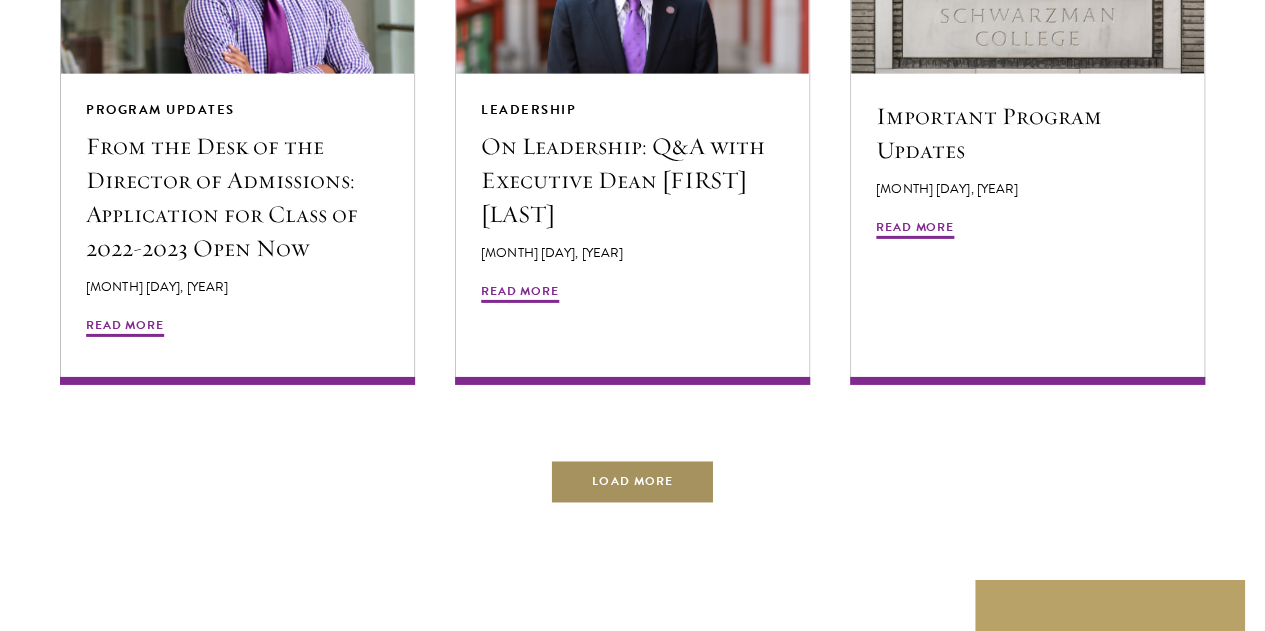 type 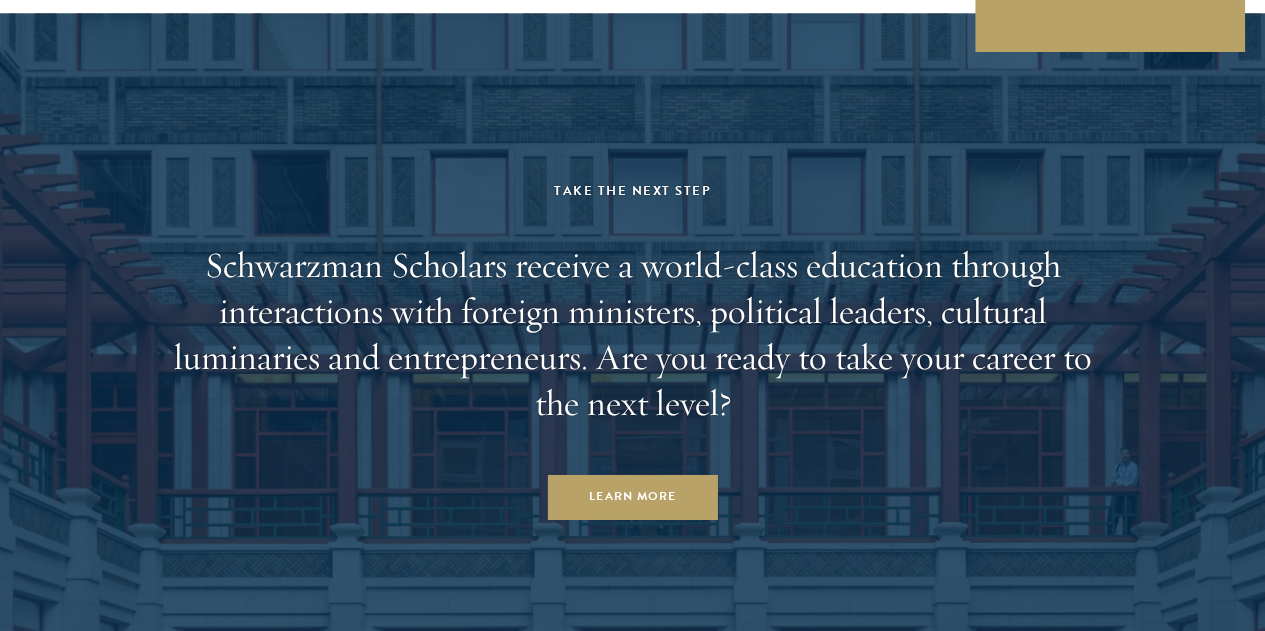 scroll, scrollTop: 8600, scrollLeft: 0, axis: vertical 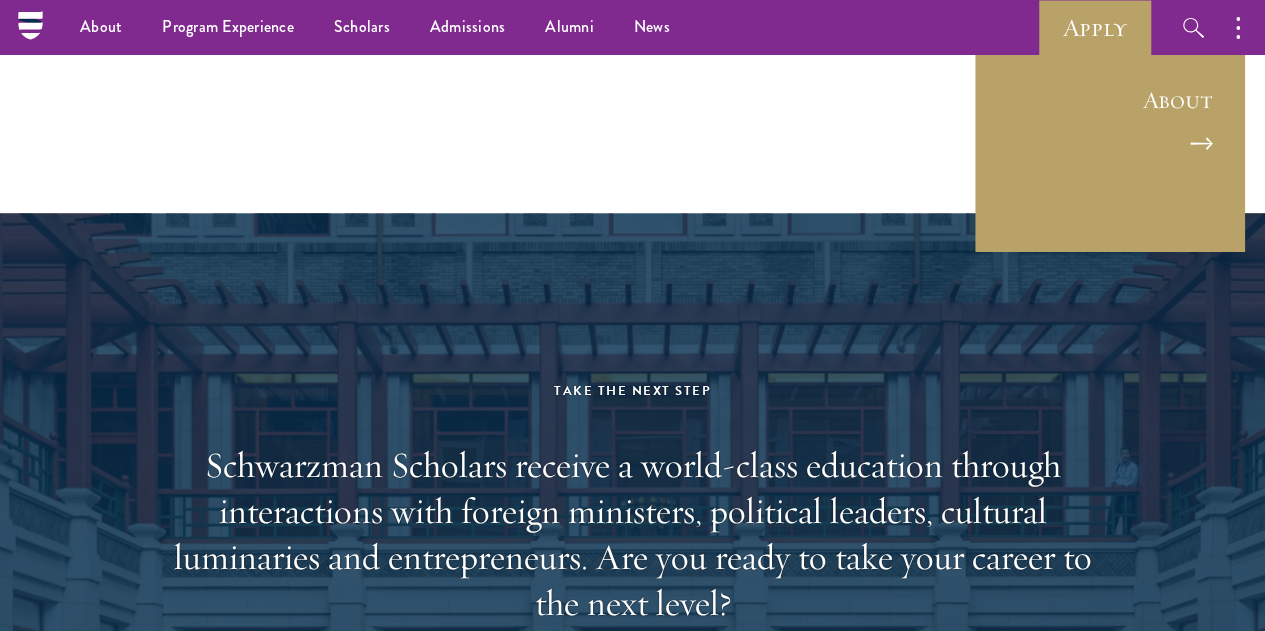 click on "Load More" at bounding box center [632, -116] 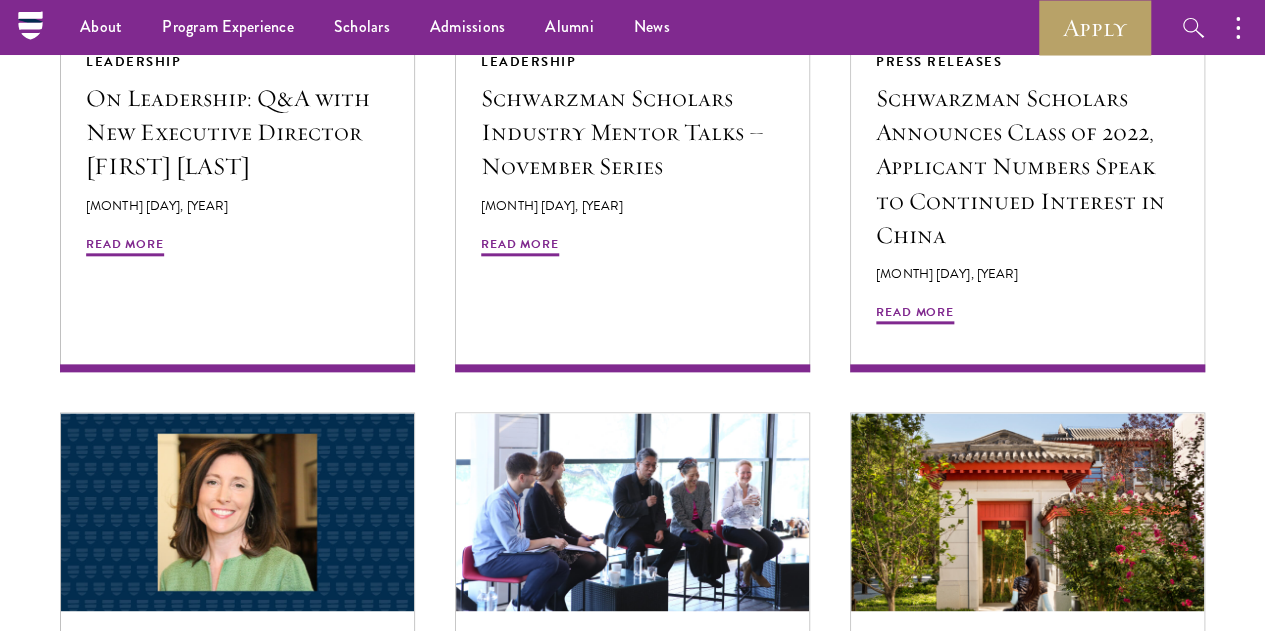 scroll, scrollTop: 8500, scrollLeft: 0, axis: vertical 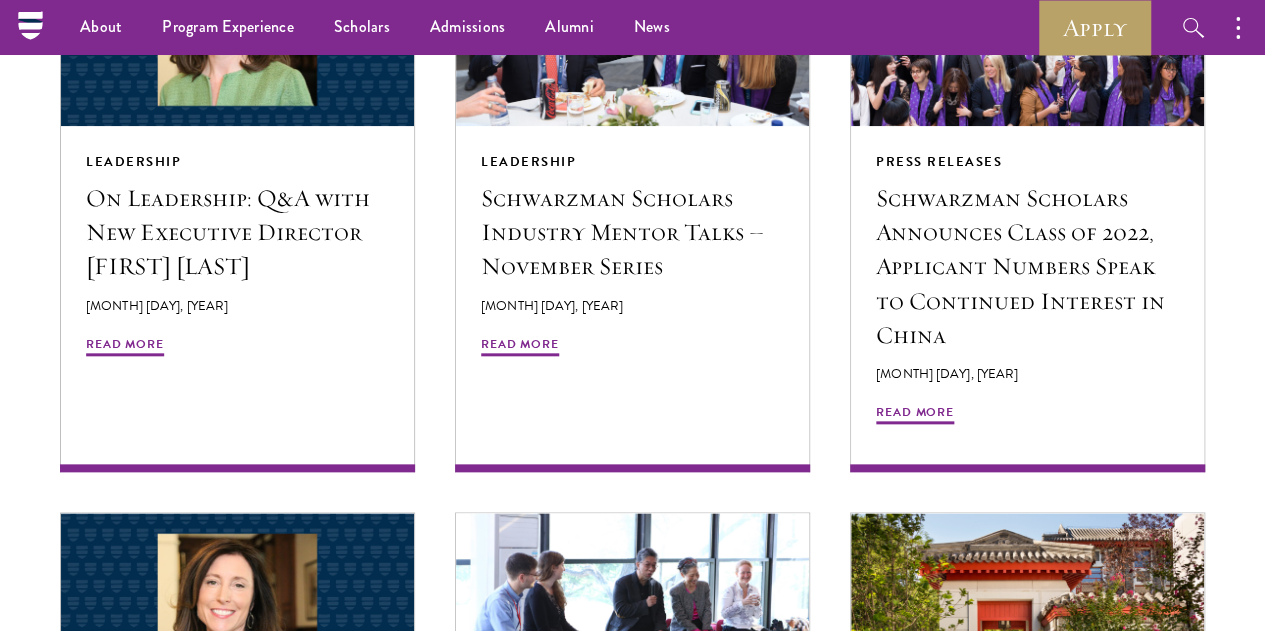 click on "Read More" at bounding box center [915, -204] 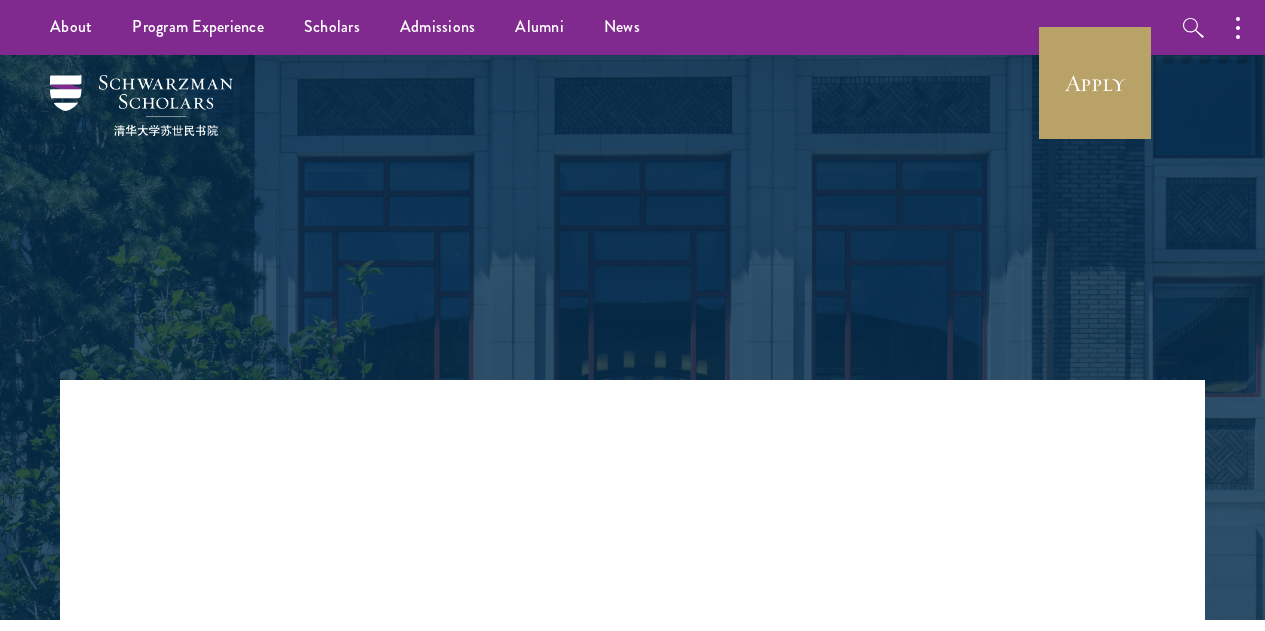 scroll, scrollTop: 0, scrollLeft: 0, axis: both 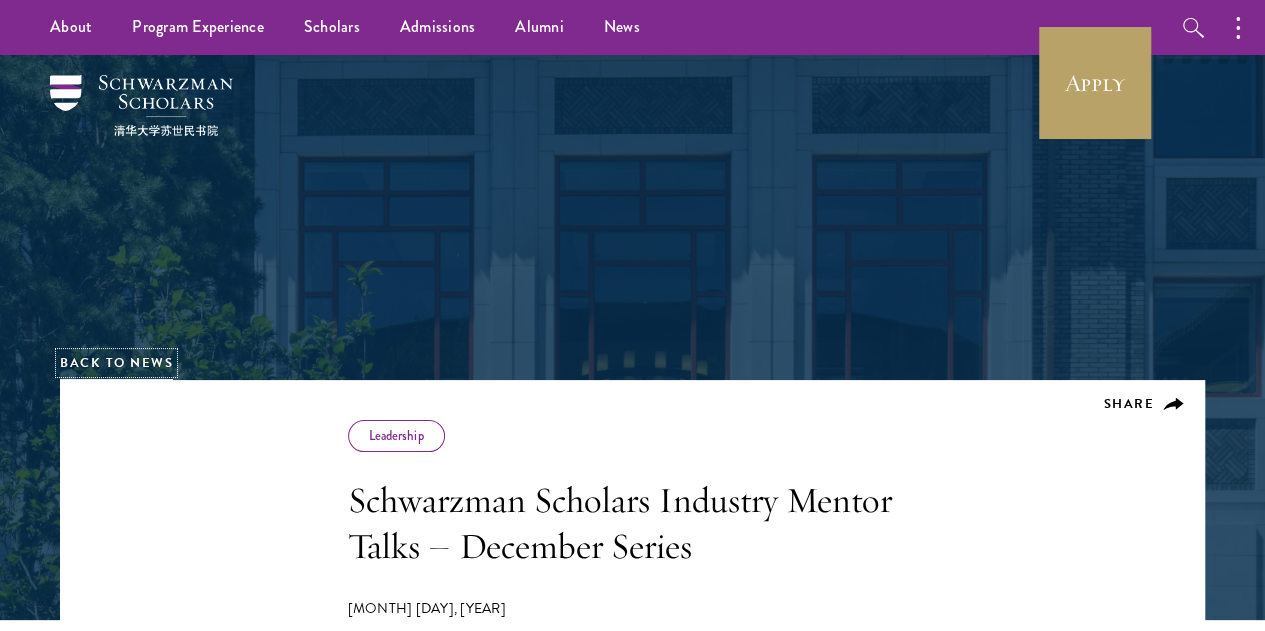 click on "Back to News" at bounding box center (116, 363) 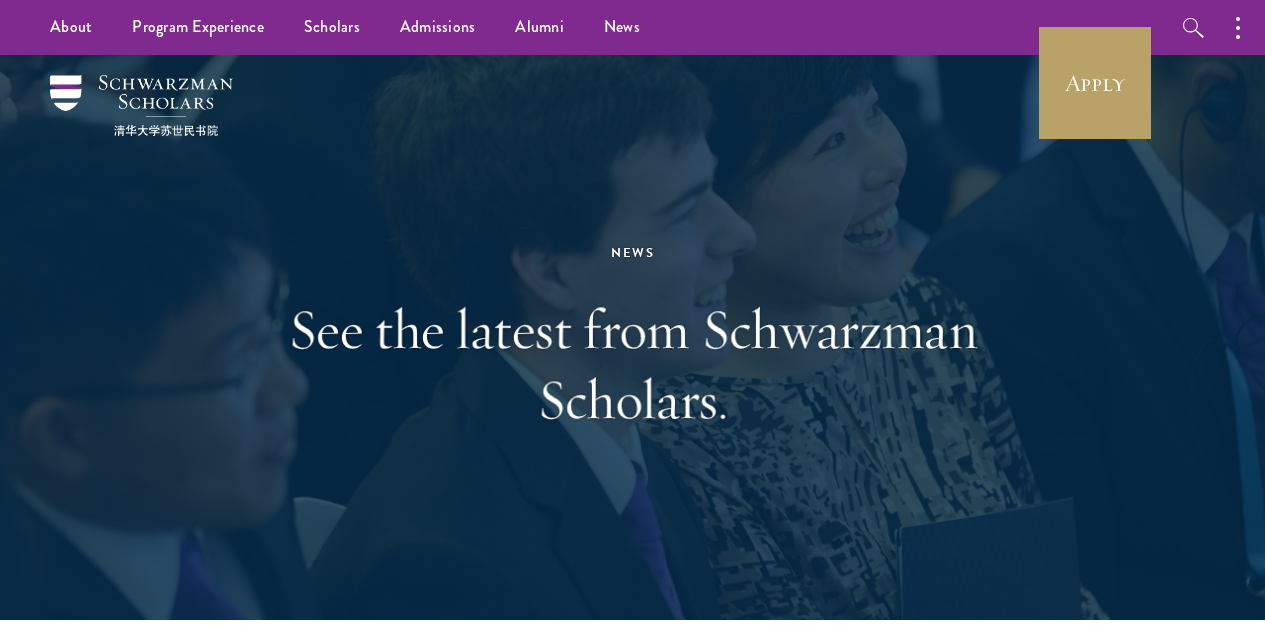 scroll, scrollTop: 0, scrollLeft: 0, axis: both 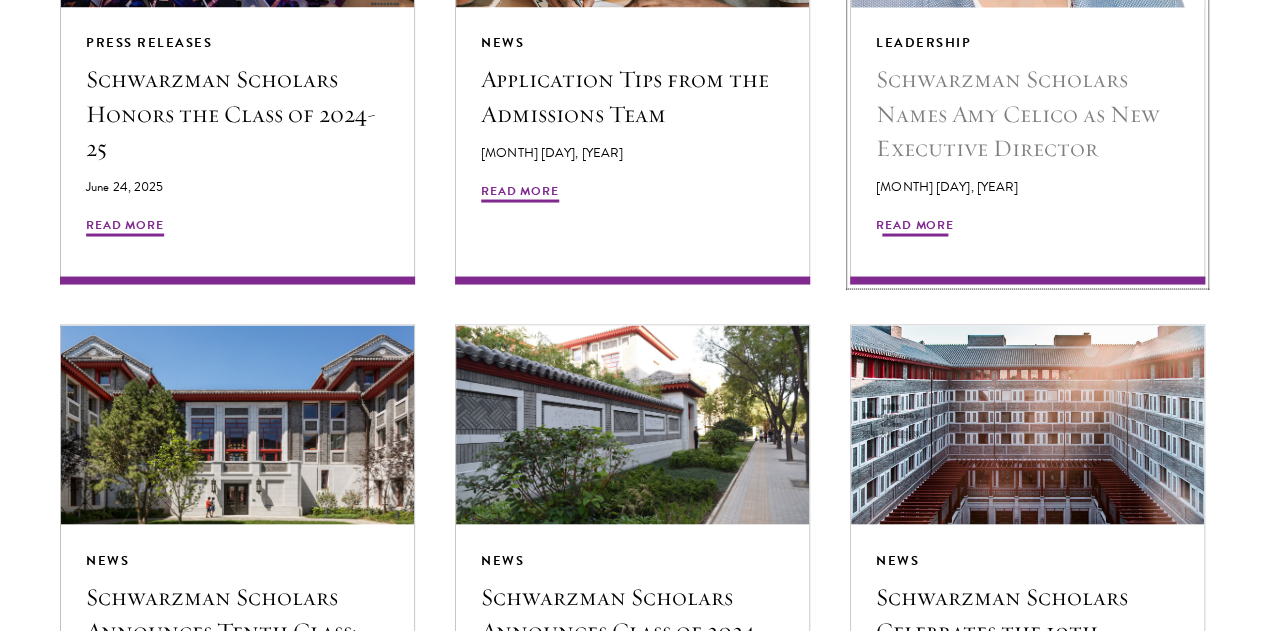 click on "Read More" at bounding box center (915, 227) 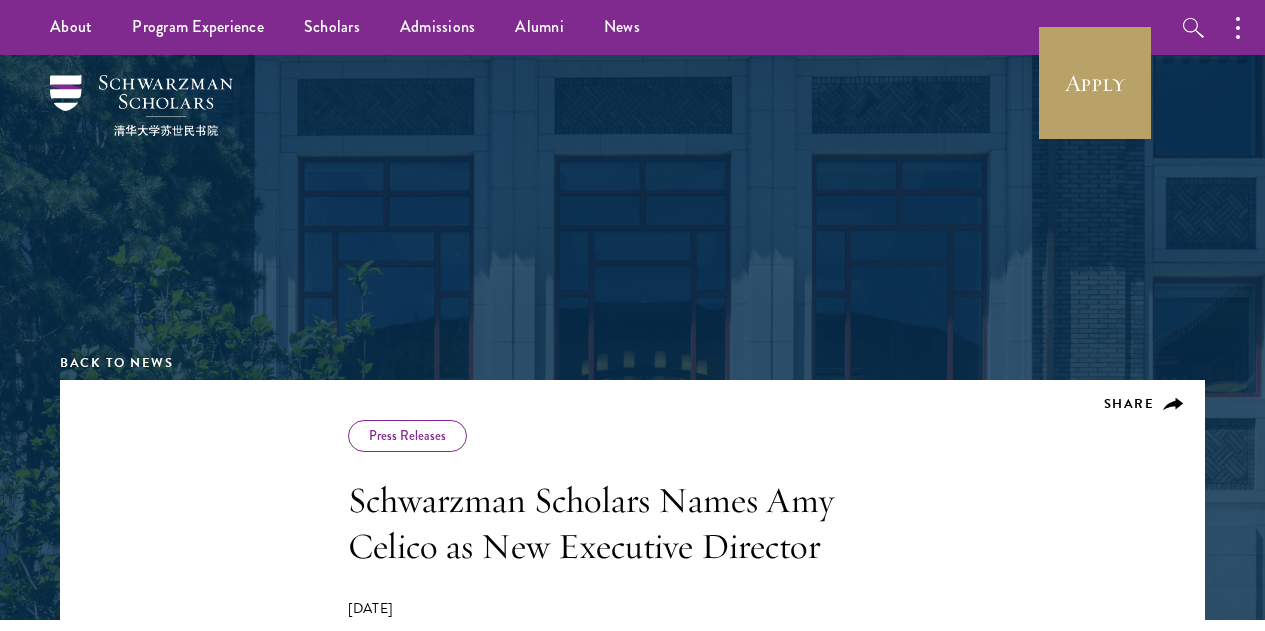 scroll, scrollTop: 0, scrollLeft: 0, axis: both 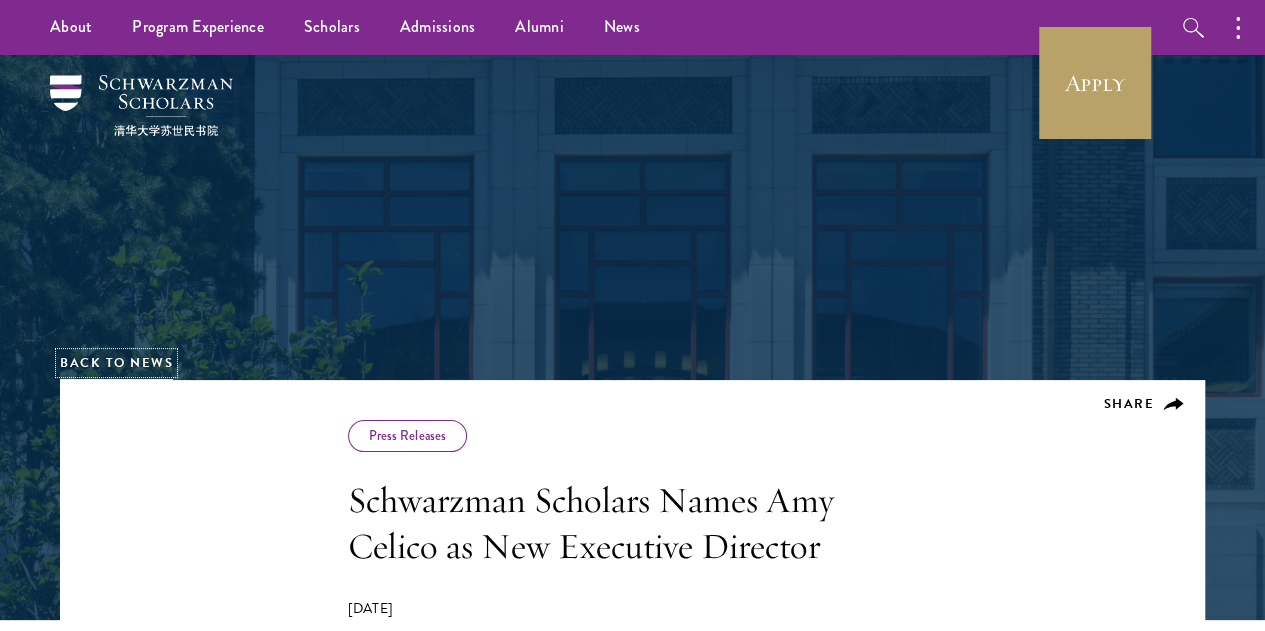 click on "Back to News" at bounding box center [116, 363] 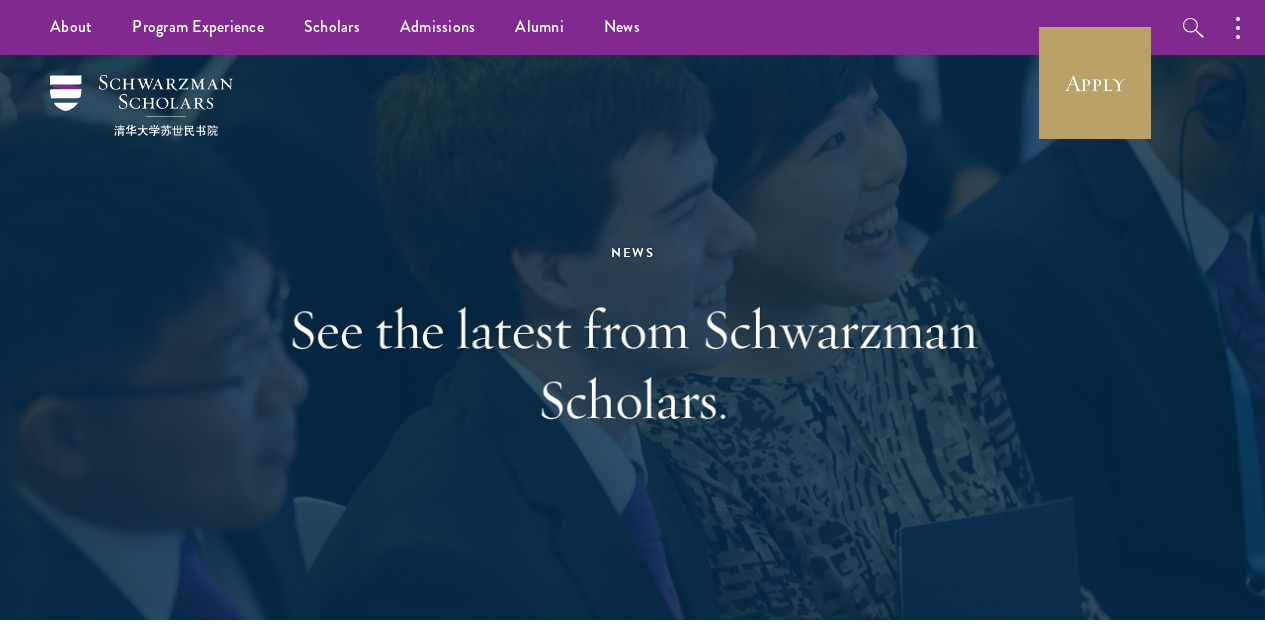 scroll, scrollTop: 0, scrollLeft: 0, axis: both 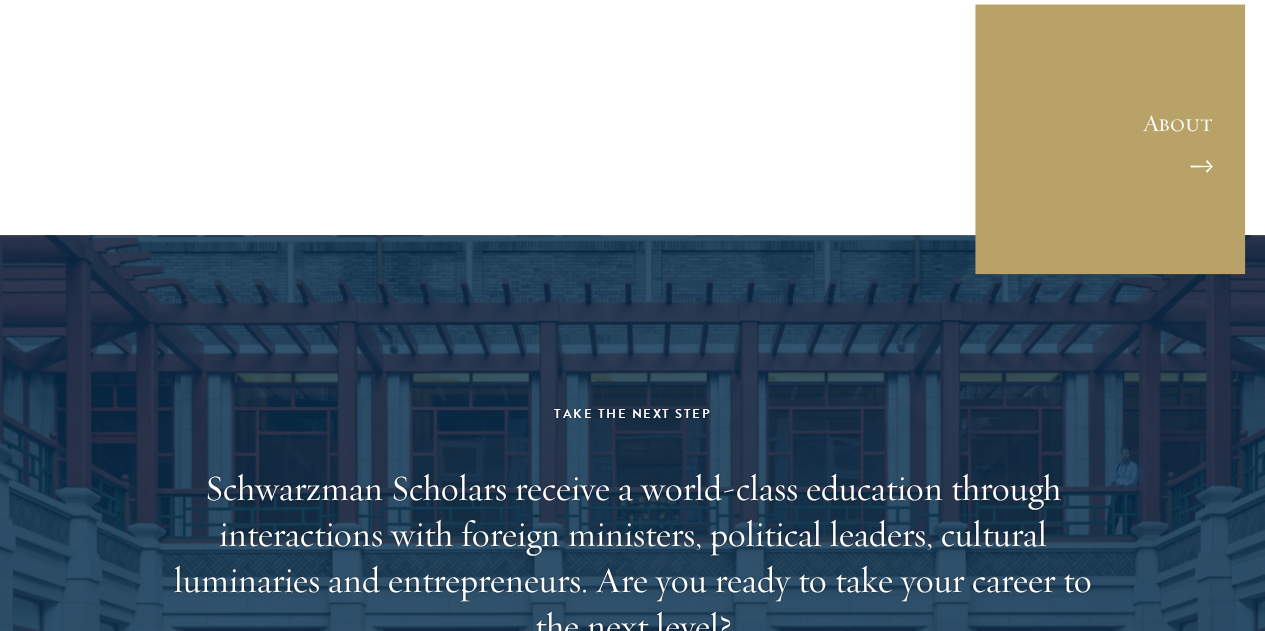click on "Load More" at bounding box center (632, -94) 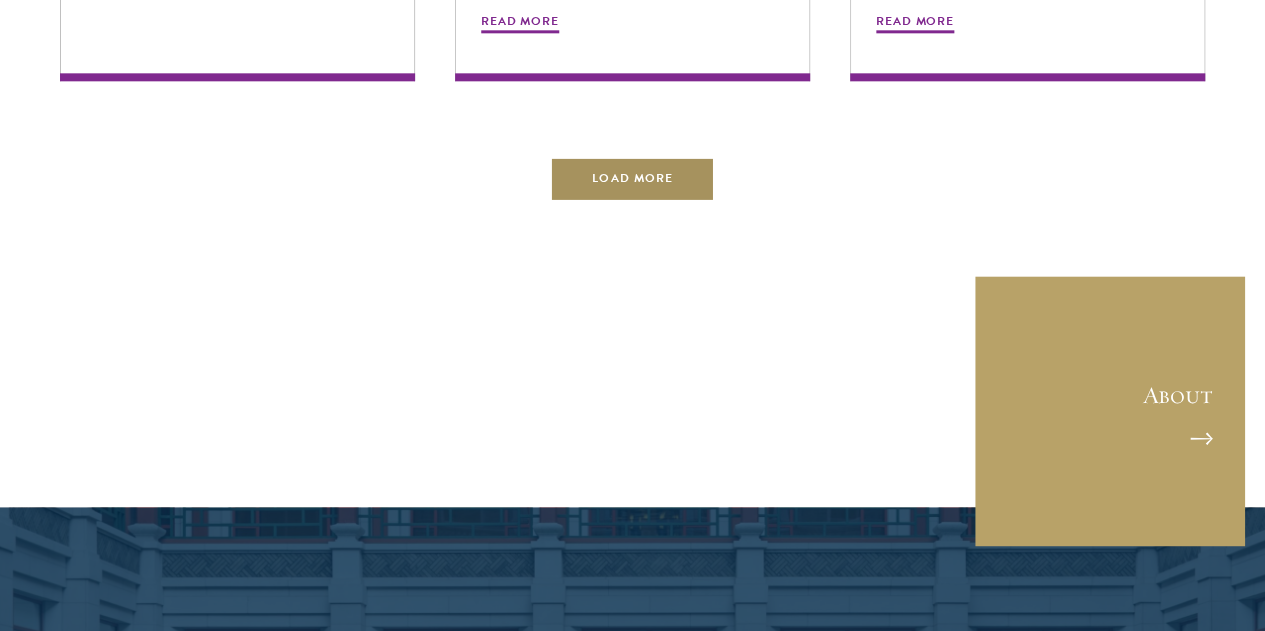 scroll, scrollTop: 5100, scrollLeft: 0, axis: vertical 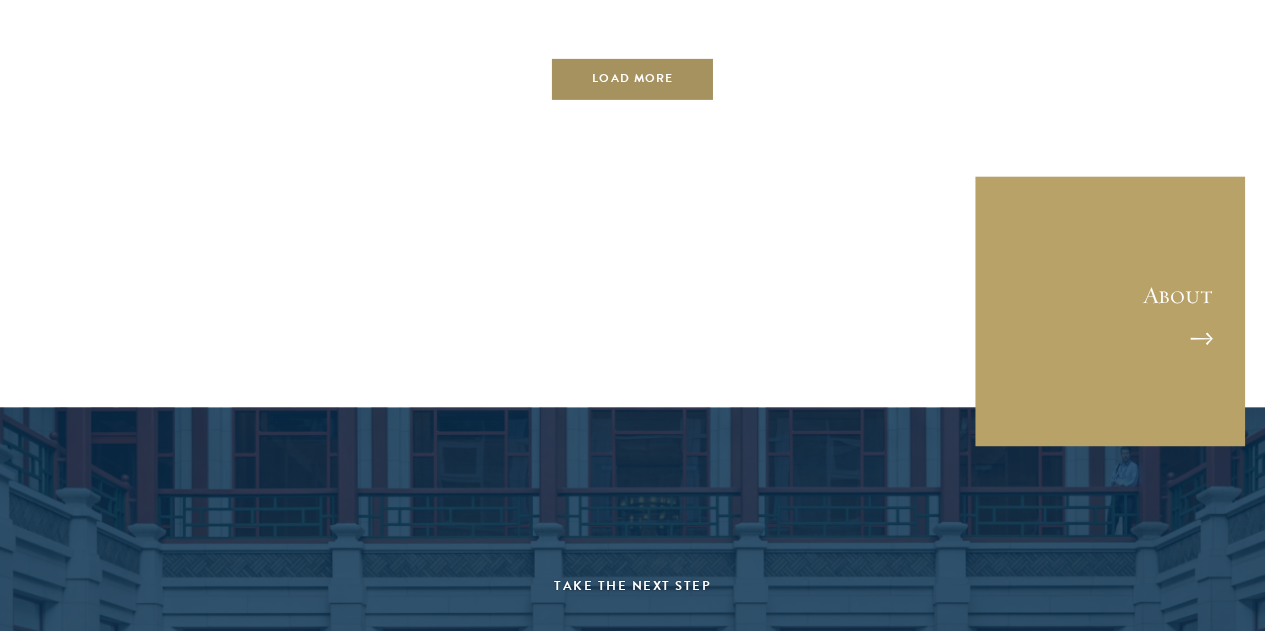 click on "Load More" at bounding box center [632, 78] 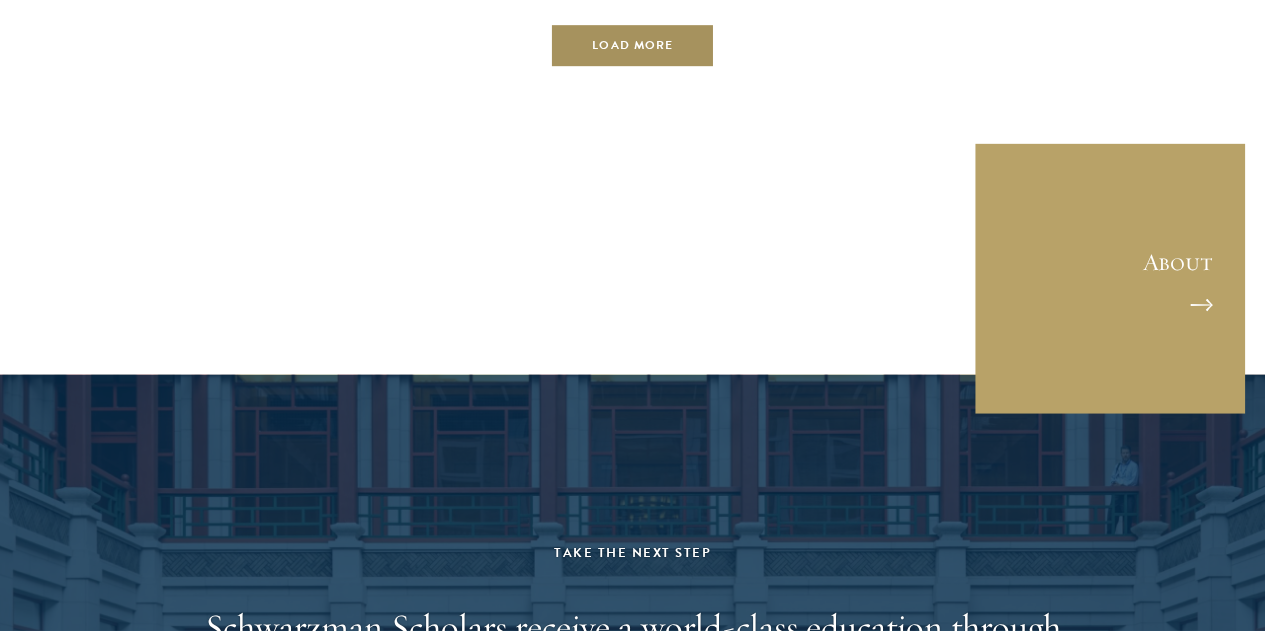 scroll, scrollTop: 6300, scrollLeft: 0, axis: vertical 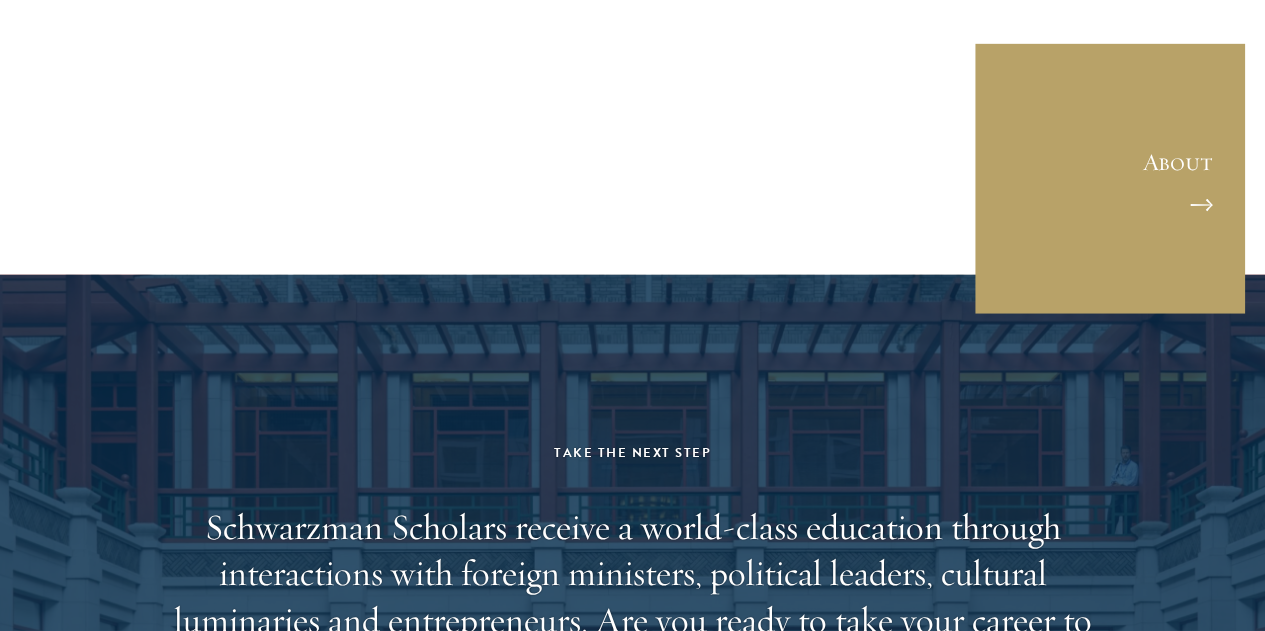 click on "Load More" at bounding box center (632, -54) 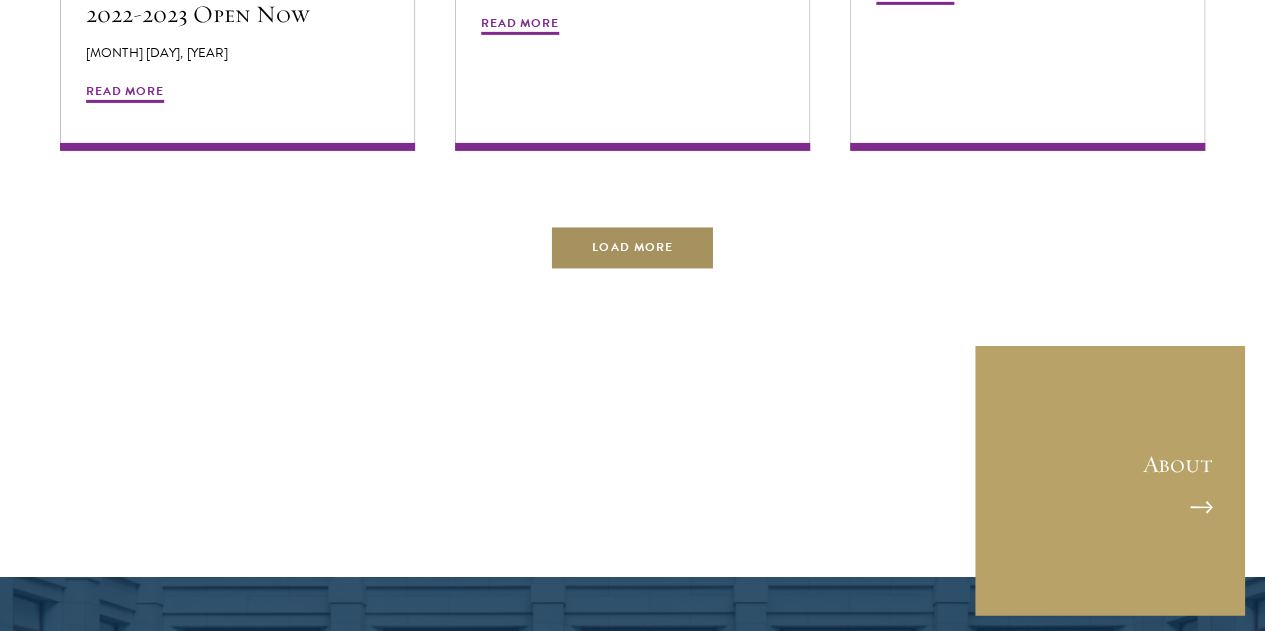 scroll, scrollTop: 7200, scrollLeft: 0, axis: vertical 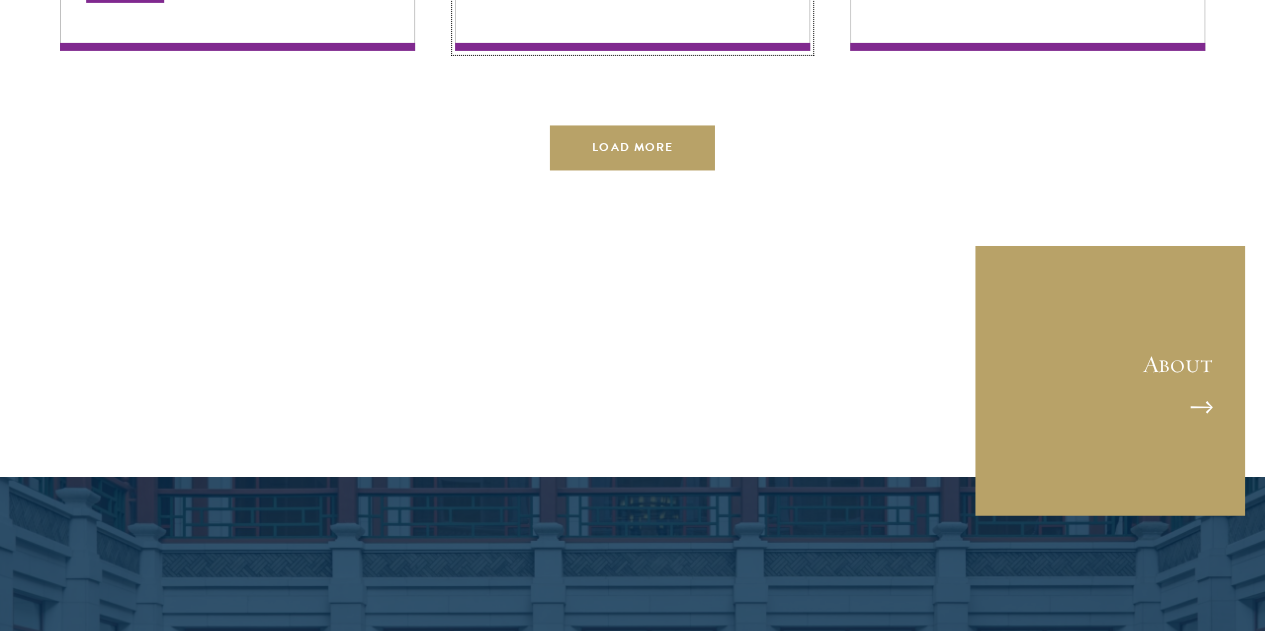 click on "Read More" at bounding box center (520, -74) 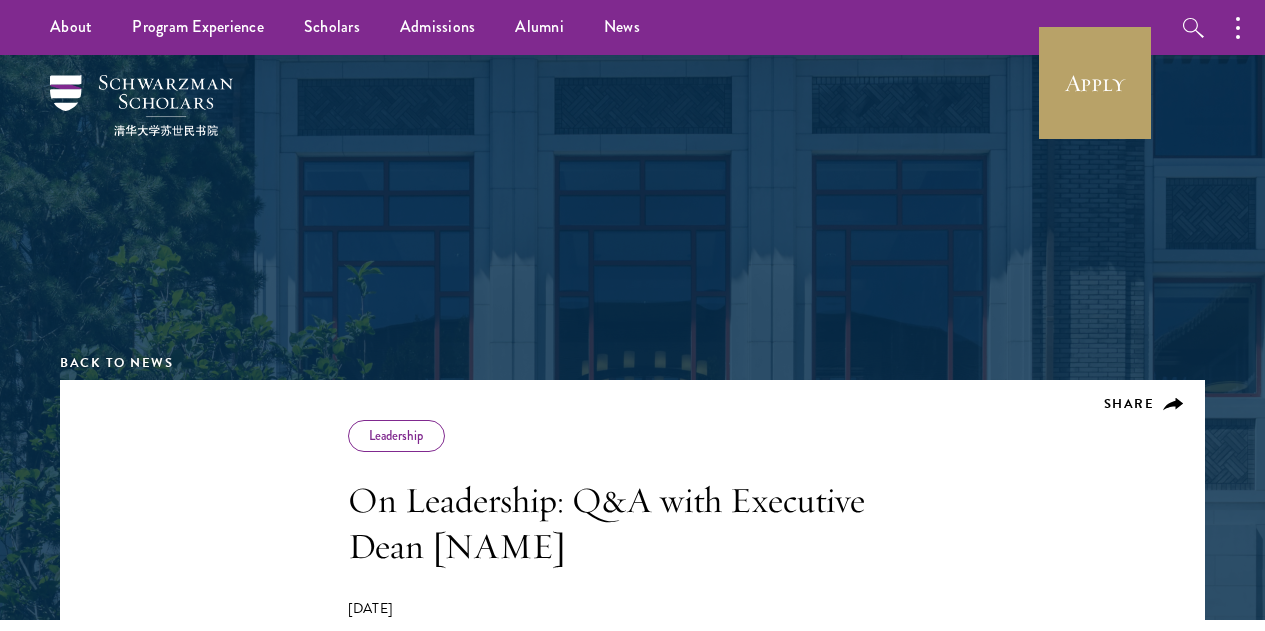 scroll, scrollTop: 0, scrollLeft: 0, axis: both 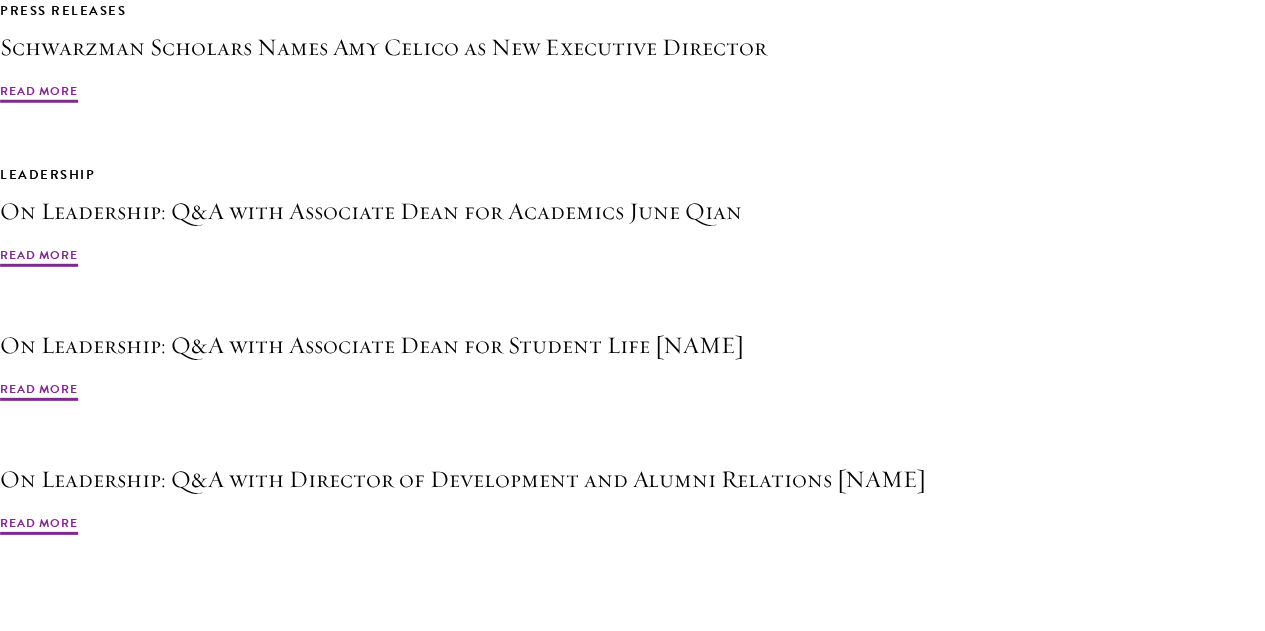 click on "Next Article" at bounding box center [1141, -159] 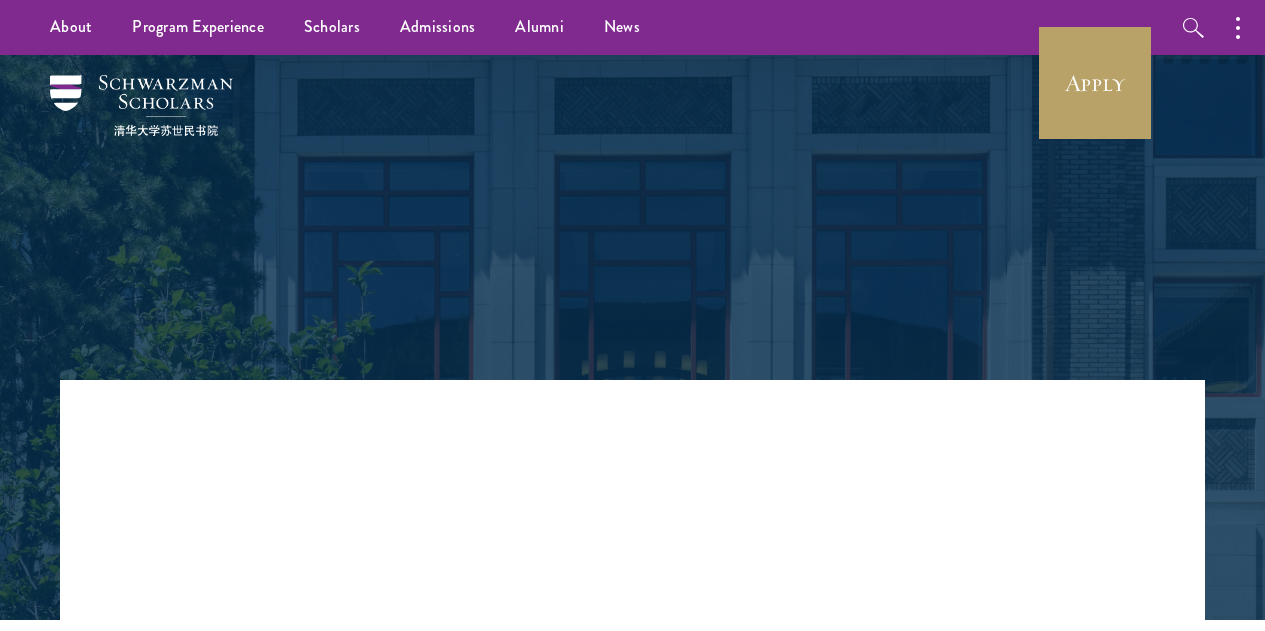 scroll, scrollTop: 0, scrollLeft: 0, axis: both 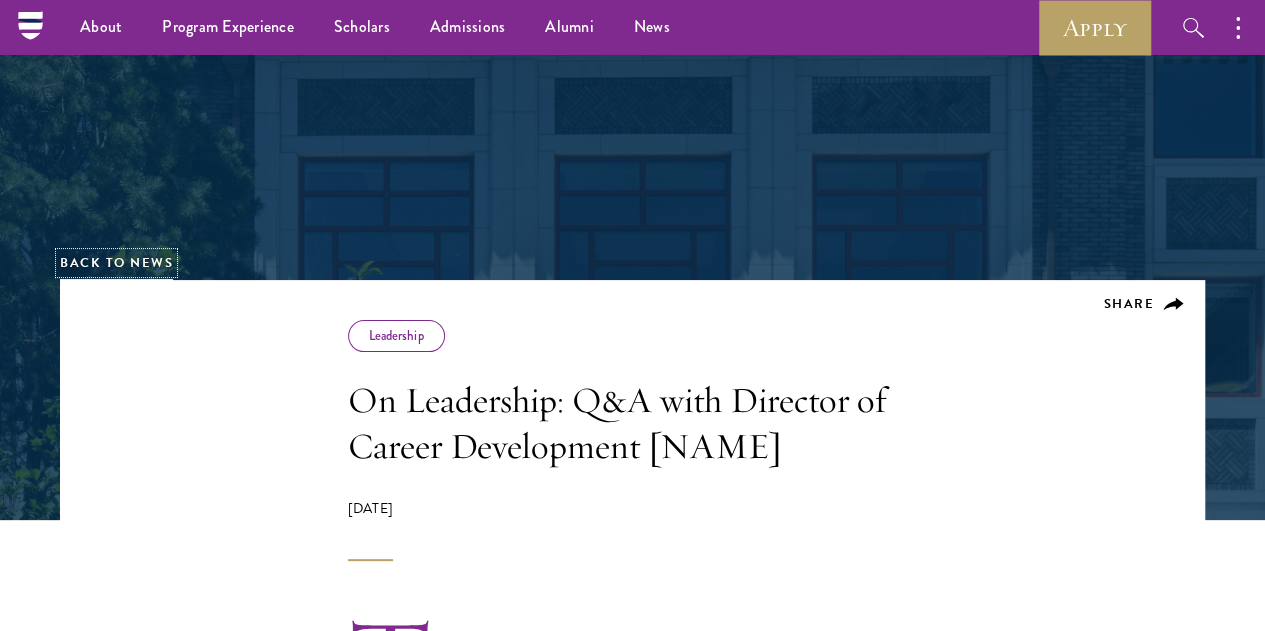 click on "Back to News" at bounding box center [116, 263] 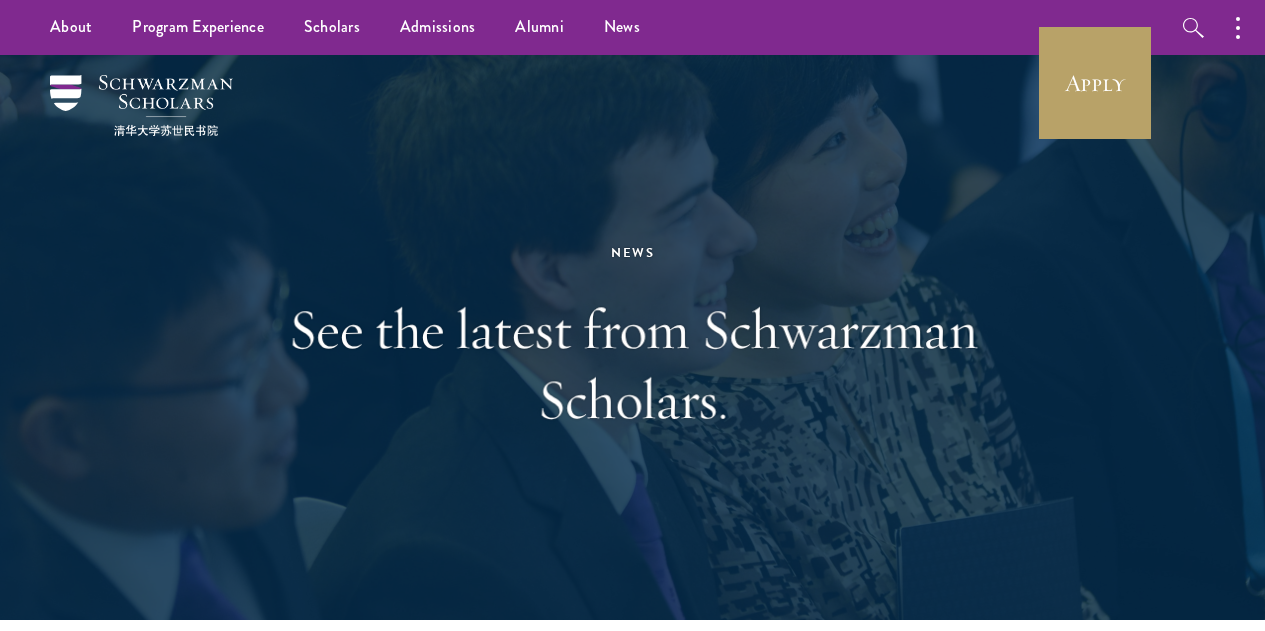 scroll, scrollTop: 0, scrollLeft: 0, axis: both 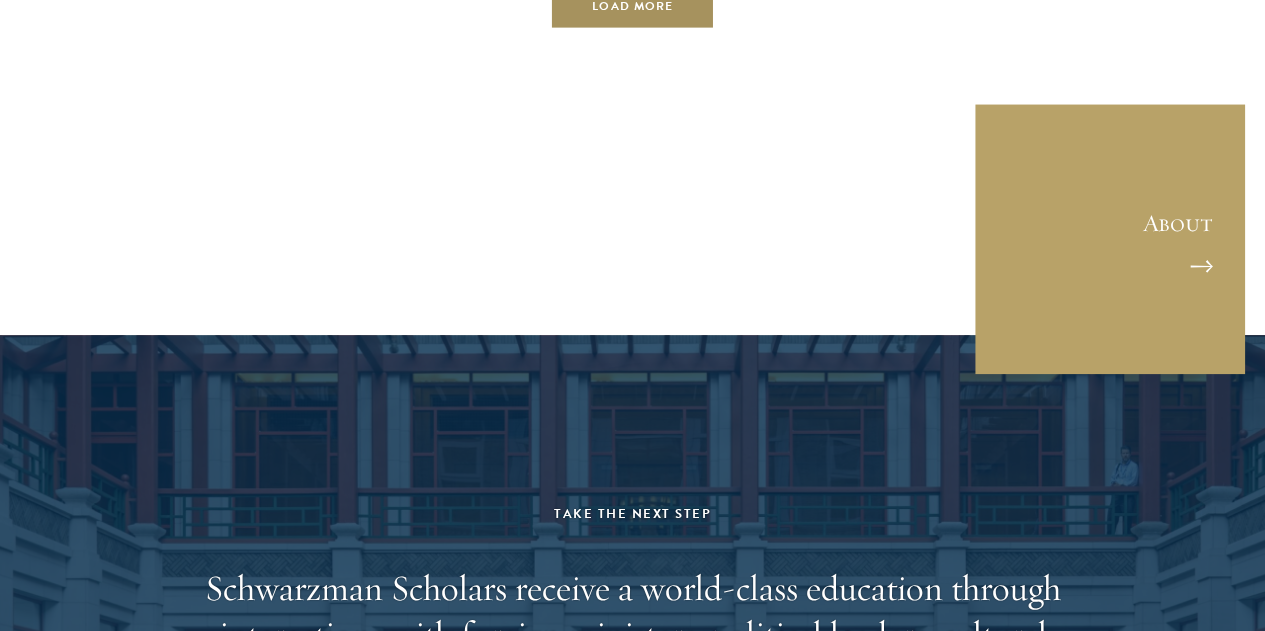 click on "Load More" at bounding box center (632, 6) 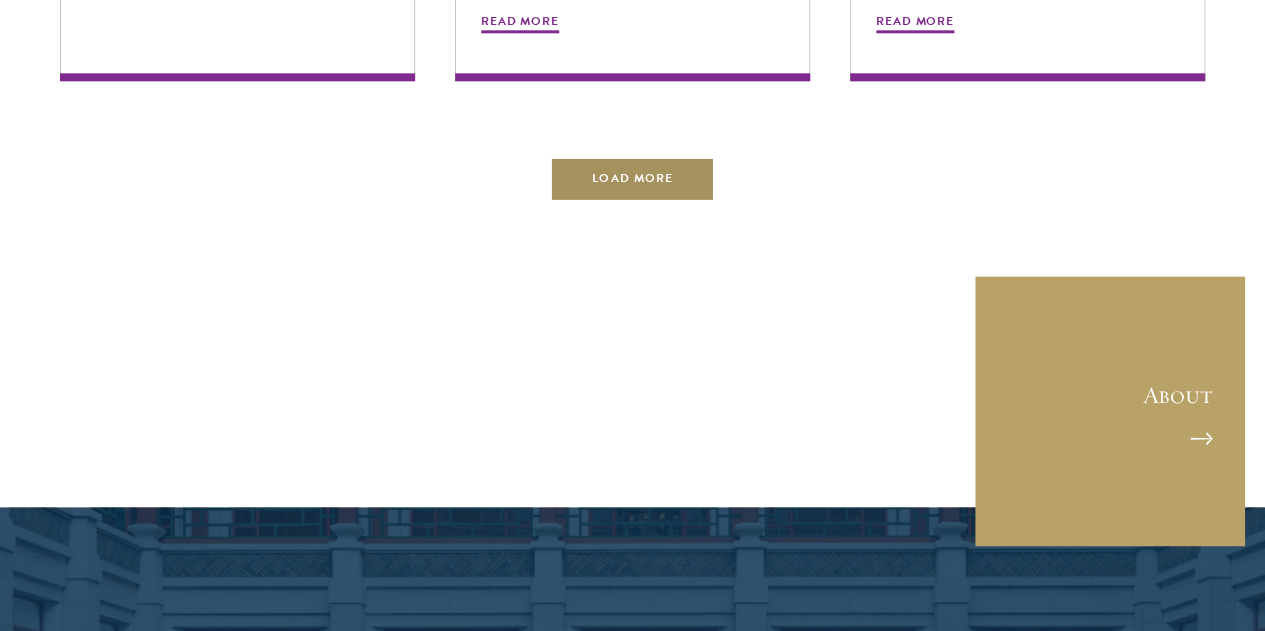 scroll, scrollTop: 5200, scrollLeft: 0, axis: vertical 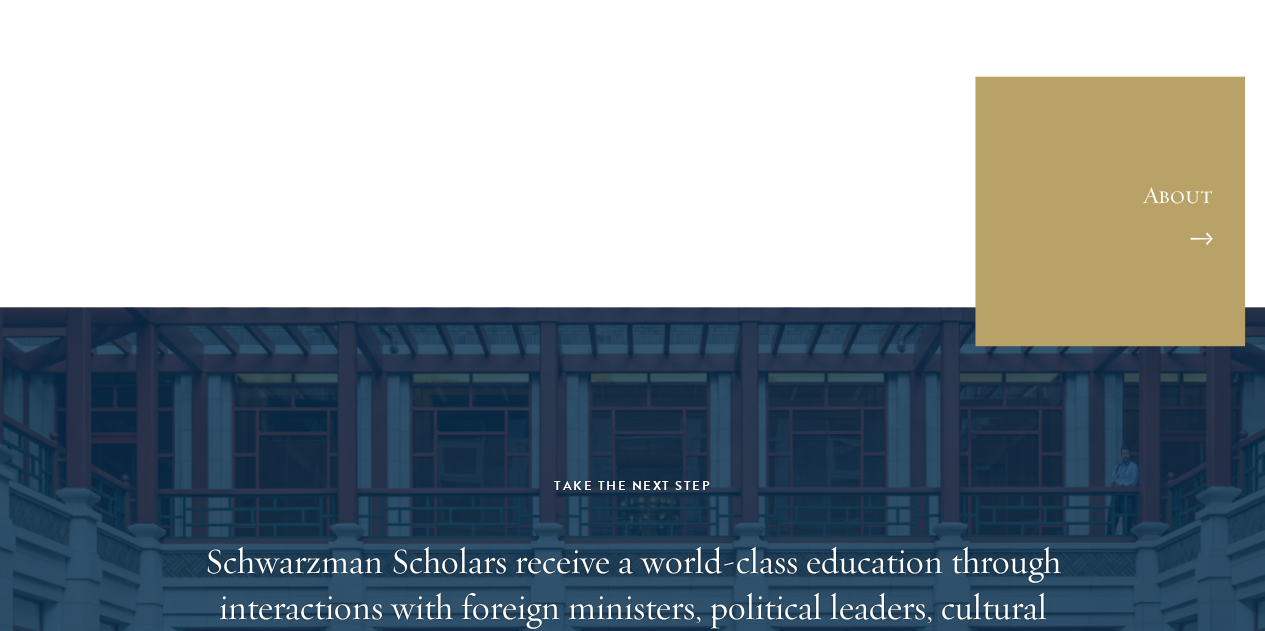 click on "Load More" at bounding box center [632, -22] 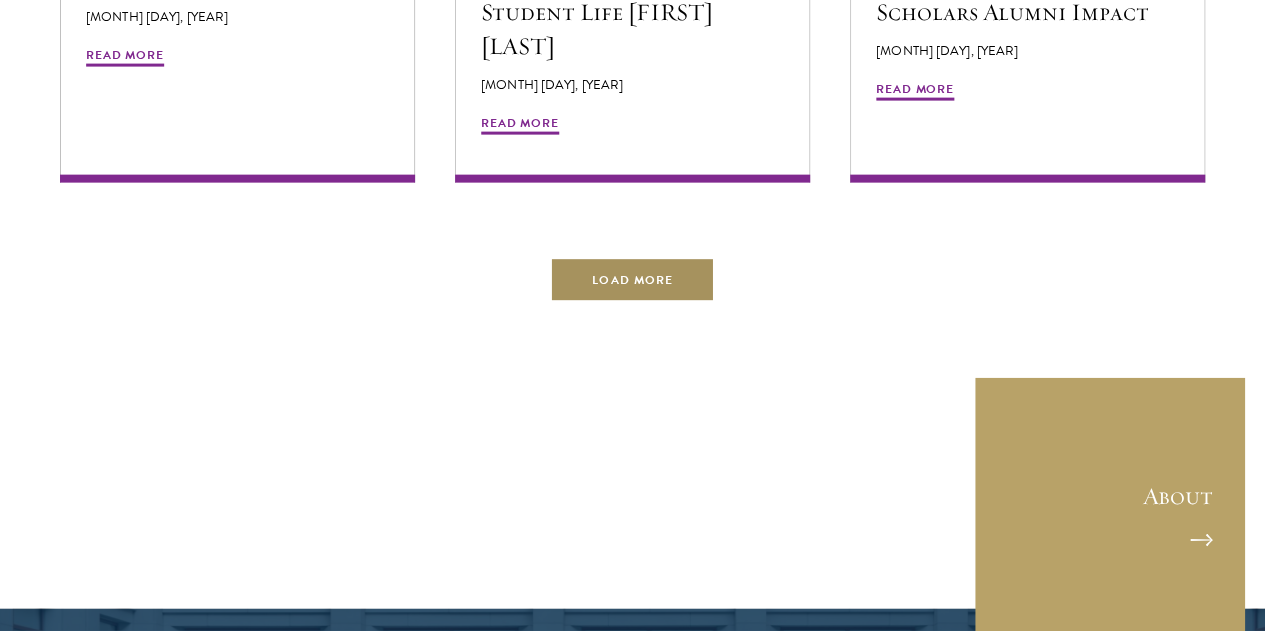 scroll, scrollTop: 6200, scrollLeft: 0, axis: vertical 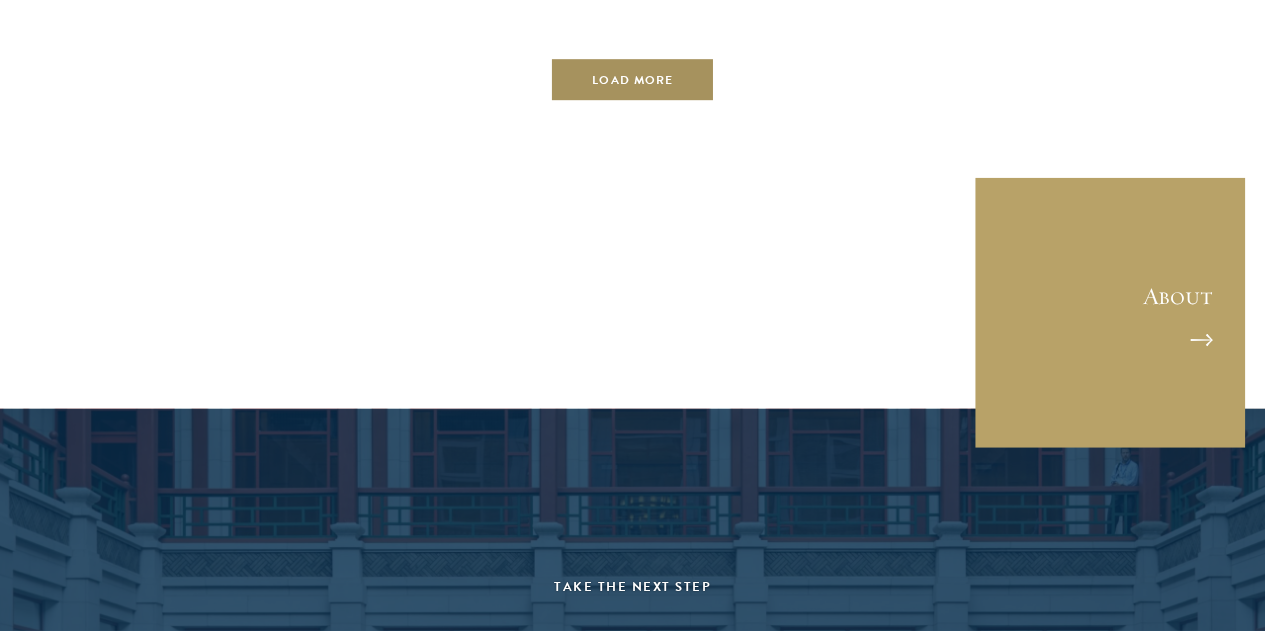 click on "Load More" at bounding box center (632, 80) 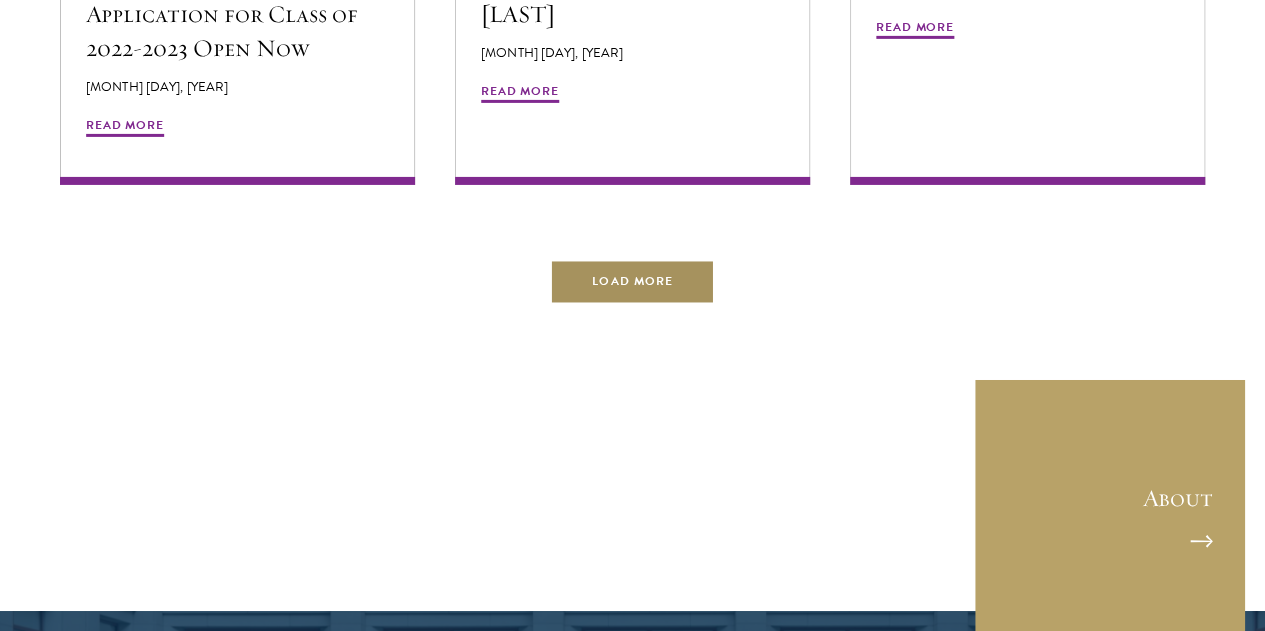 scroll, scrollTop: 7400, scrollLeft: 0, axis: vertical 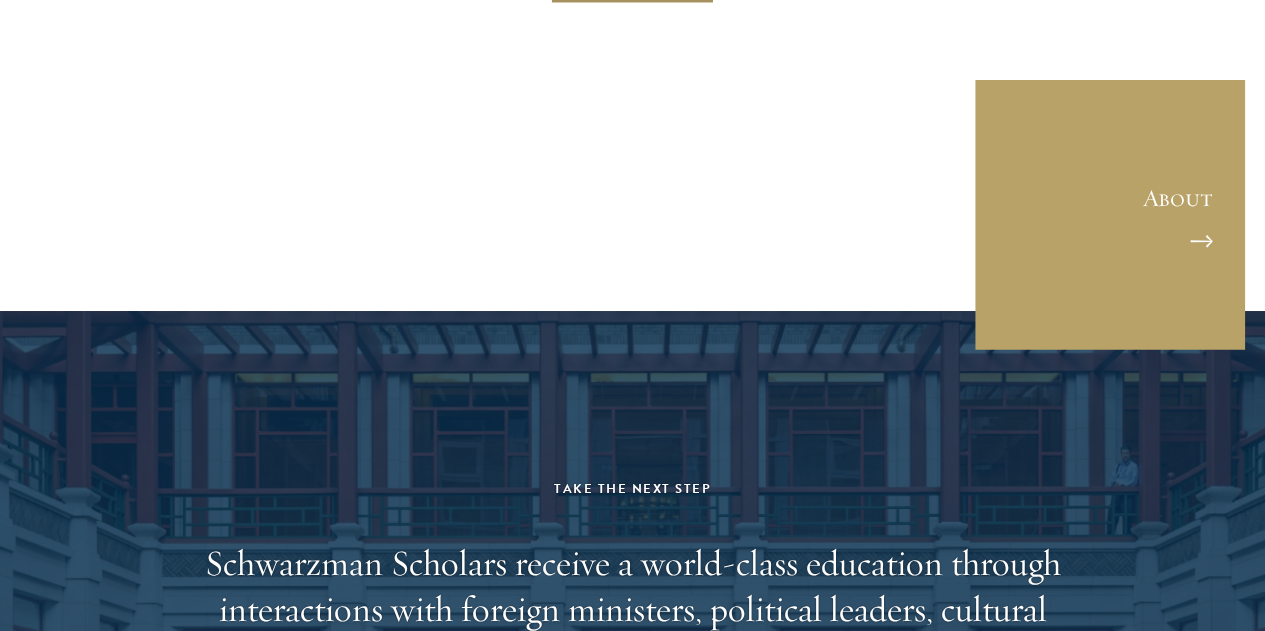 click on "Load More" at bounding box center [632, -18] 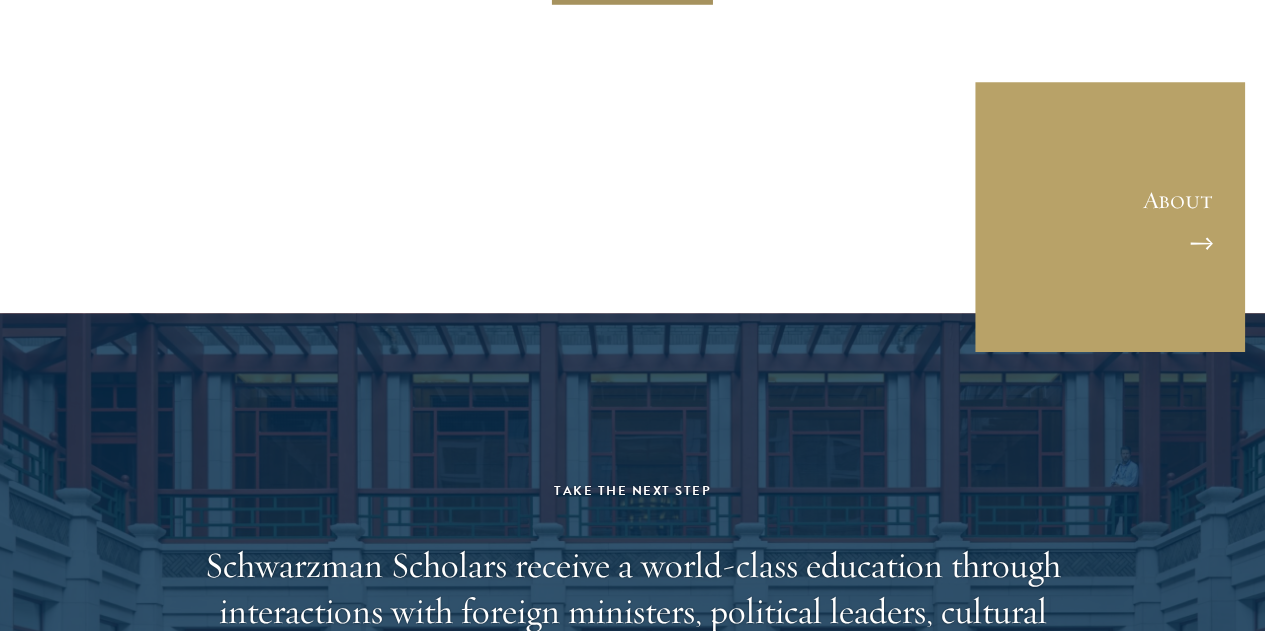scroll, scrollTop: 8600, scrollLeft: 0, axis: vertical 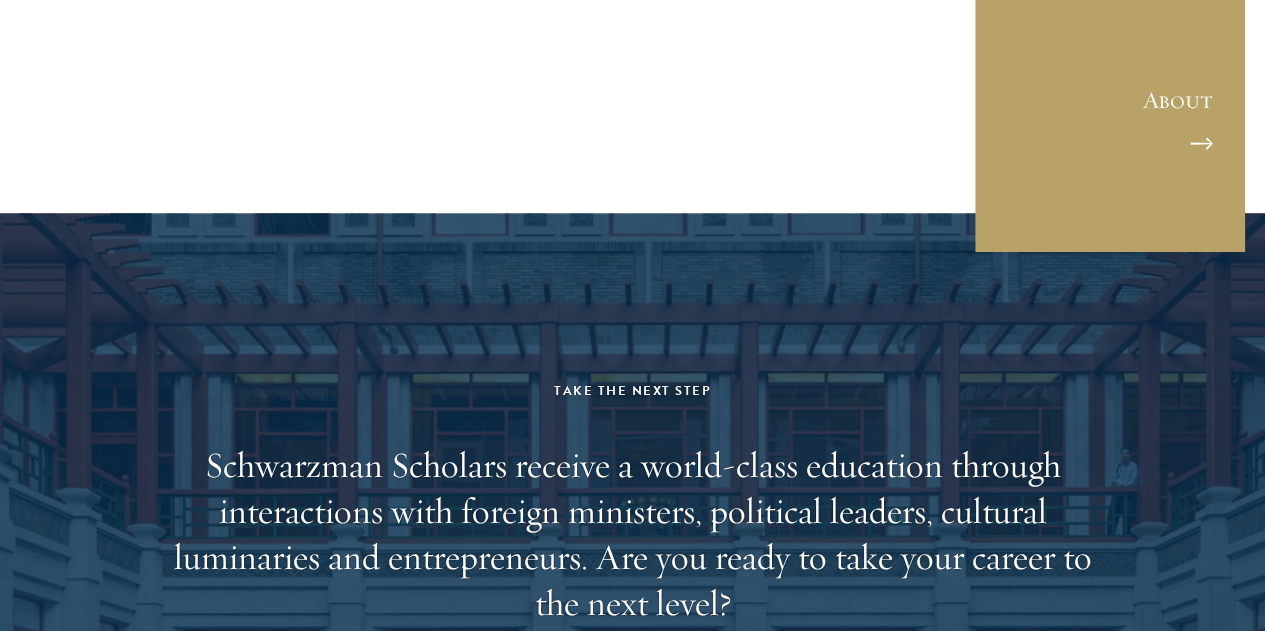 click on "Load More" at bounding box center [632, -116] 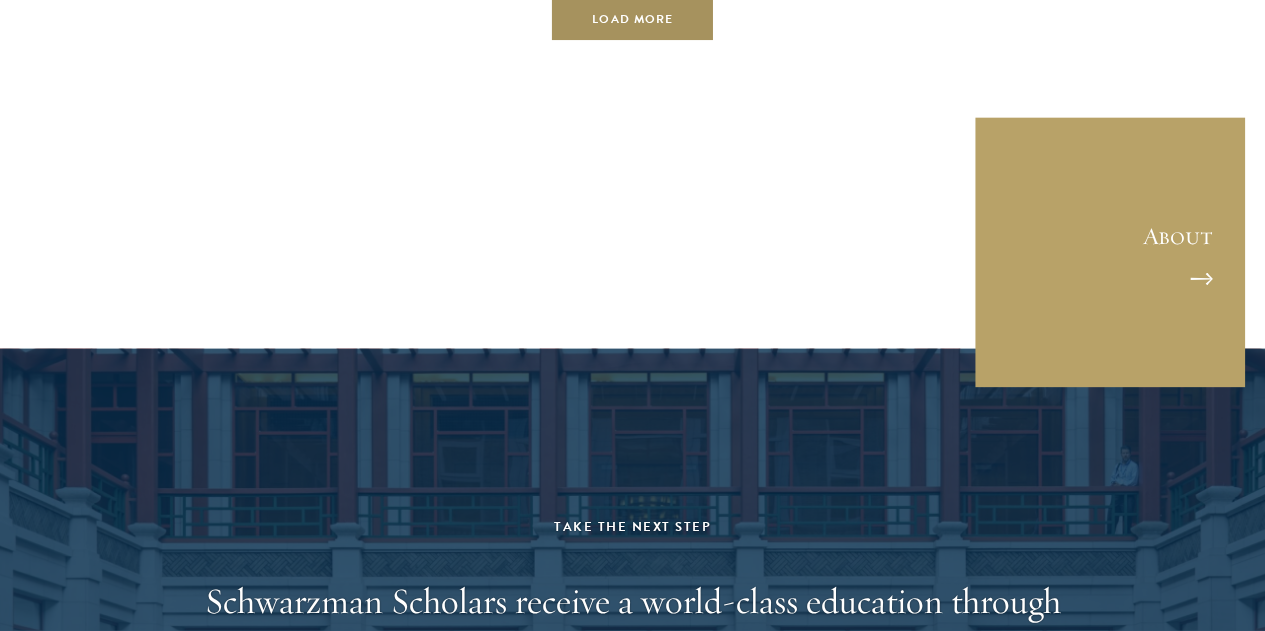 scroll, scrollTop: 9900, scrollLeft: 0, axis: vertical 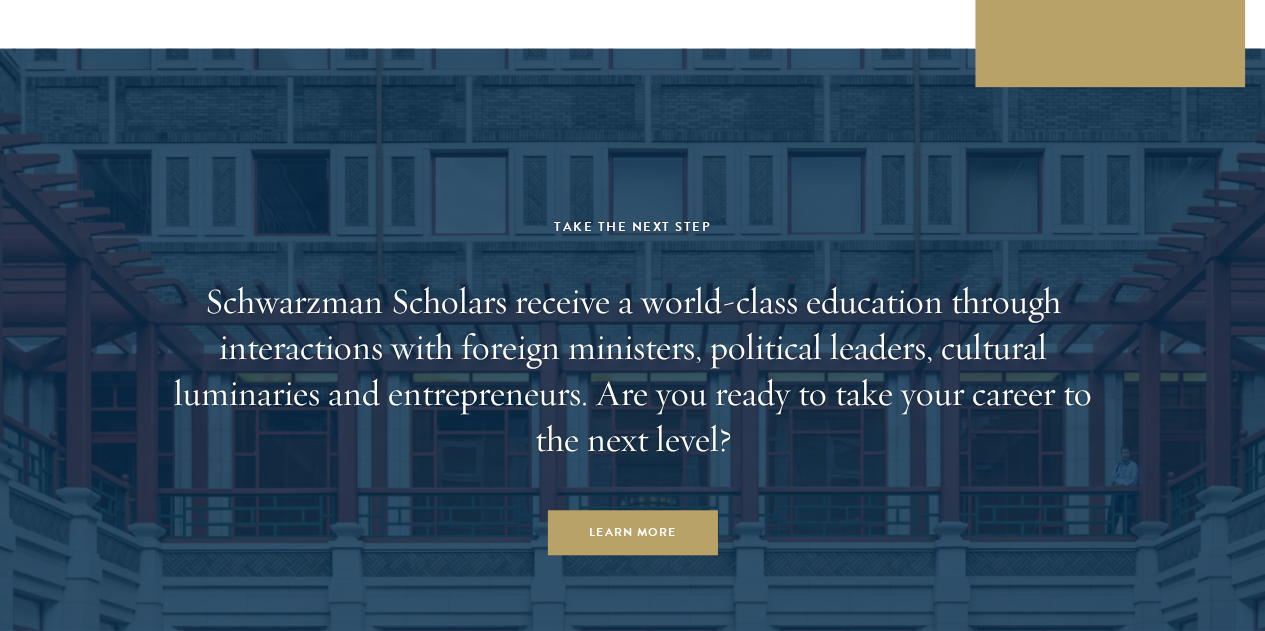 click on "Load More" at bounding box center (632, -280) 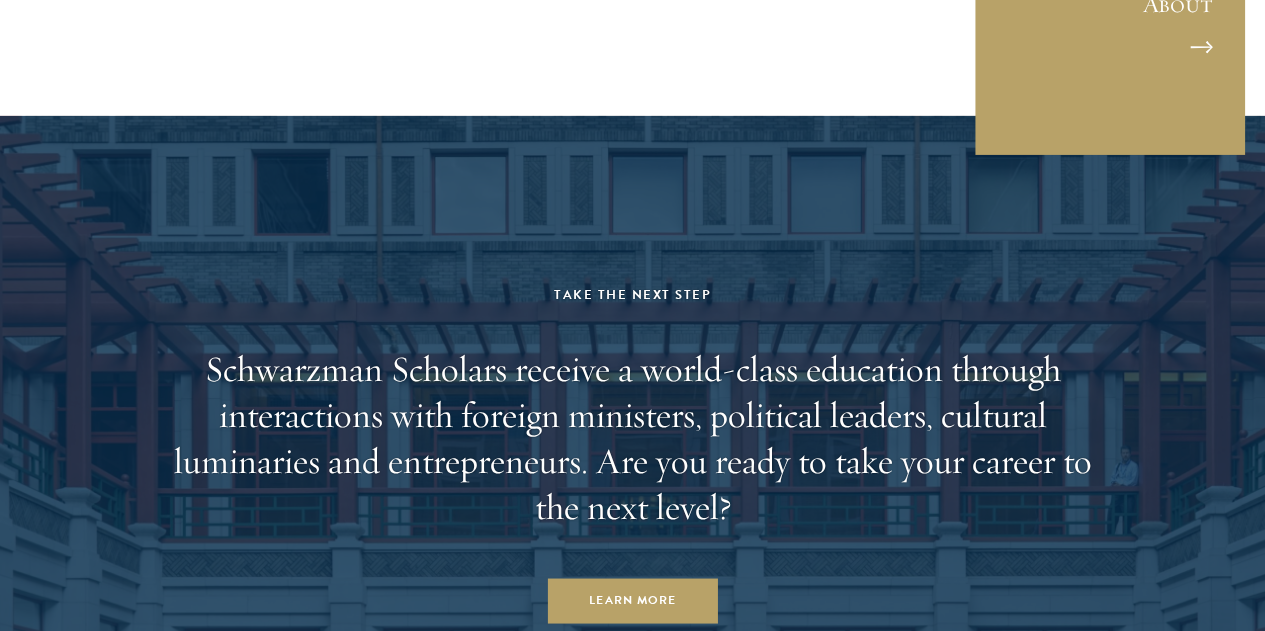 scroll, scrollTop: 11000, scrollLeft: 0, axis: vertical 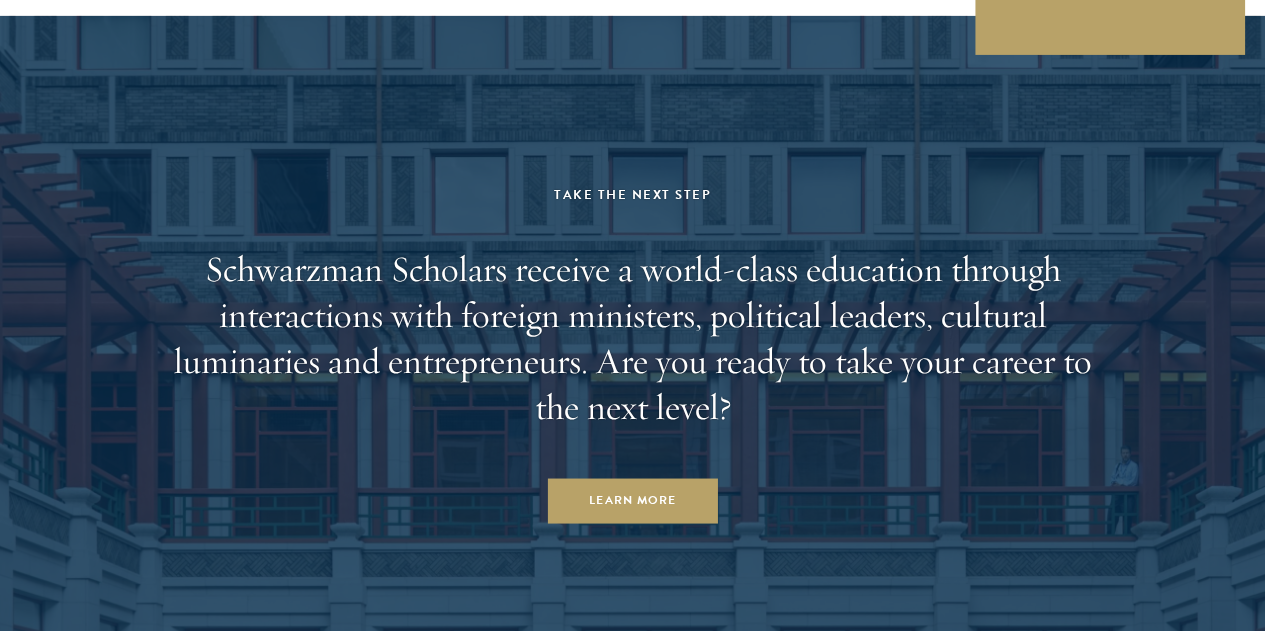 click on "Load More" at bounding box center (632, -313) 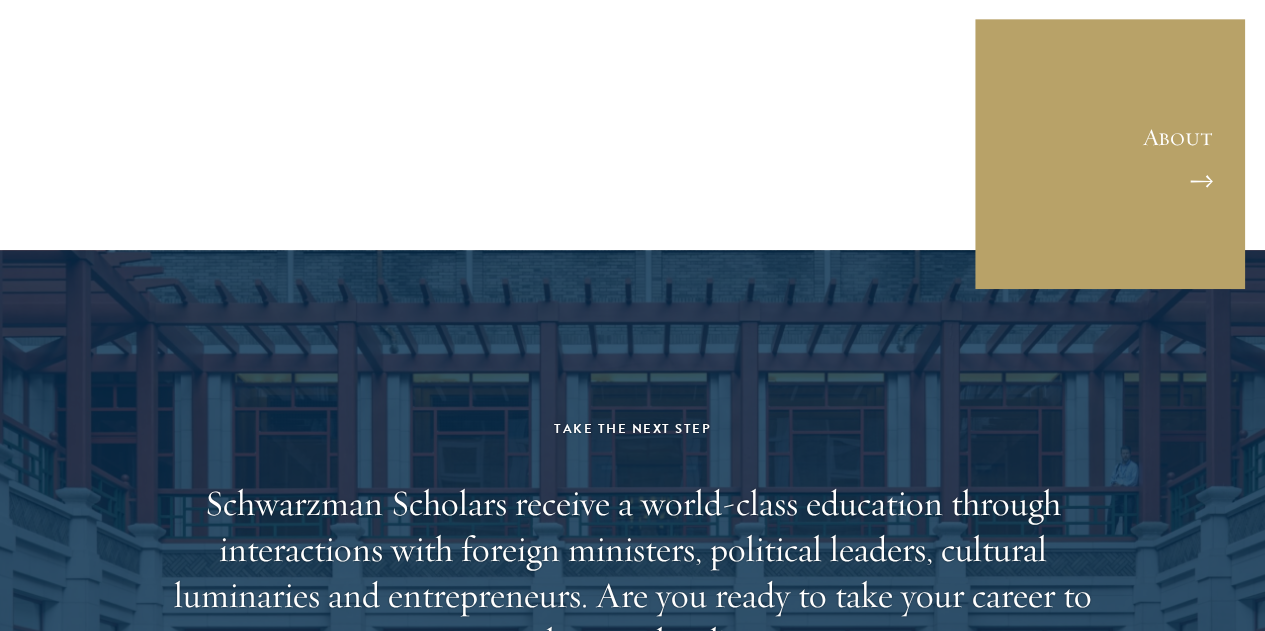 scroll, scrollTop: 11900, scrollLeft: 0, axis: vertical 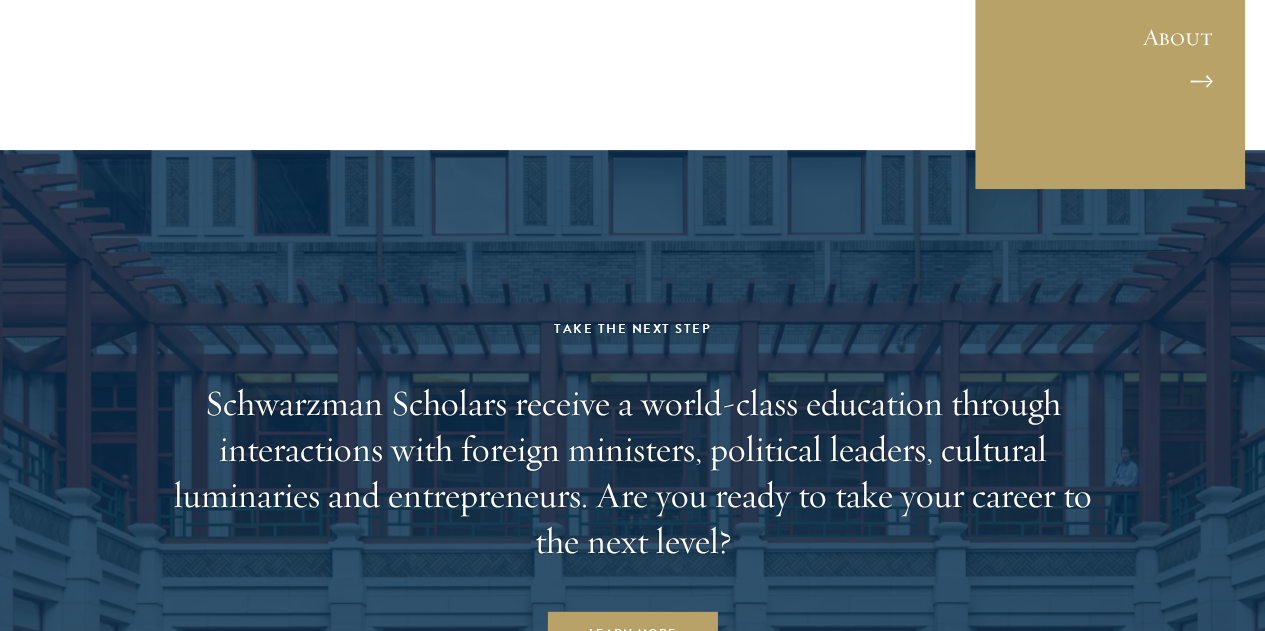 click on "Load More" at bounding box center [632, -179] 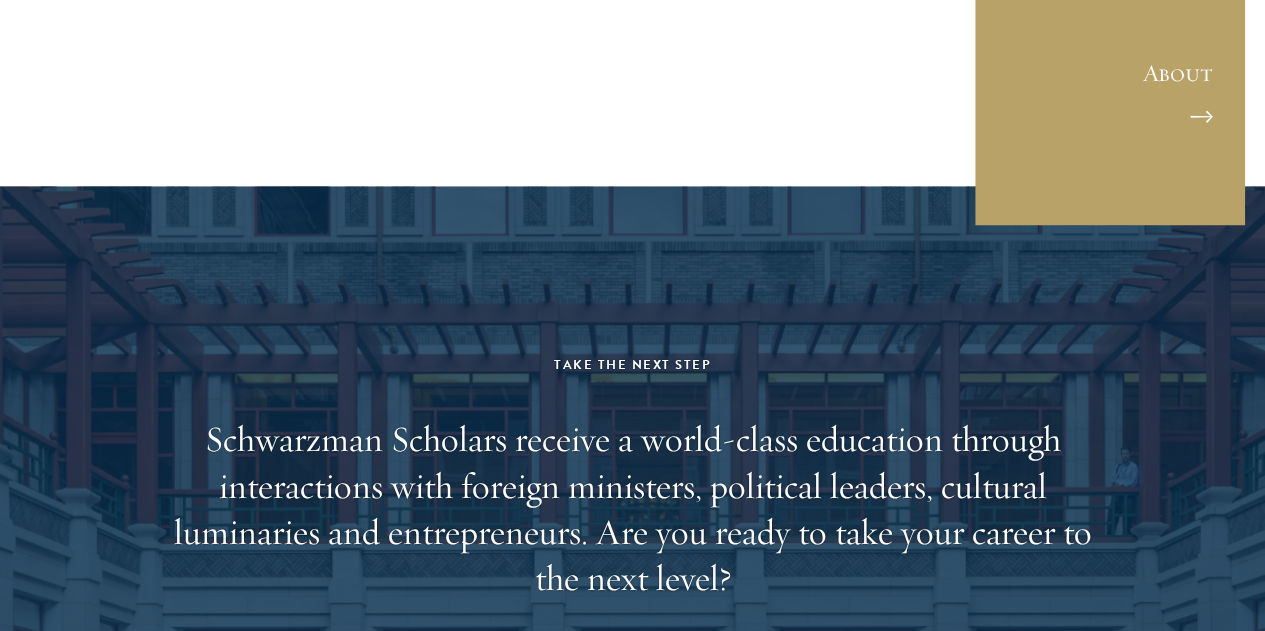 scroll, scrollTop: 13100, scrollLeft: 0, axis: vertical 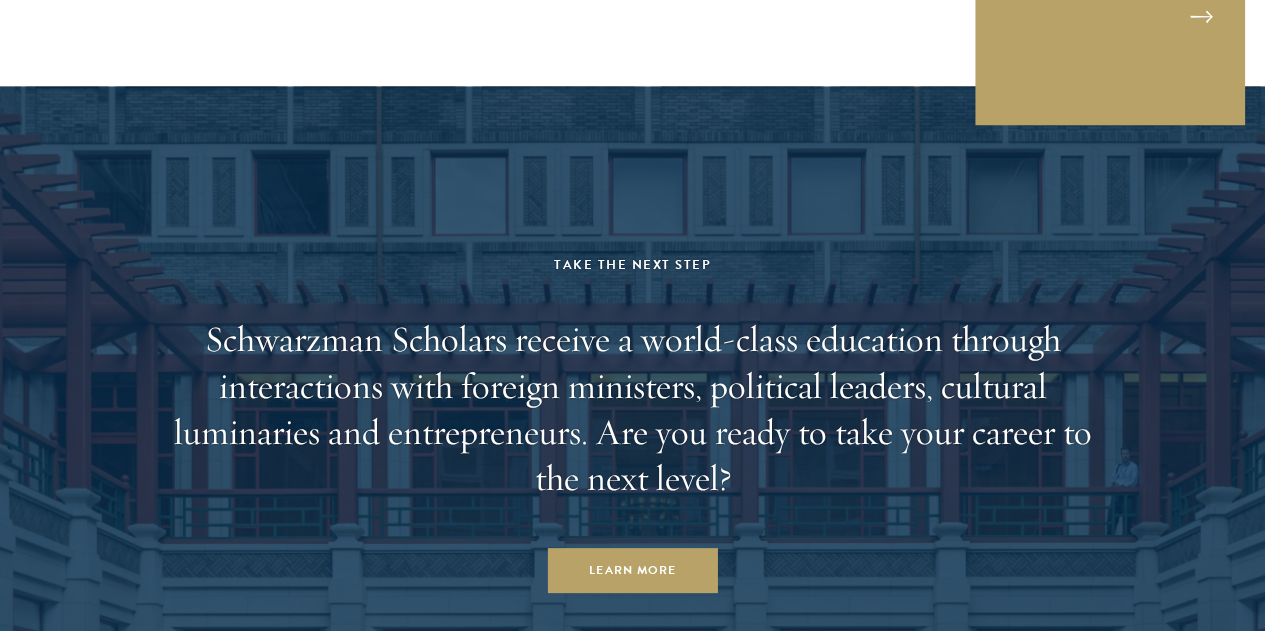 click on "Load More" at bounding box center [632, -243] 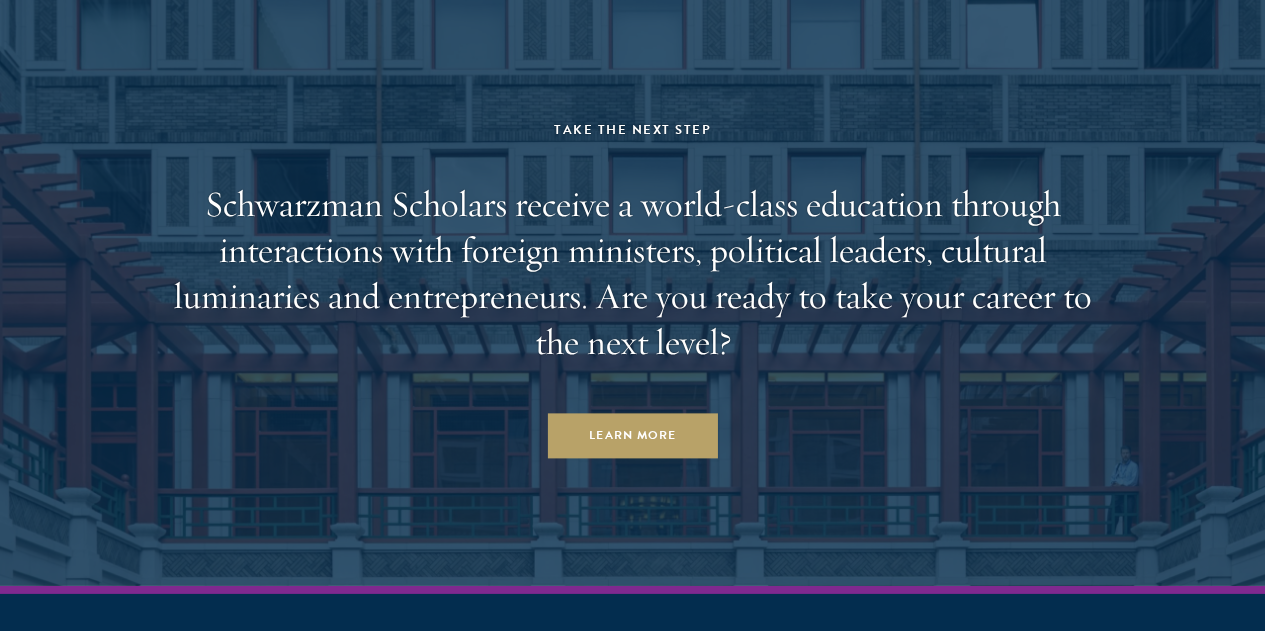 scroll, scrollTop: 14300, scrollLeft: 0, axis: vertical 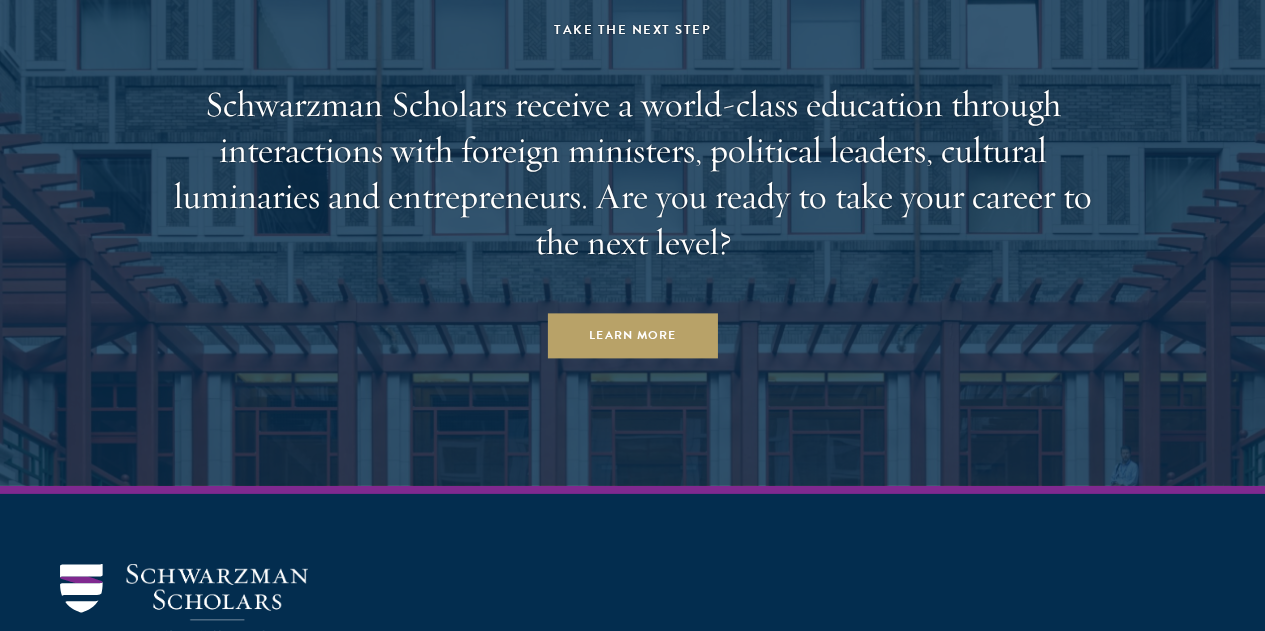click on "Load More" at bounding box center [632, -477] 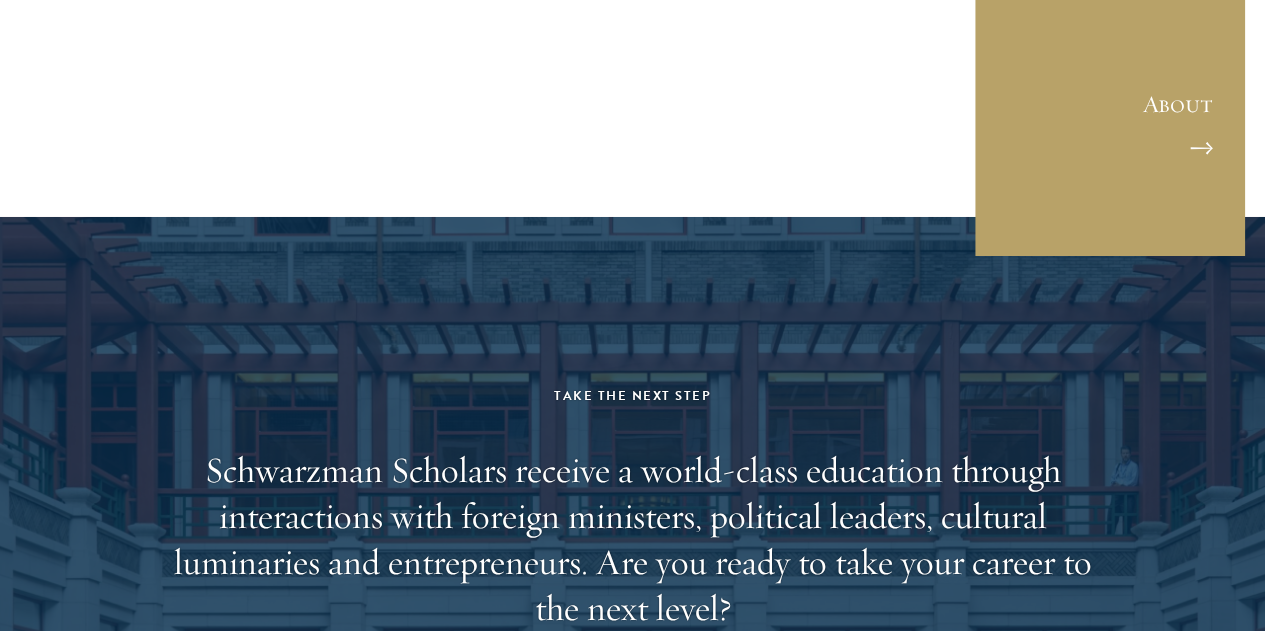 scroll, scrollTop: 15300, scrollLeft: 0, axis: vertical 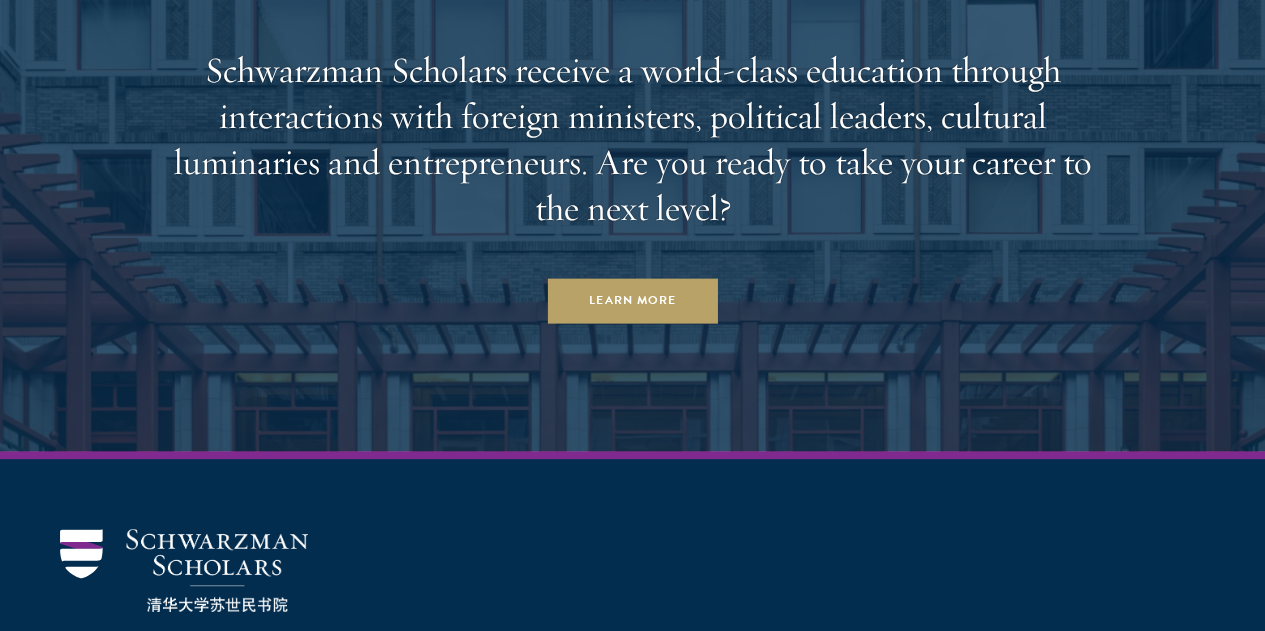 click on "Load More" at bounding box center [632, -512] 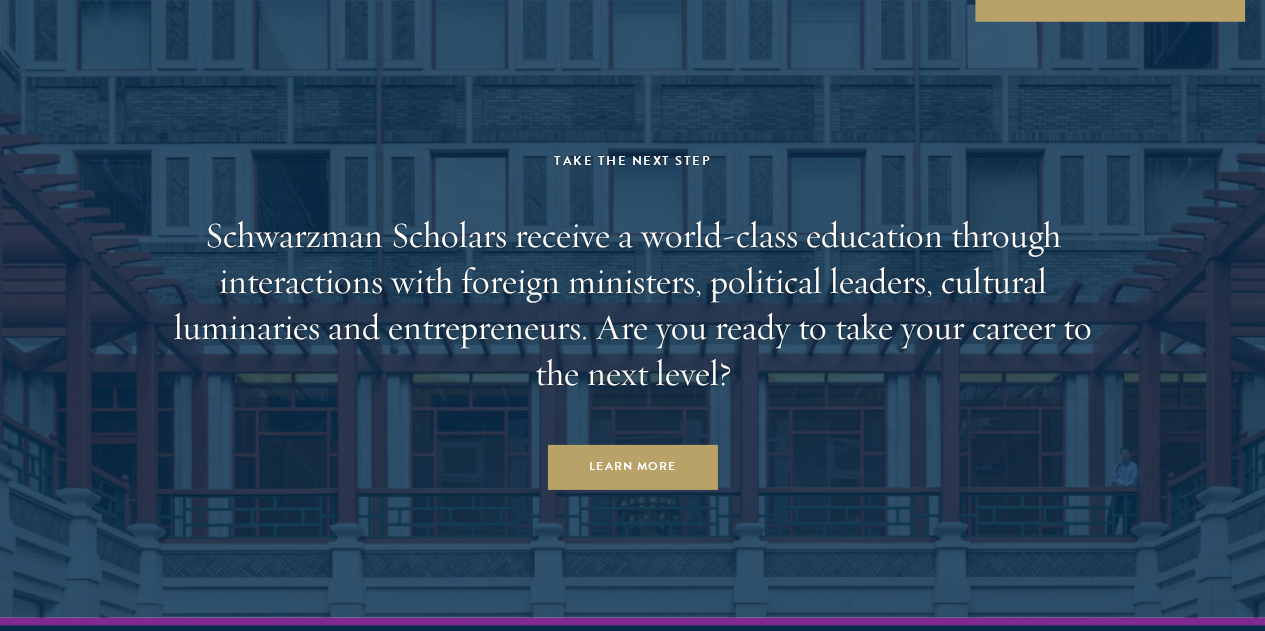 scroll, scrollTop: 16300, scrollLeft: 0, axis: vertical 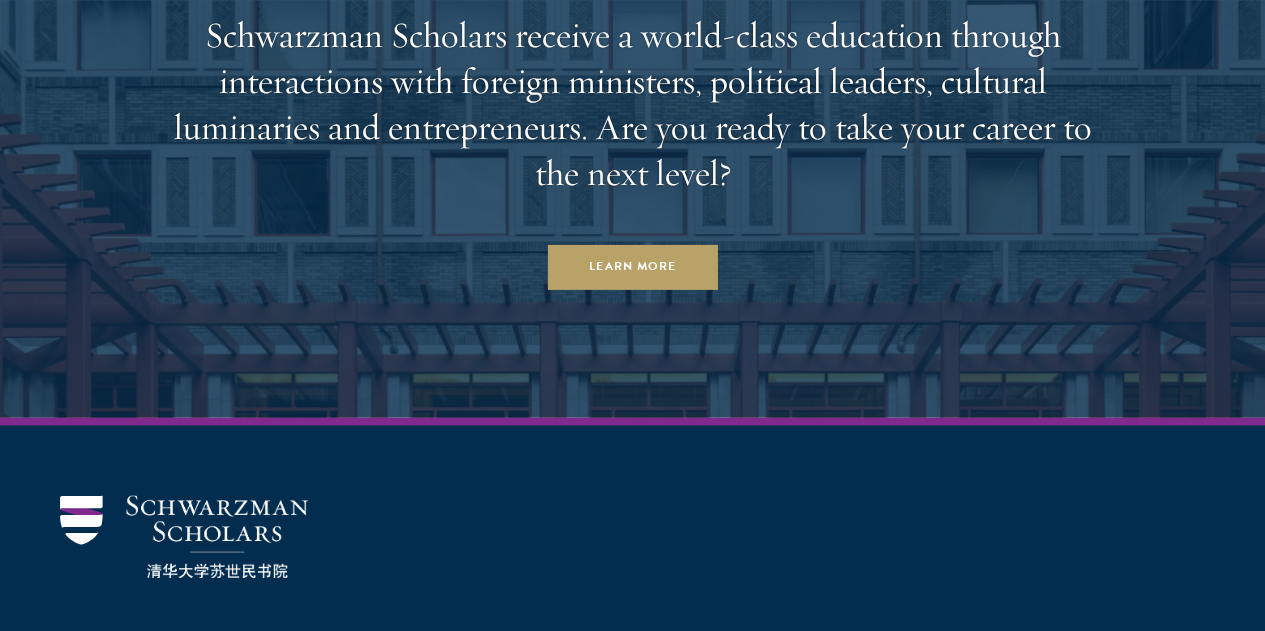 click on "Load More" at bounding box center [632, -546] 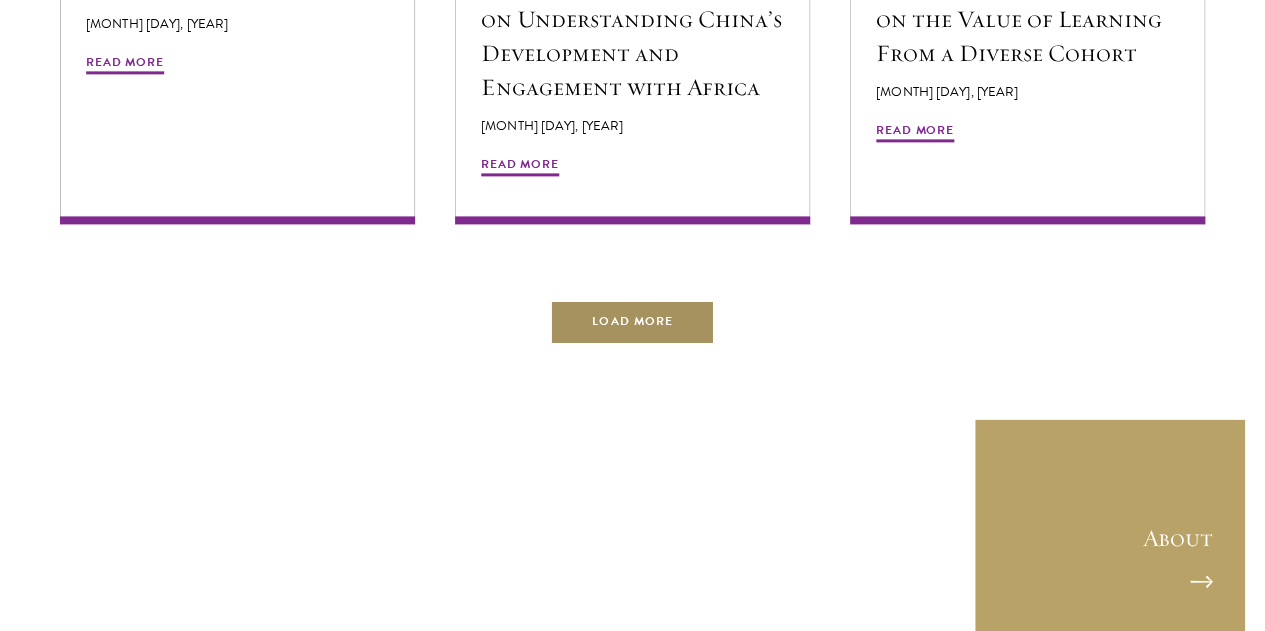 scroll, scrollTop: 16600, scrollLeft: 0, axis: vertical 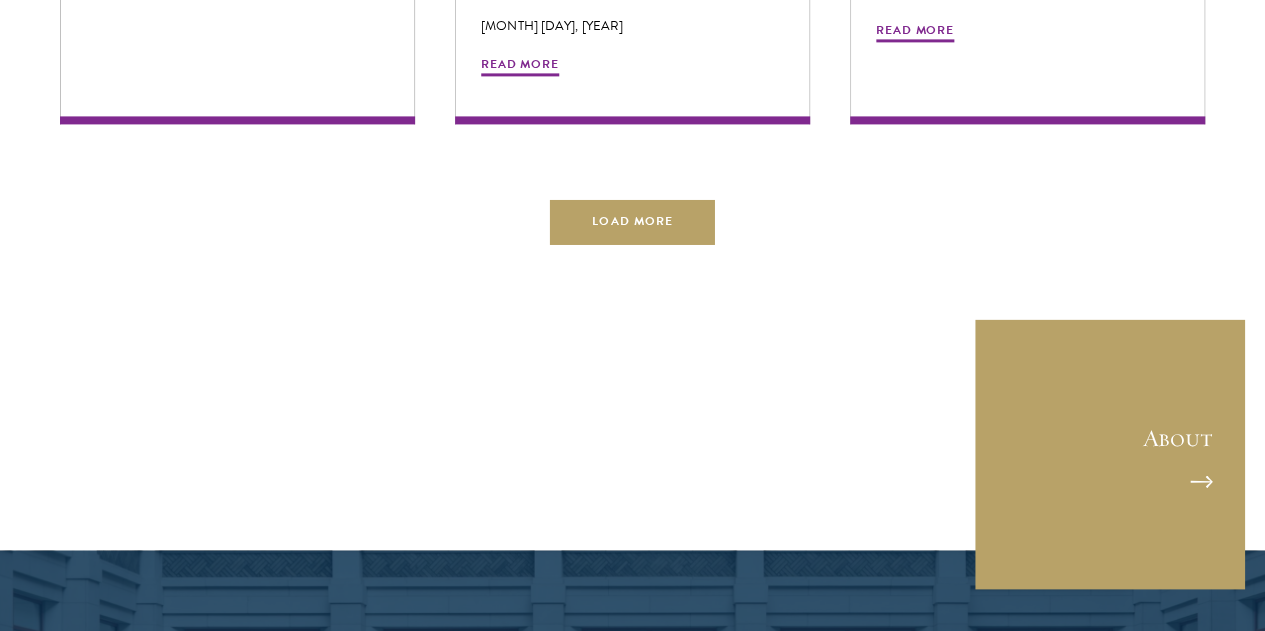 click on "Read More" at bounding box center [125, -484] 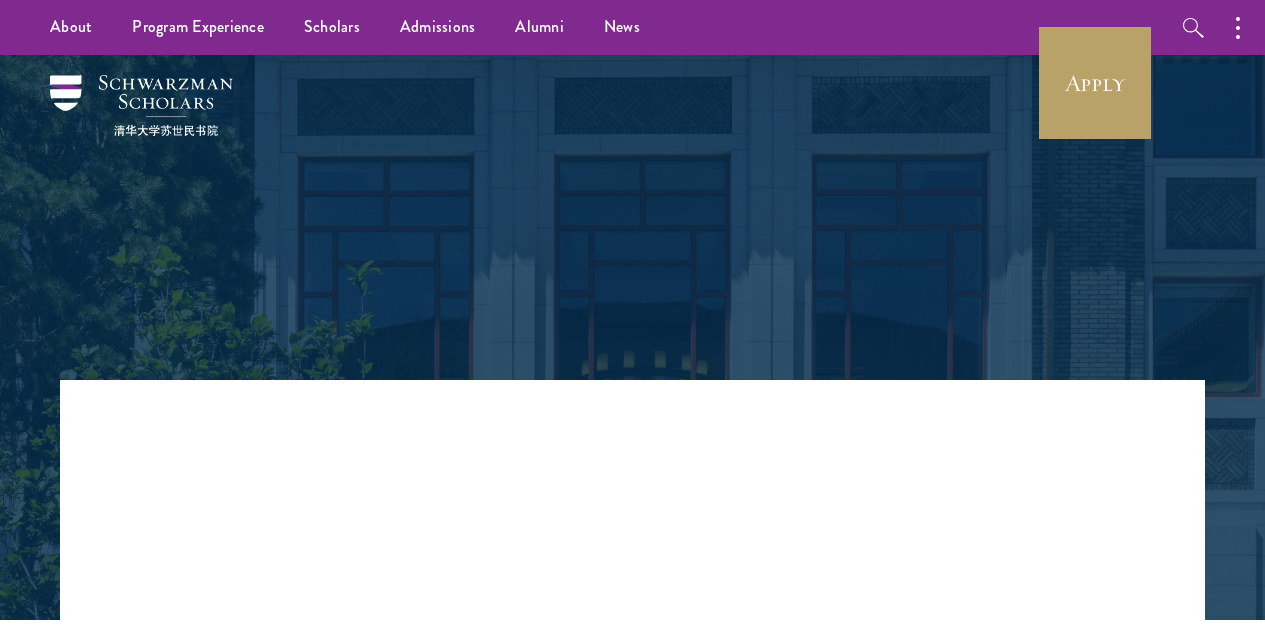 scroll, scrollTop: 0, scrollLeft: 0, axis: both 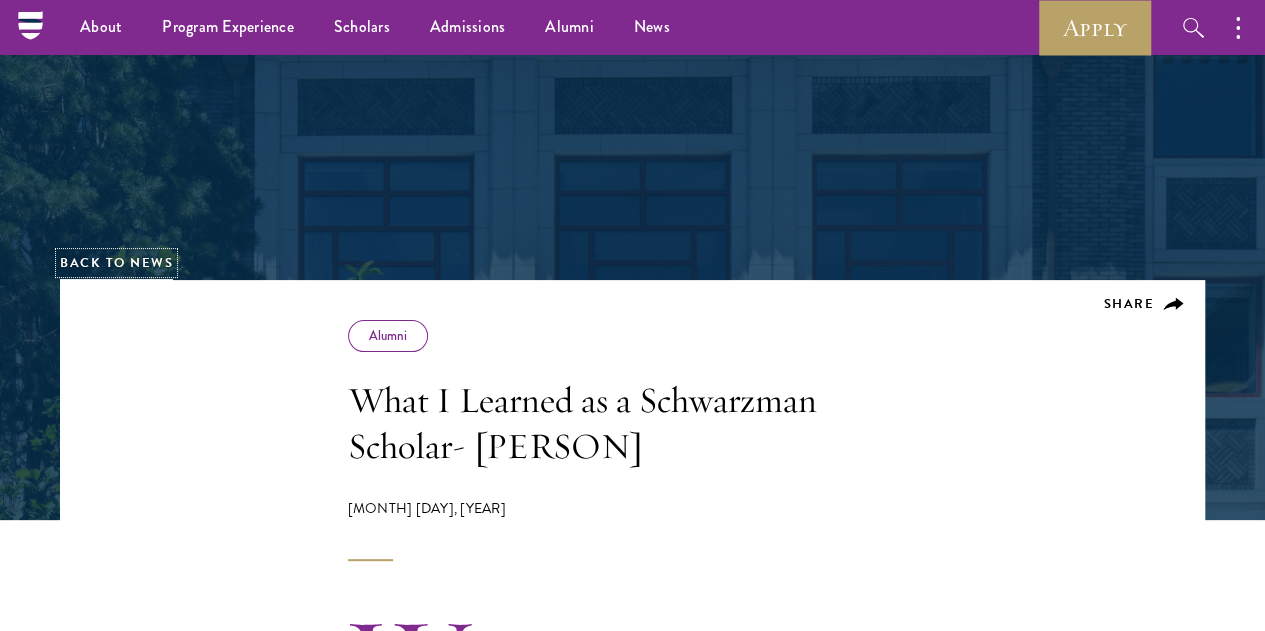 click on "Back to News" at bounding box center [116, 263] 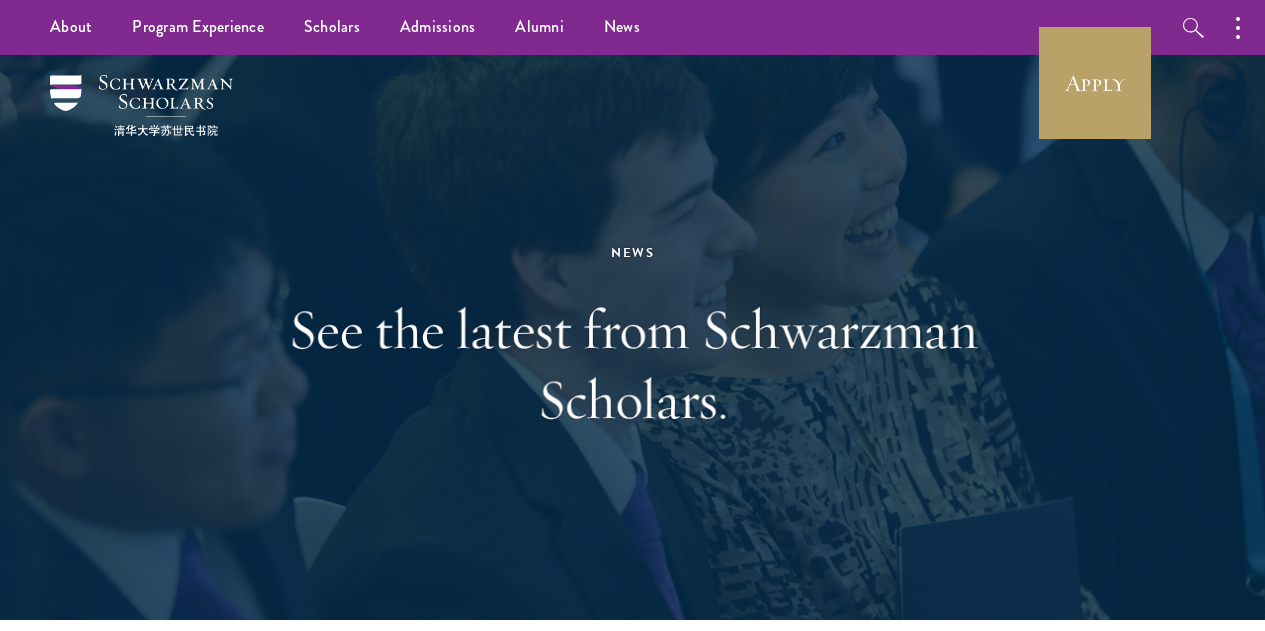 scroll, scrollTop: 0, scrollLeft: 0, axis: both 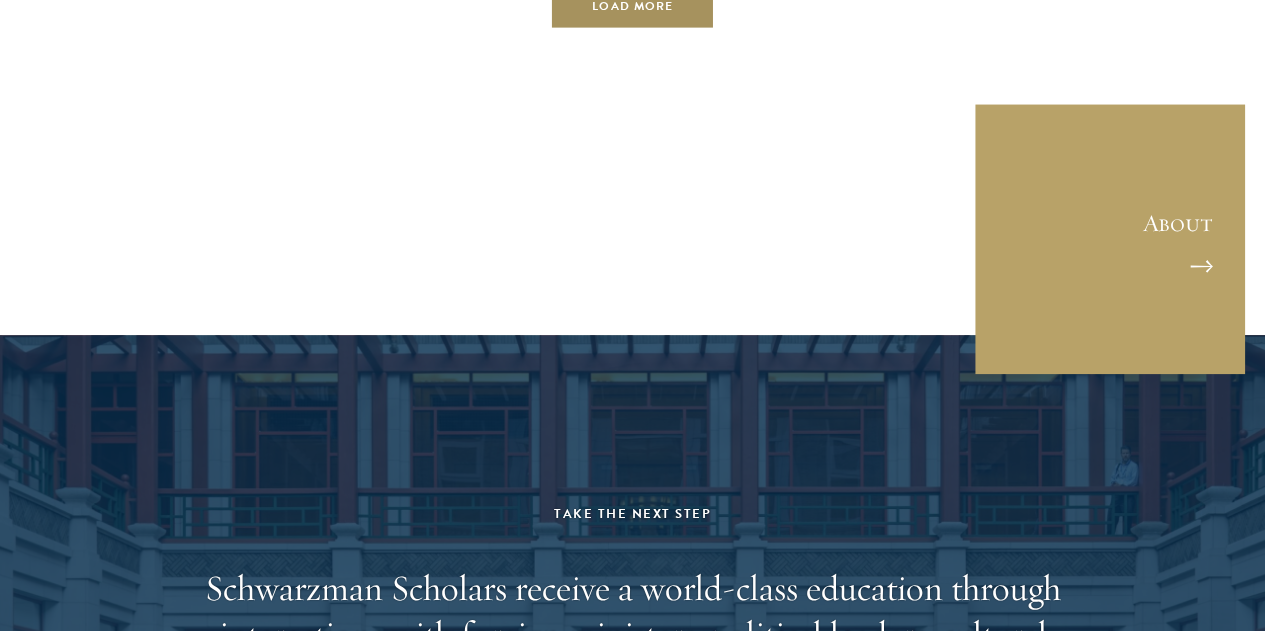 click on "Load More" at bounding box center [632, 6] 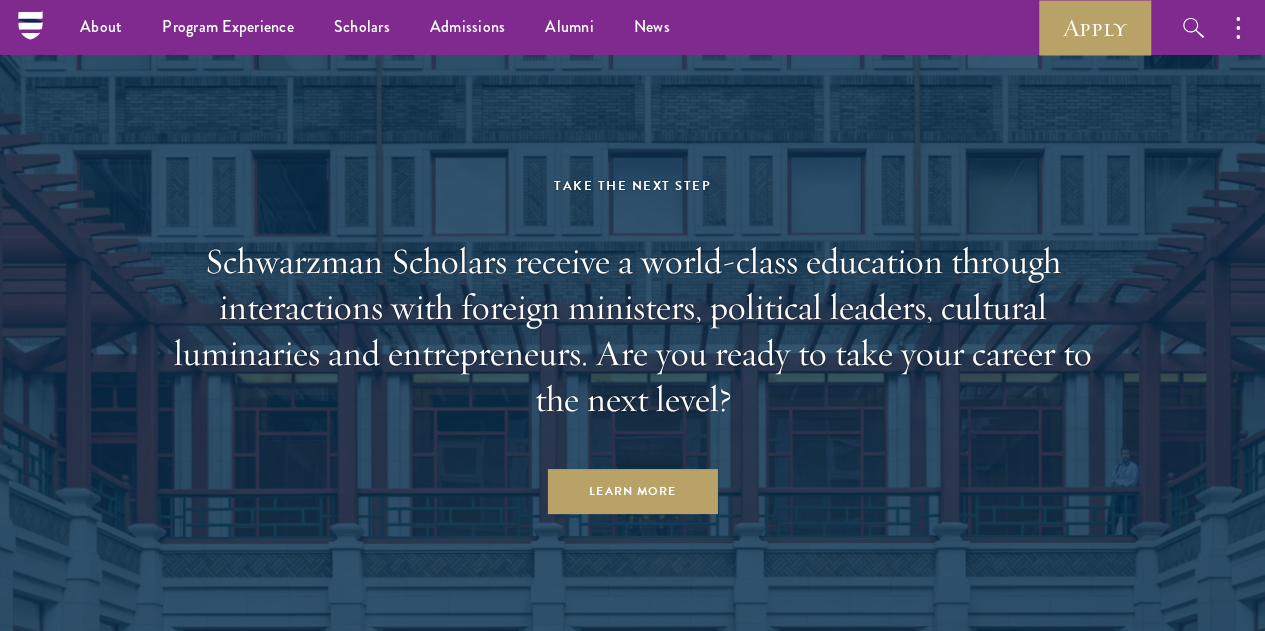 scroll, scrollTop: 5300, scrollLeft: 0, axis: vertical 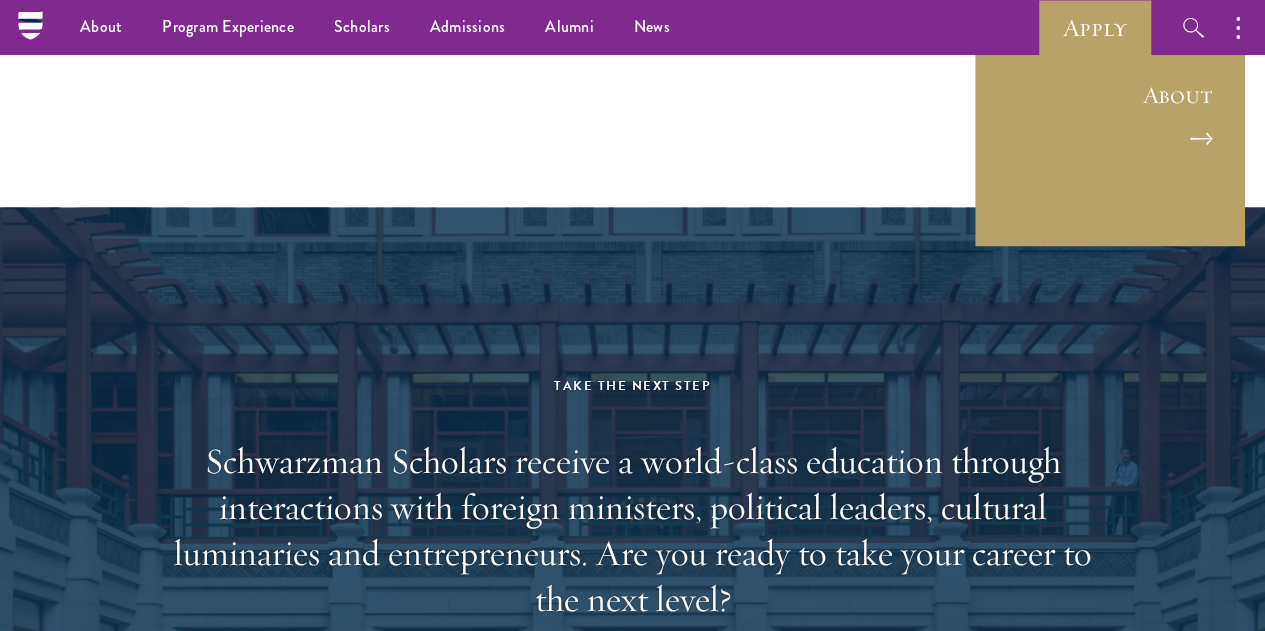 click on "Load More" at bounding box center [632, -122] 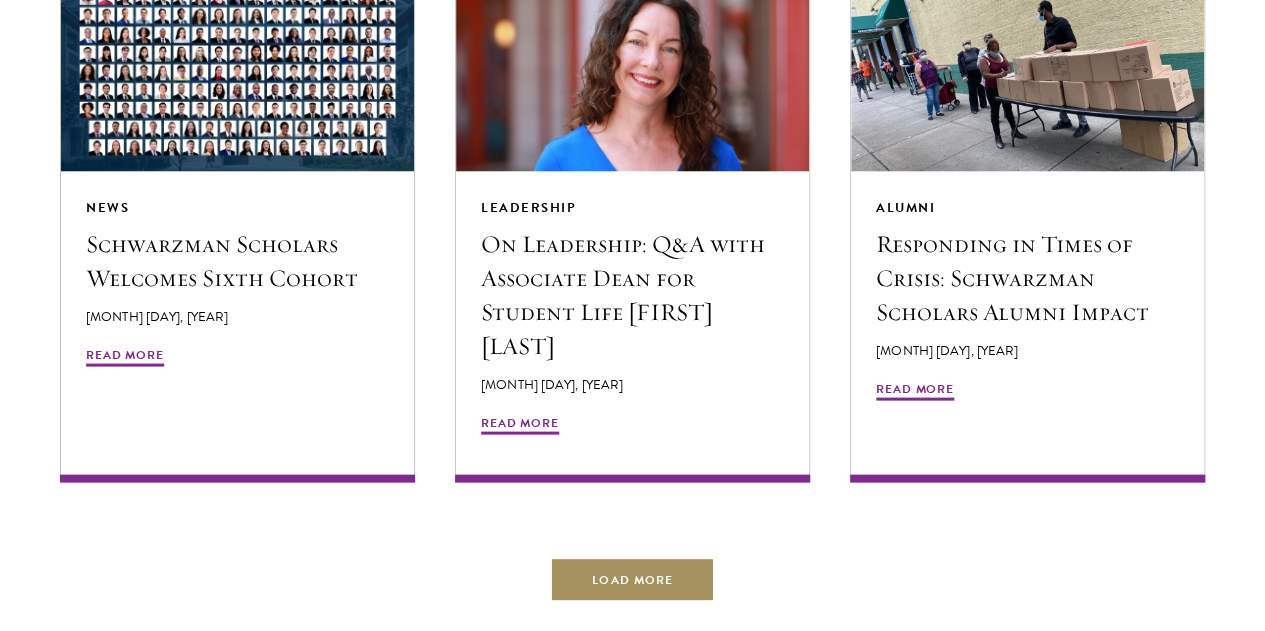 scroll, scrollTop: 6200, scrollLeft: 0, axis: vertical 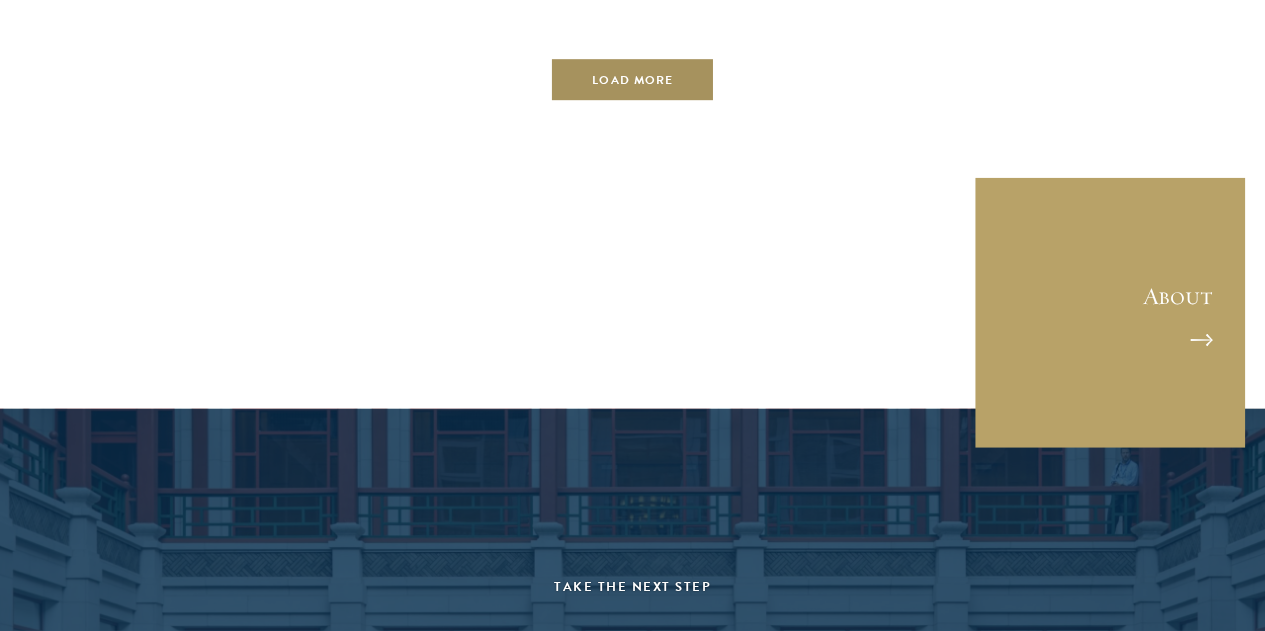 click on "Load More" at bounding box center [632, 80] 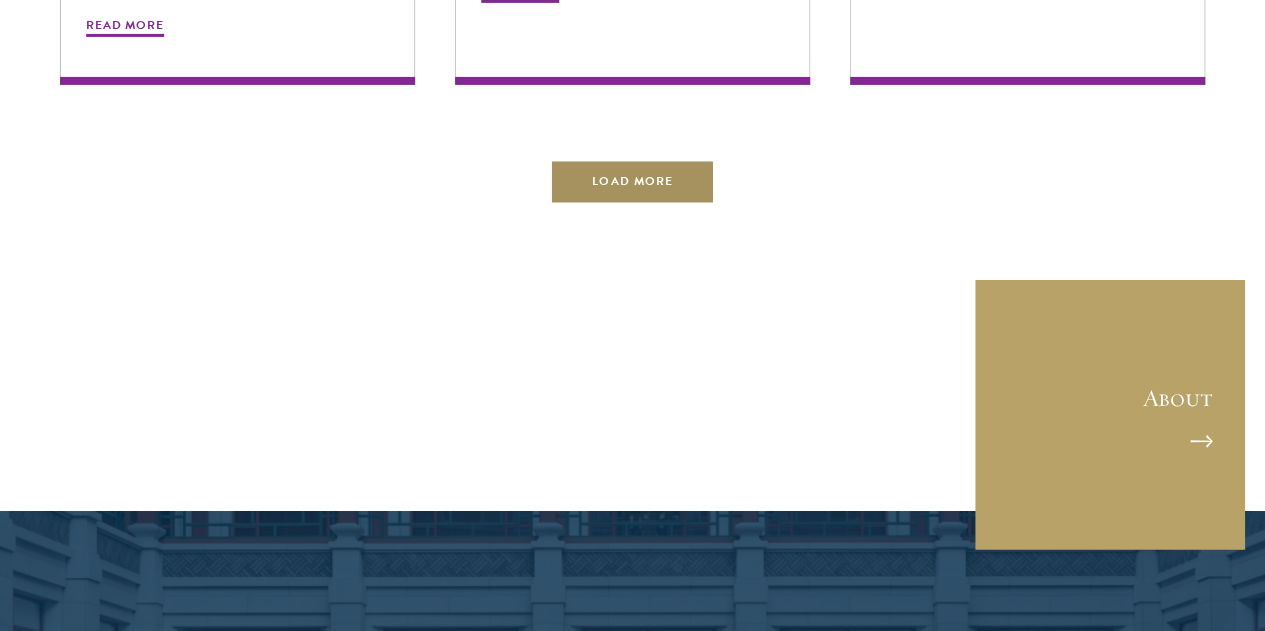 scroll, scrollTop: 7600, scrollLeft: 0, axis: vertical 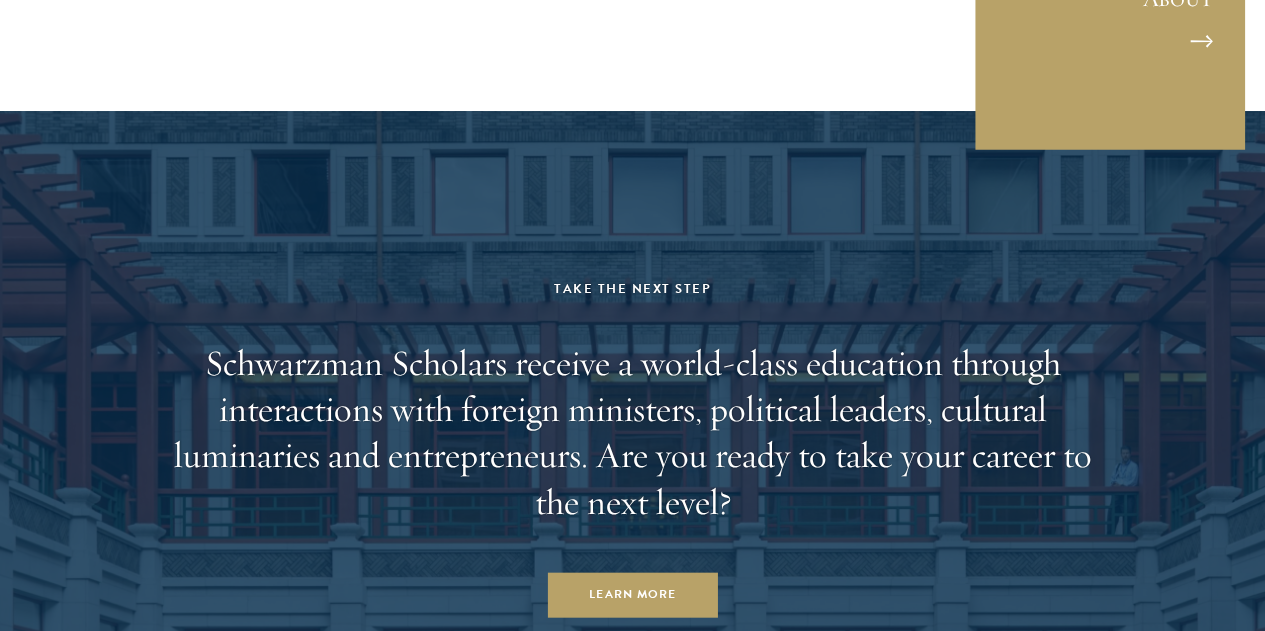 click on "Load More" at bounding box center [632, -218] 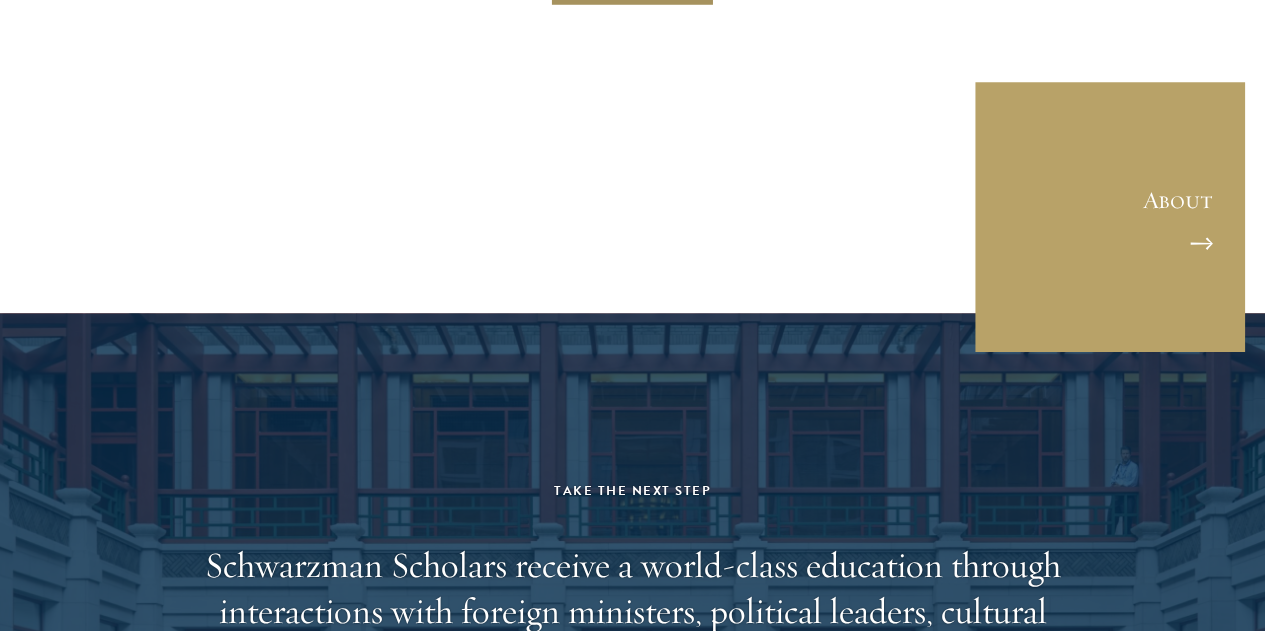 scroll, scrollTop: 8600, scrollLeft: 0, axis: vertical 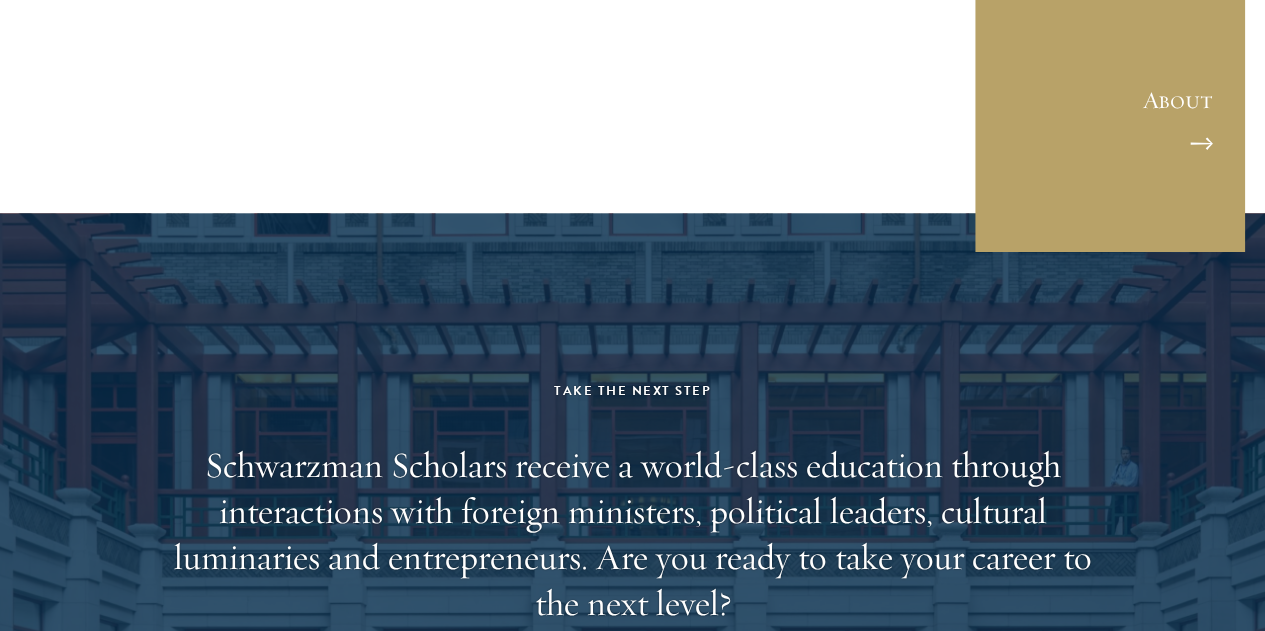 click on "Load More" at bounding box center [632, -116] 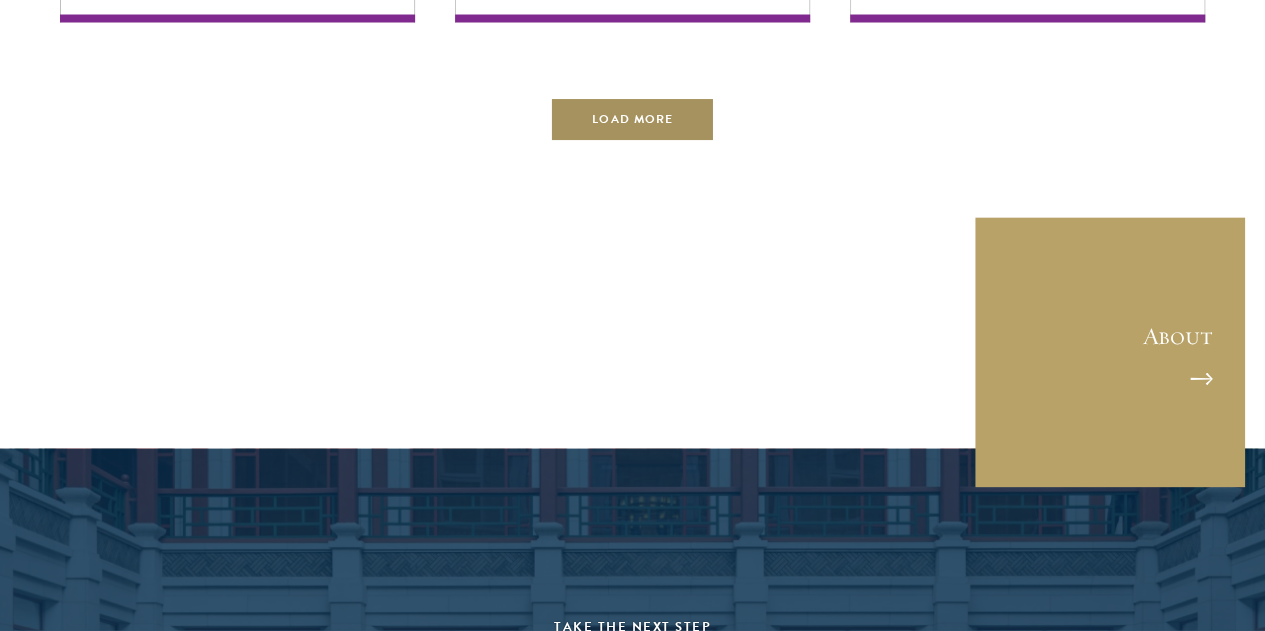 scroll, scrollTop: 9900, scrollLeft: 0, axis: vertical 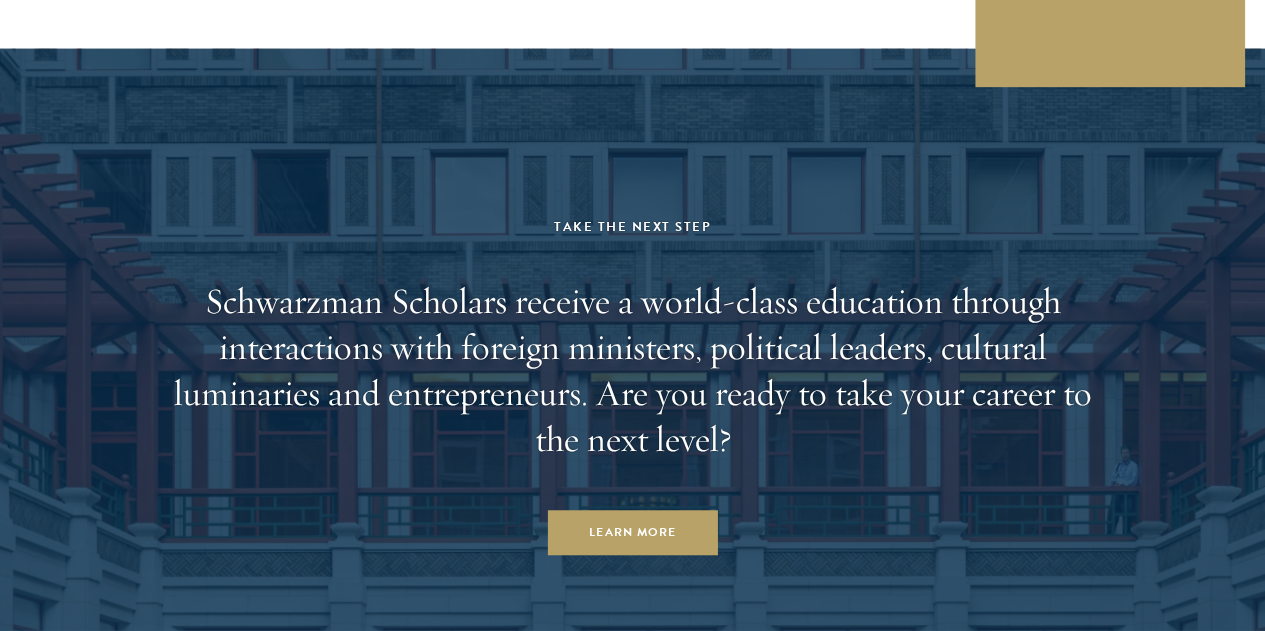 click on "Load More" at bounding box center [632, -280] 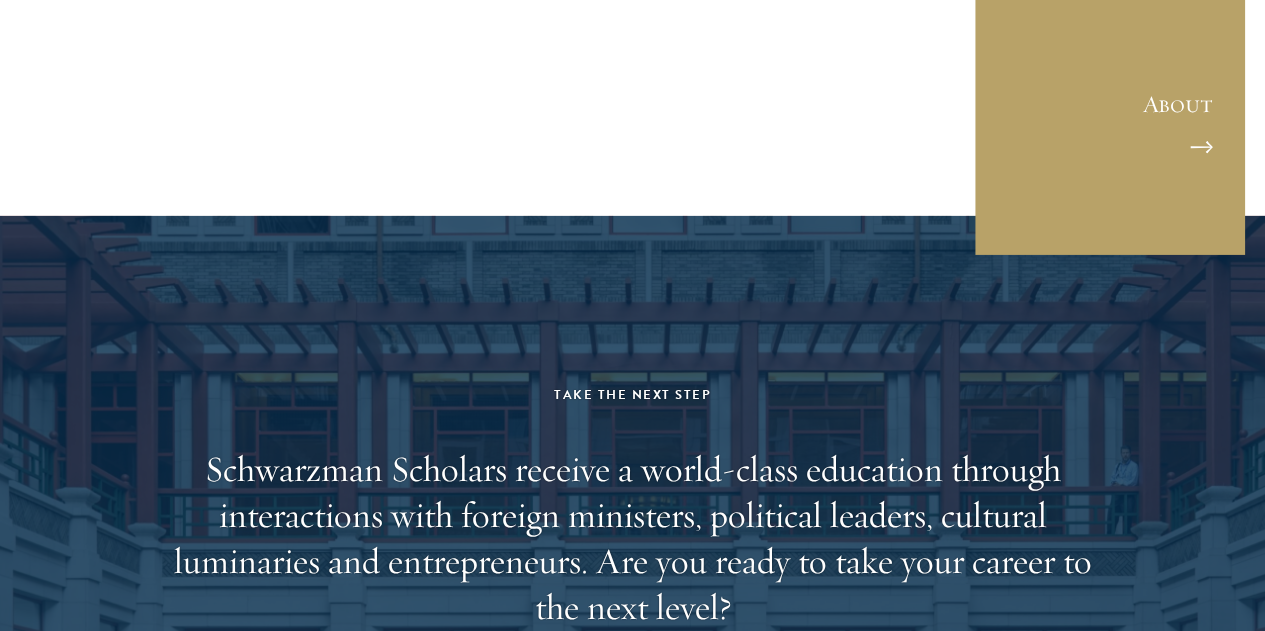 scroll, scrollTop: 11000, scrollLeft: 0, axis: vertical 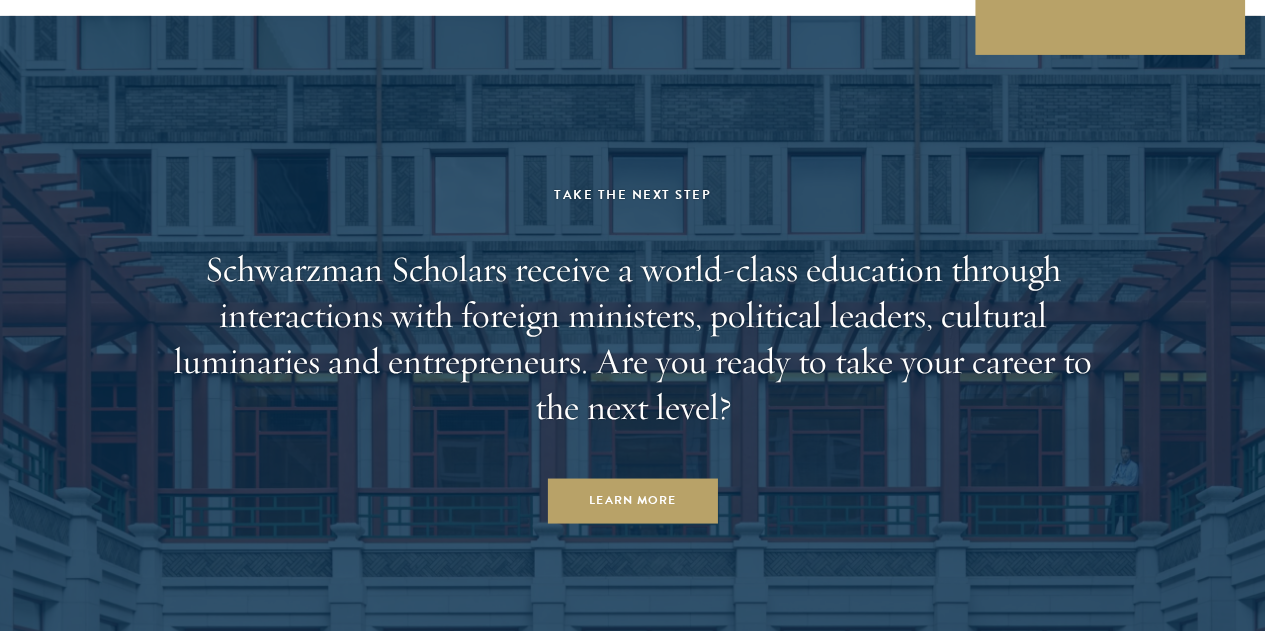 click on "Load More" at bounding box center [632, -313] 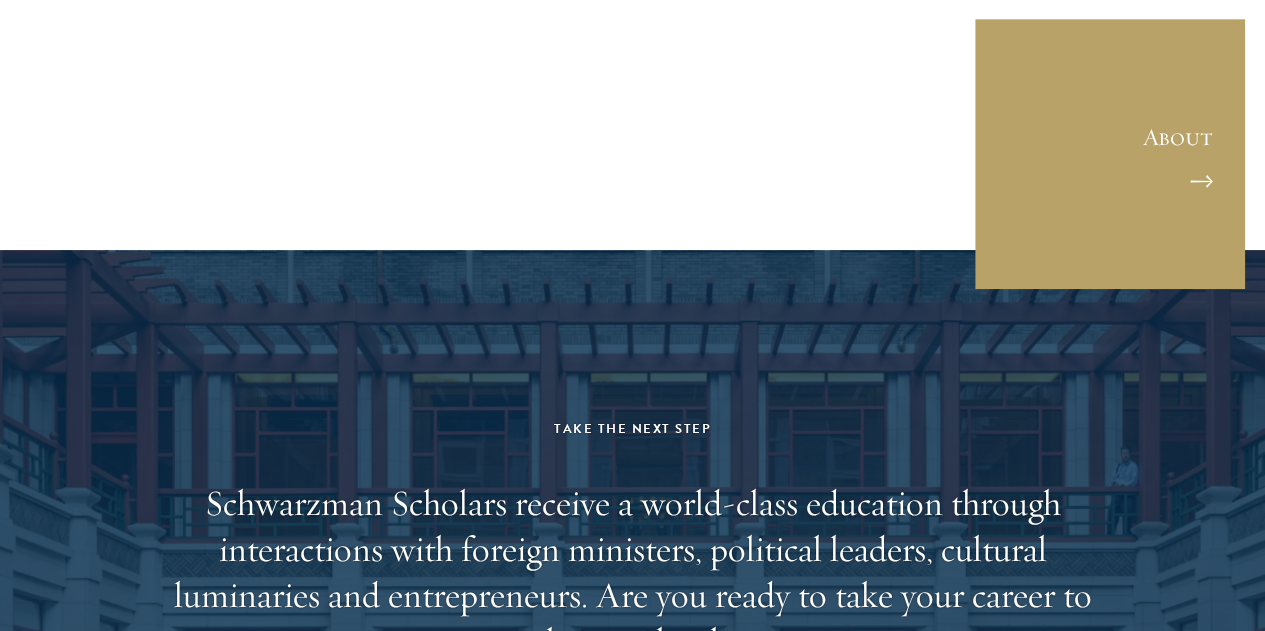 scroll, scrollTop: 12100, scrollLeft: 0, axis: vertical 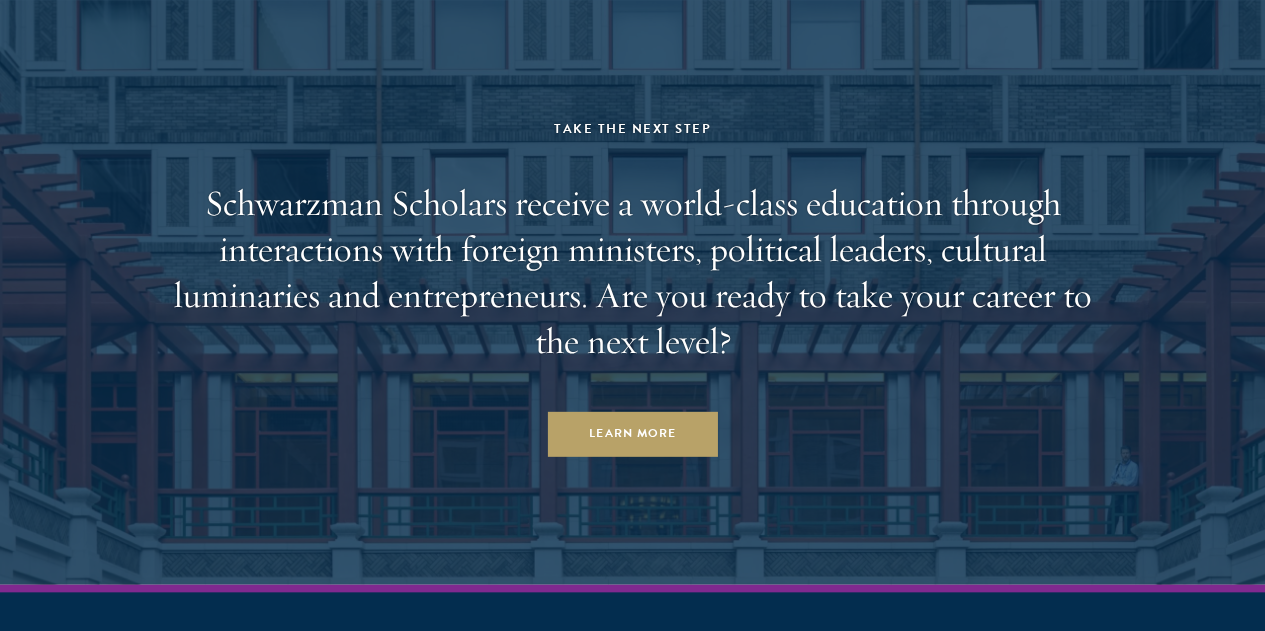 click on "Load More" at bounding box center [632, -379] 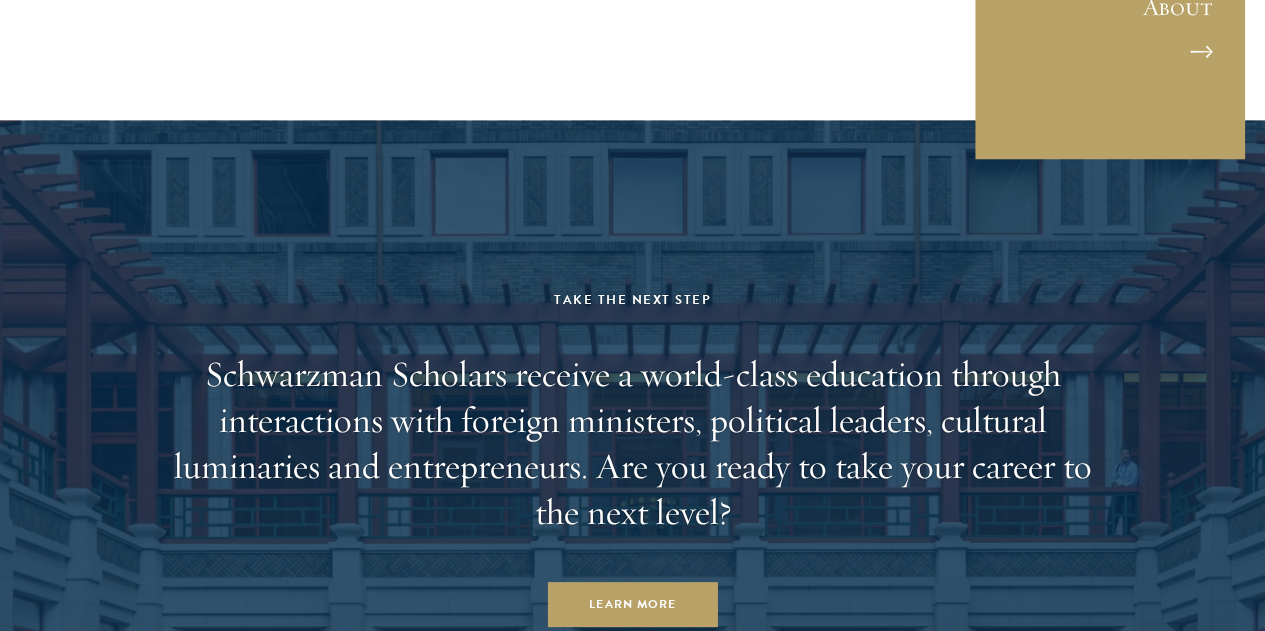 scroll, scrollTop: 13200, scrollLeft: 0, axis: vertical 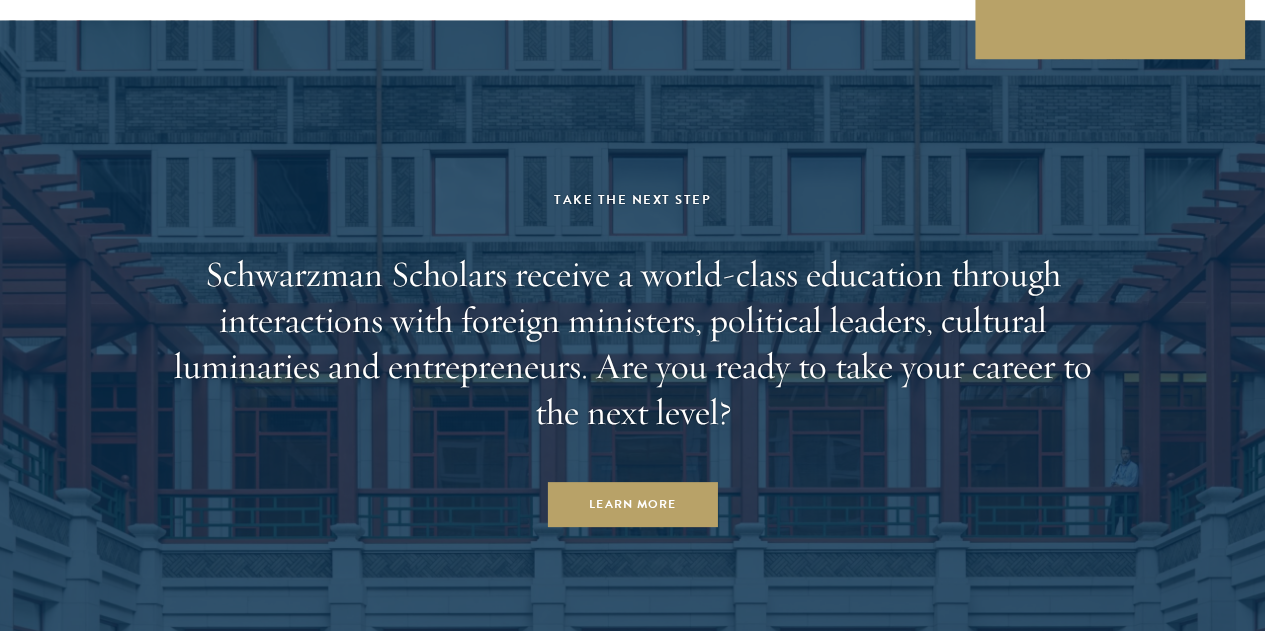 click on "Load More" at bounding box center [632, -309] 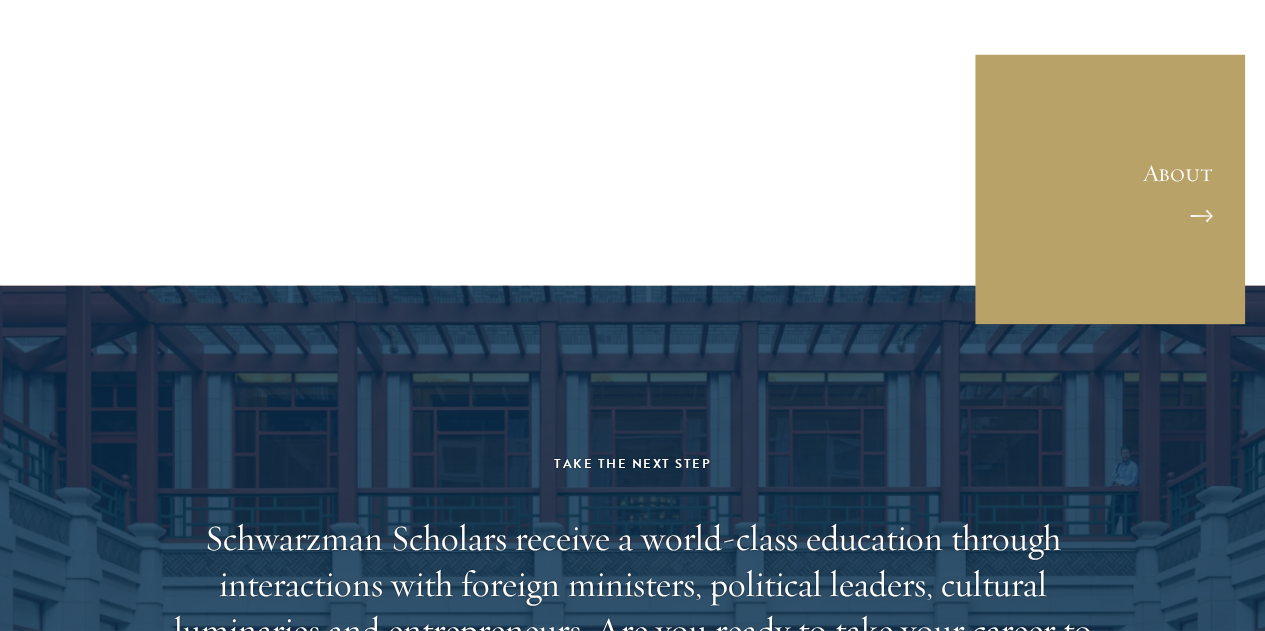 scroll, scrollTop: 14200, scrollLeft: 0, axis: vertical 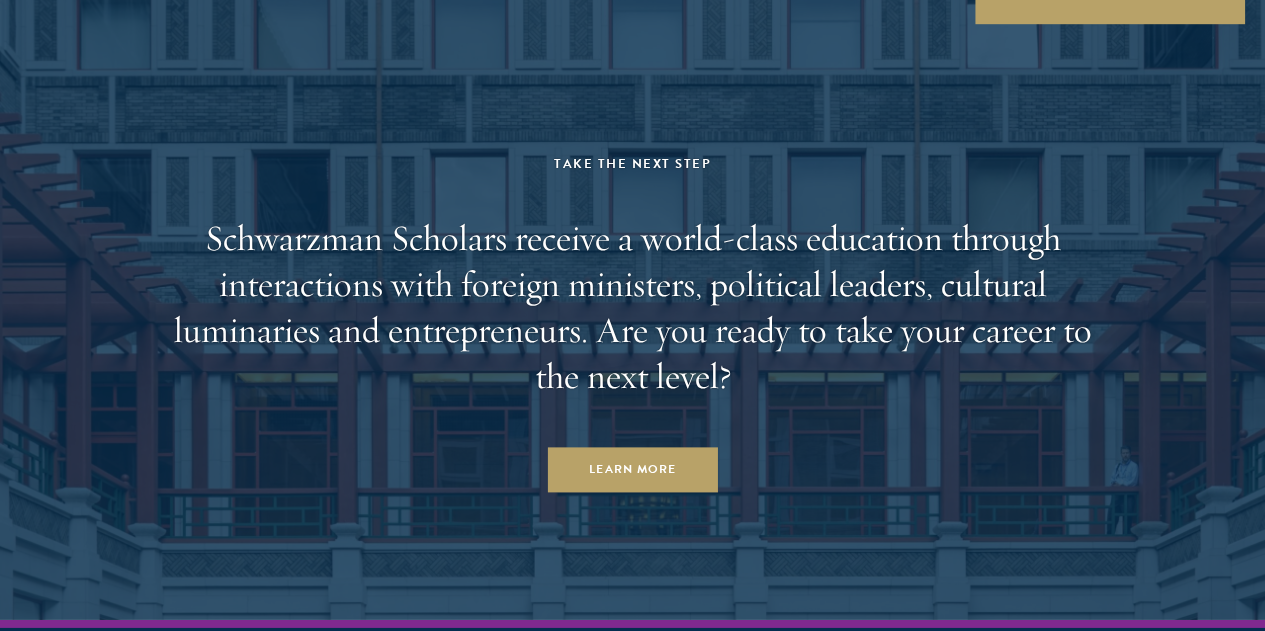 click on "Load More" at bounding box center (632, -343) 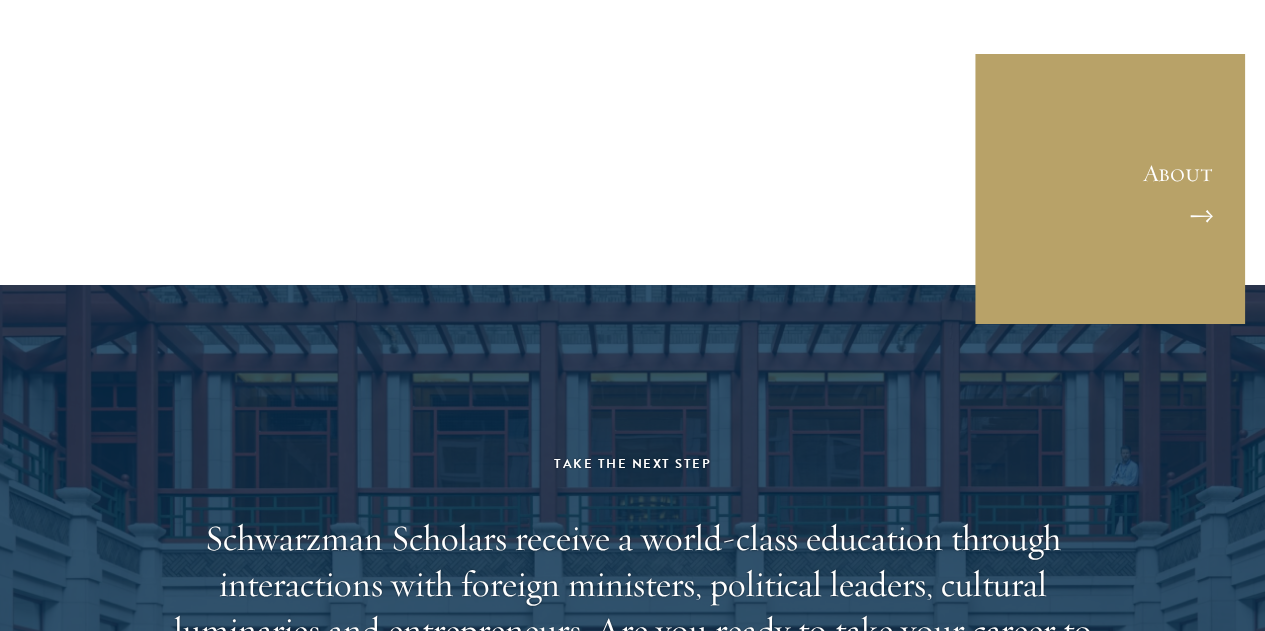 scroll, scrollTop: 15200, scrollLeft: 0, axis: vertical 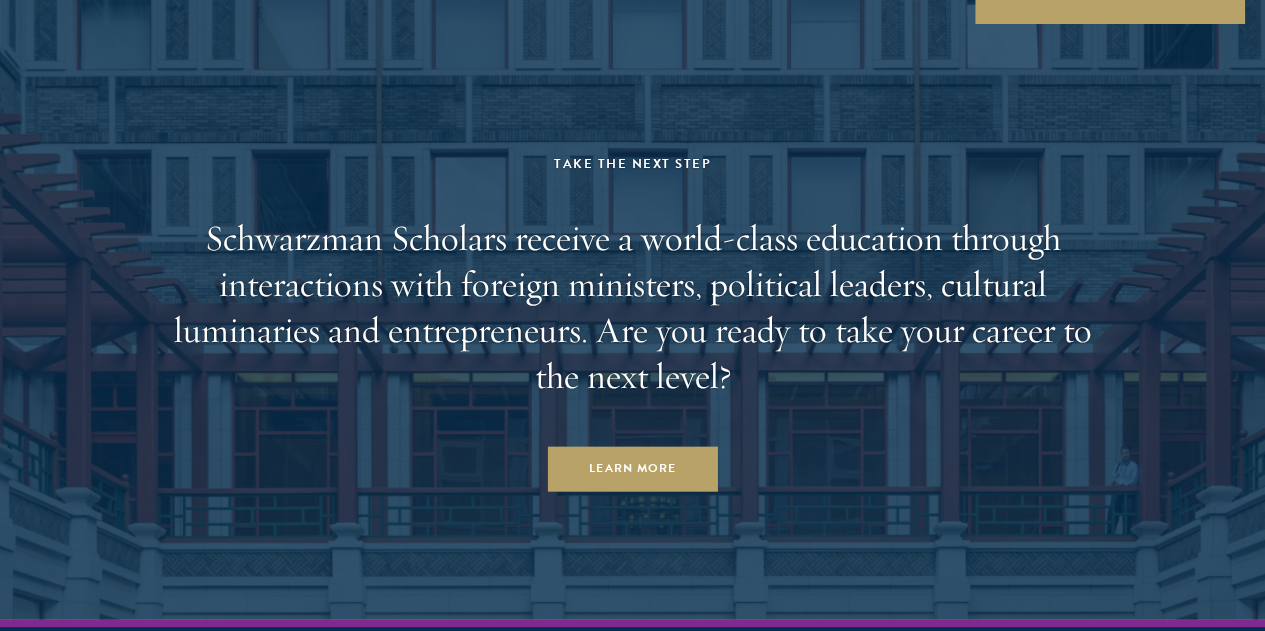 click on "Load More" at bounding box center [632, -344] 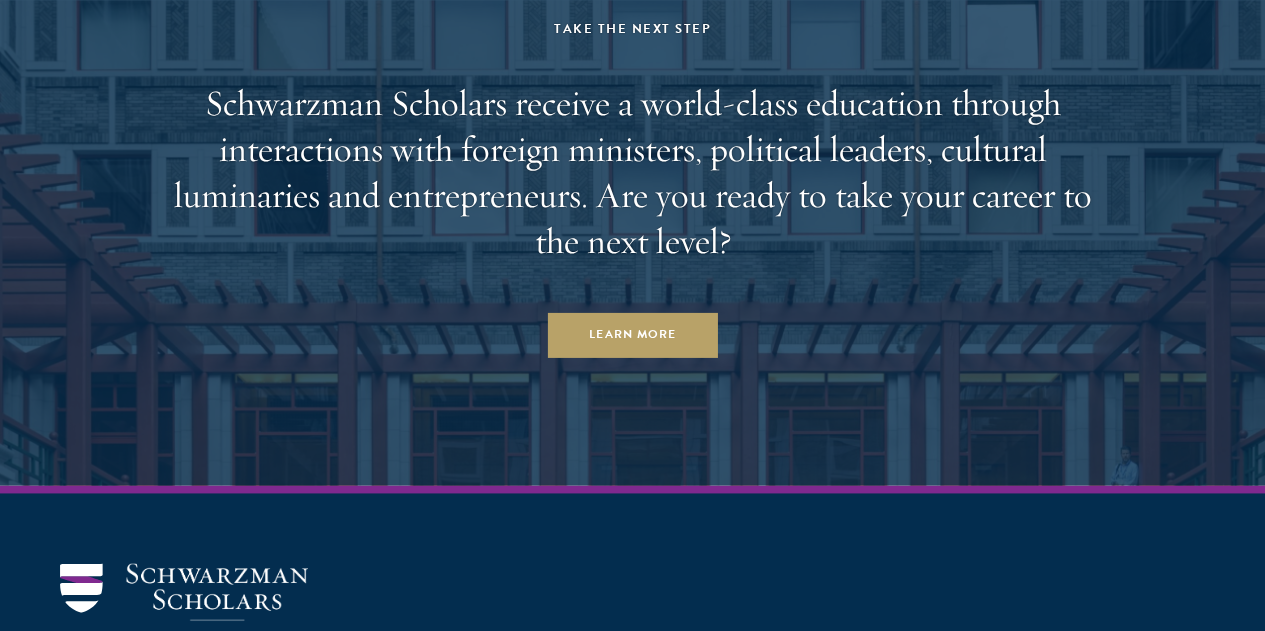 scroll, scrollTop: 16400, scrollLeft: 0, axis: vertical 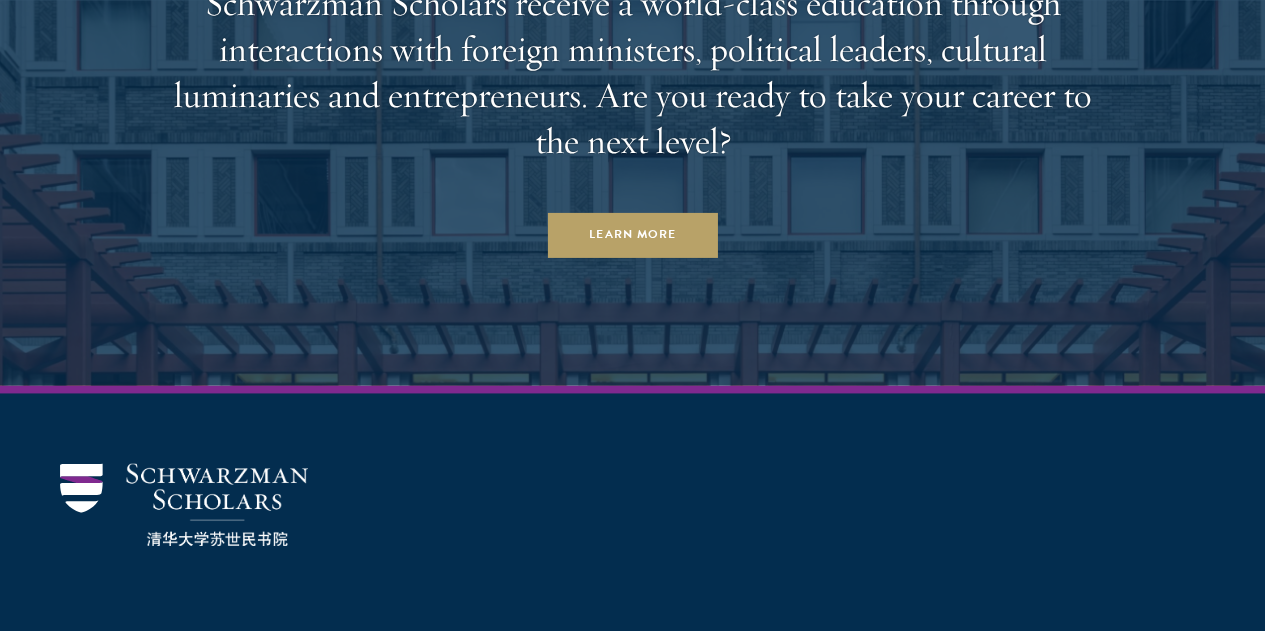 click on "Load More" at bounding box center (632, -578) 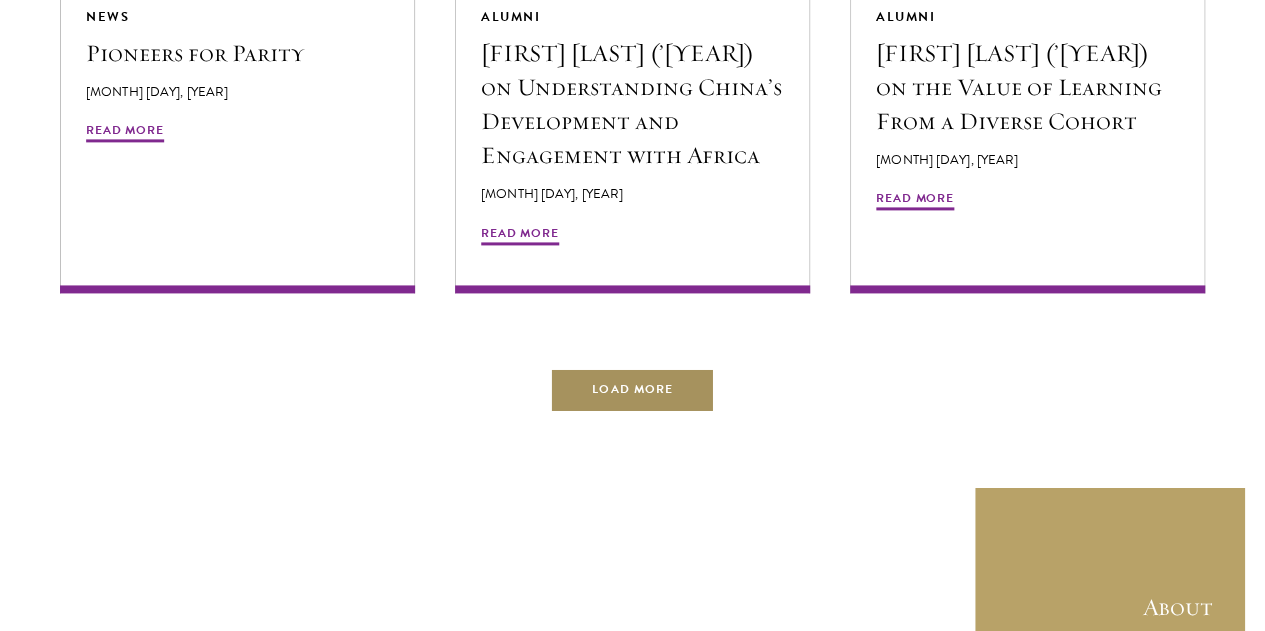 scroll, scrollTop: 16800, scrollLeft: 0, axis: vertical 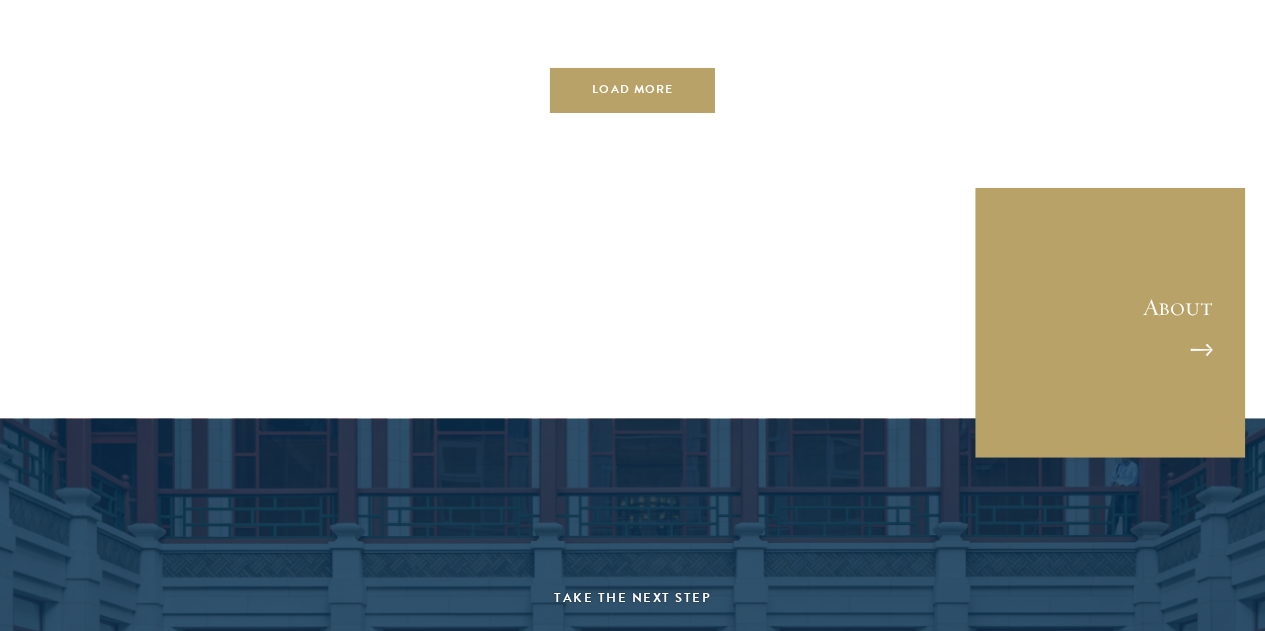click on "Read More" at bounding box center (915, -615) 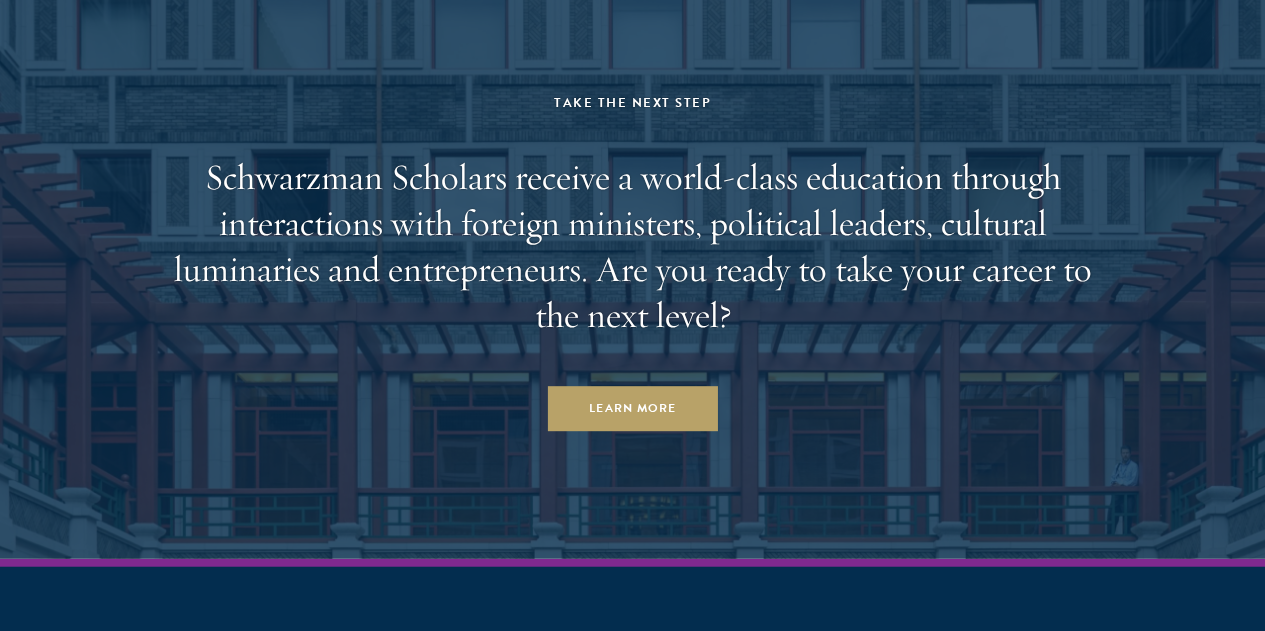 scroll, scrollTop: 17394, scrollLeft: 0, axis: vertical 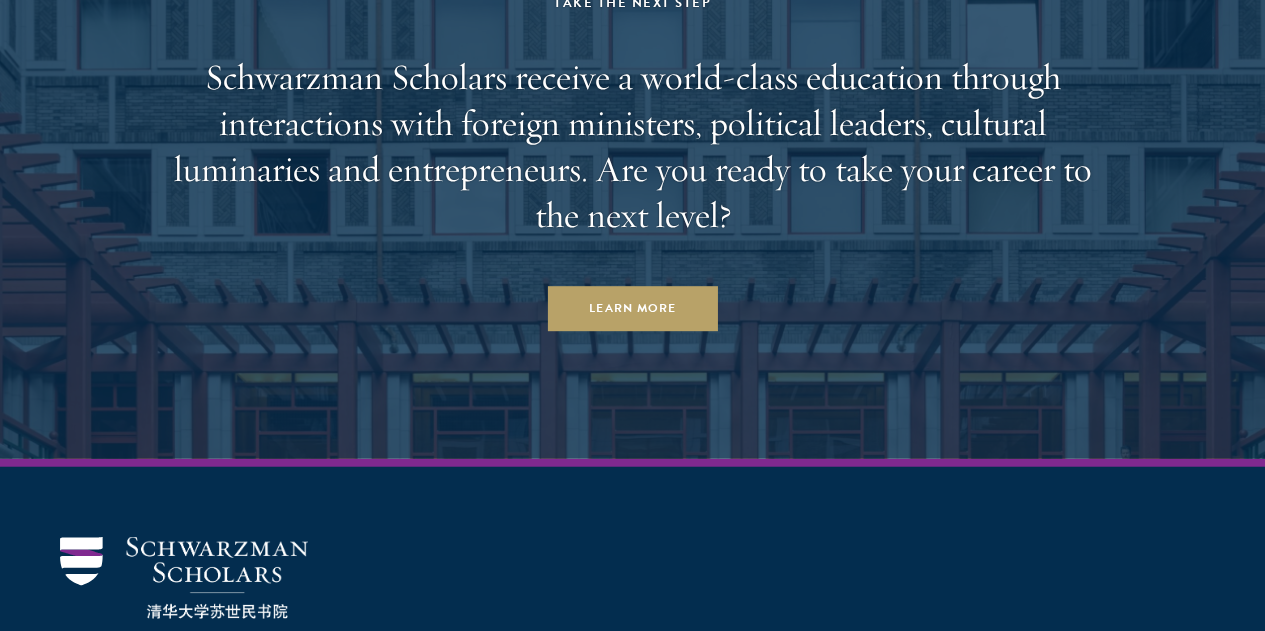 click on "Load More" at bounding box center (632, -504) 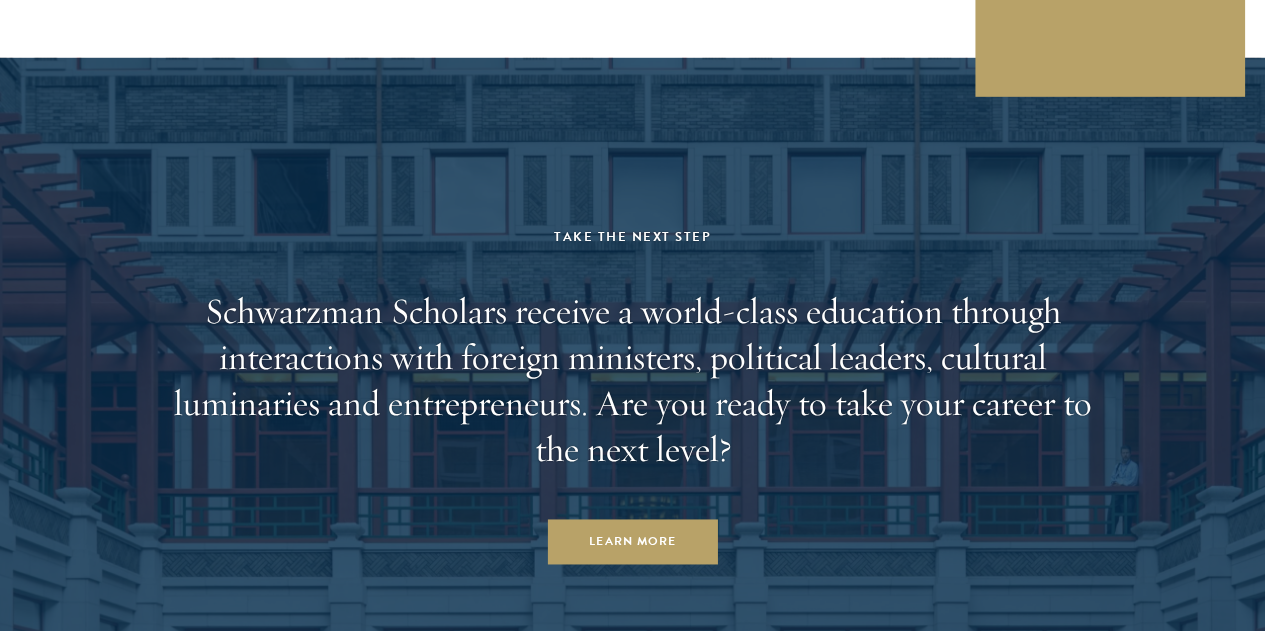scroll, scrollTop: 18494, scrollLeft: 0, axis: vertical 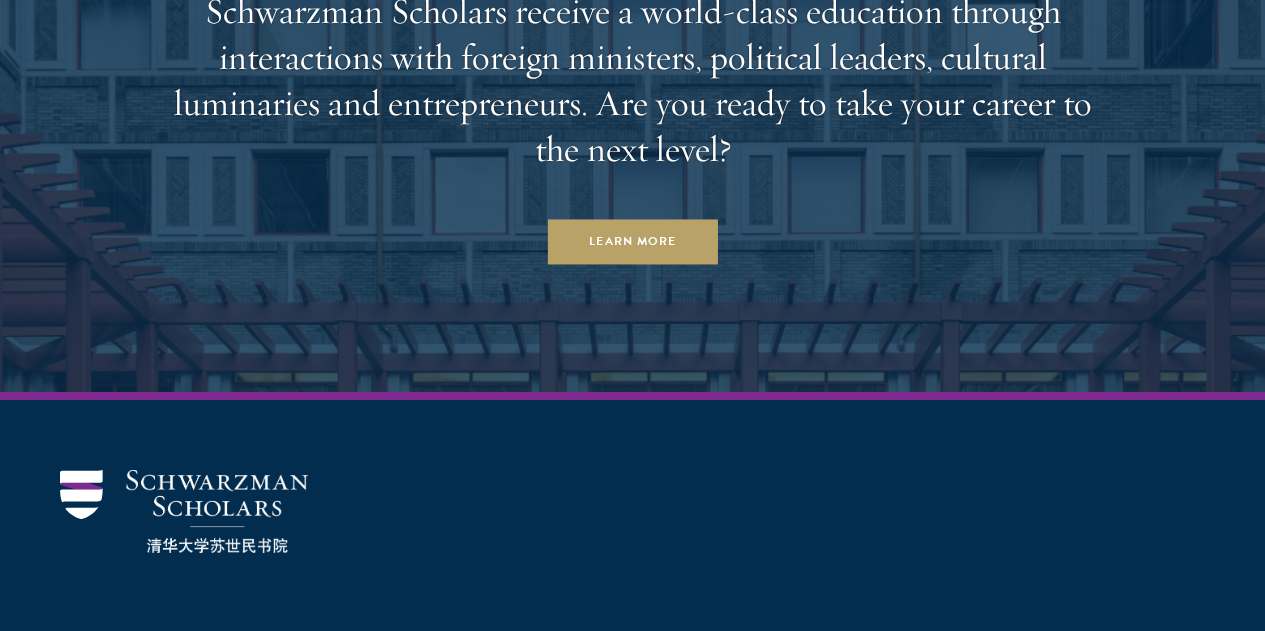 click on "Load More" at bounding box center [632, -571] 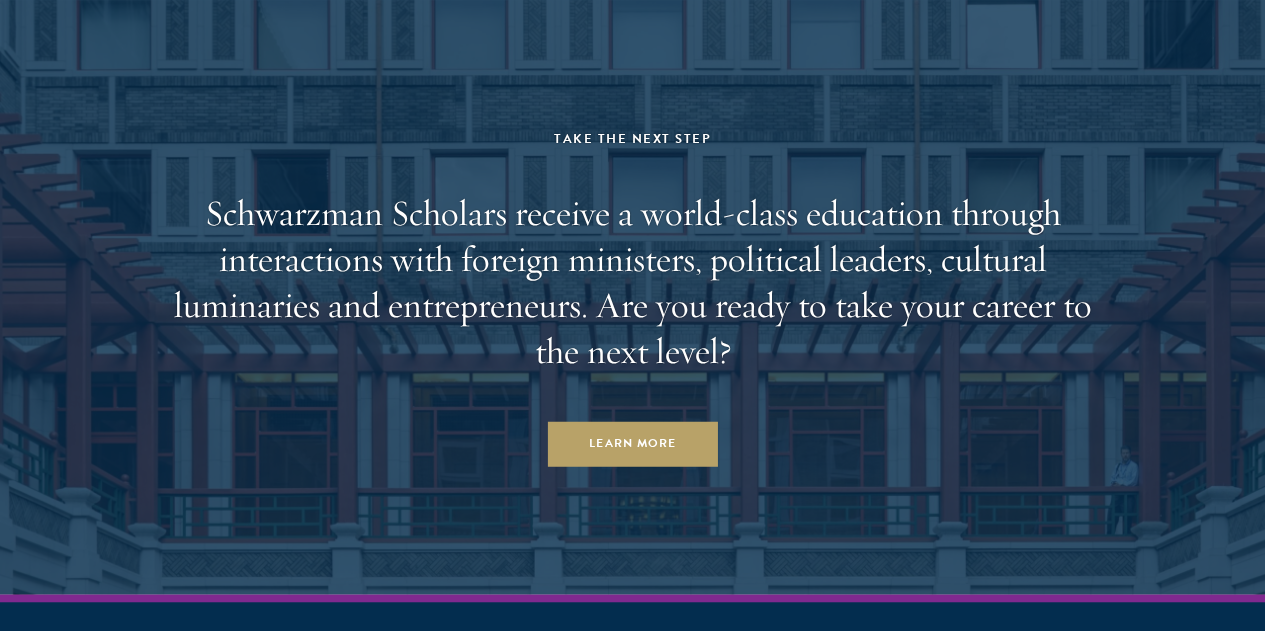 scroll, scrollTop: 19594, scrollLeft: 0, axis: vertical 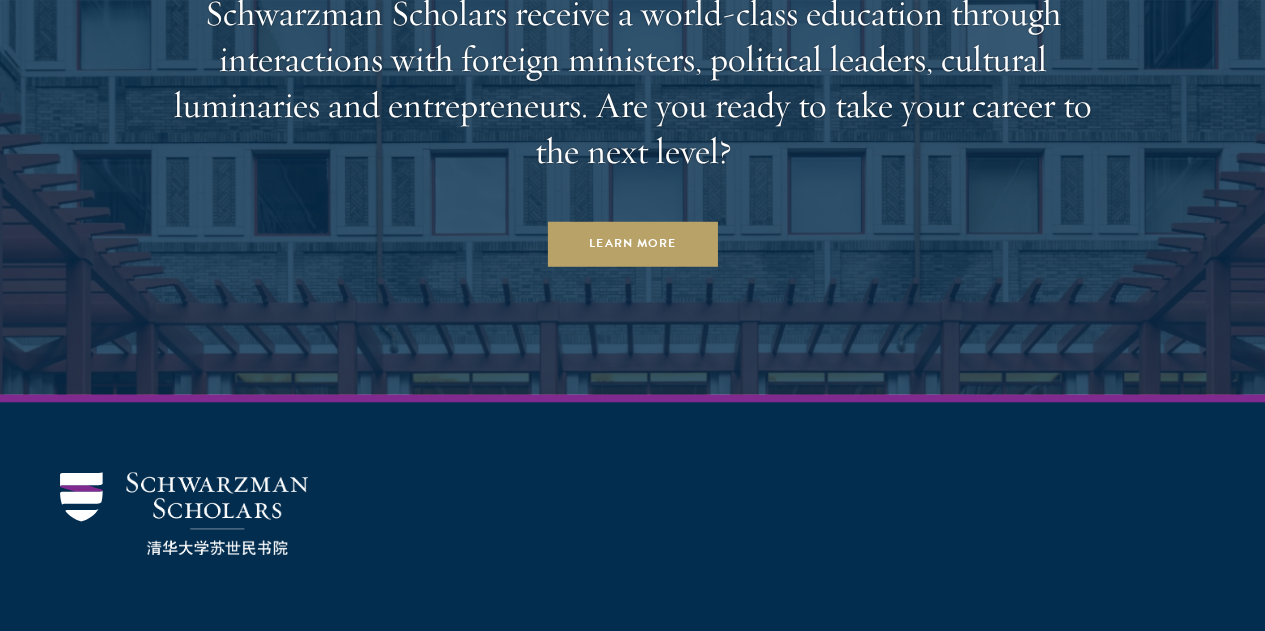 click on "Load More" at bounding box center (632, -569) 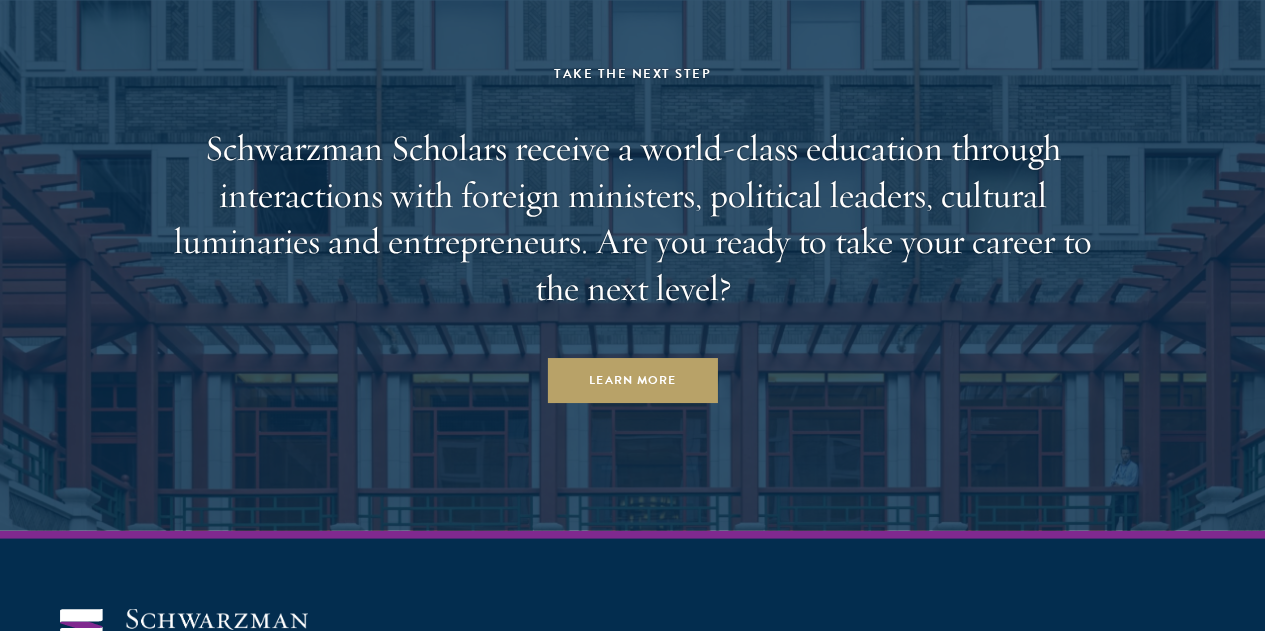 scroll, scrollTop: 20894, scrollLeft: 0, axis: vertical 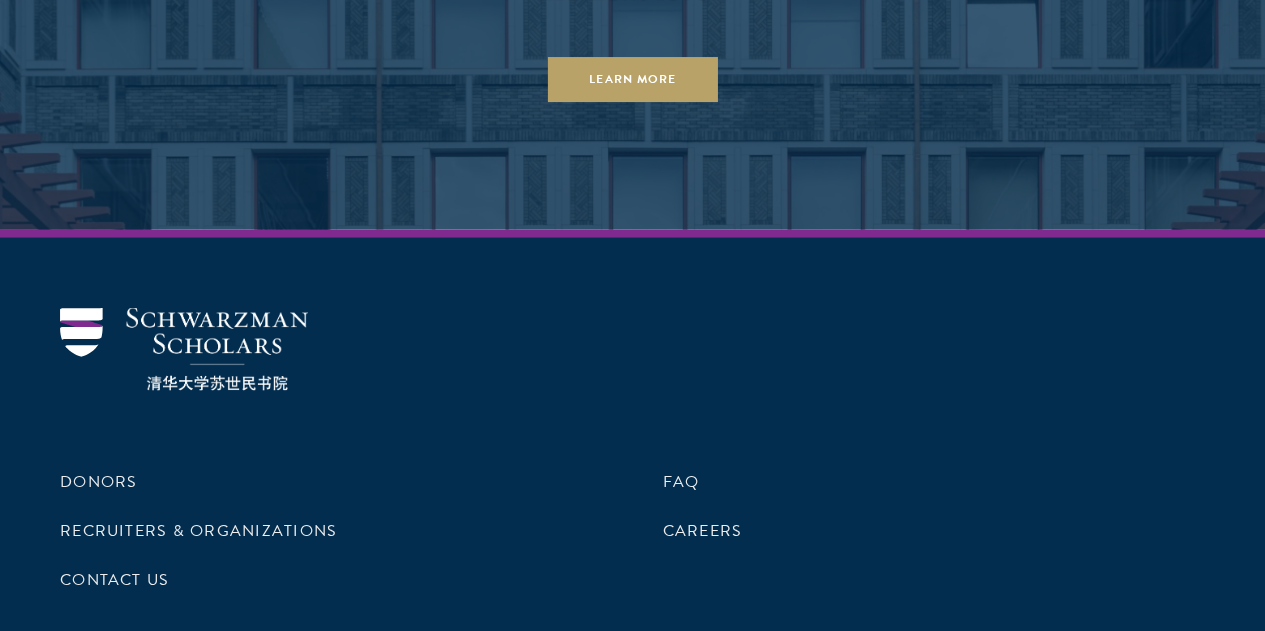 click on "Load More" at bounding box center (632, -733) 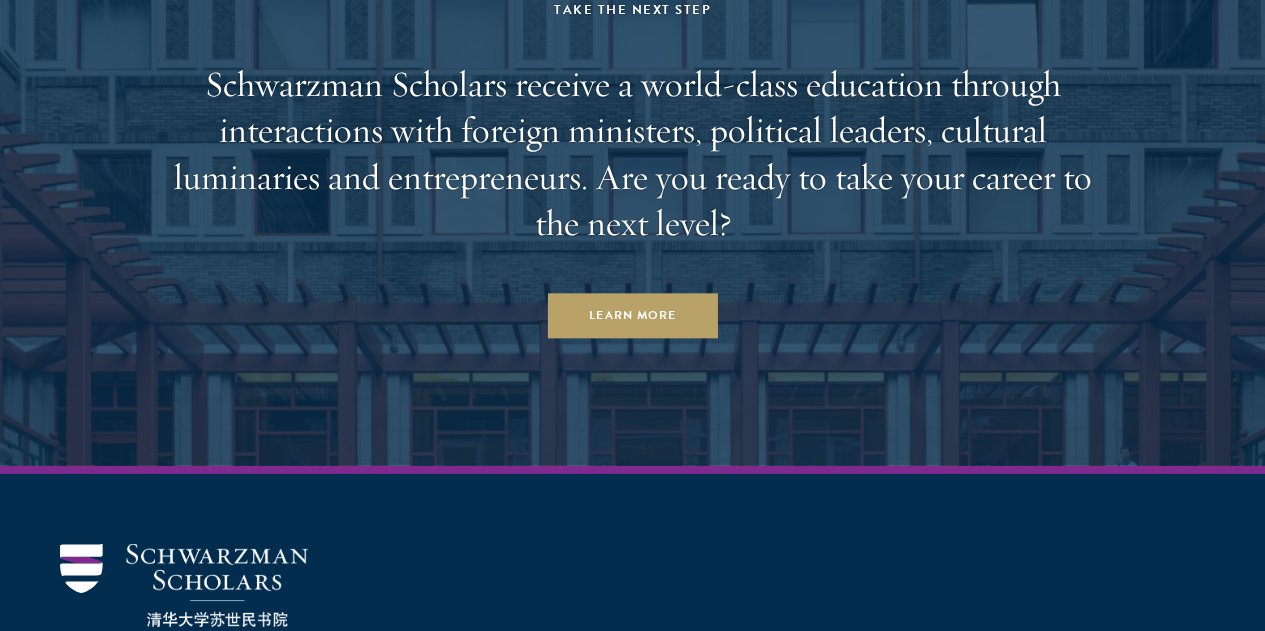 scroll, scrollTop: 22194, scrollLeft: 0, axis: vertical 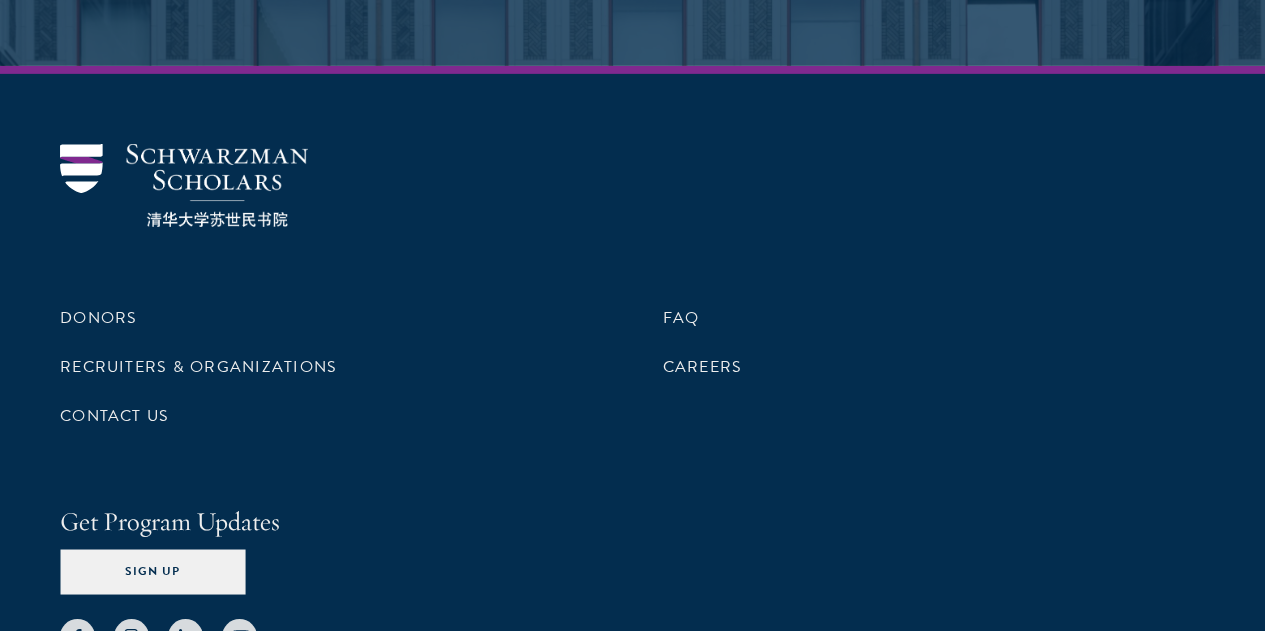 click on "Load More" at bounding box center [632, -897] 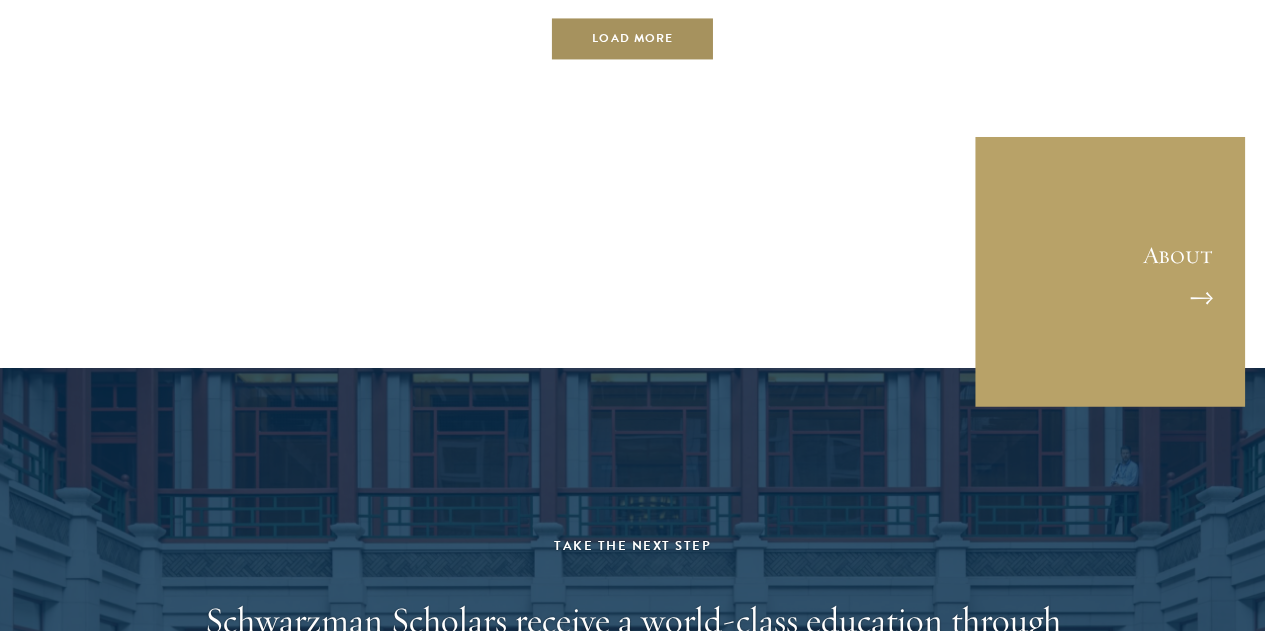 scroll, scrollTop: 22494, scrollLeft: 0, axis: vertical 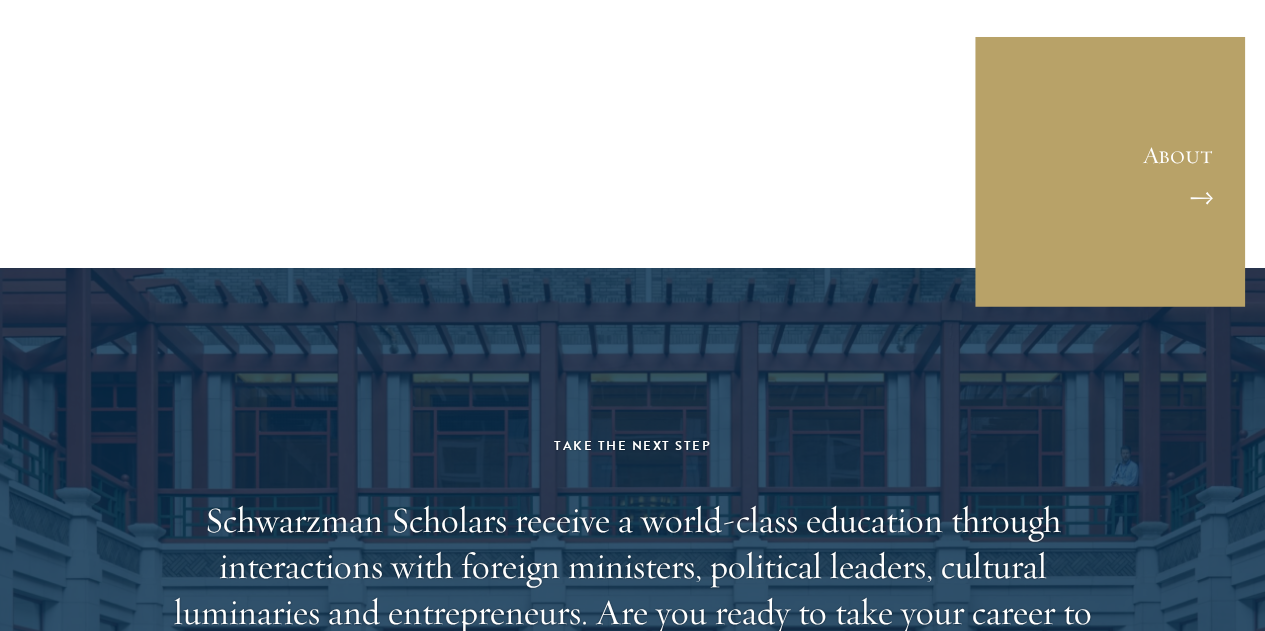 click on "Read More" at bounding box center [915, -868] 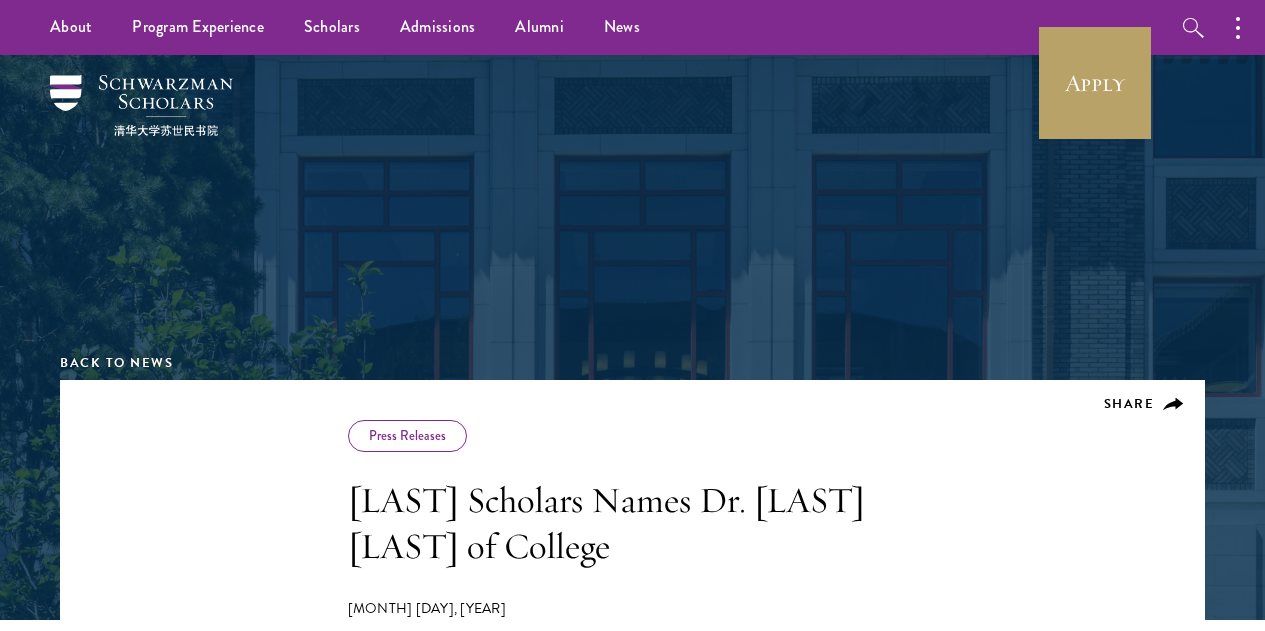 scroll, scrollTop: 0, scrollLeft: 0, axis: both 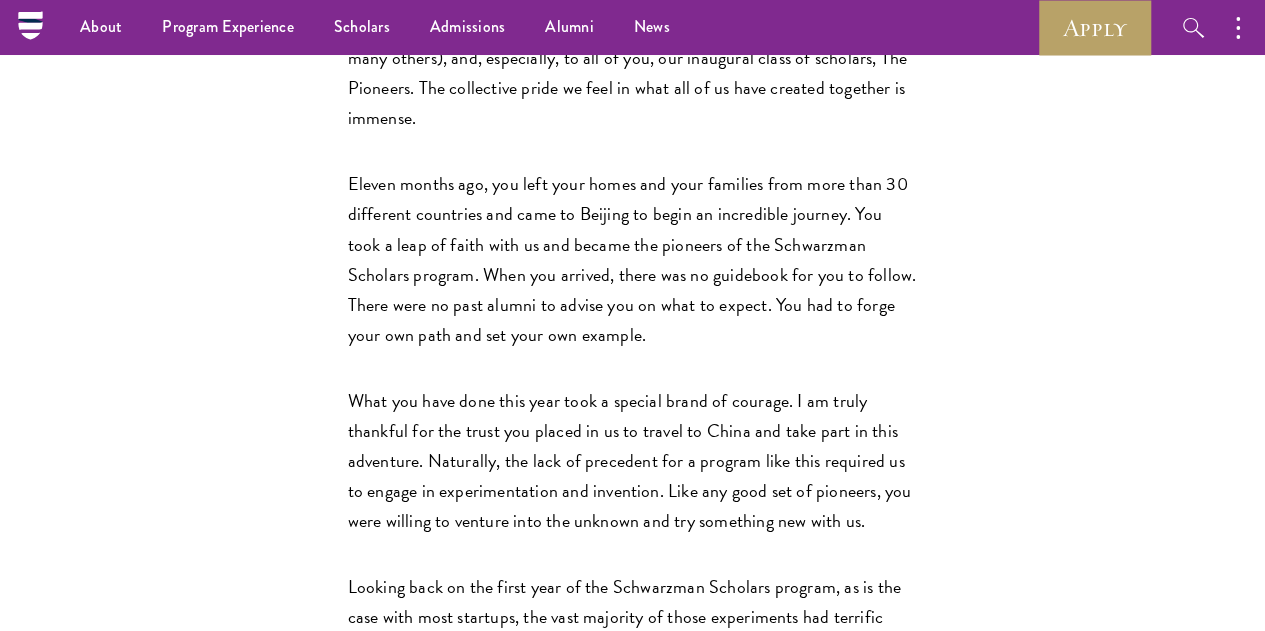 click on "Schwarzman Scholars Startup Institute Demo Day 2021" at bounding box center (632, 5610) 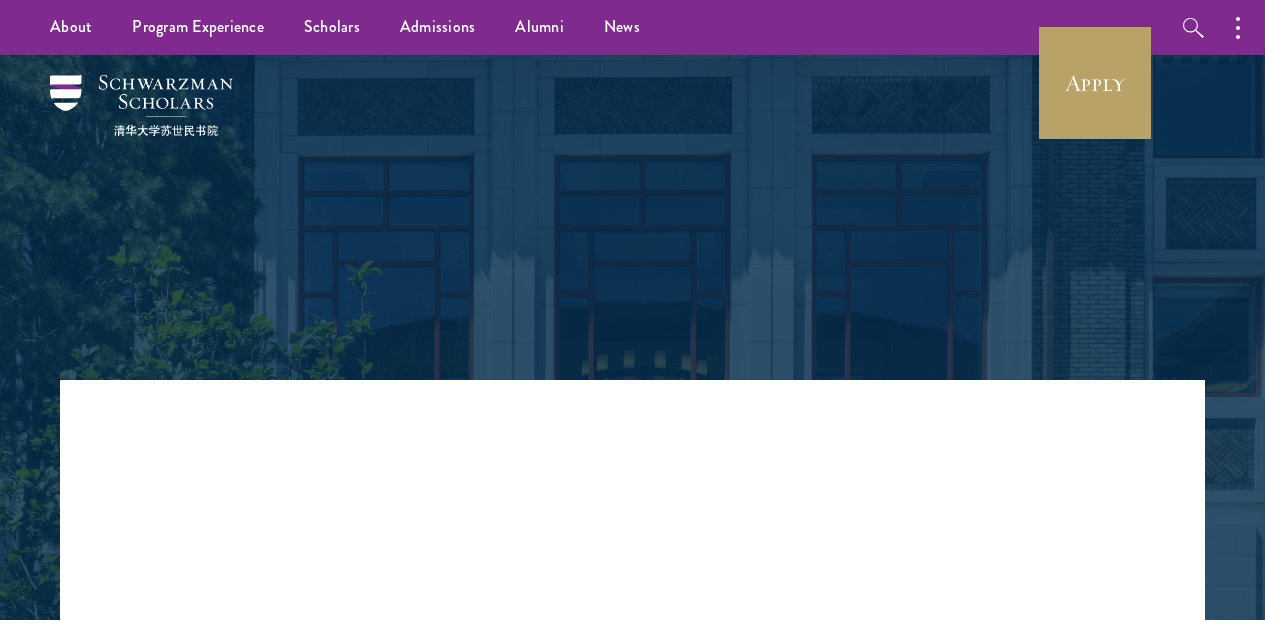 scroll, scrollTop: 0, scrollLeft: 0, axis: both 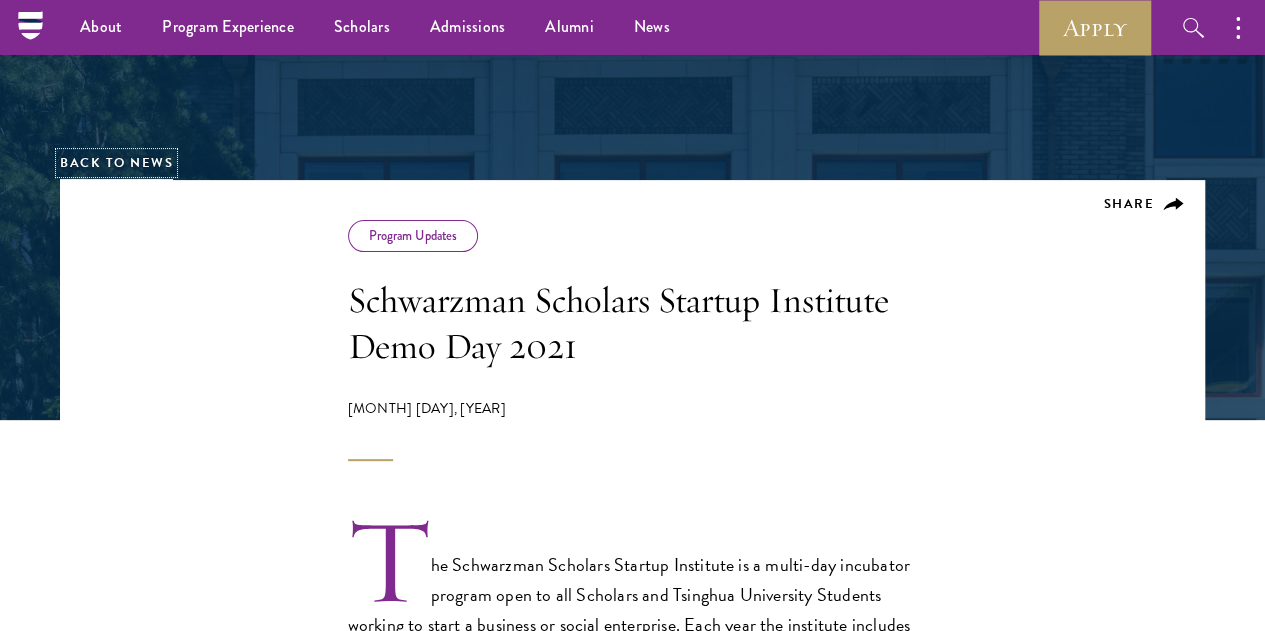 click on "Back to News" at bounding box center (116, 163) 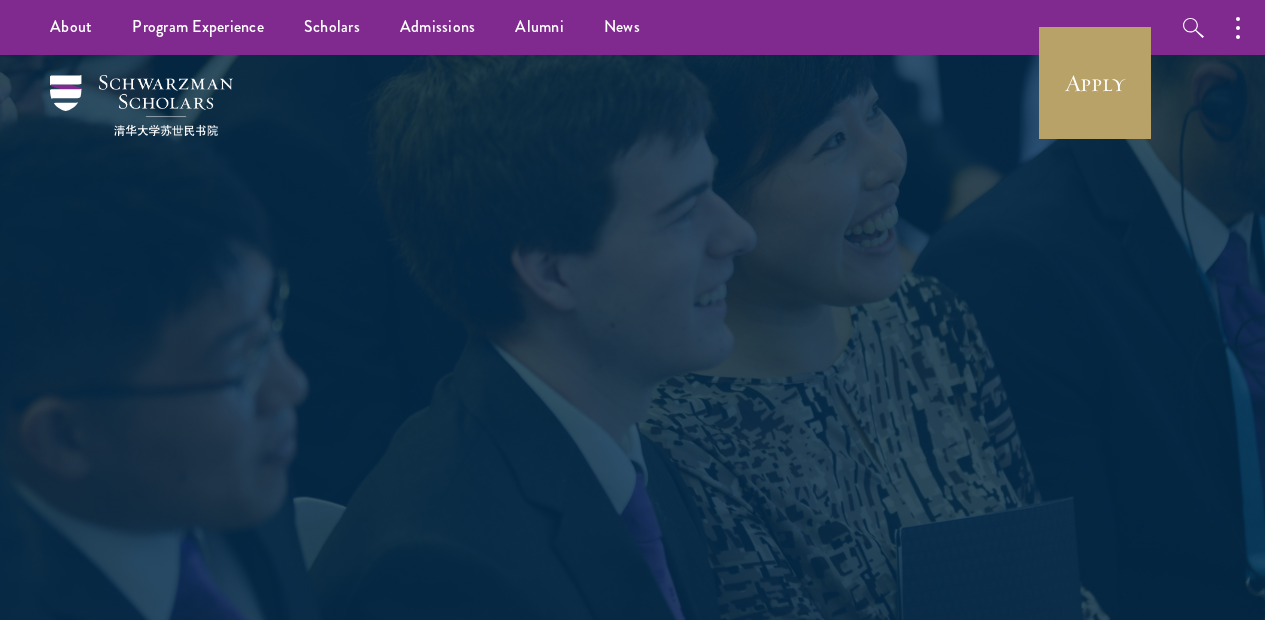 scroll, scrollTop: 0, scrollLeft: 0, axis: both 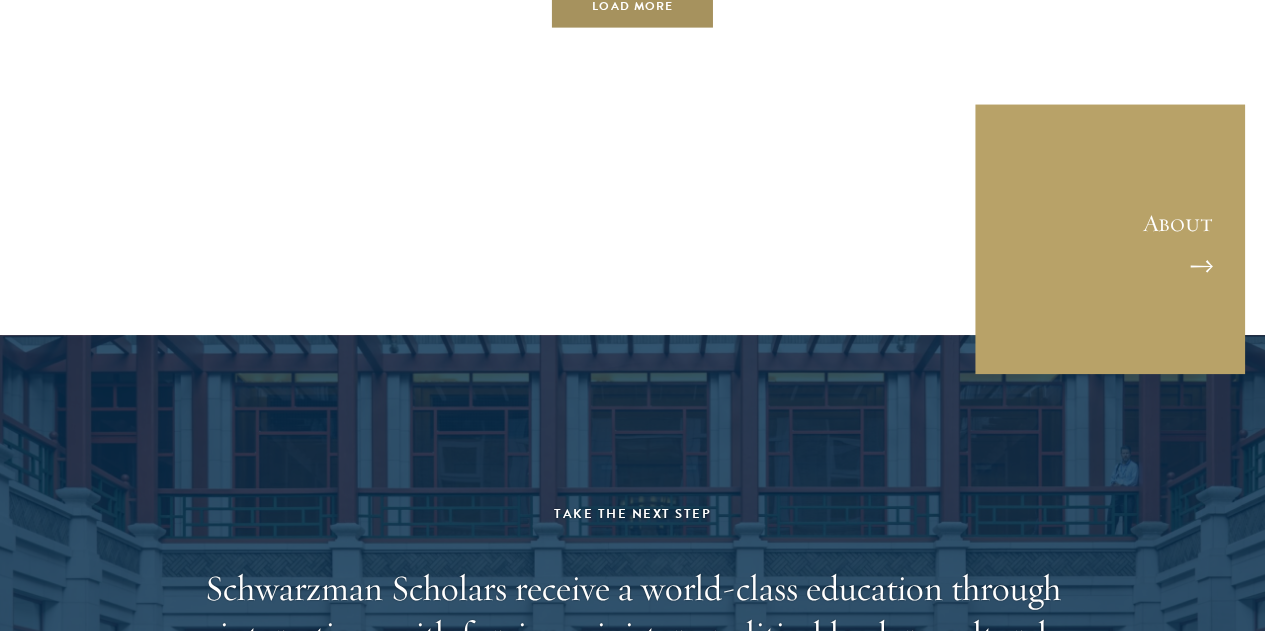 click on "Load More" at bounding box center [632, 6] 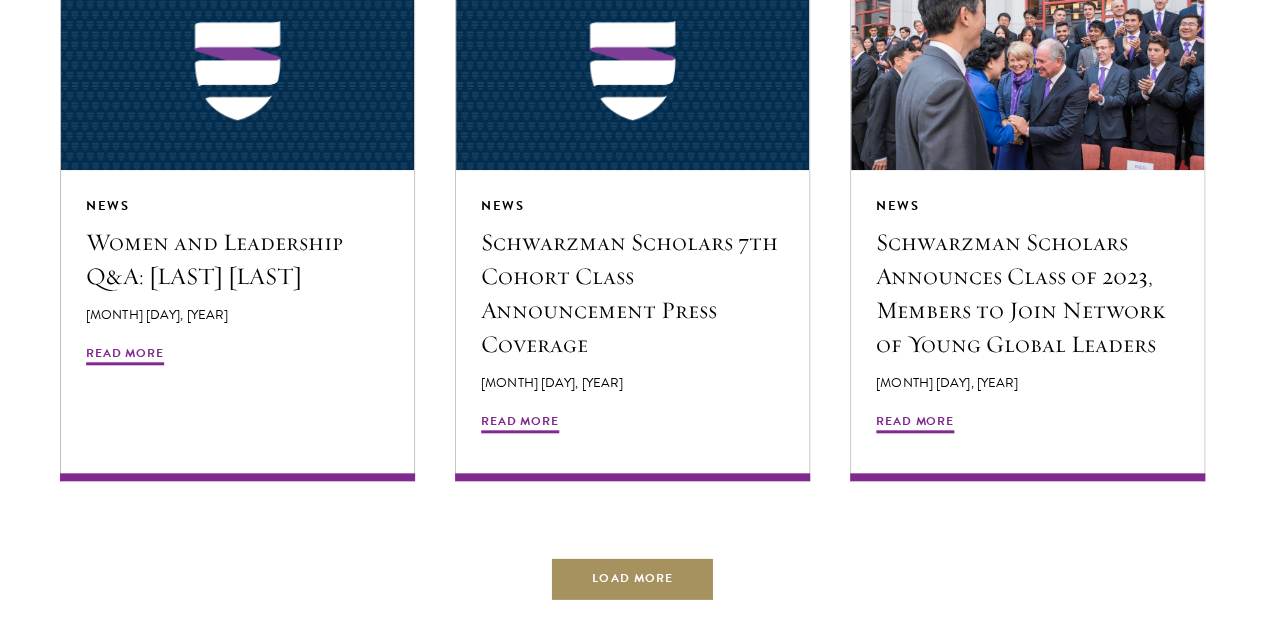scroll, scrollTop: 5100, scrollLeft: 0, axis: vertical 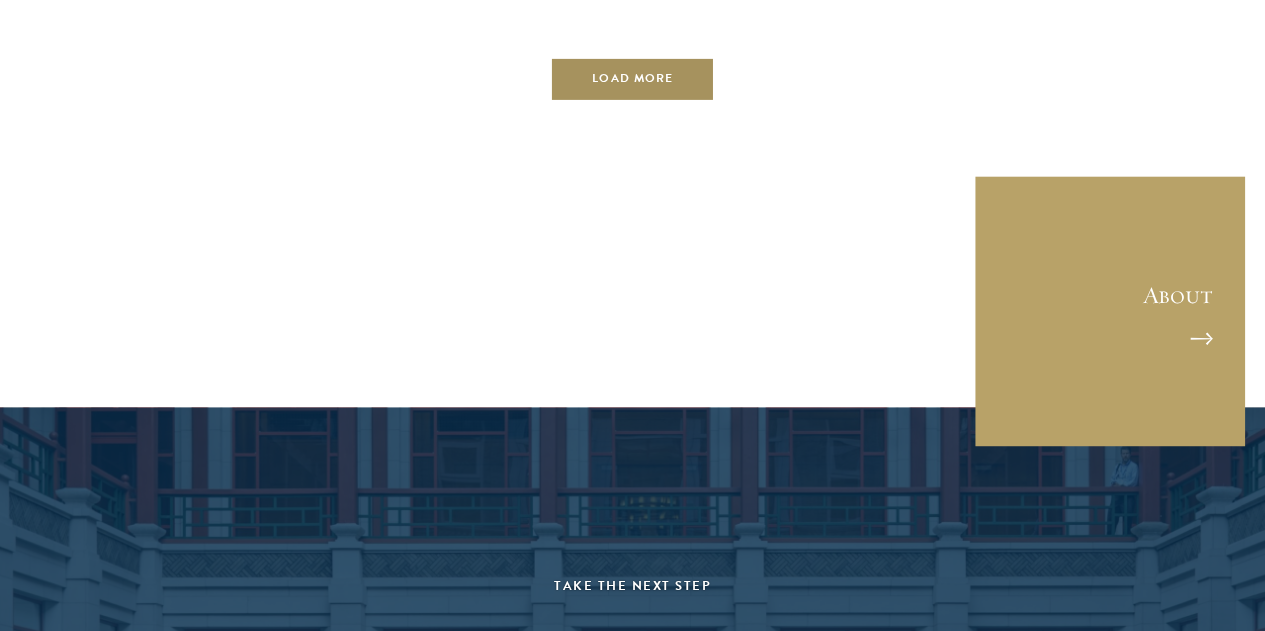 click on "Load More" at bounding box center [632, 78] 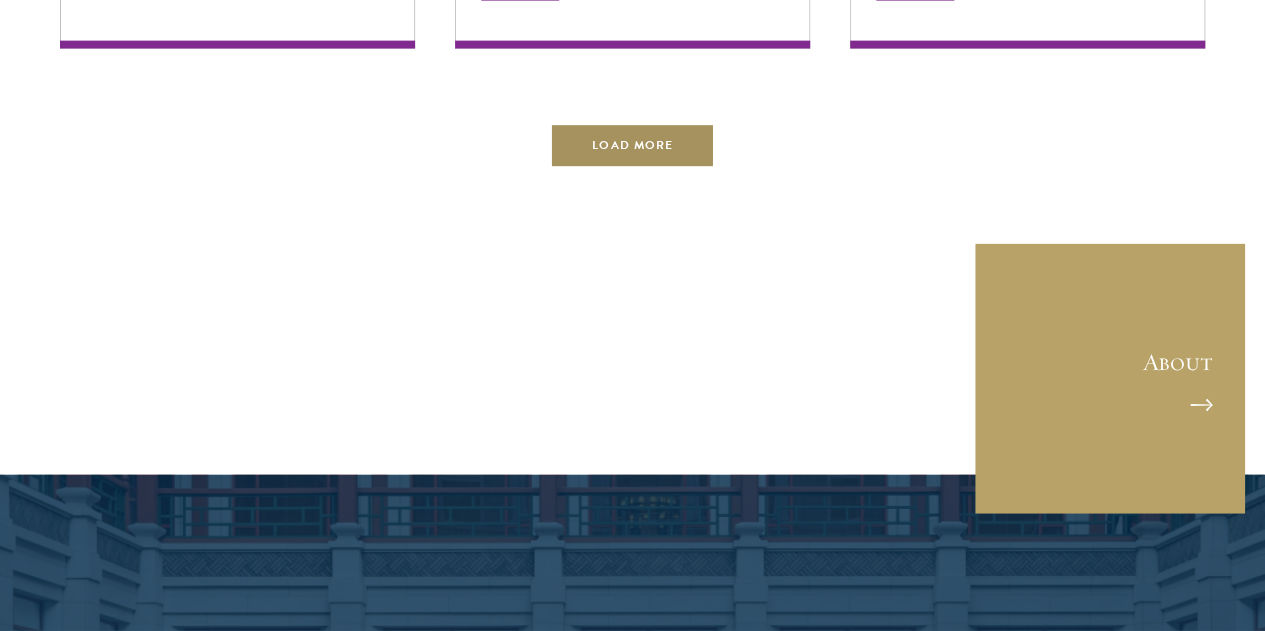 scroll, scrollTop: 6500, scrollLeft: 0, axis: vertical 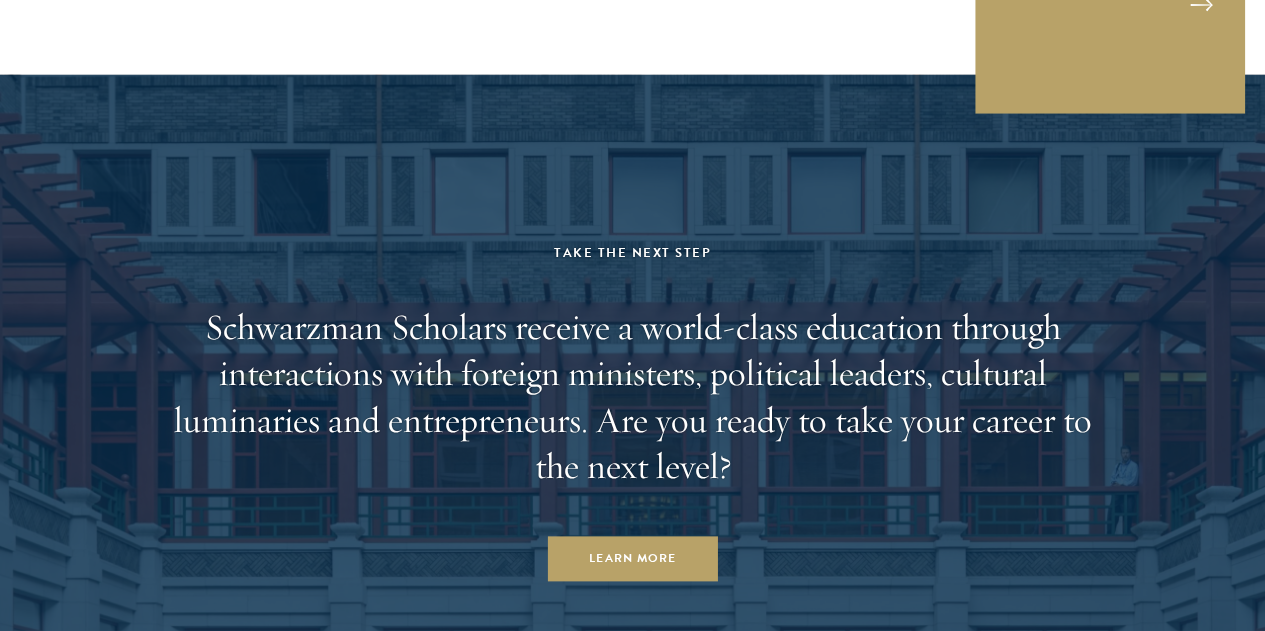 click on "Load More" at bounding box center (632, -254) 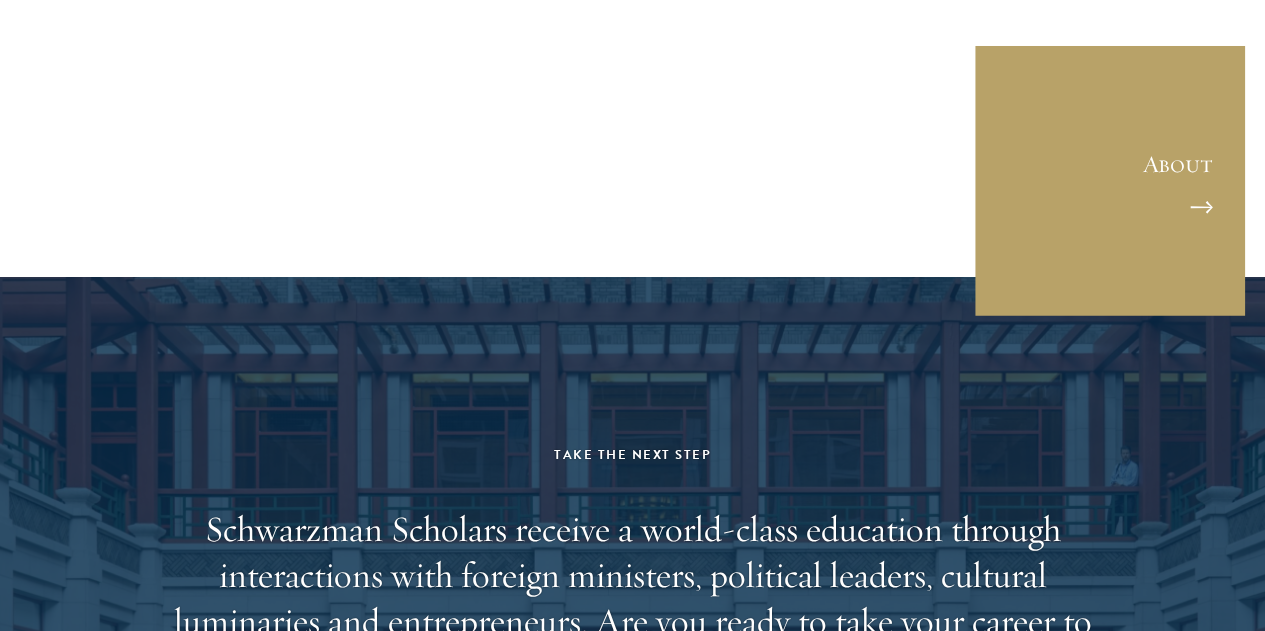 scroll, scrollTop: 7500, scrollLeft: 0, axis: vertical 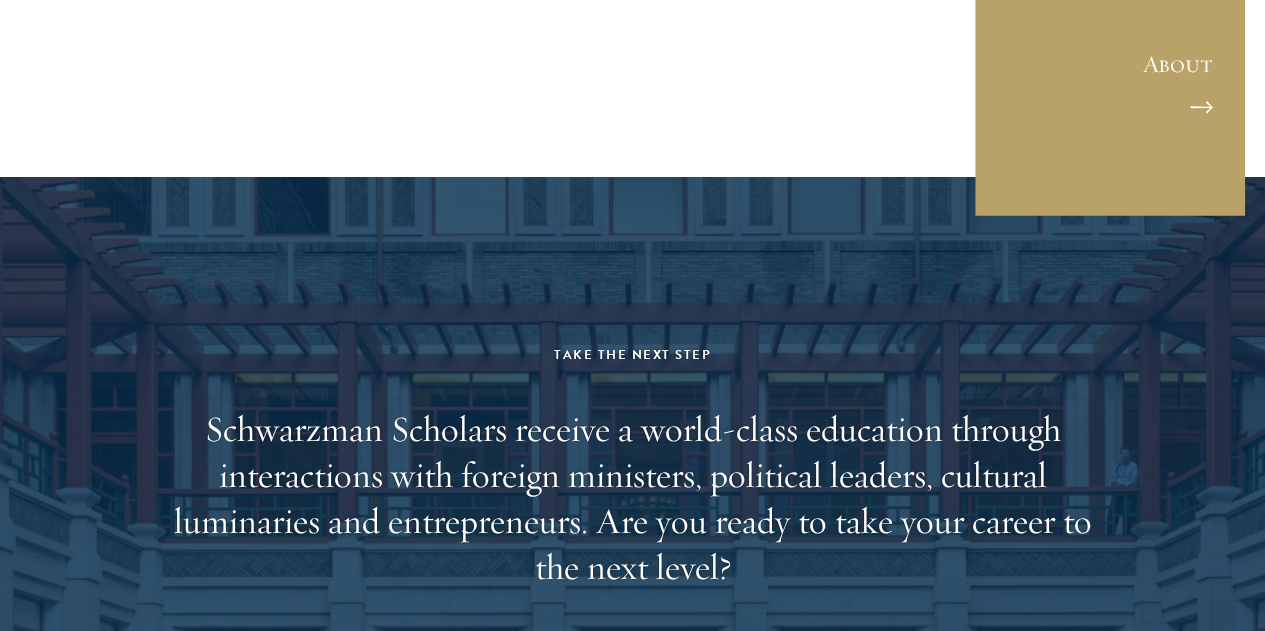 click on "Load More" at bounding box center (632, -152) 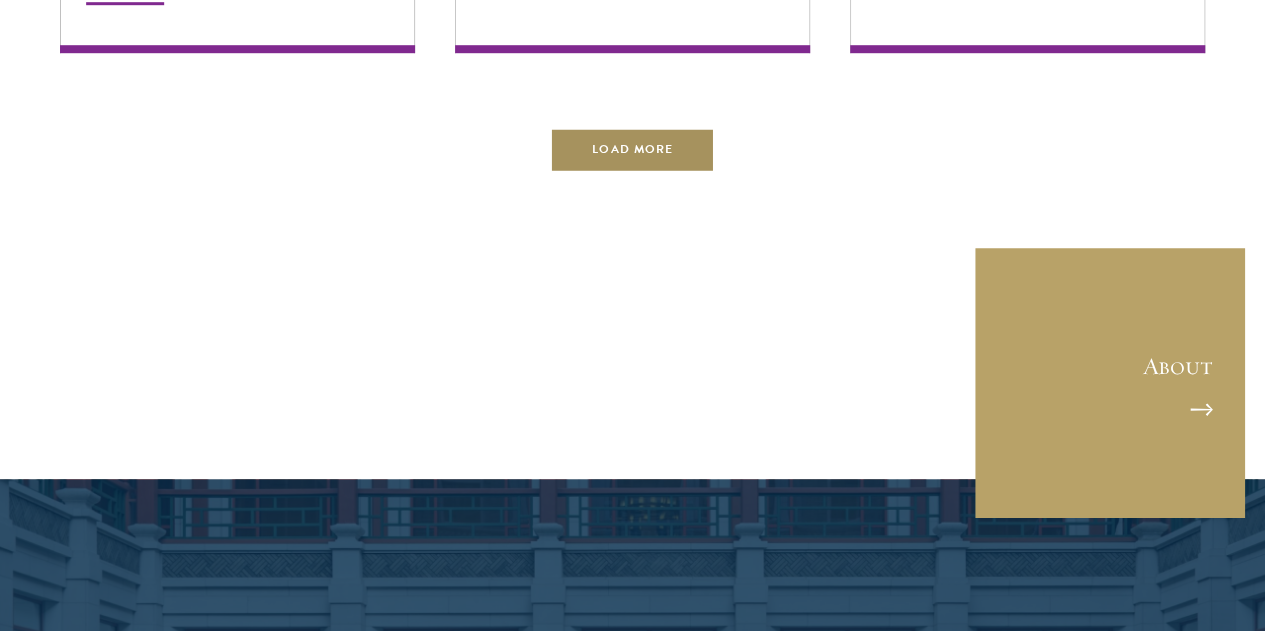 scroll, scrollTop: 8700, scrollLeft: 0, axis: vertical 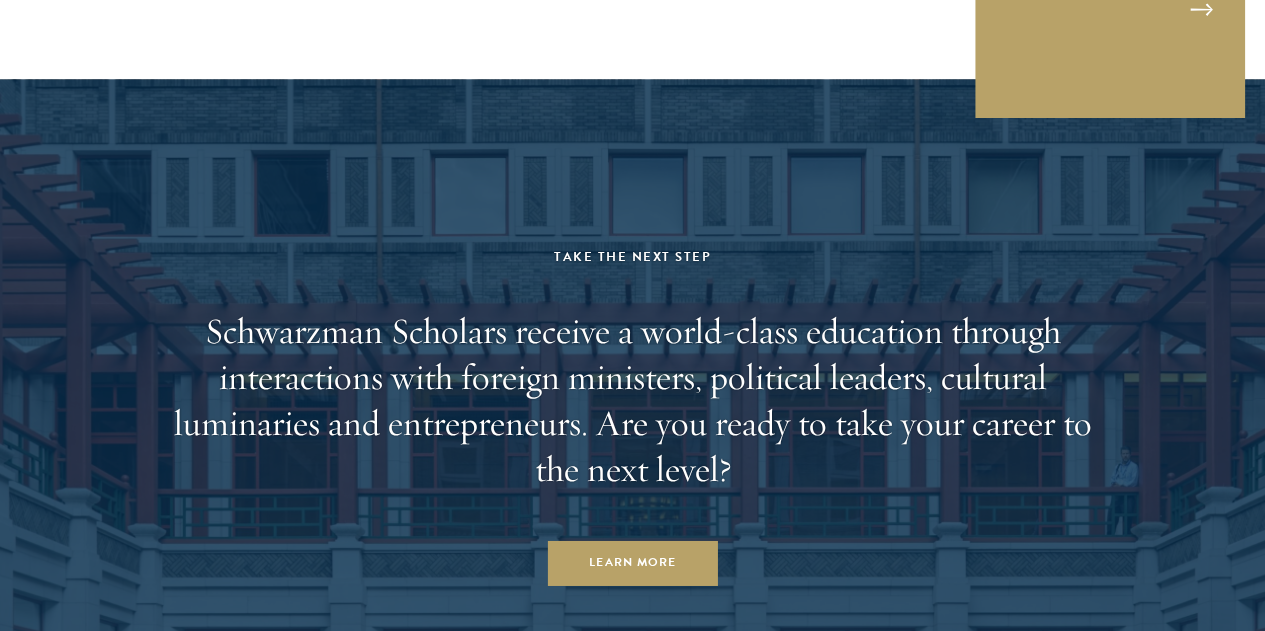 click on "Load More" at bounding box center [632, -250] 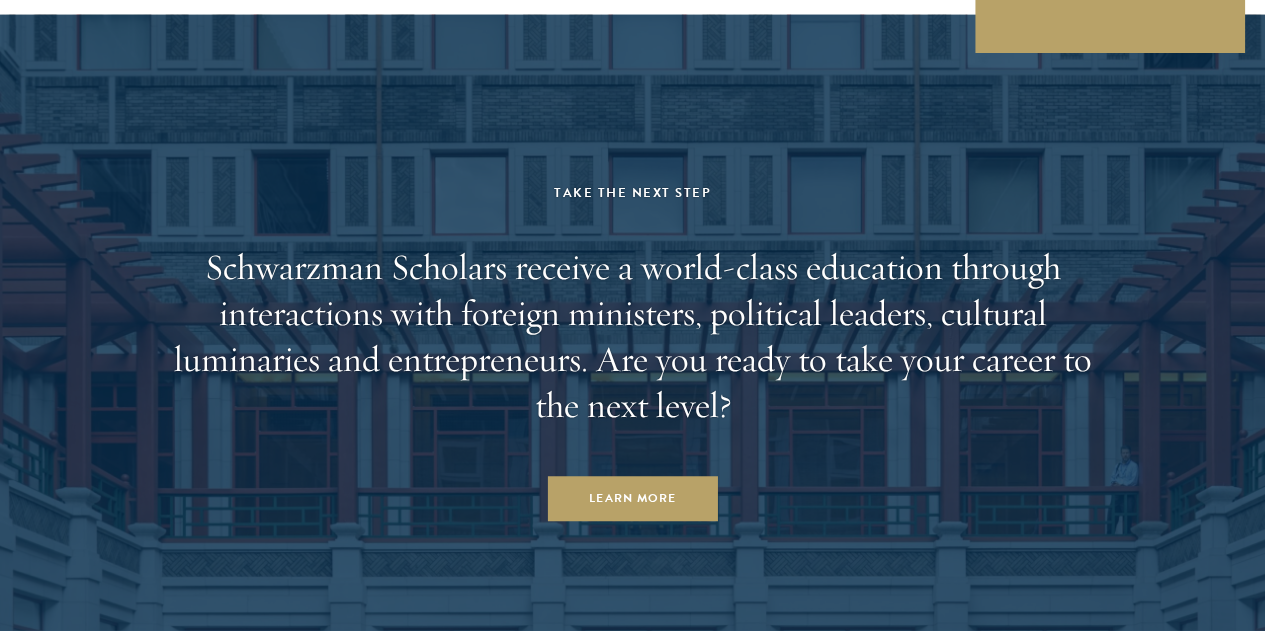 scroll, scrollTop: 10000, scrollLeft: 0, axis: vertical 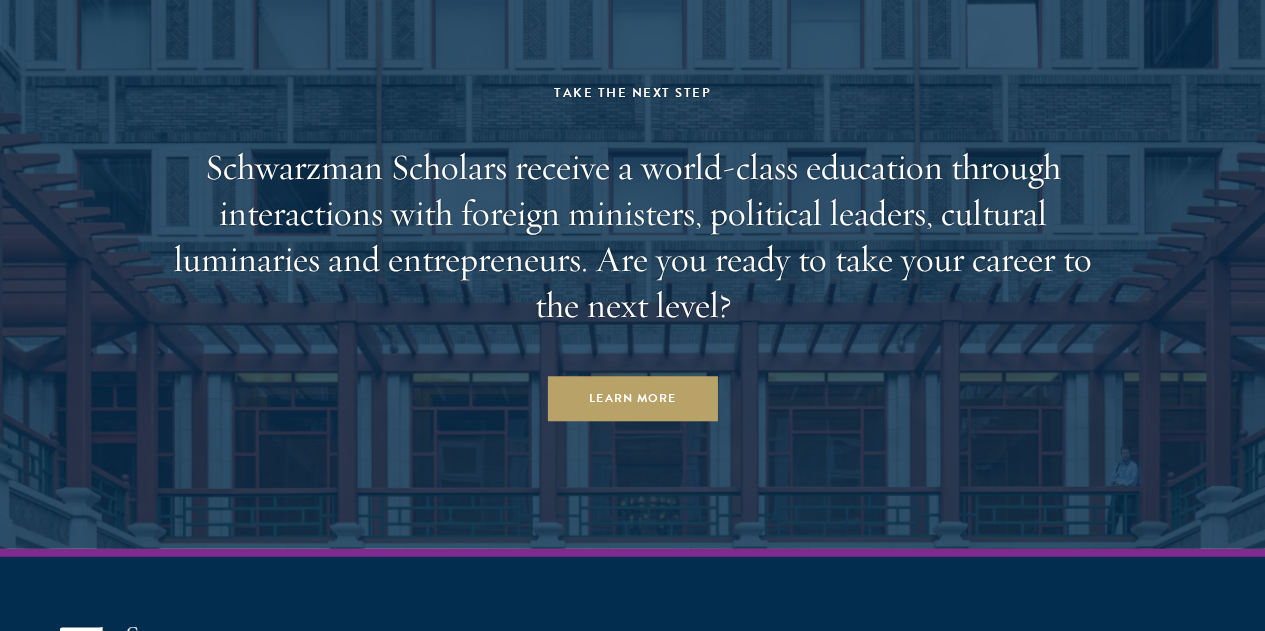 click on "Read the Latest
Keep up-to-date with Schwarzman Scholars and receive updates on the application process, curriculum, building and other program developments.
News
Schwarzman Scholars Announces Tenth Class; 150 Exceptional Scholars from 38 Countries to Join Prestigious Network of 1,300+ Young  Global Leaders; Record-high Applications Indicate Growing Interest in Studying in China
[MONTH] [DAY], [YEAR]
[EMAIL]
Read More
All
Alumni
Experience
Leadership
News
Perspectives
Press Releases
Program Updates
Scholars
Sort:" at bounding box center [632, -4710] 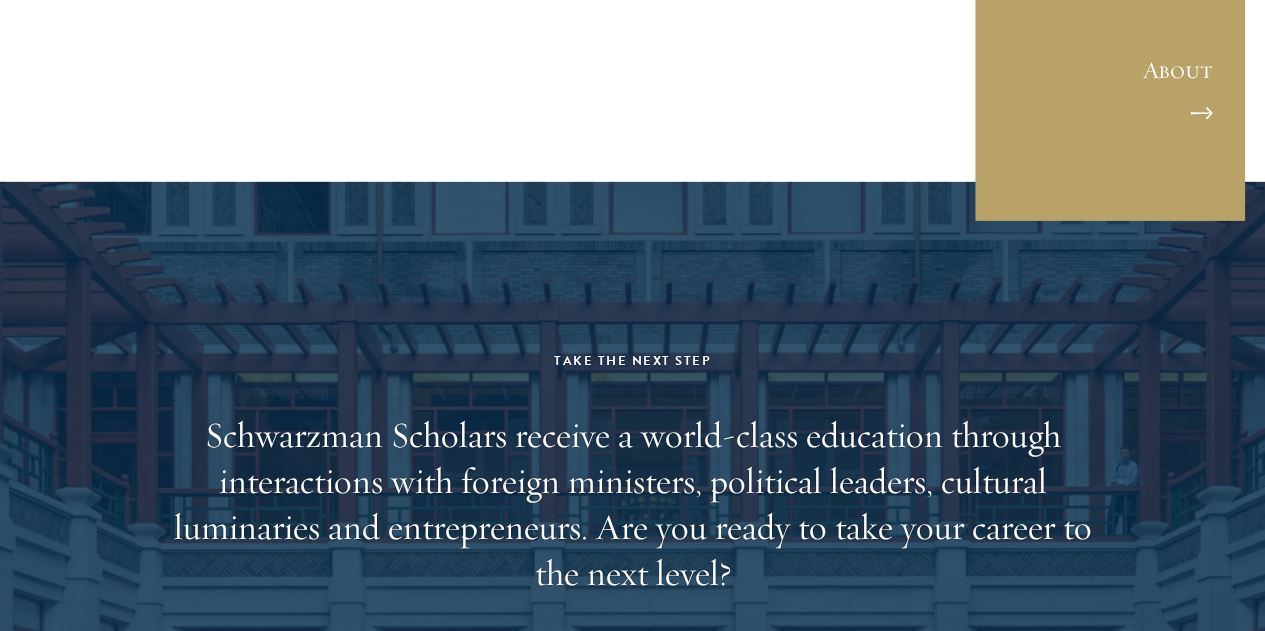 scroll, scrollTop: 11100, scrollLeft: 0, axis: vertical 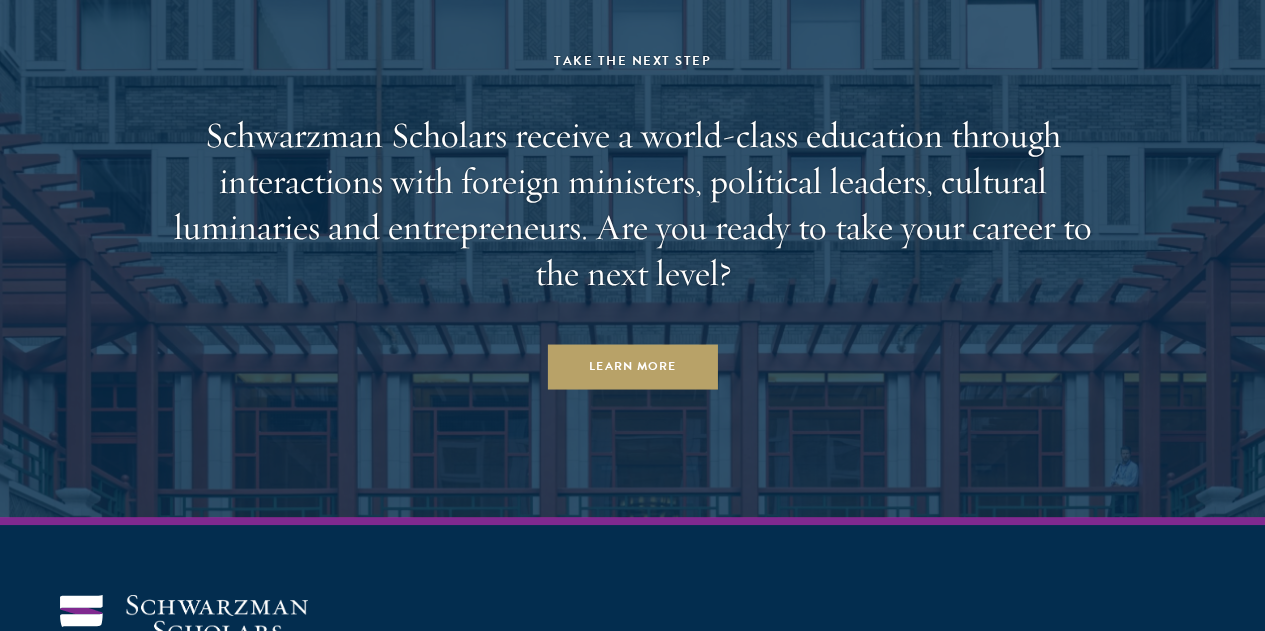 click on "Load More" at bounding box center [632, -447] 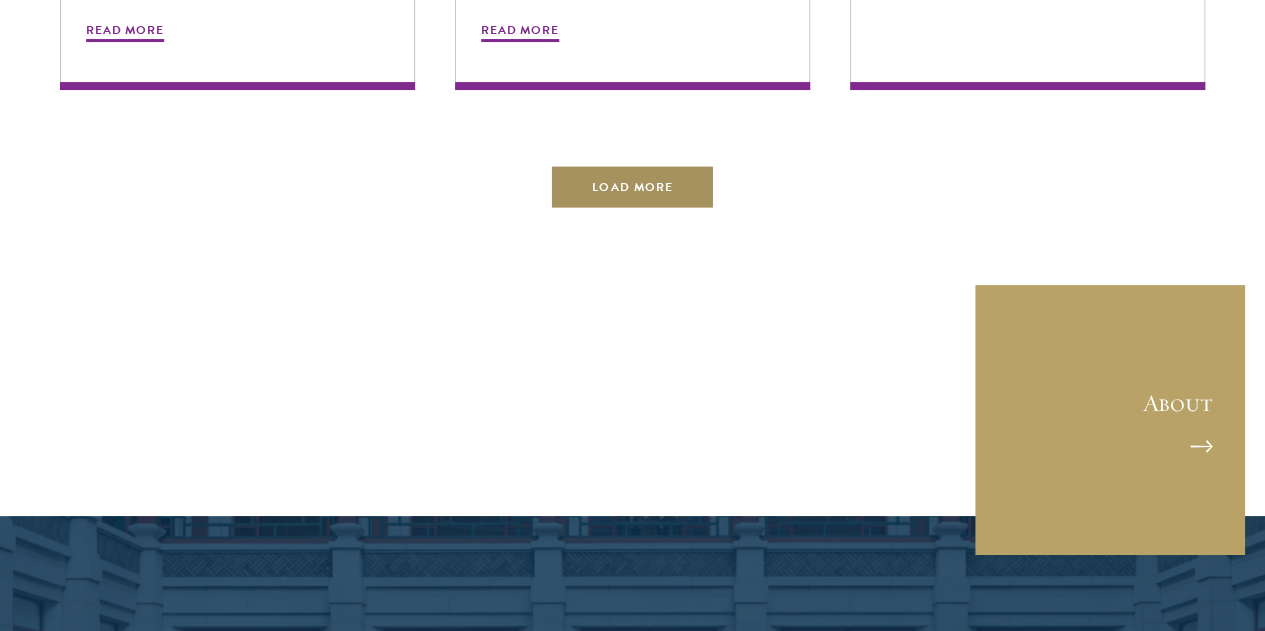 scroll, scrollTop: 11900, scrollLeft: 0, axis: vertical 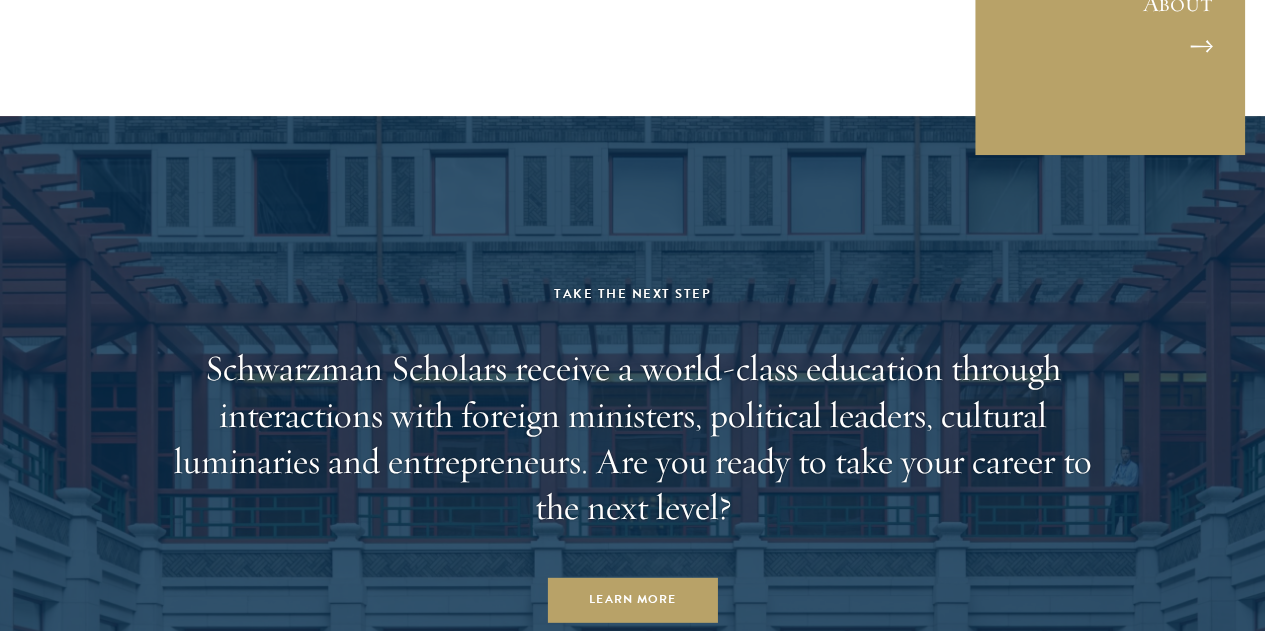 click on "Load More" at bounding box center (632, -213) 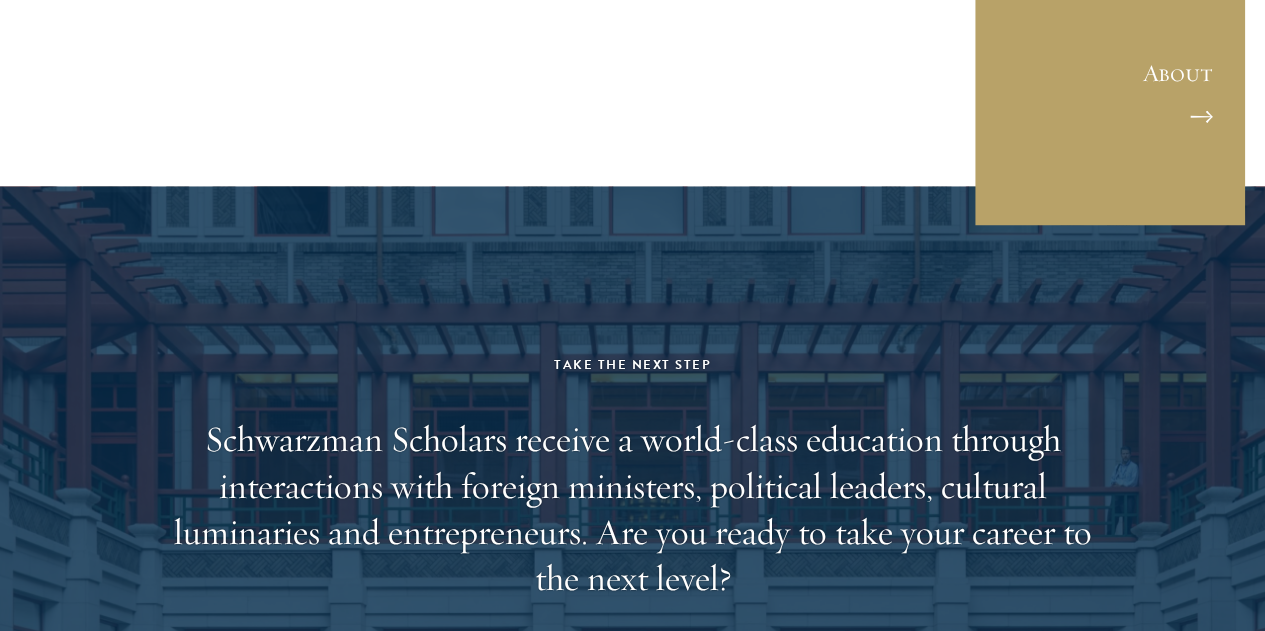scroll, scrollTop: 13200, scrollLeft: 0, axis: vertical 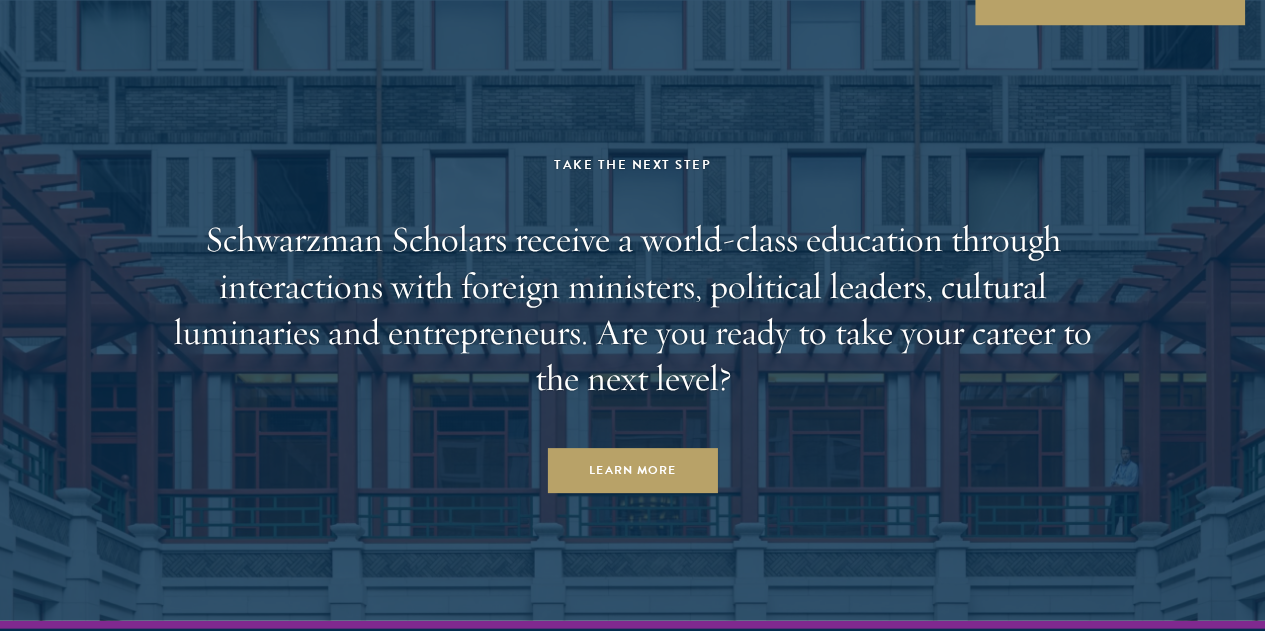 click on "Load More" at bounding box center (632, -343) 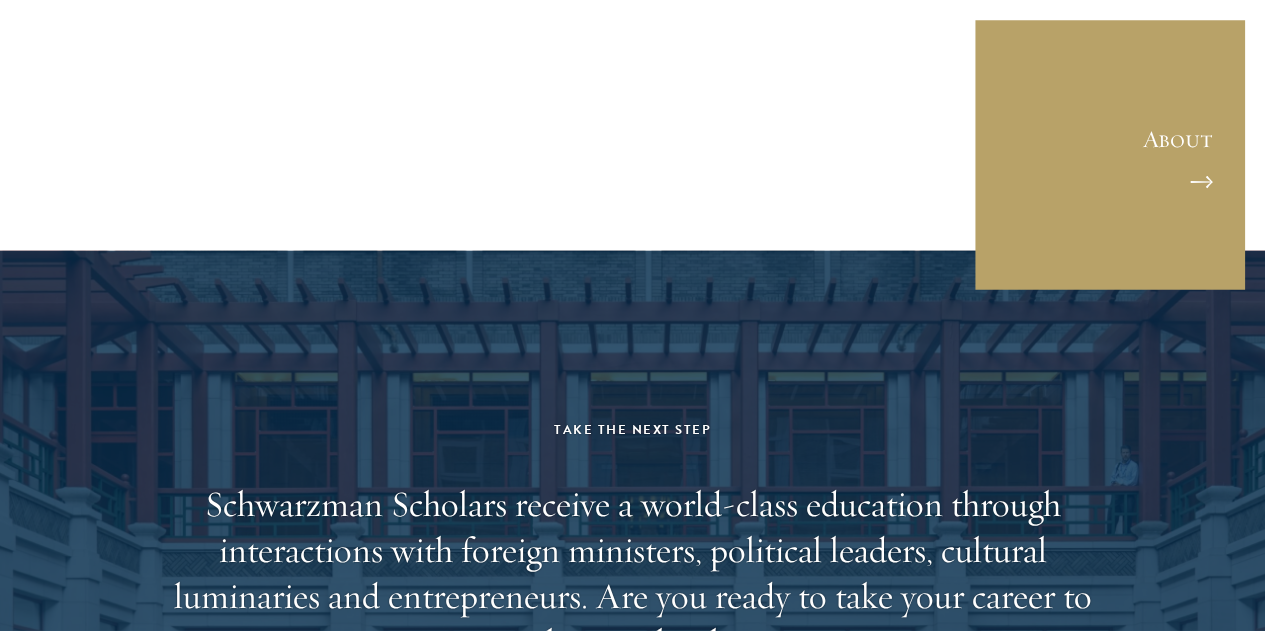 scroll, scrollTop: 14300, scrollLeft: 0, axis: vertical 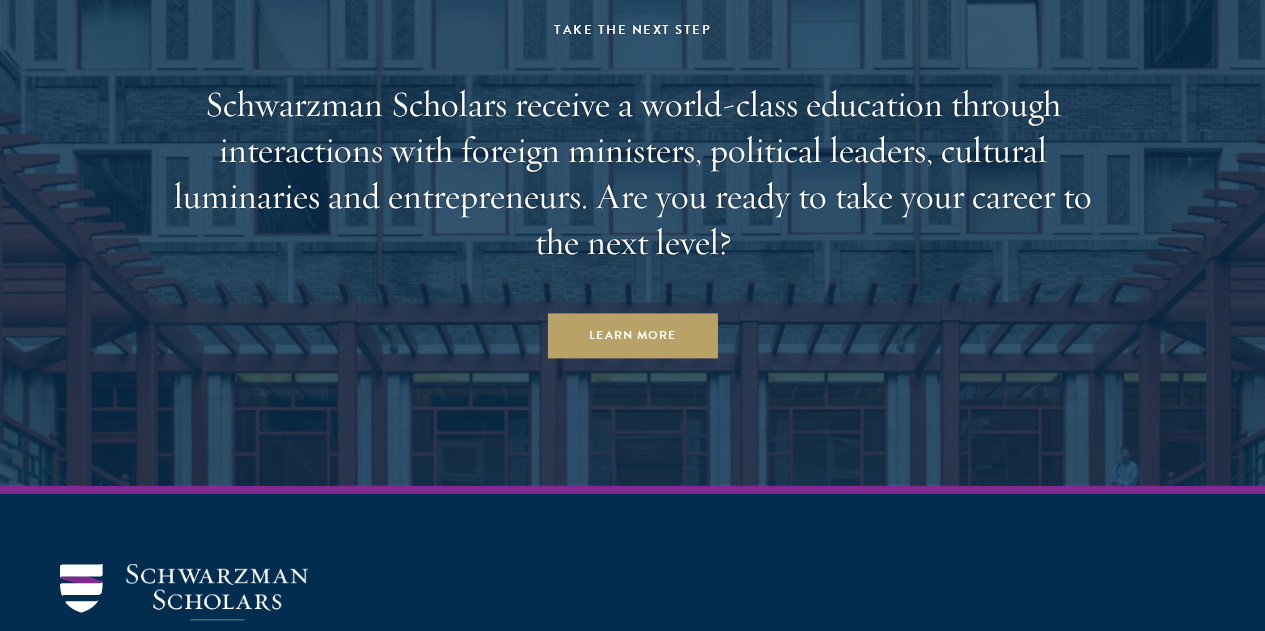 click on "Load More" at bounding box center [632, -477] 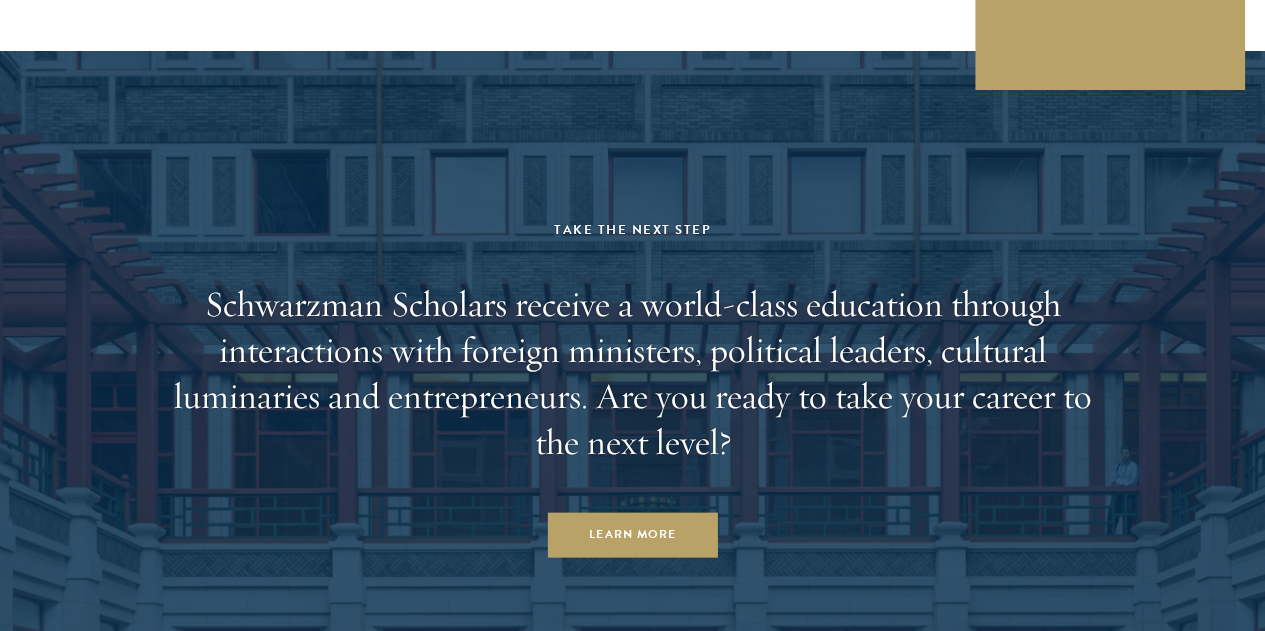 scroll, scrollTop: 15300, scrollLeft: 0, axis: vertical 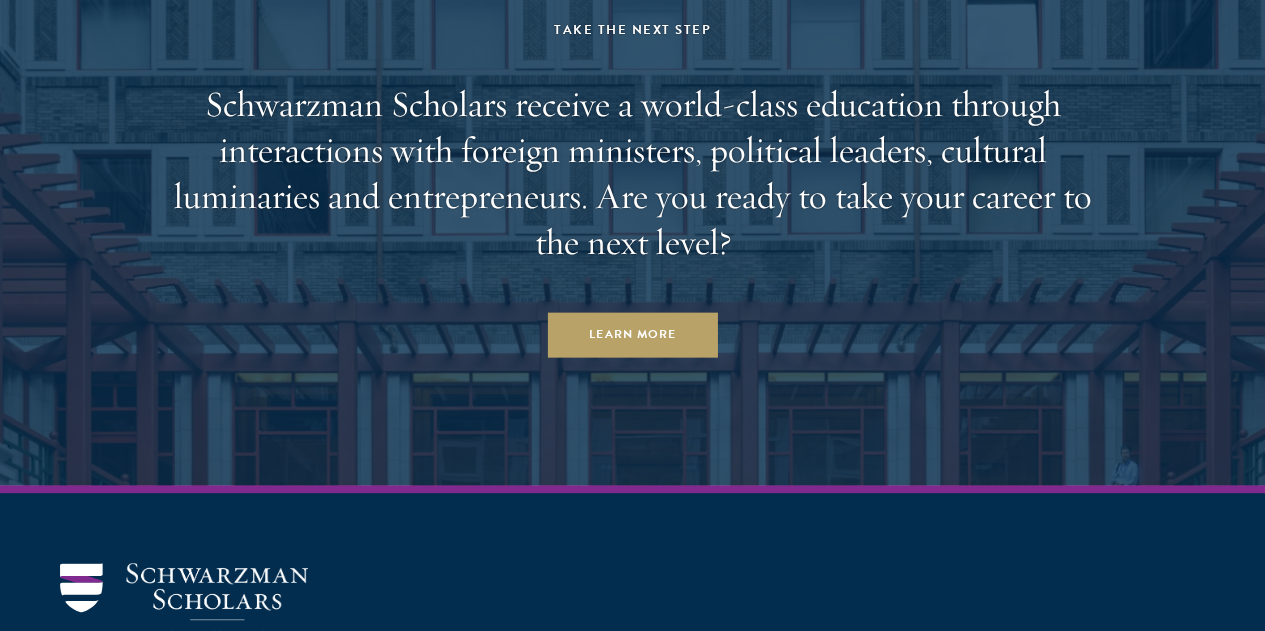 click on "Load More" at bounding box center (632, -478) 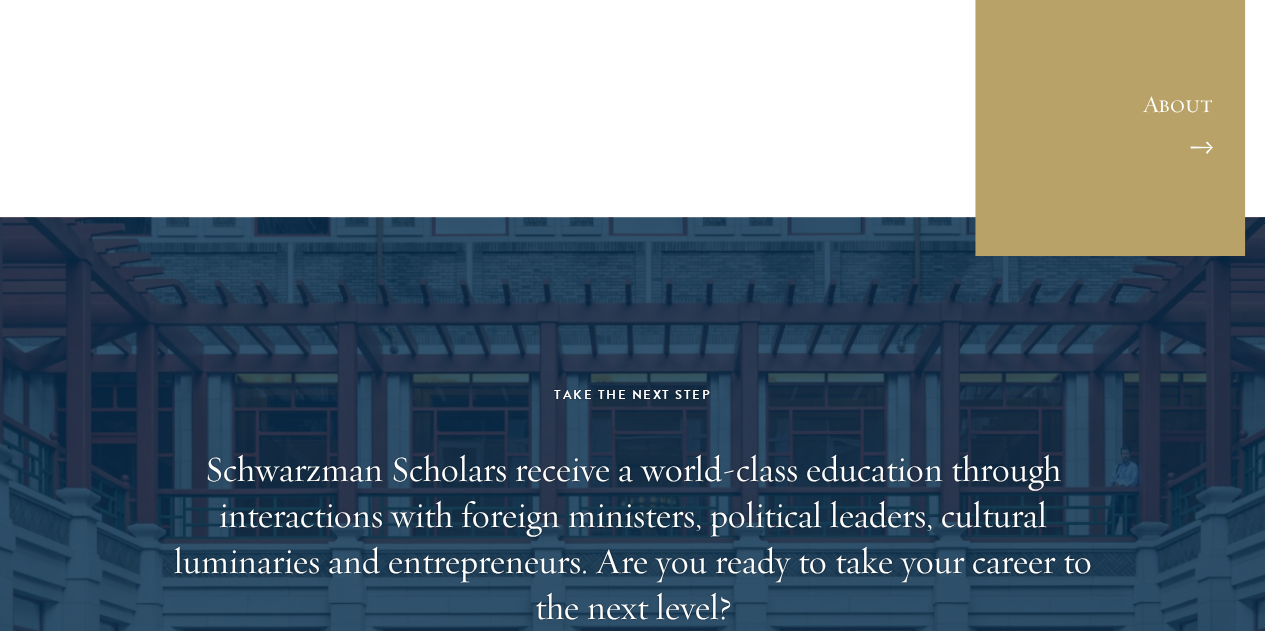 scroll, scrollTop: 16200, scrollLeft: 0, axis: vertical 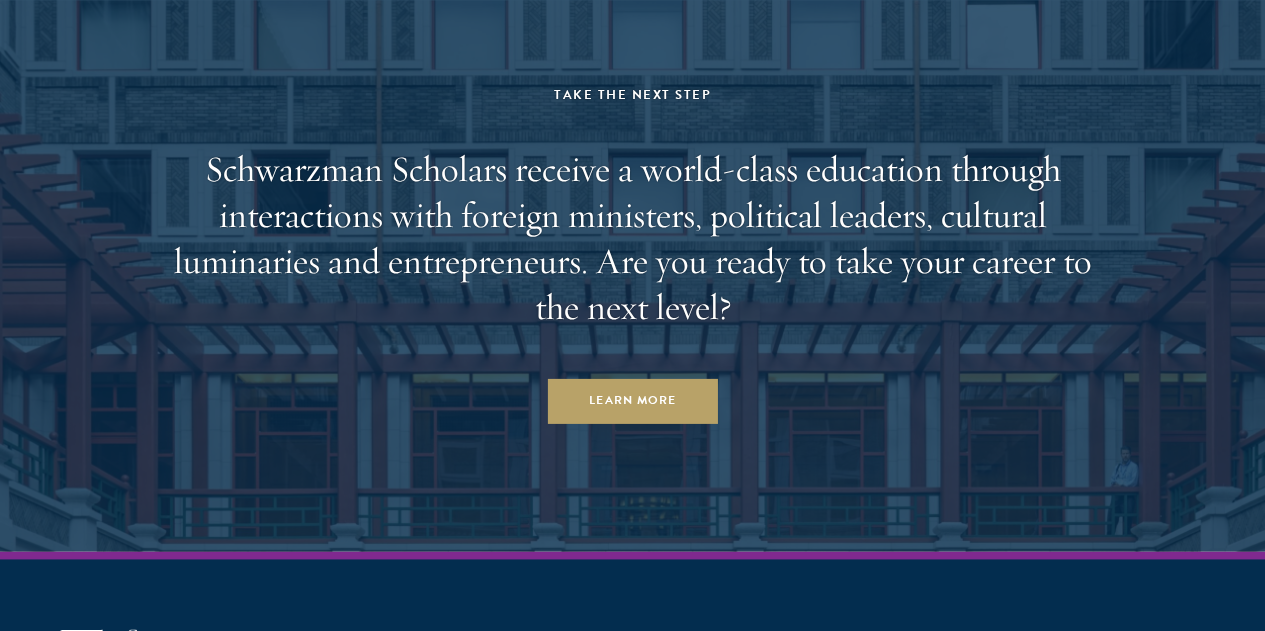click on "Load More" at bounding box center [632, -412] 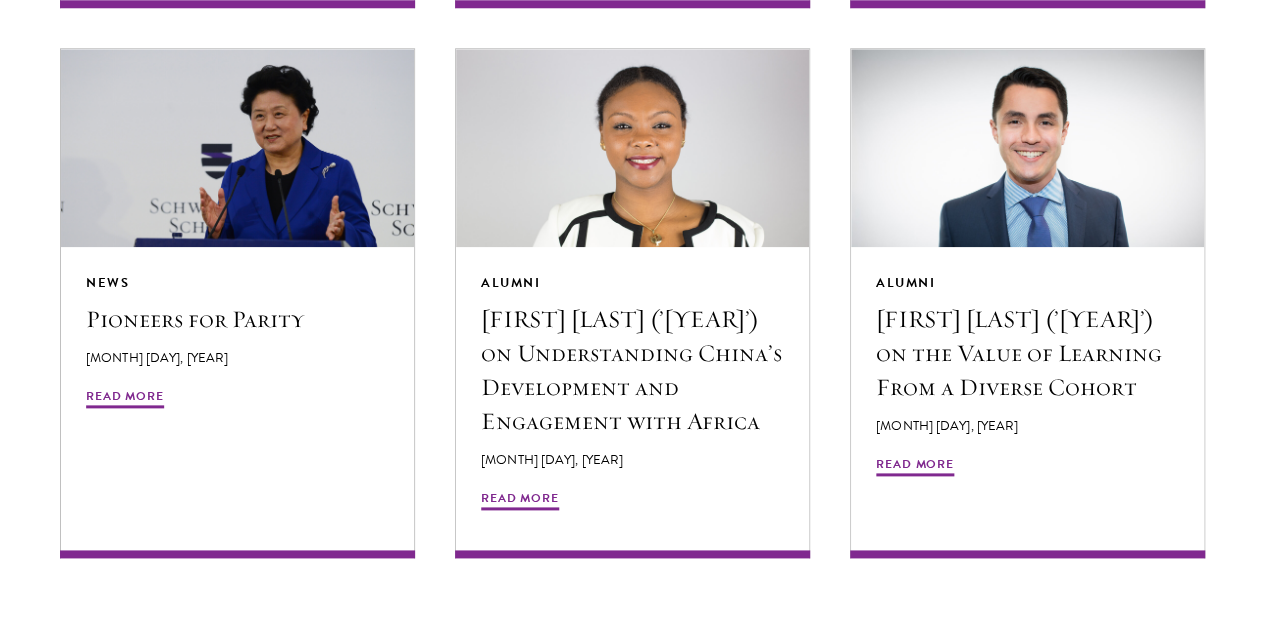 scroll, scrollTop: 16600, scrollLeft: 0, axis: vertical 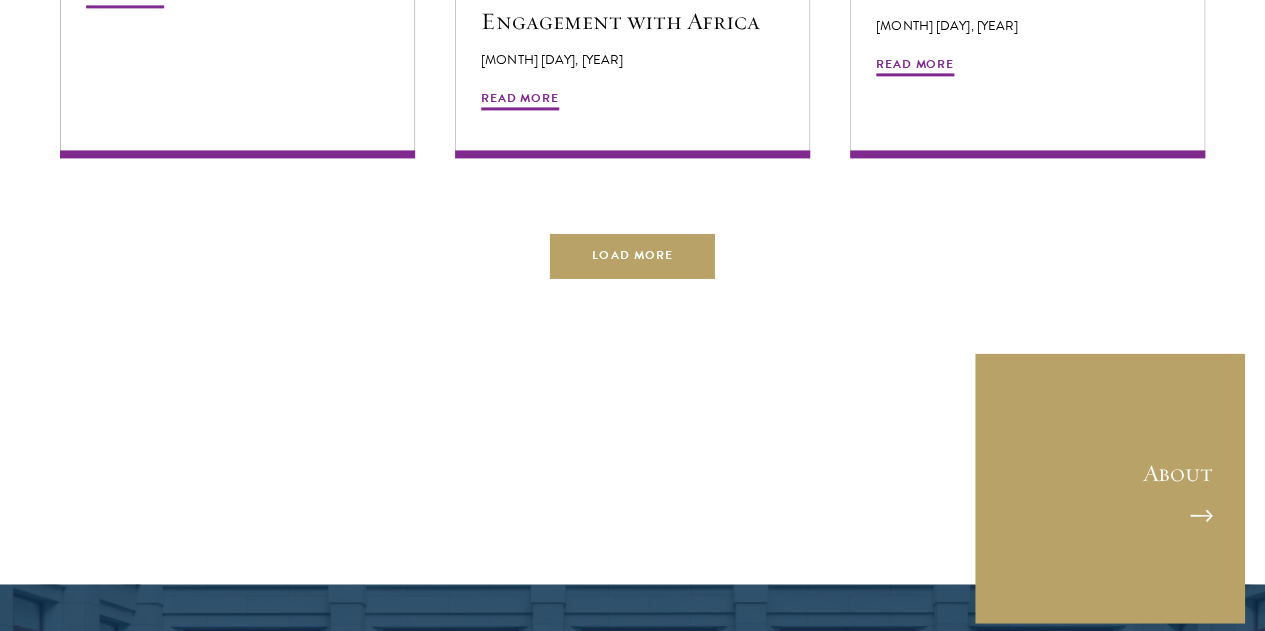 click on "Read More" at bounding box center (915, -449) 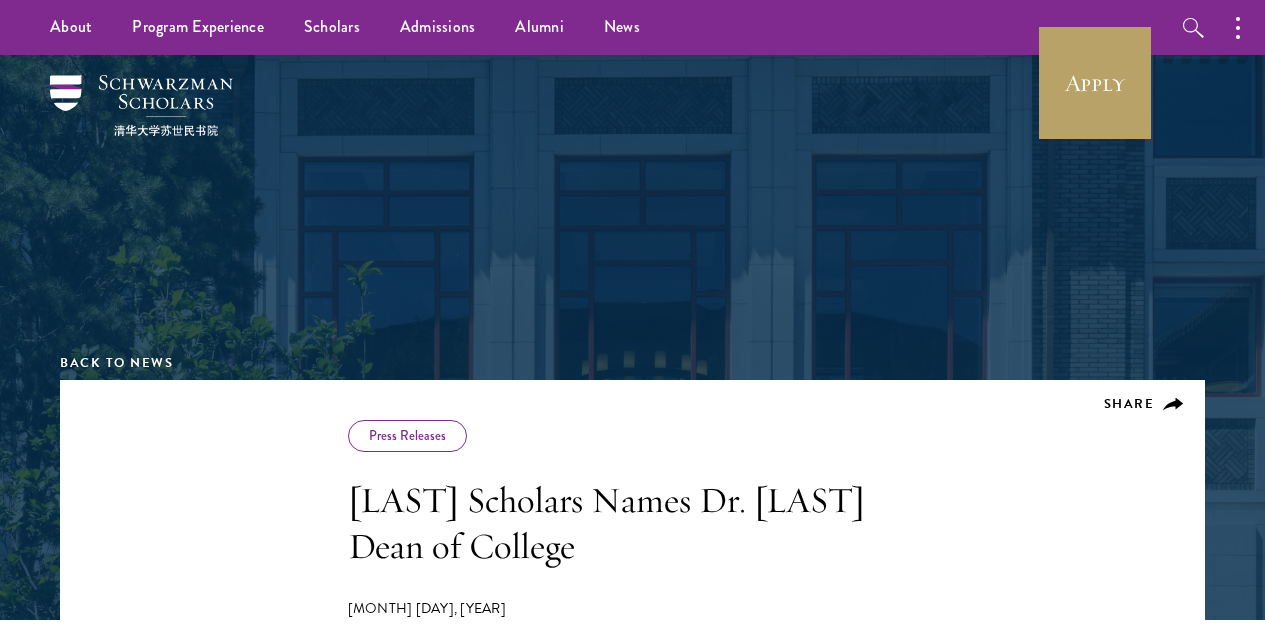 scroll, scrollTop: 0, scrollLeft: 0, axis: both 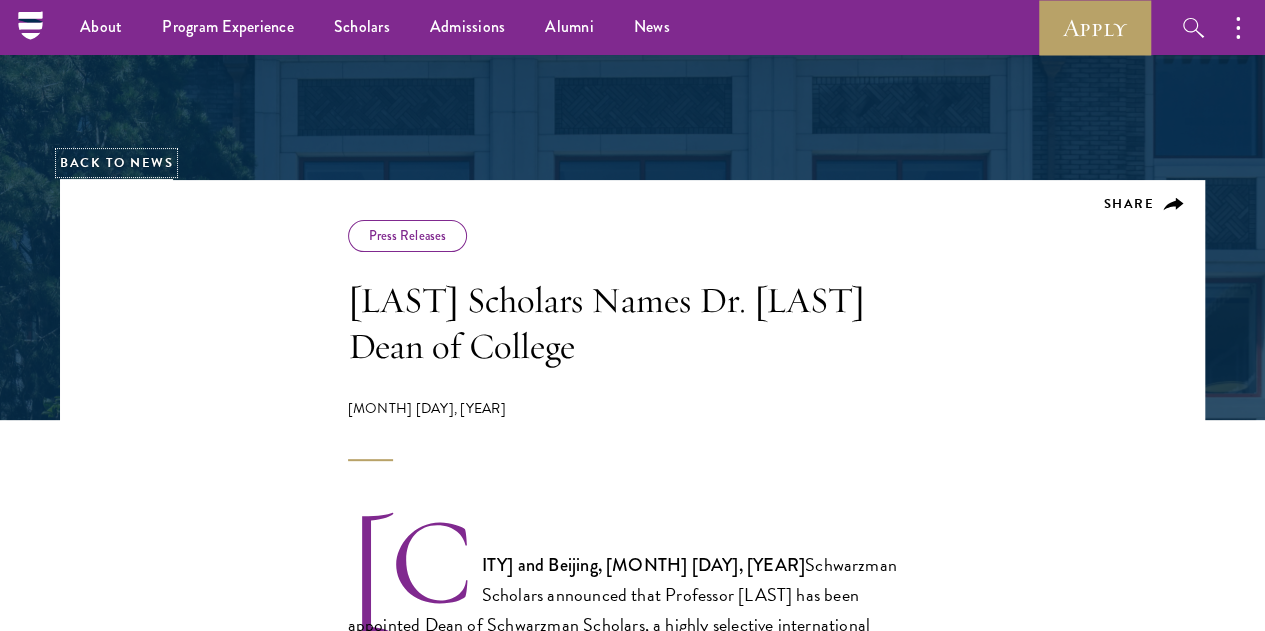 click on "Back to News" at bounding box center (116, 163) 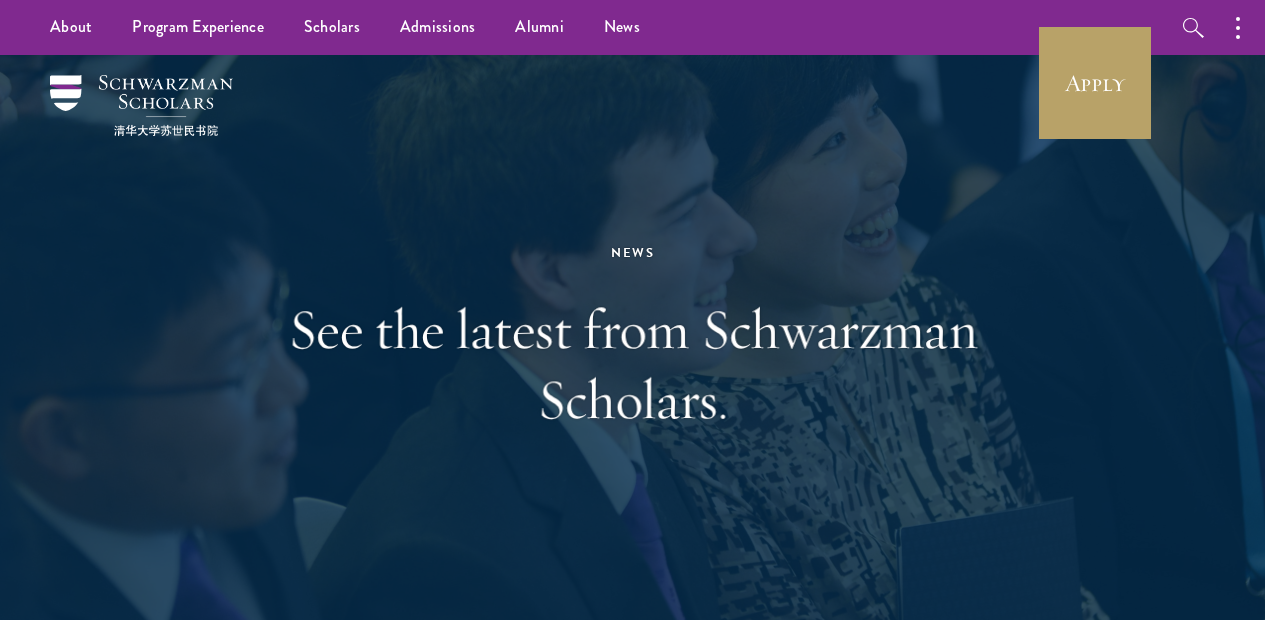 scroll, scrollTop: 0, scrollLeft: 0, axis: both 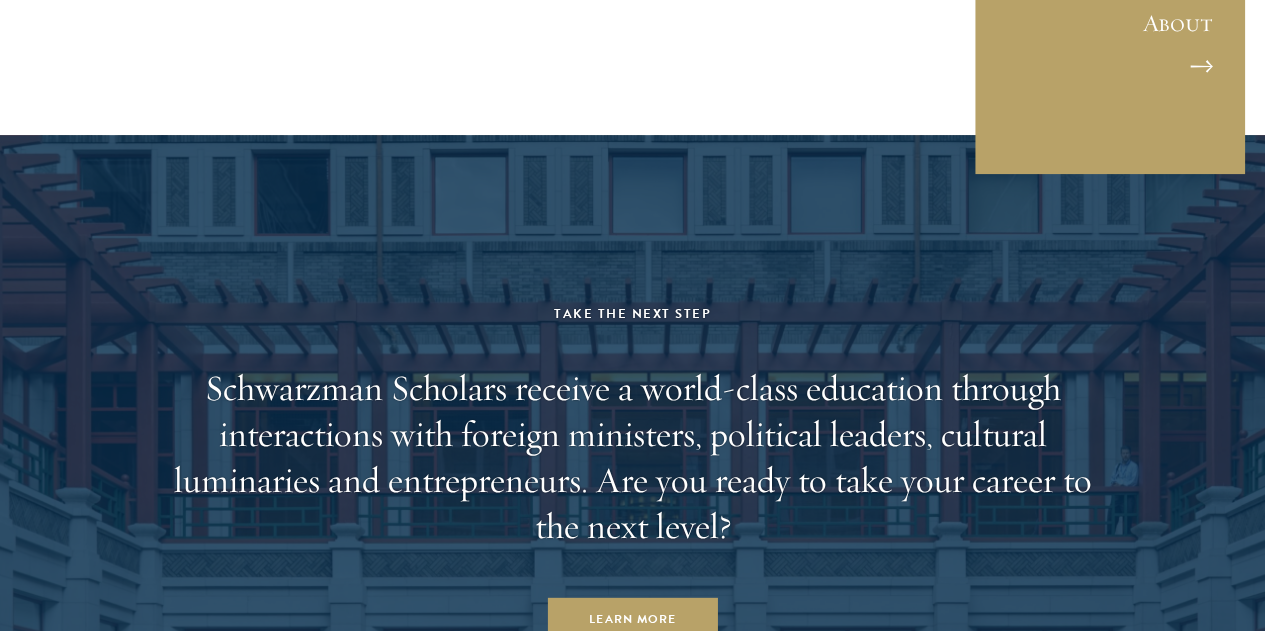 click on "Load More" at bounding box center (632, -194) 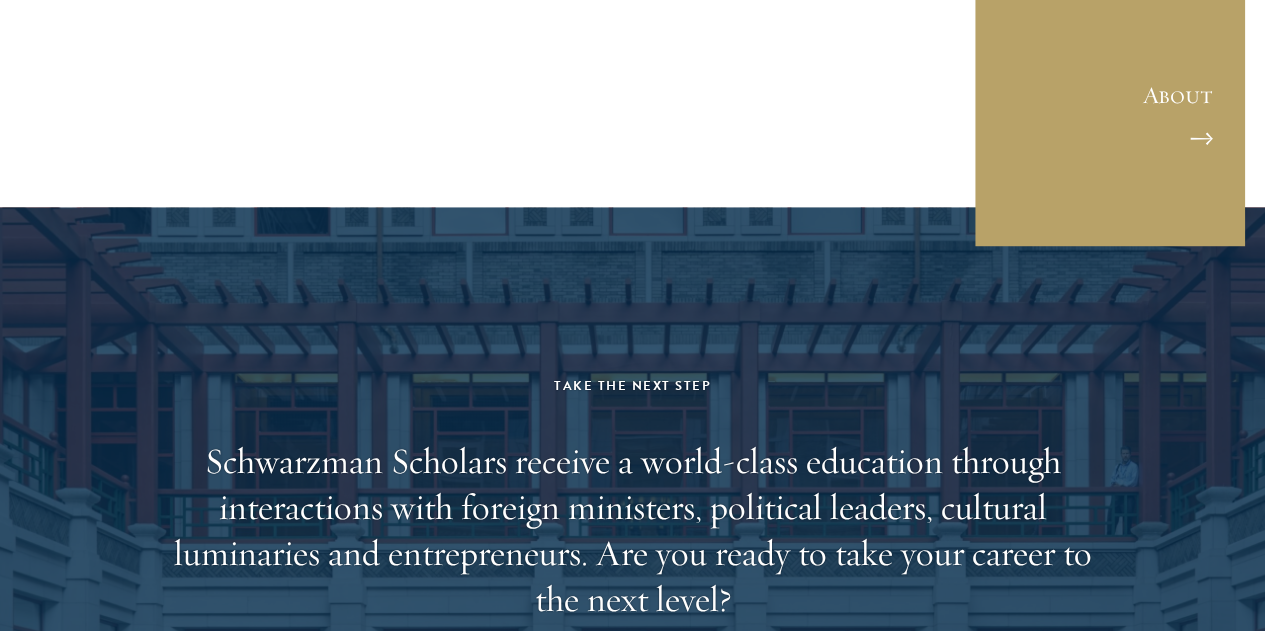 scroll, scrollTop: 5400, scrollLeft: 0, axis: vertical 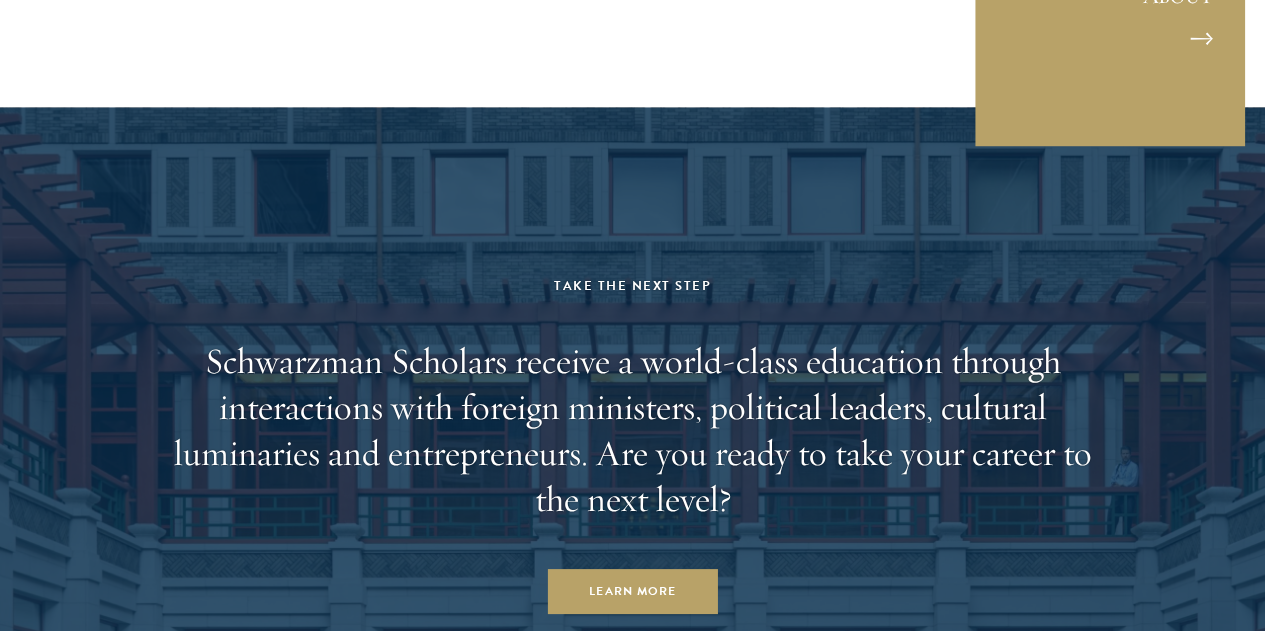 click on "Load More" at bounding box center (632, -222) 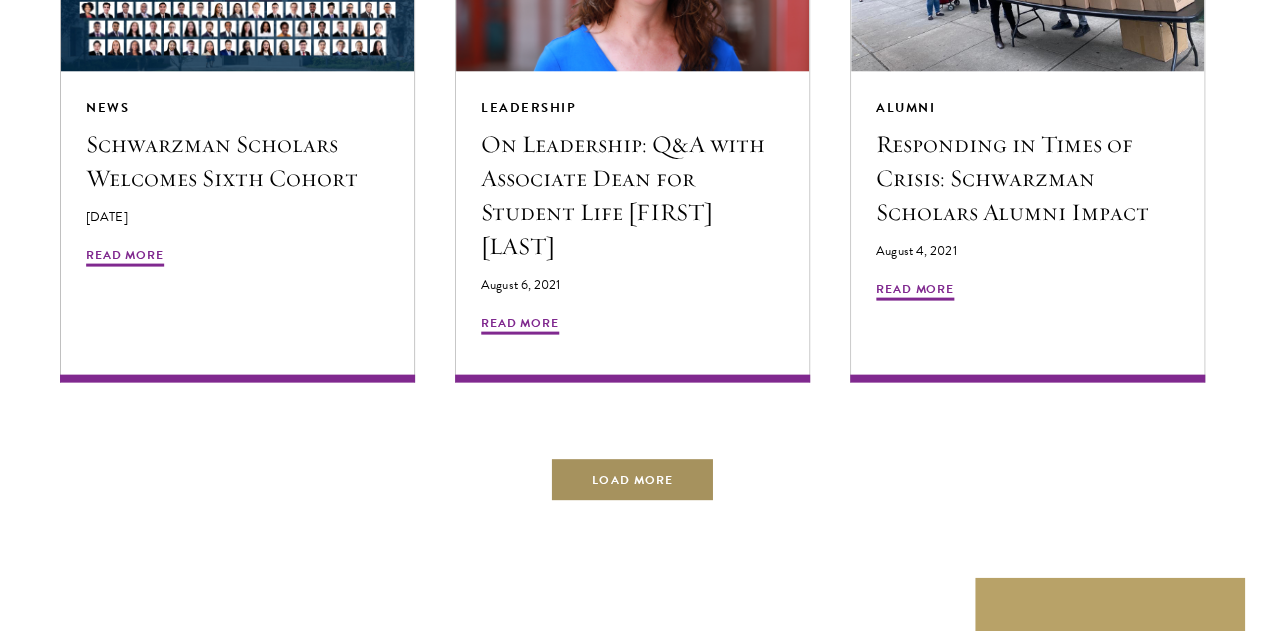scroll, scrollTop: 6200, scrollLeft: 0, axis: vertical 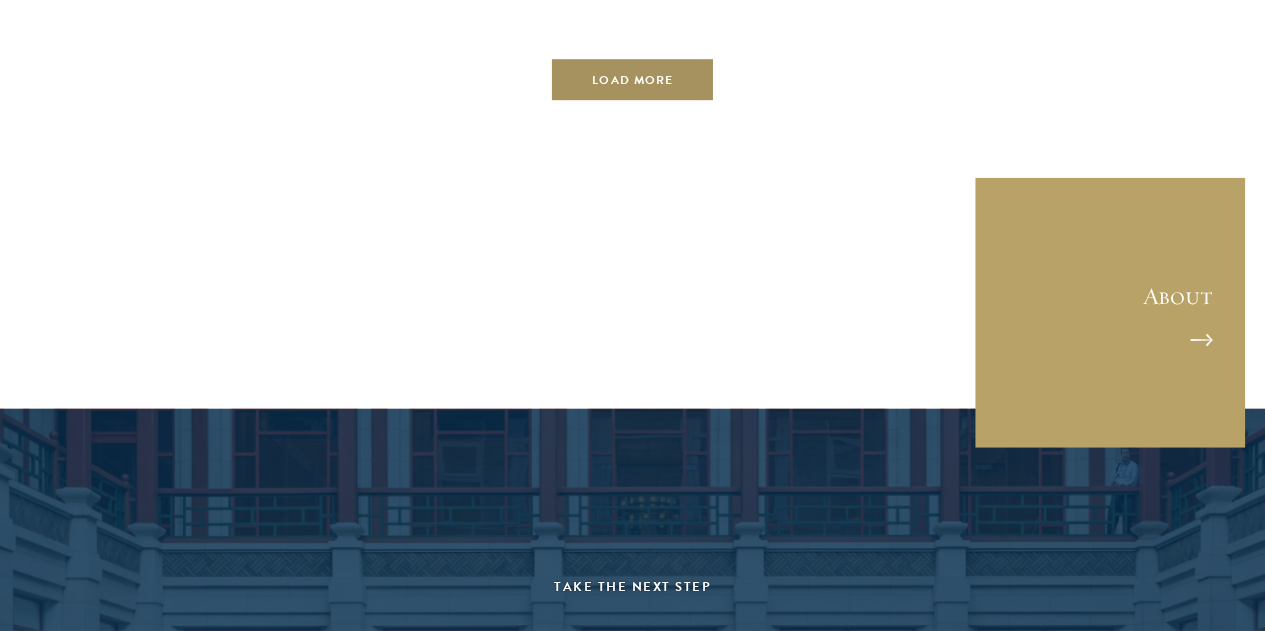 click on "Load More" at bounding box center (632, 80) 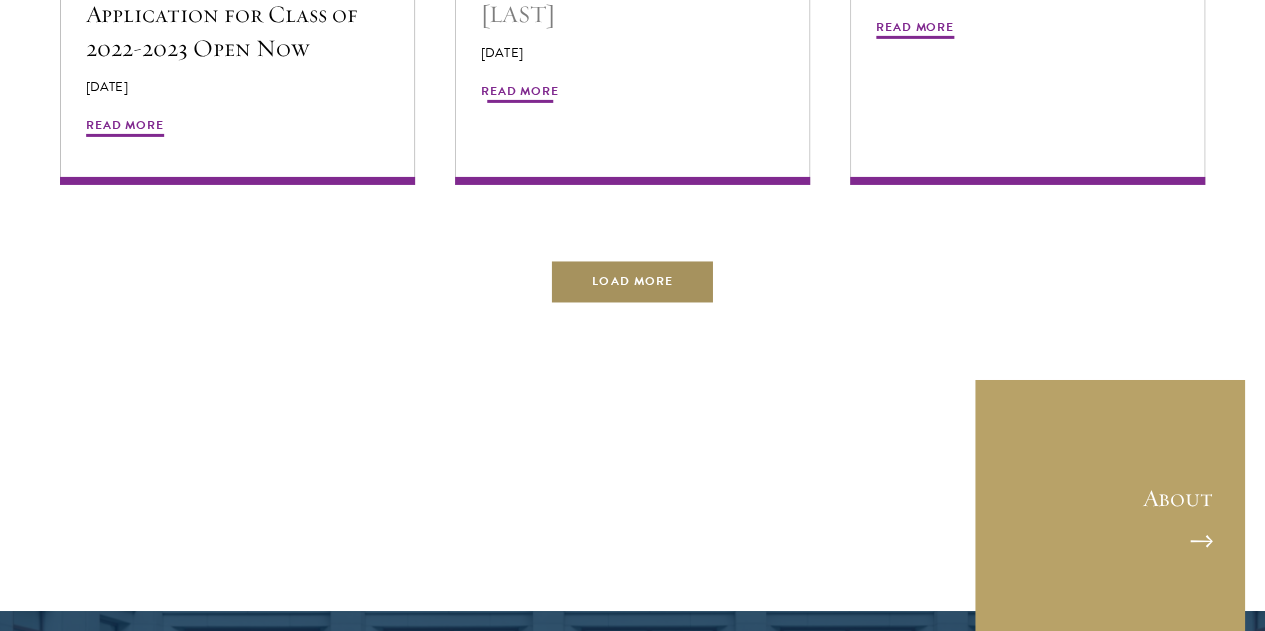 scroll, scrollTop: 7400, scrollLeft: 0, axis: vertical 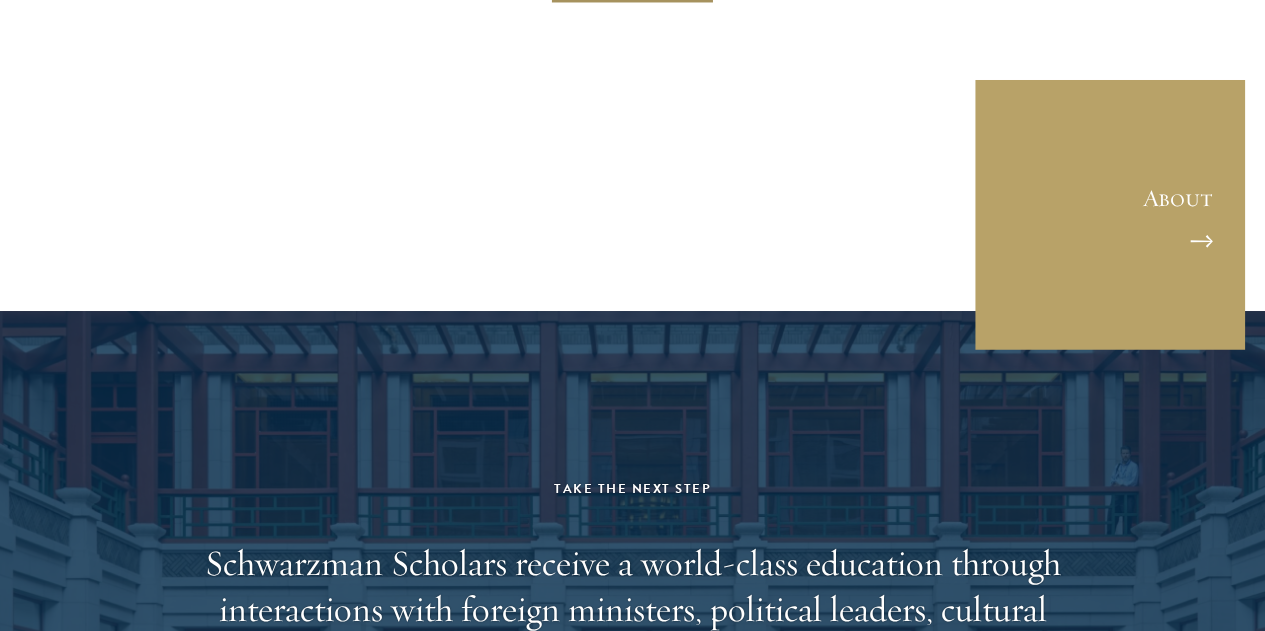 click on "Load More" at bounding box center [632, -18] 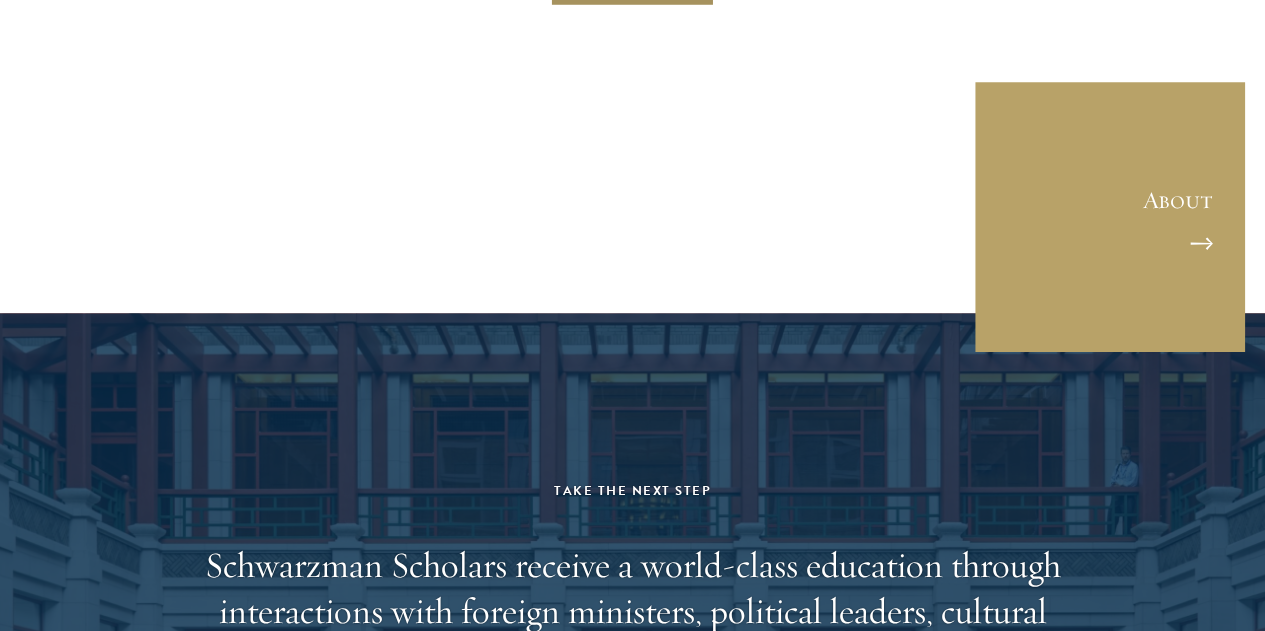scroll, scrollTop: 8600, scrollLeft: 0, axis: vertical 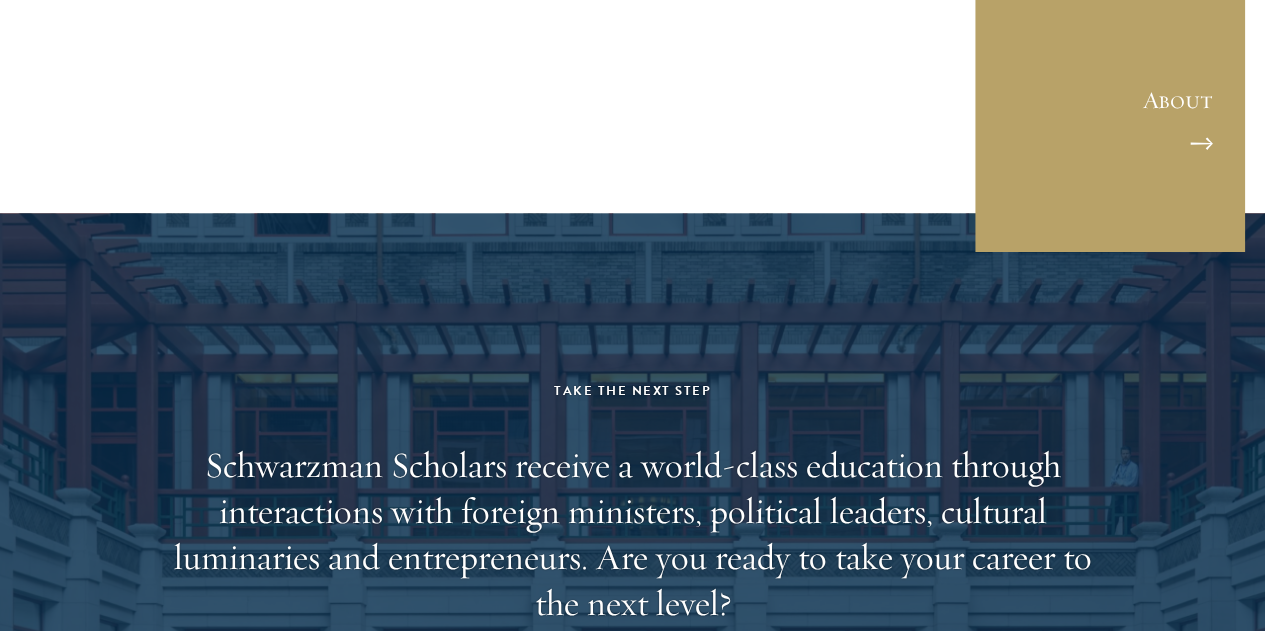 click on "Schwarzman Scholars Announces Tenth Class; 150 Exceptional Scholars from 38 Countries to Join Prestigious Network of 1,300+ Young Global Leaders; Record-high Applications Indicate Growing Interest in Studying in China" at bounding box center (632, -3861) 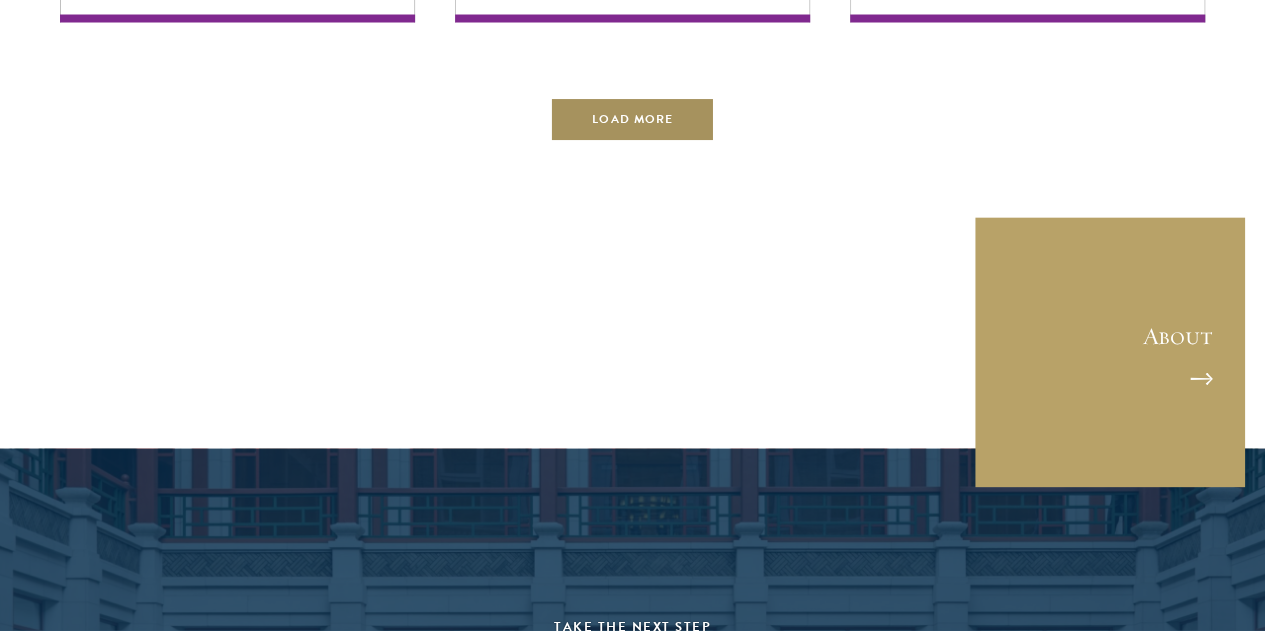 scroll, scrollTop: 9700, scrollLeft: 0, axis: vertical 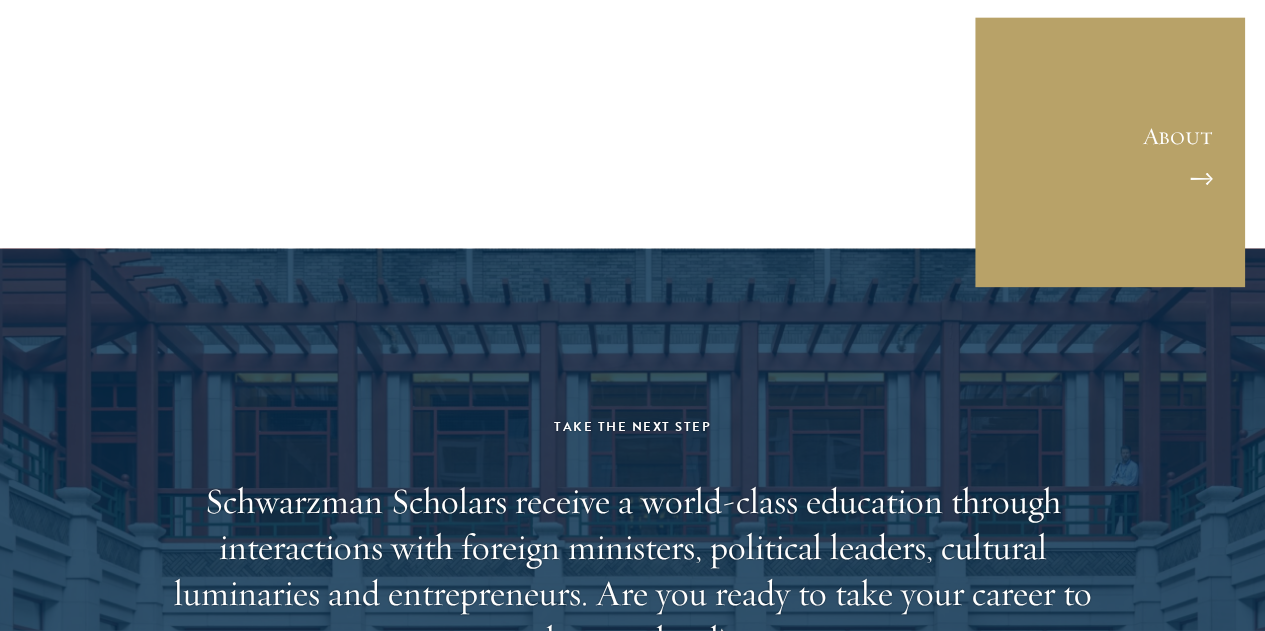 click on "Load More" at bounding box center (632, -80) 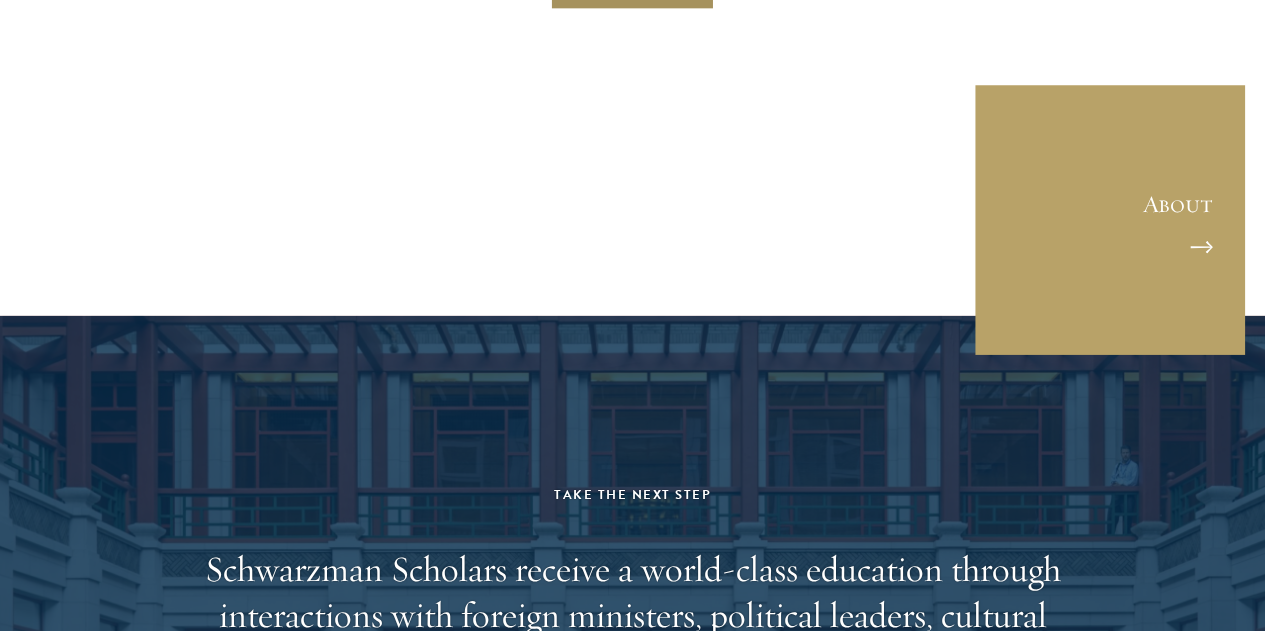 scroll, scrollTop: 10900, scrollLeft: 0, axis: vertical 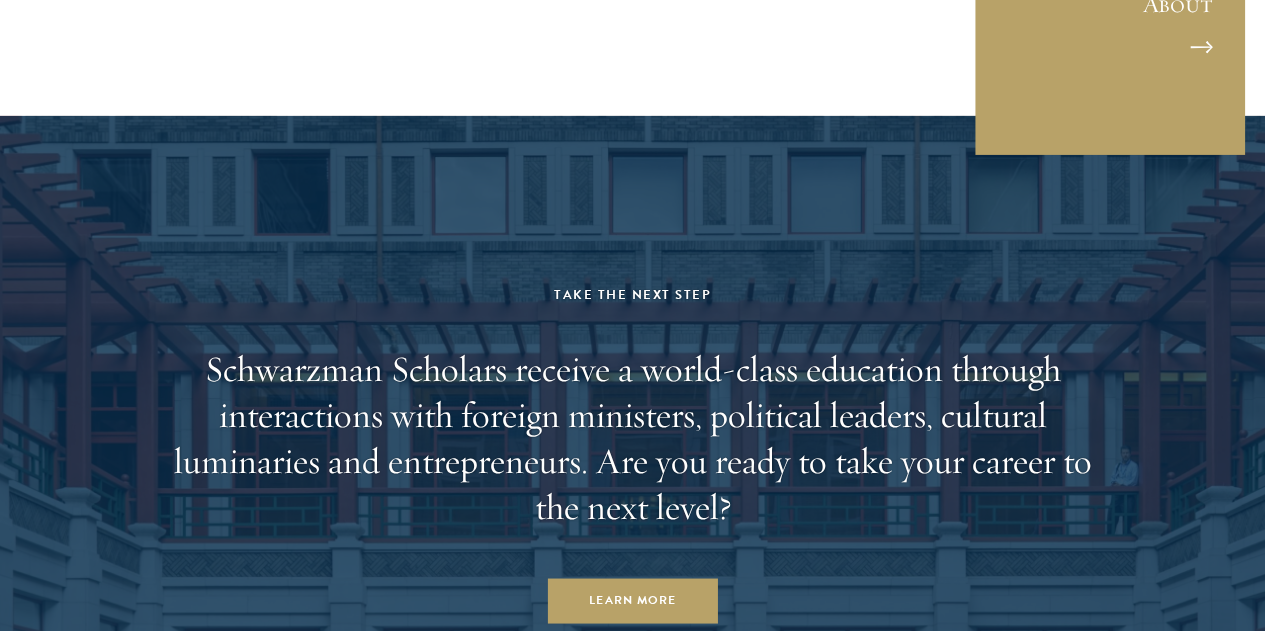 click on "Load More" at bounding box center [632, -213] 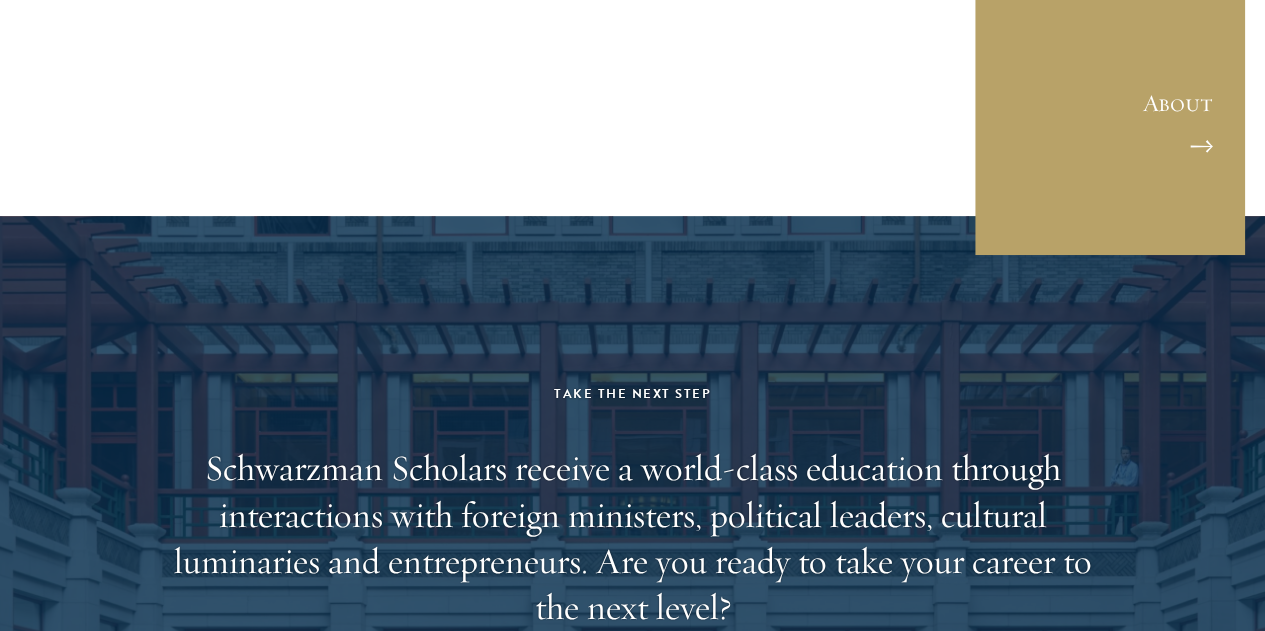 scroll, scrollTop: 12100, scrollLeft: 0, axis: vertical 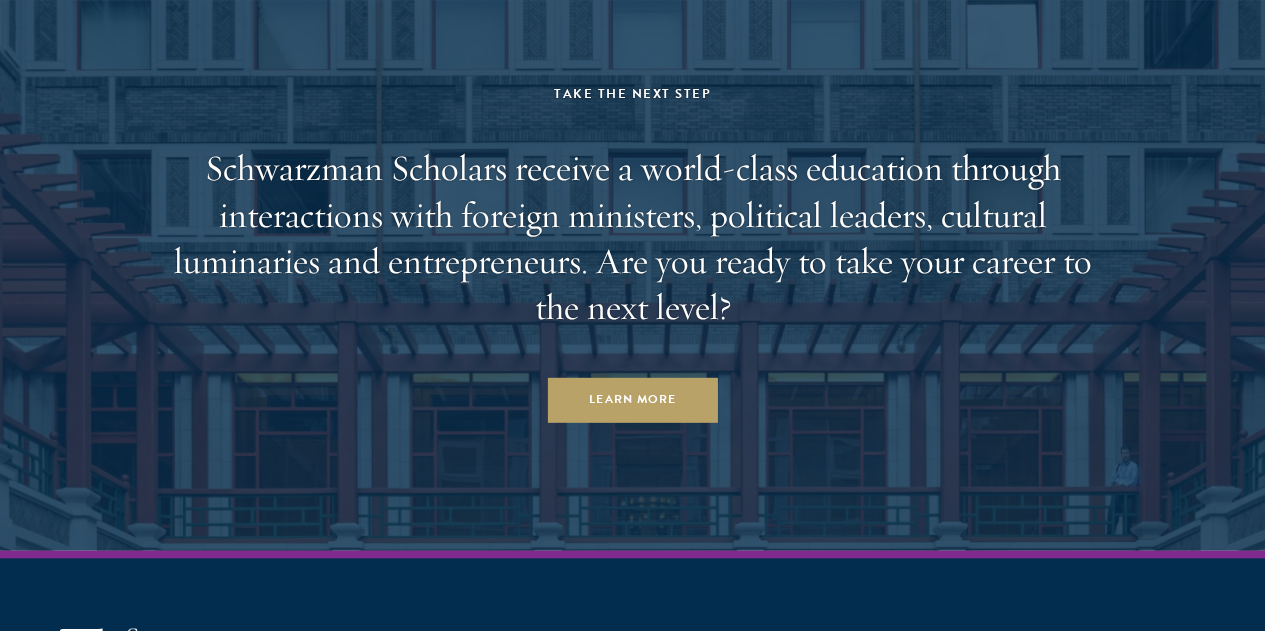 click on "Load More" at bounding box center (632, -413) 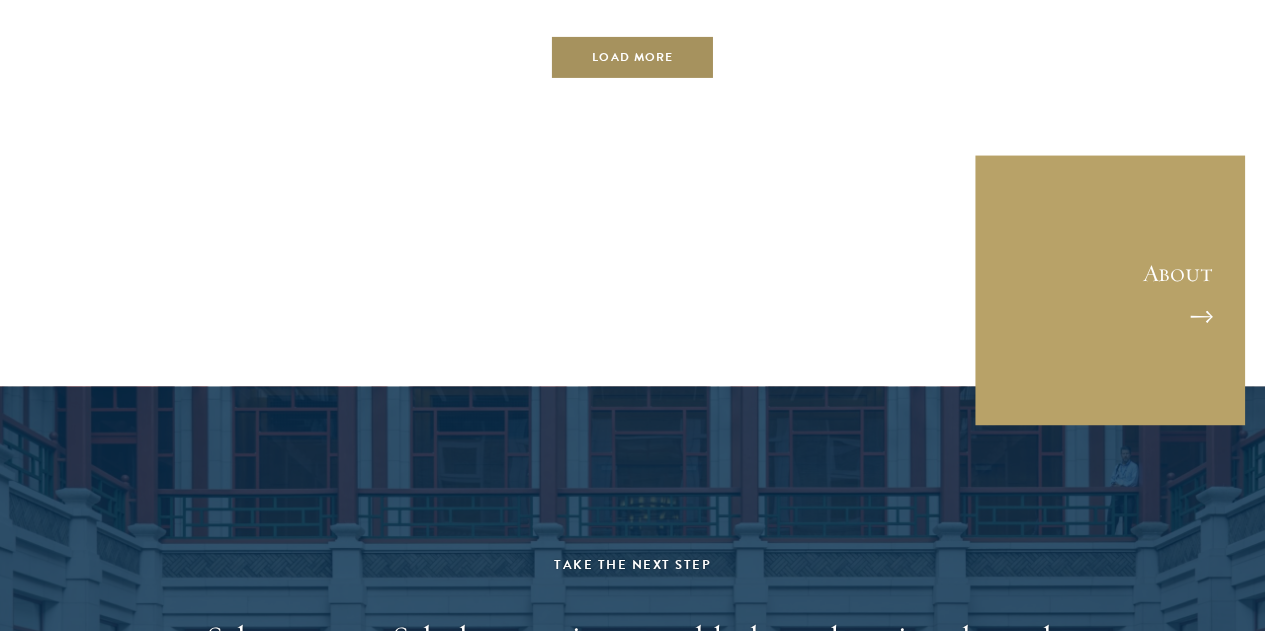scroll, scrollTop: 13100, scrollLeft: 0, axis: vertical 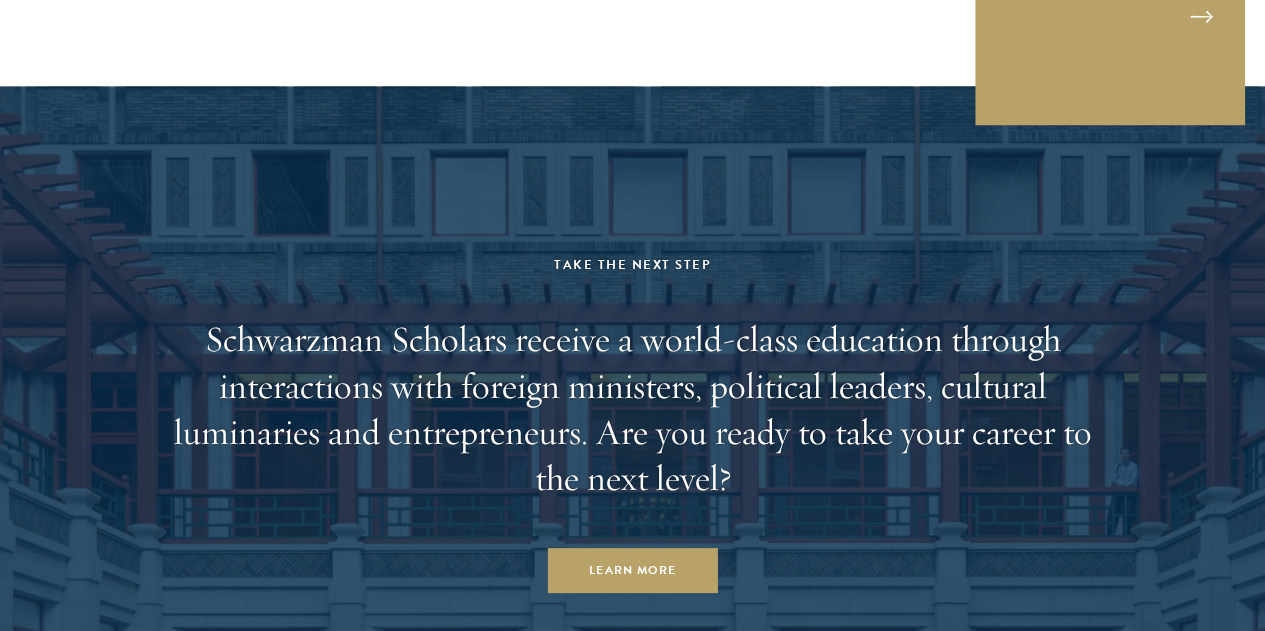 click on "Load More" at bounding box center (632, -243) 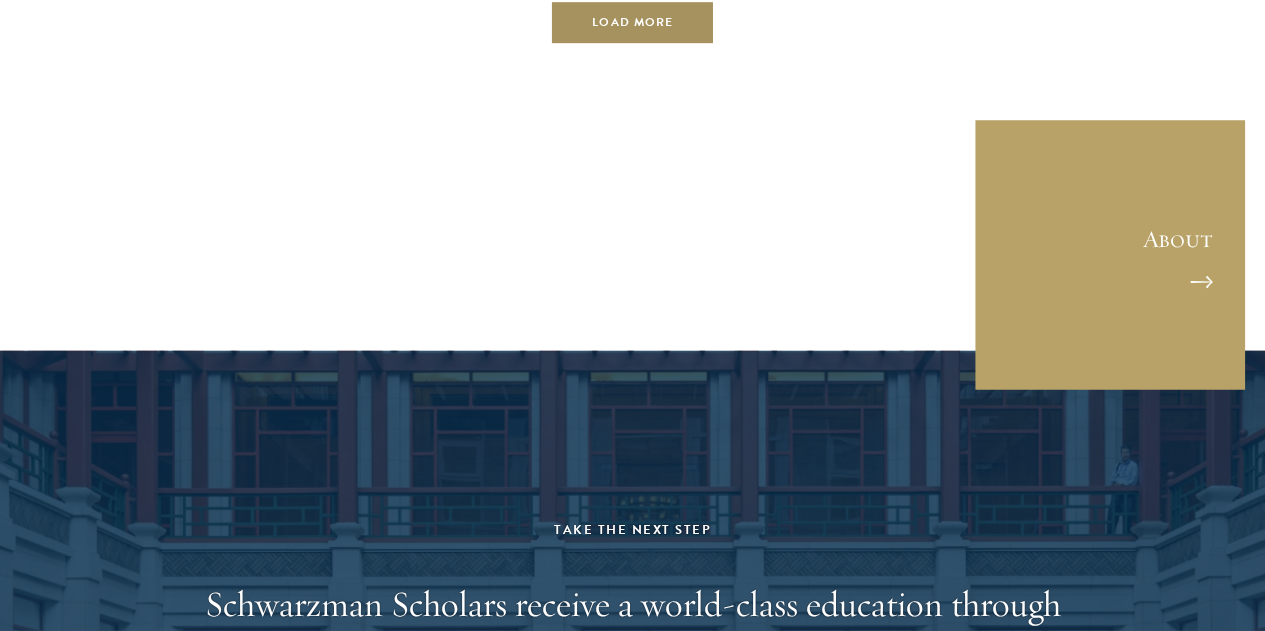 scroll, scrollTop: 14100, scrollLeft: 0, axis: vertical 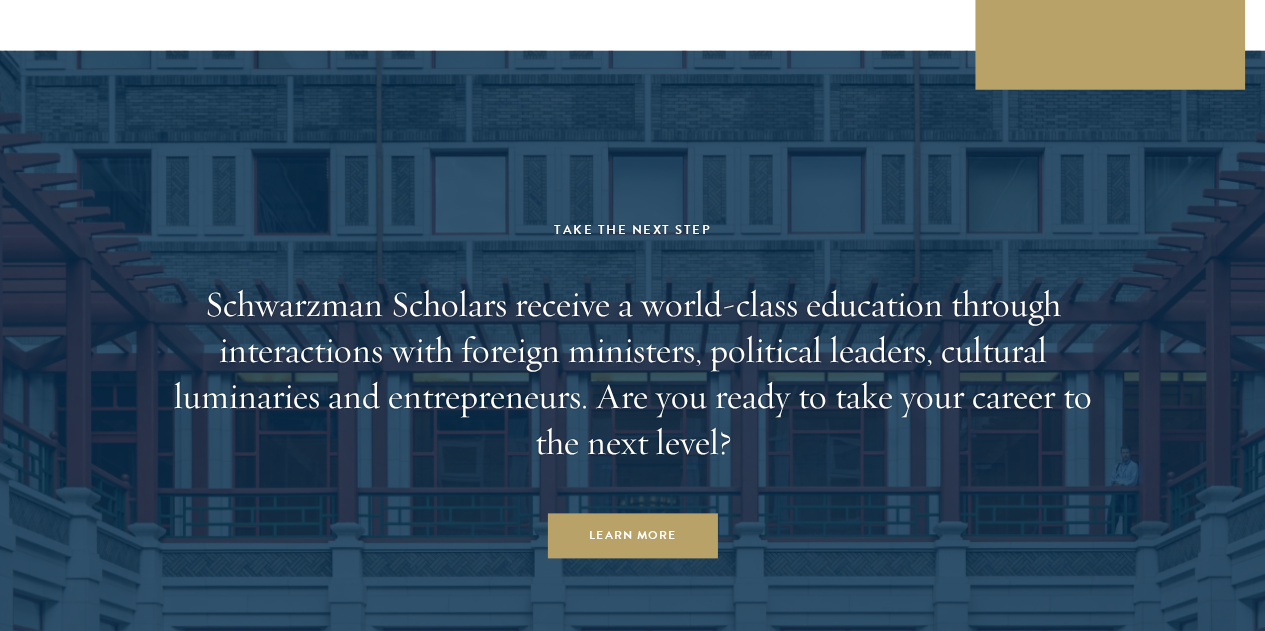 click on "Load More" at bounding box center [632, -277] 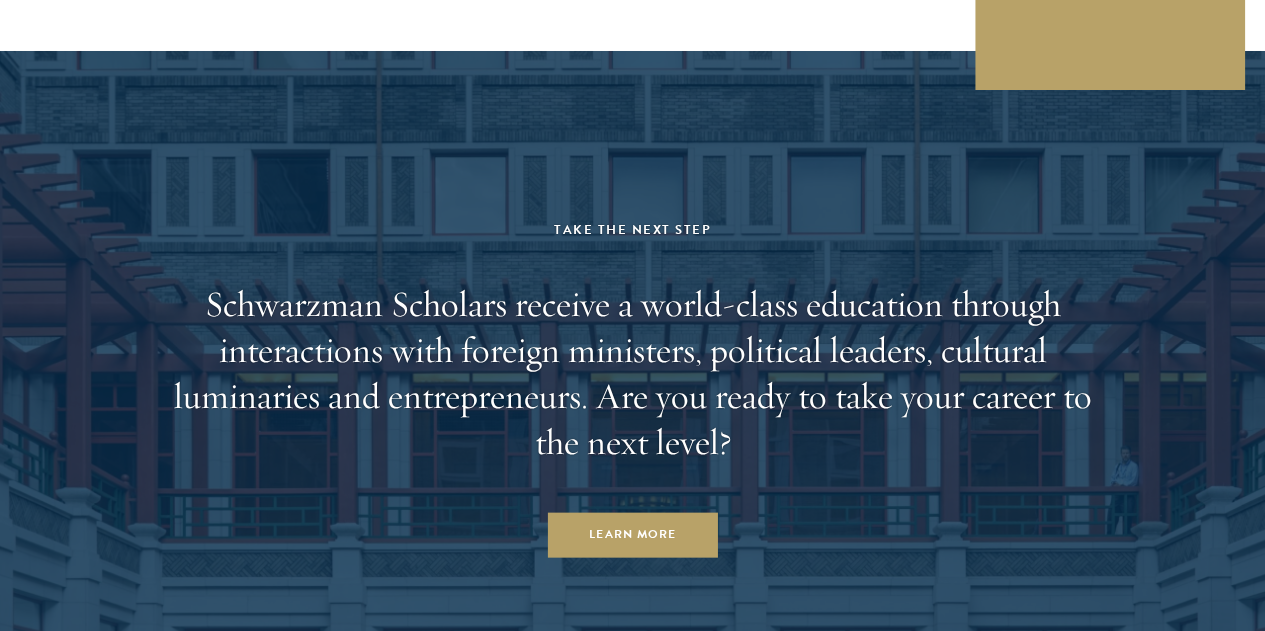 scroll, scrollTop: 15200, scrollLeft: 0, axis: vertical 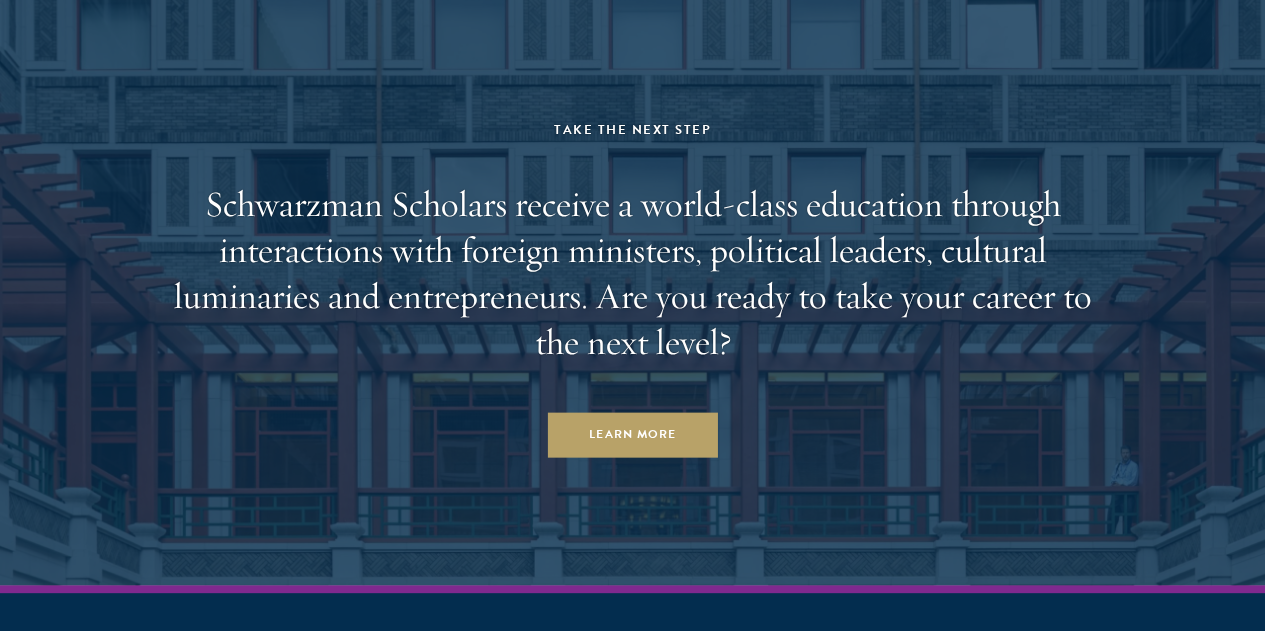 click on "Load More" at bounding box center [632, -378] 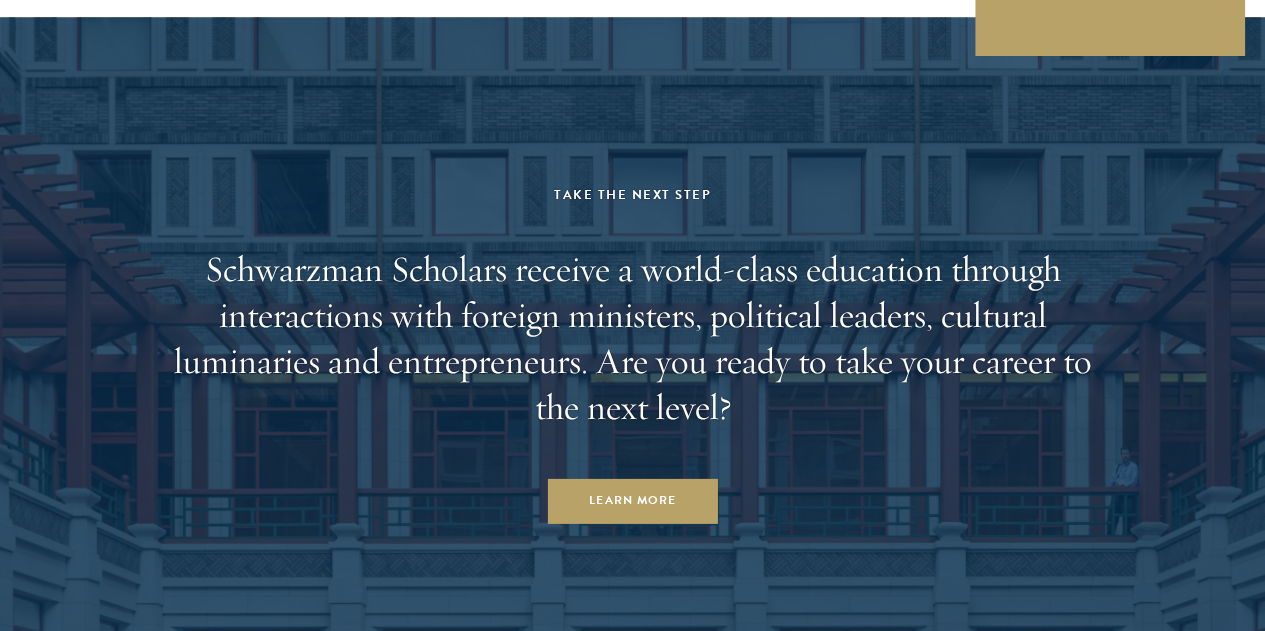 scroll, scrollTop: 16200, scrollLeft: 0, axis: vertical 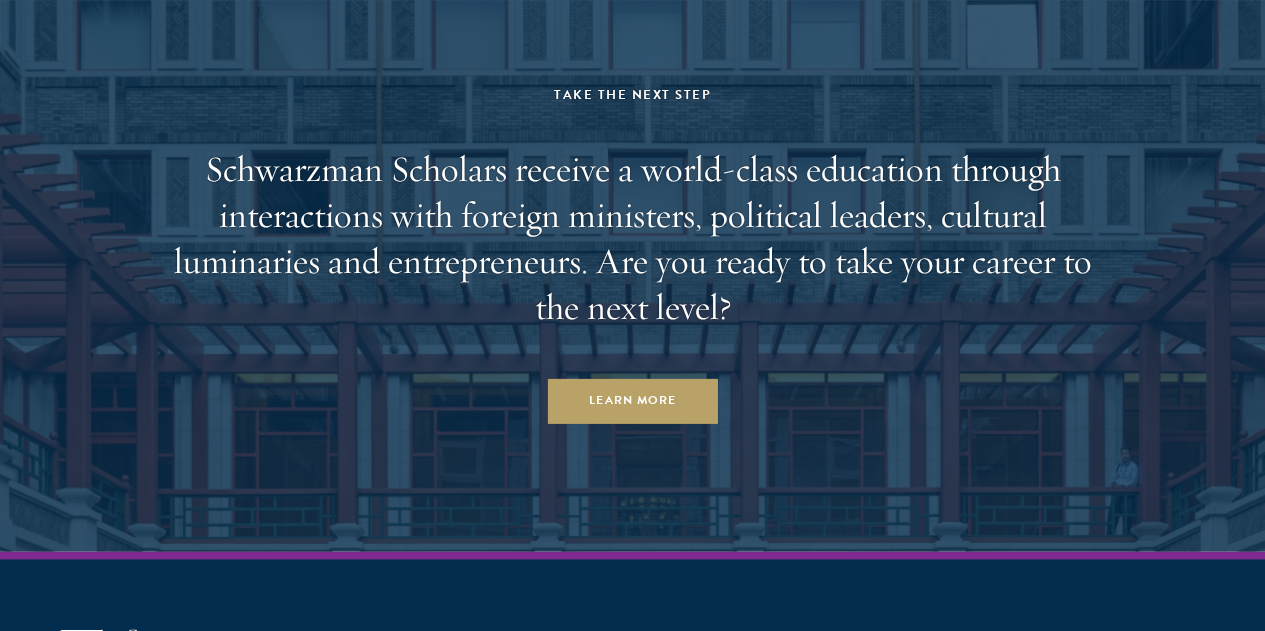 click on "Load More" at bounding box center (632, -412) 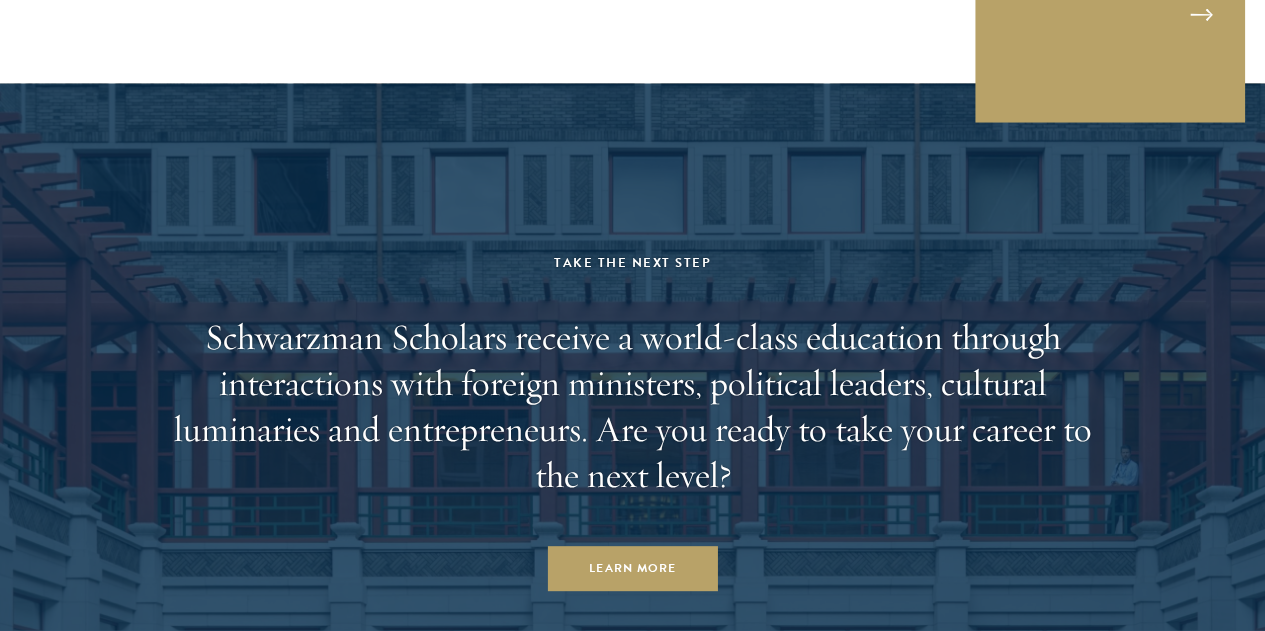 scroll, scrollTop: 17400, scrollLeft: 0, axis: vertical 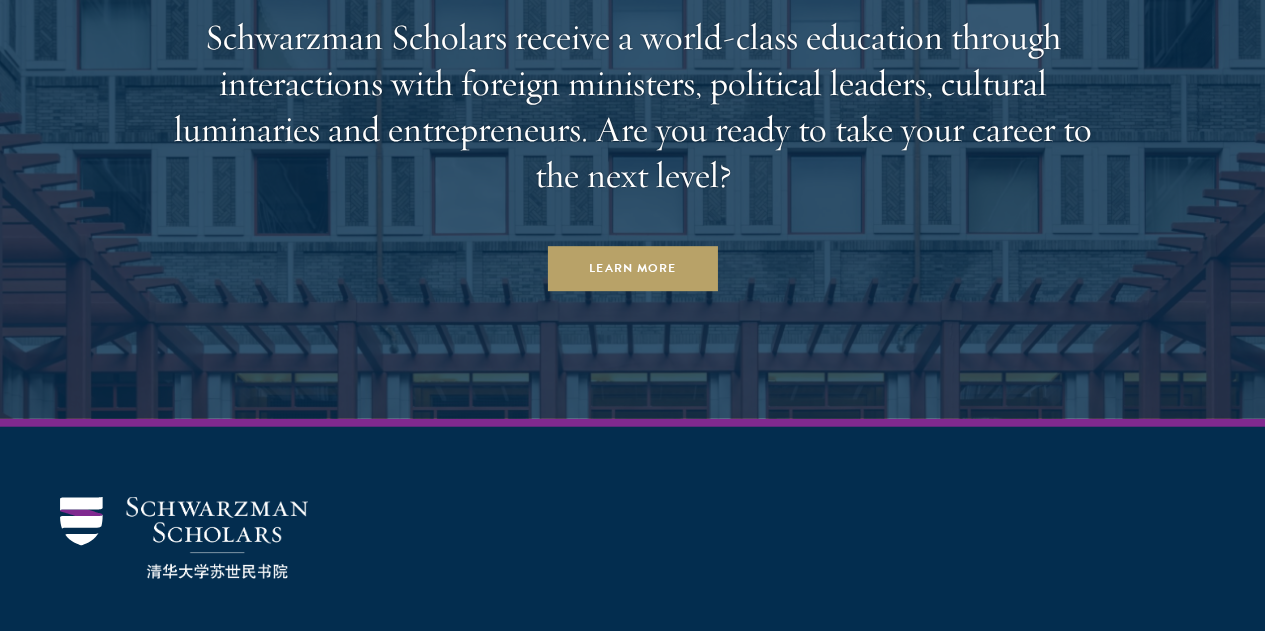 click on "Load More" at bounding box center (632, -545) 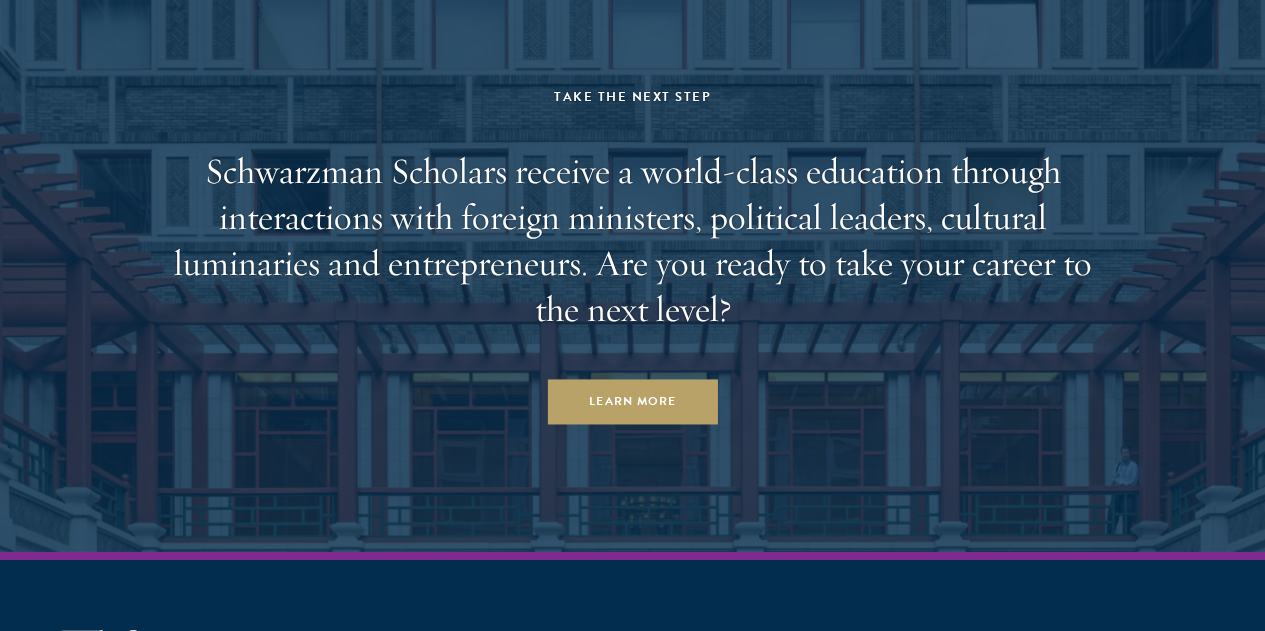scroll, scrollTop: 18500, scrollLeft: 0, axis: vertical 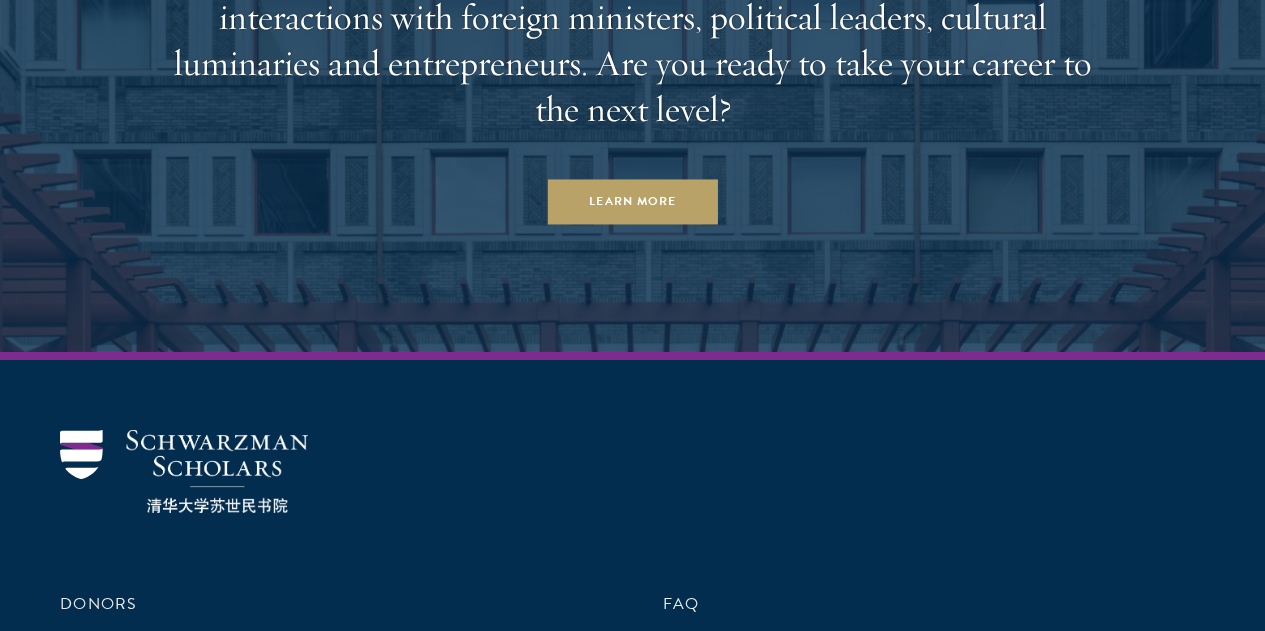 click on "Load More" at bounding box center [632, -611] 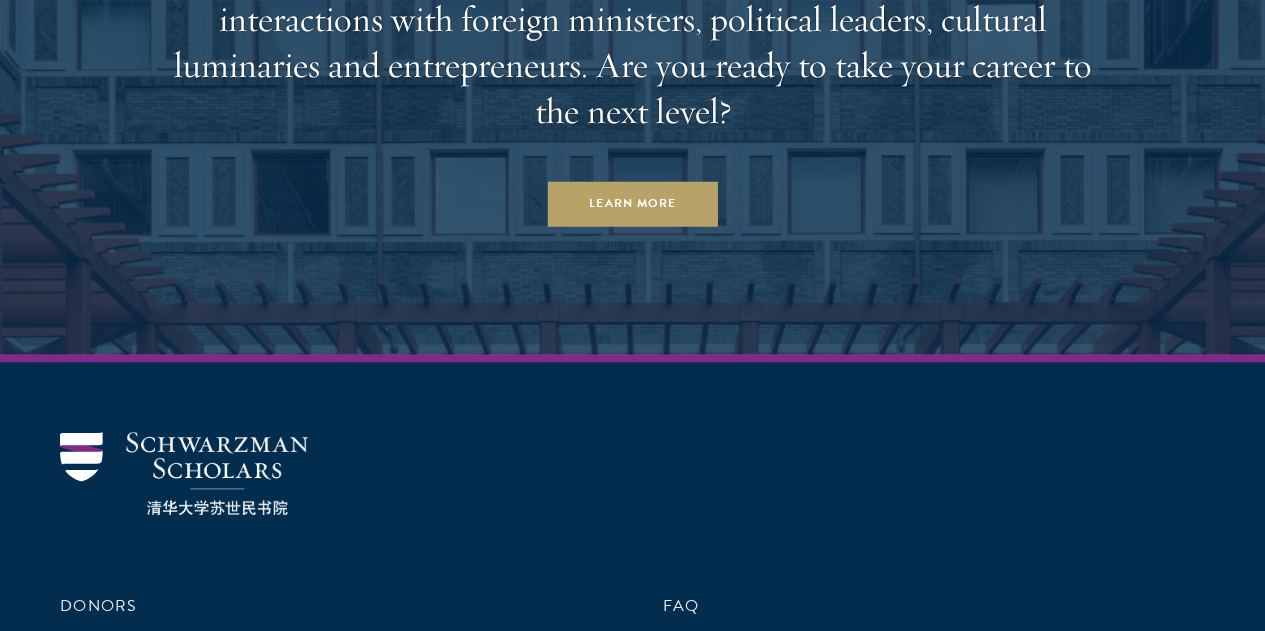 scroll, scrollTop: 19700, scrollLeft: 0, axis: vertical 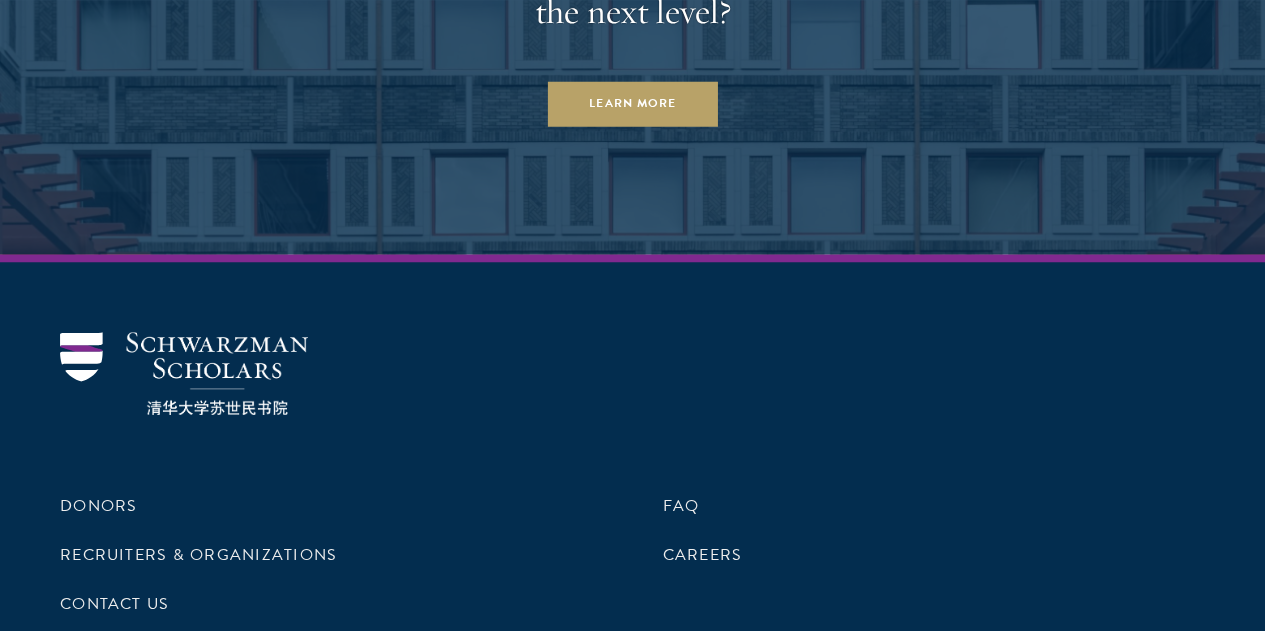 click on "Load More" at bounding box center [632, -709] 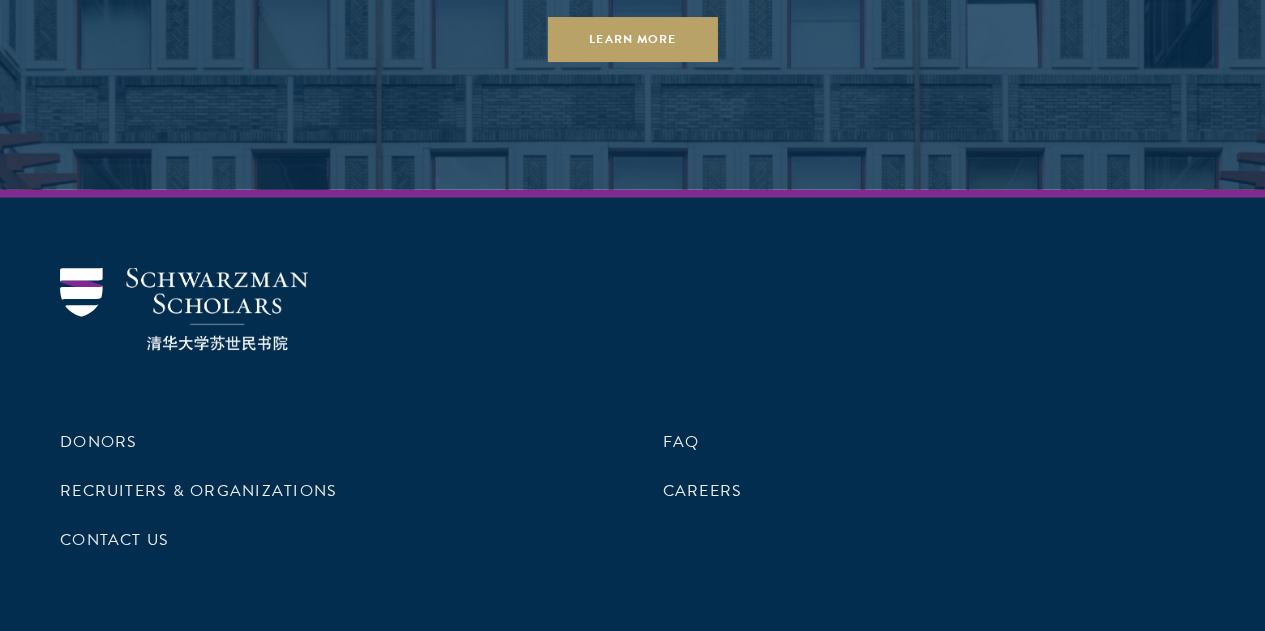 scroll, scrollTop: 21000, scrollLeft: 0, axis: vertical 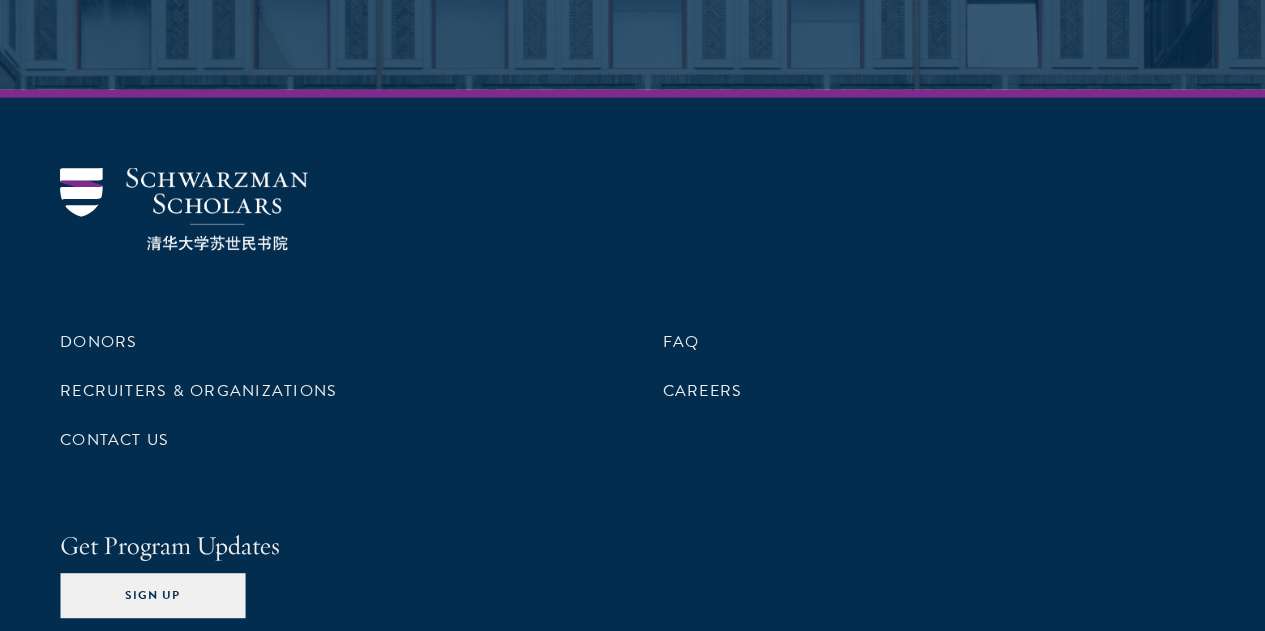 click on "Load More" at bounding box center [632, -873] 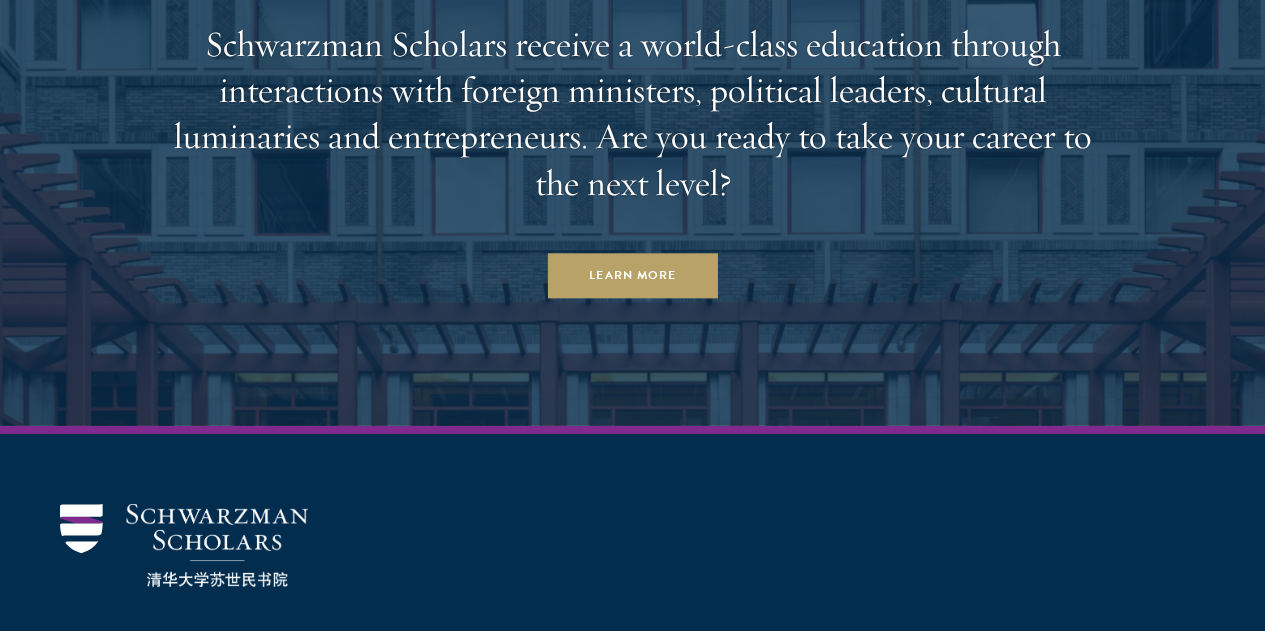 scroll, scrollTop: 22200, scrollLeft: 0, axis: vertical 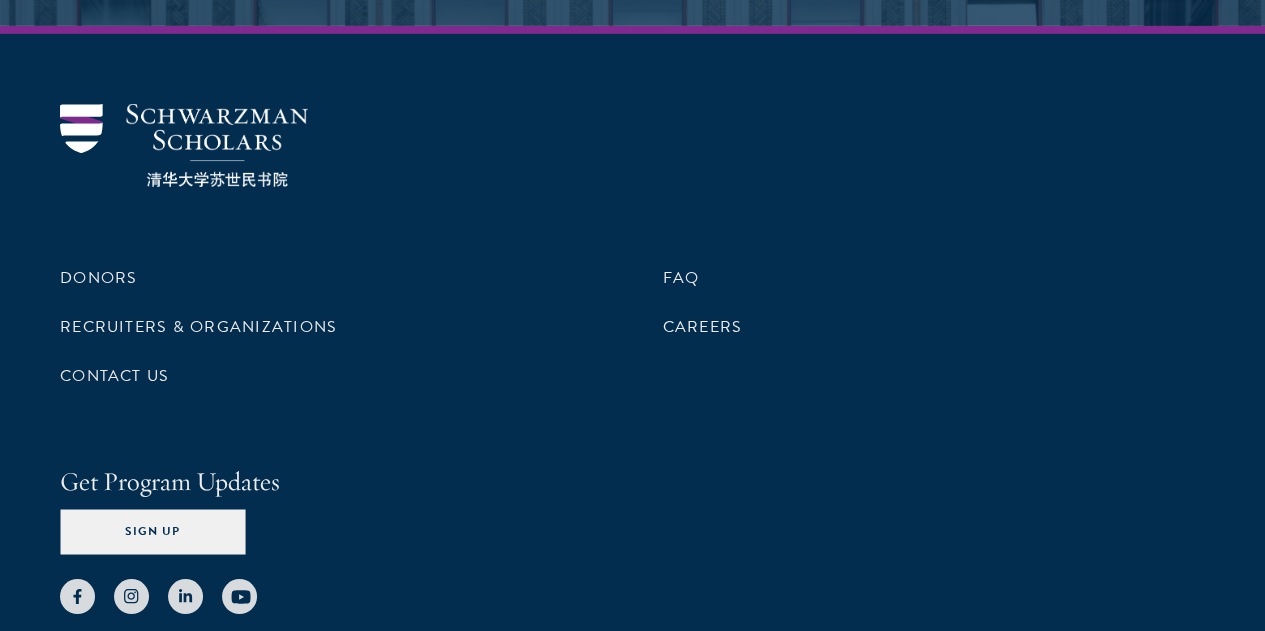 click on "Load More" at bounding box center [632, -937] 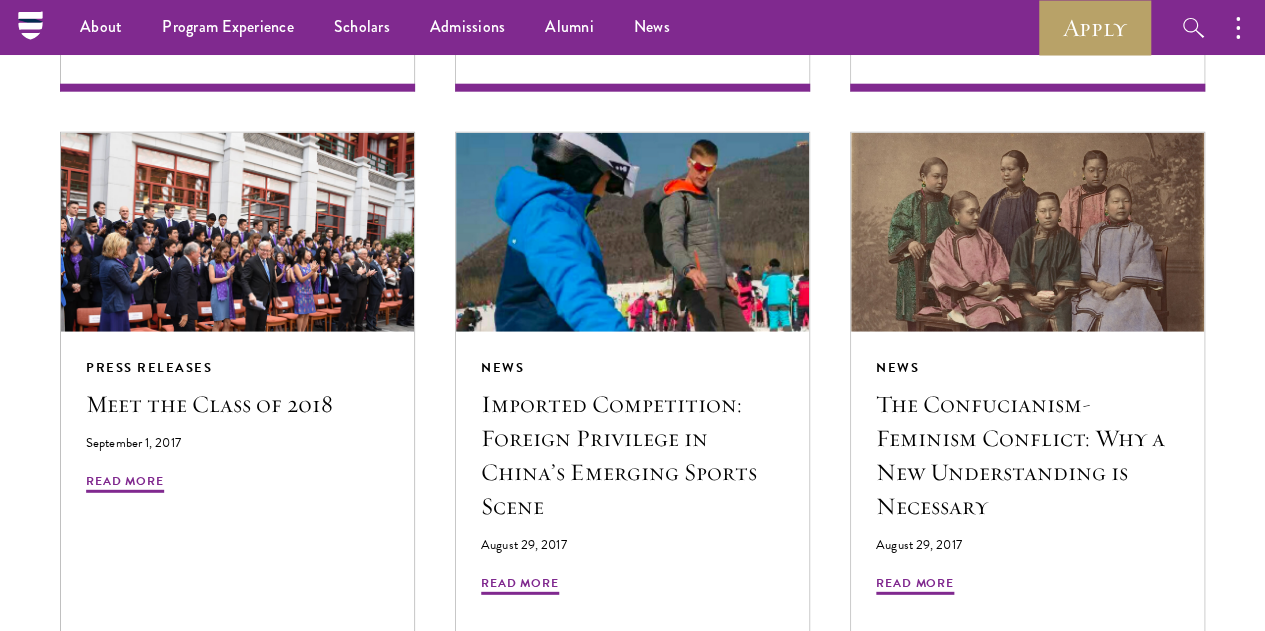 scroll, scrollTop: 17500, scrollLeft: 0, axis: vertical 